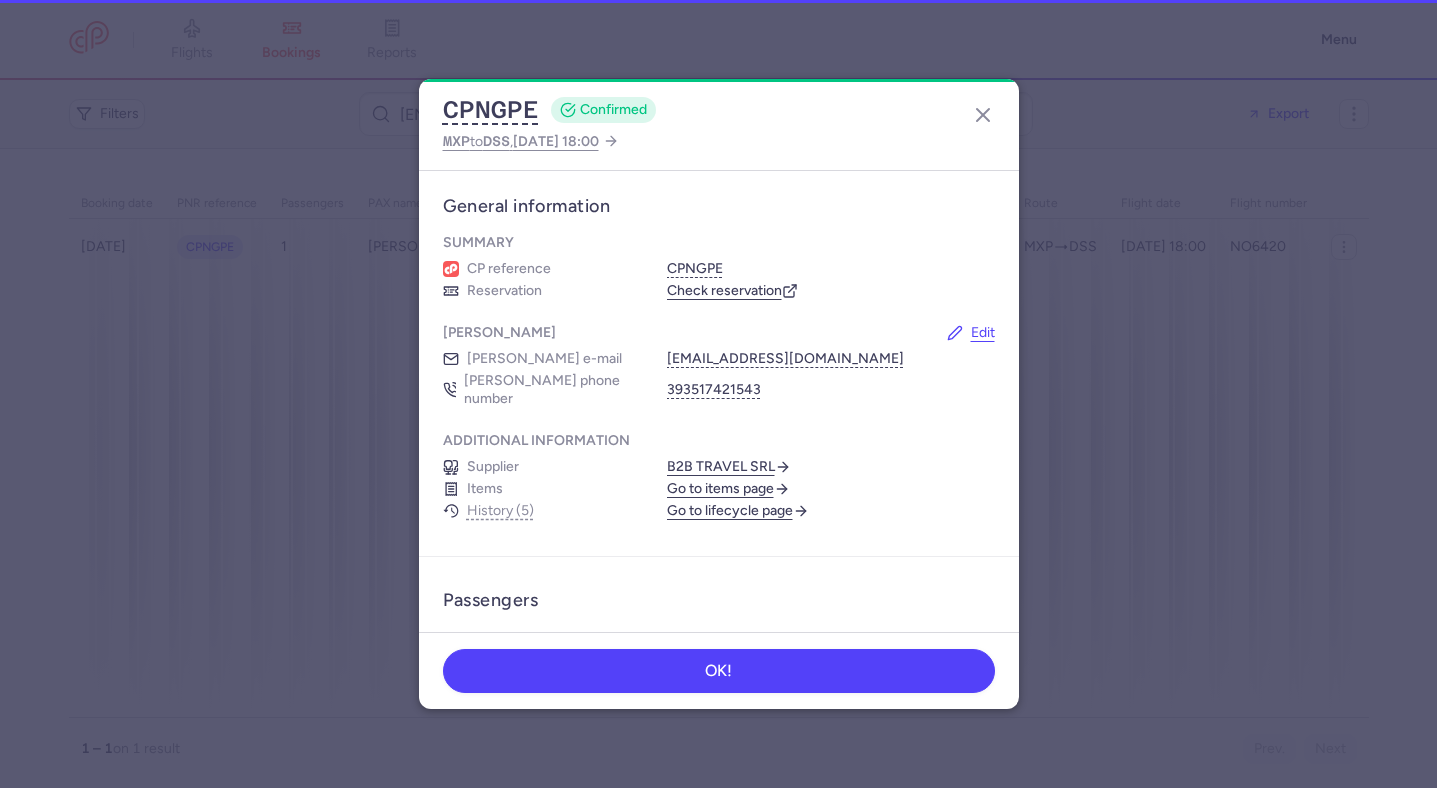 scroll, scrollTop: 0, scrollLeft: 0, axis: both 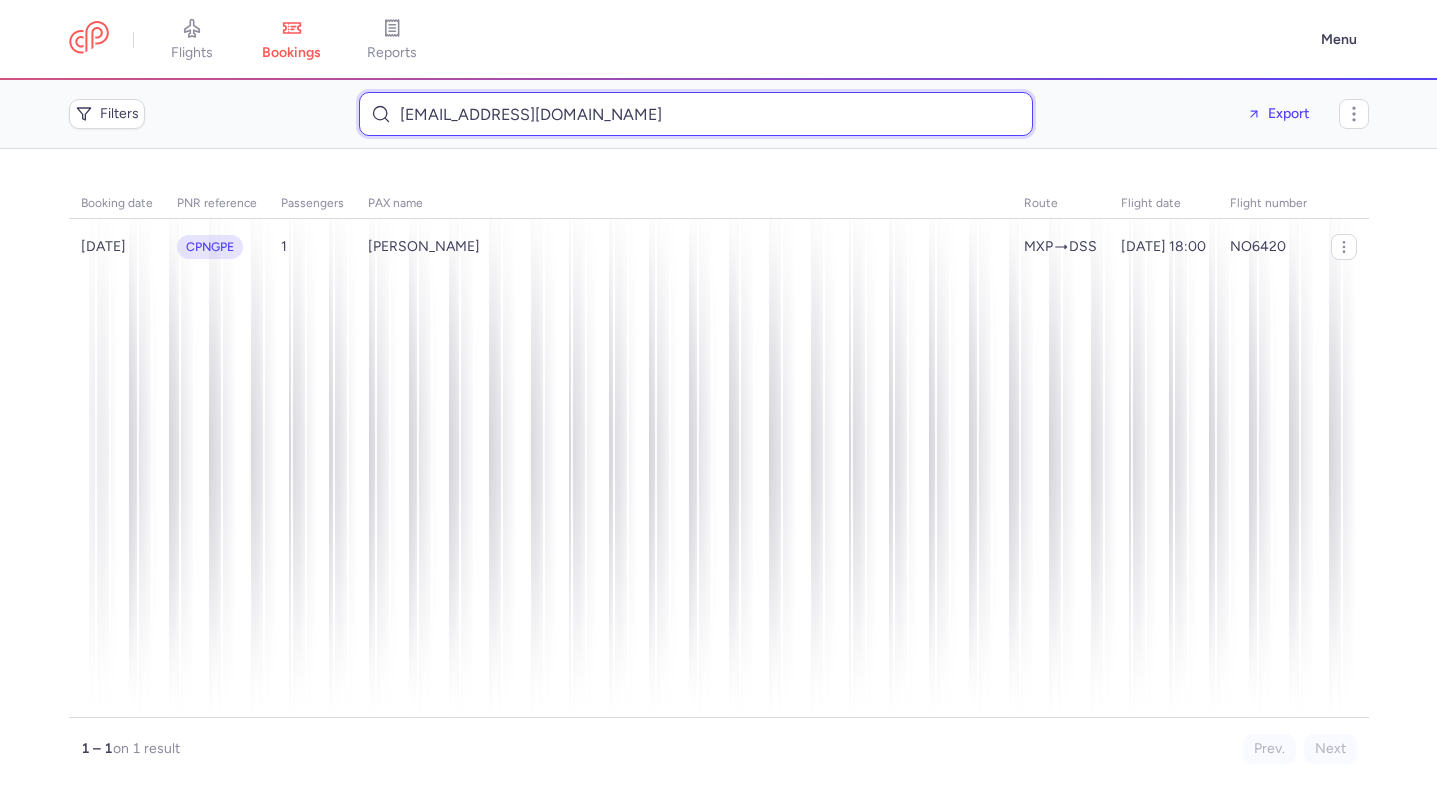 click on "serignembengue90@gmail.com" at bounding box center (696, 114) 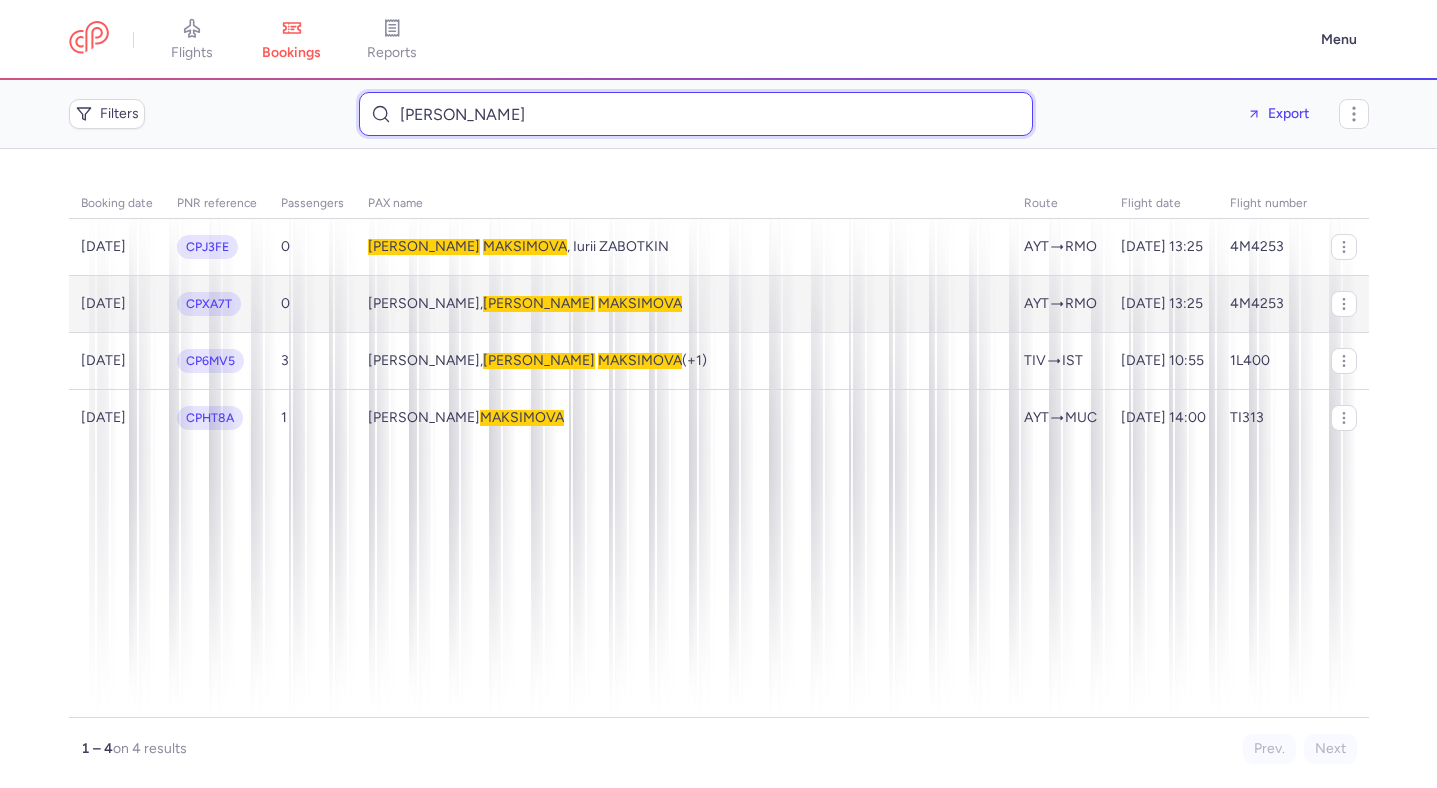 type on "Anna MAKSIMOVA" 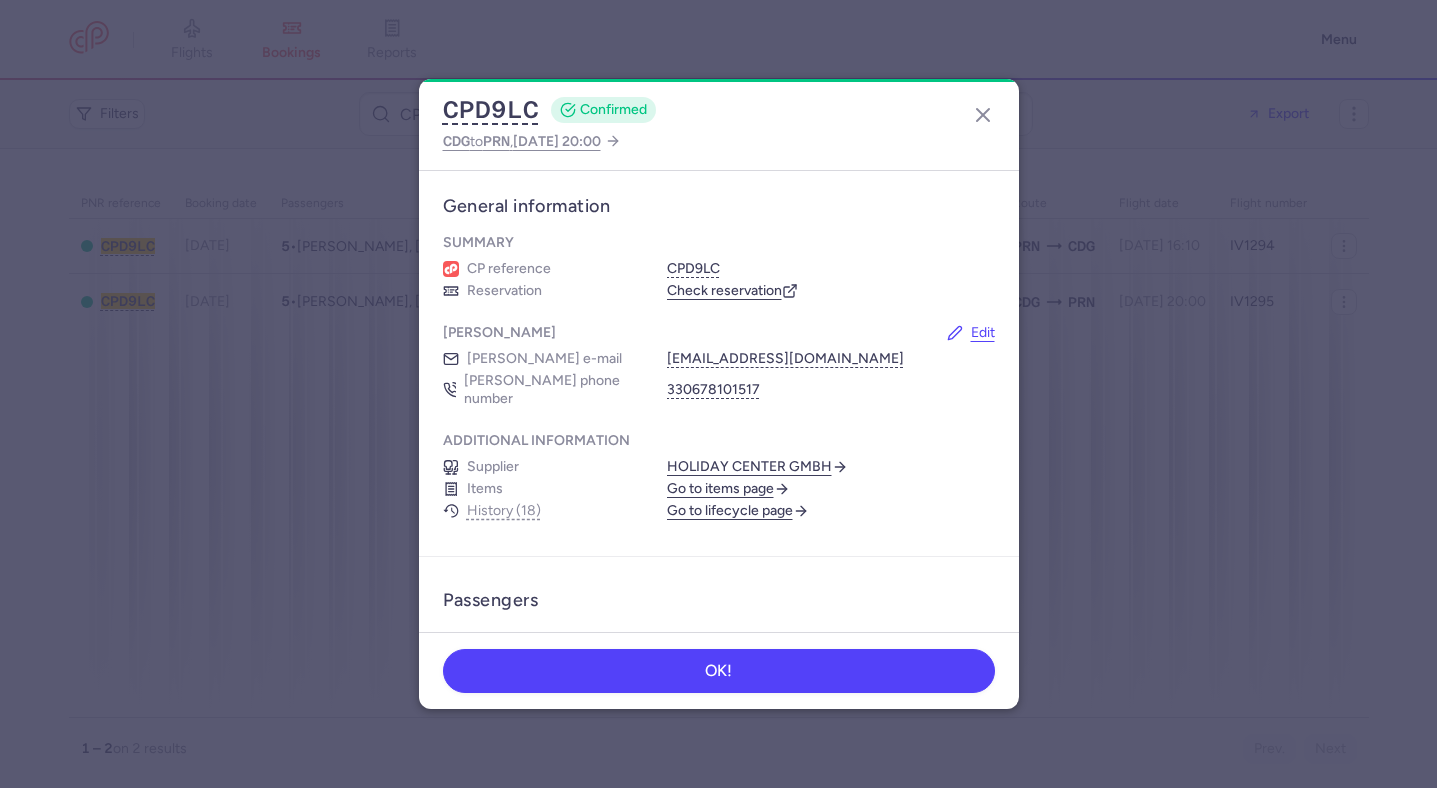scroll, scrollTop: 0, scrollLeft: 0, axis: both 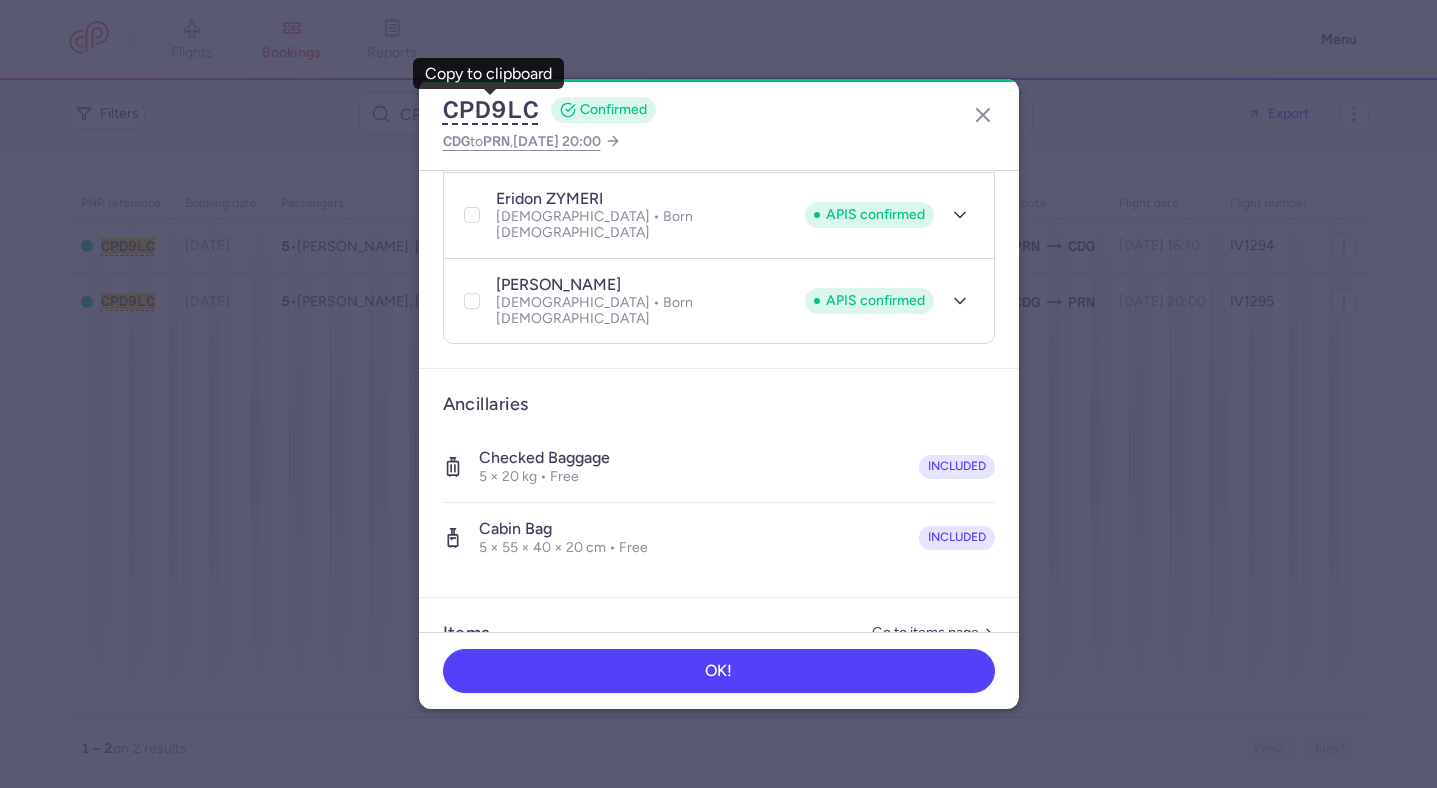click on "Go to items page" 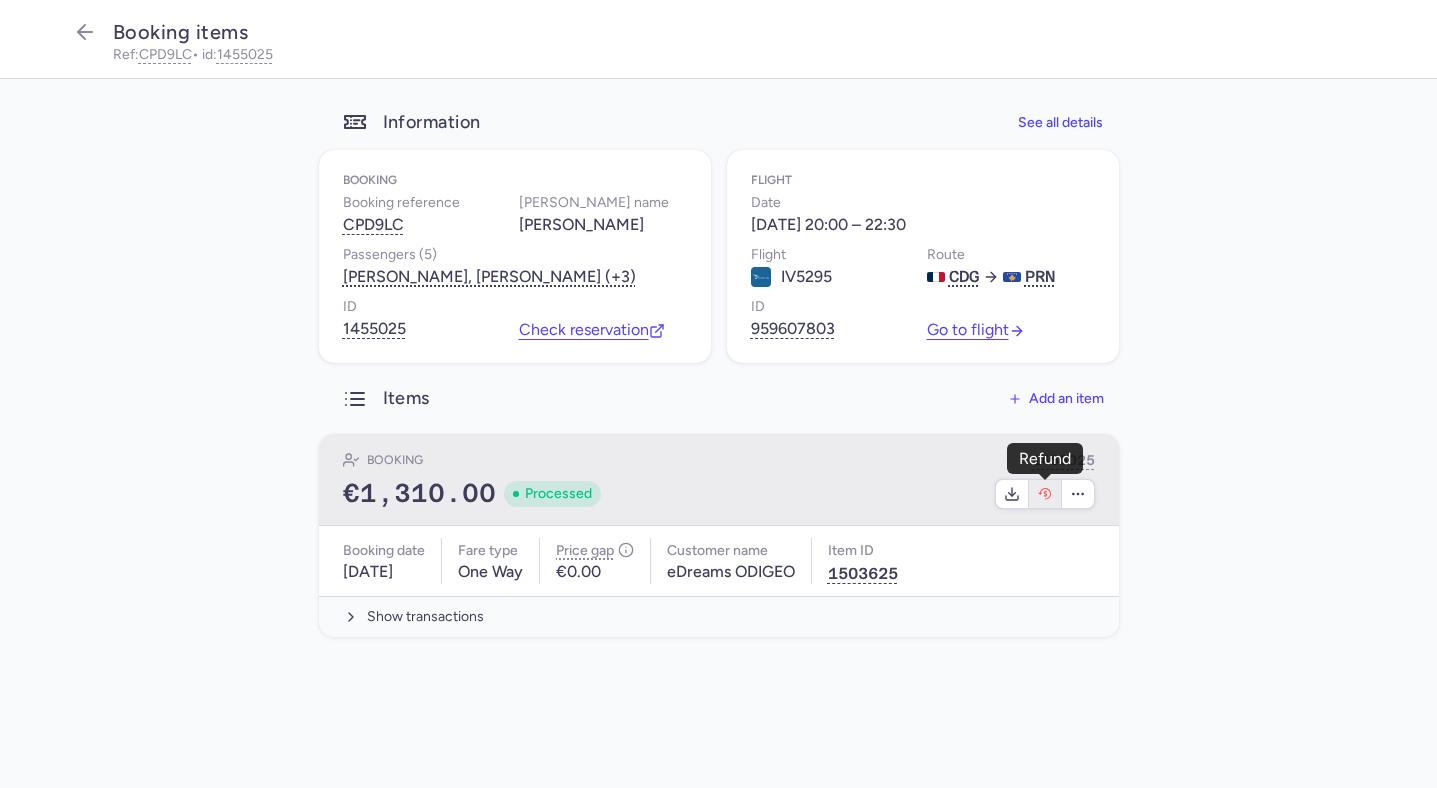 click 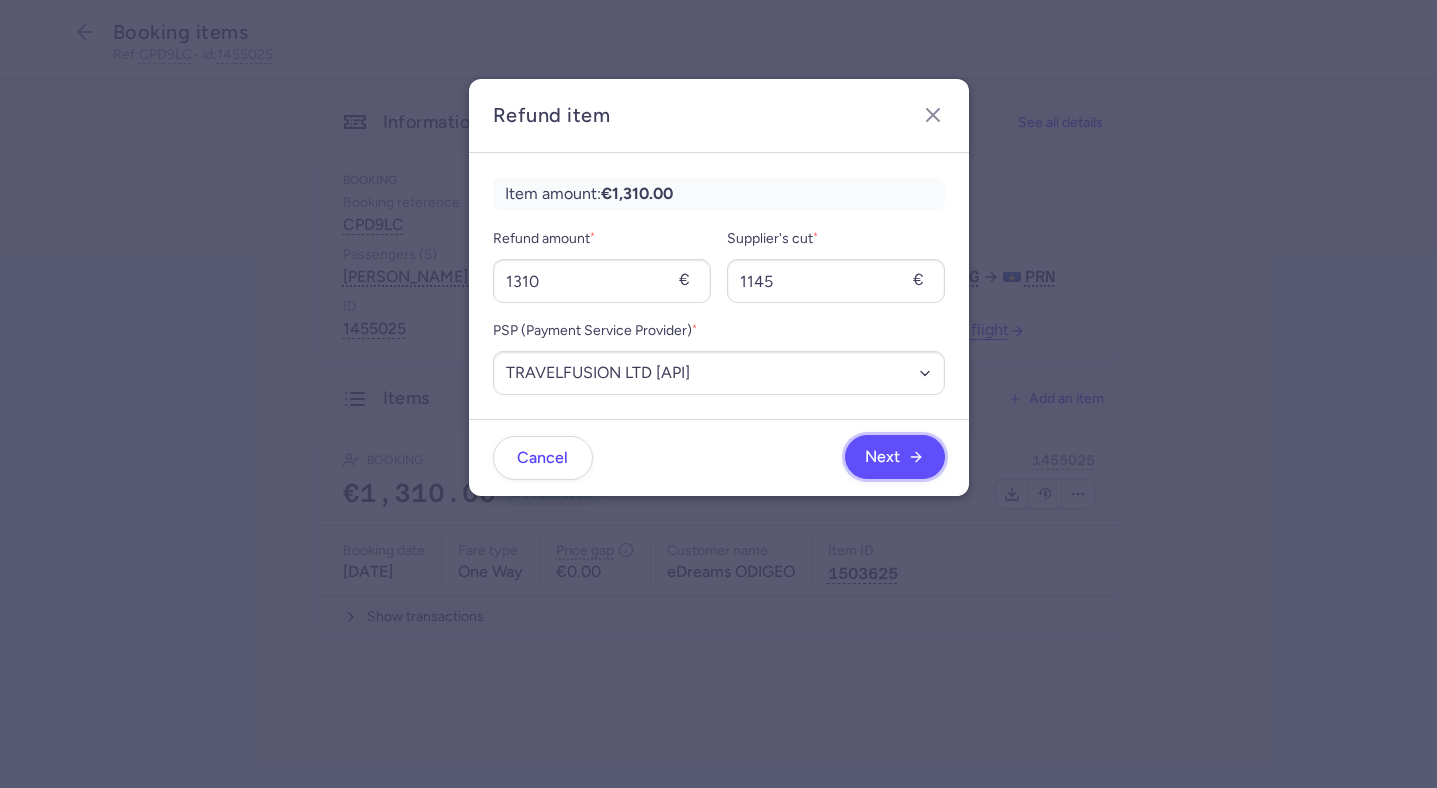 click on "Next" at bounding box center [895, 457] 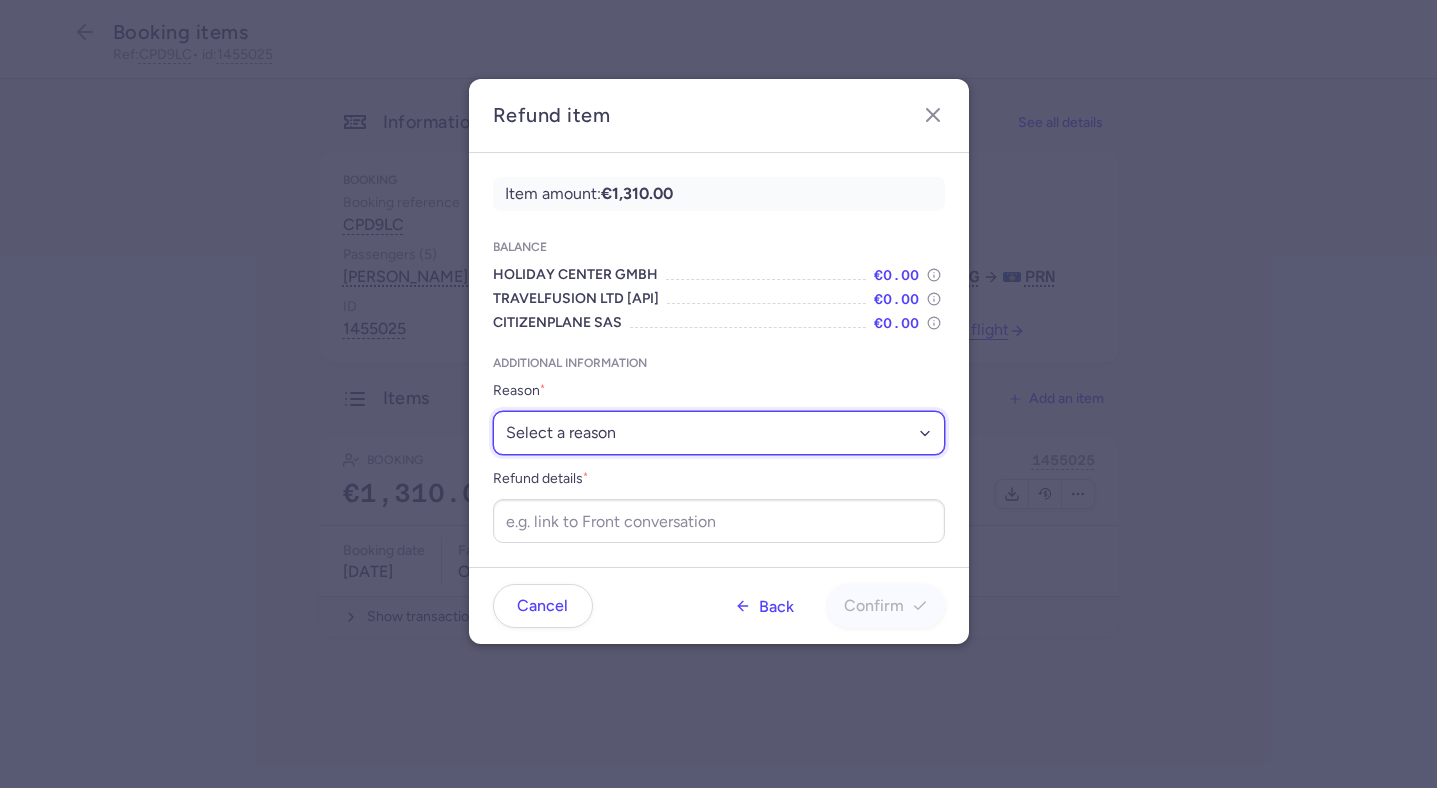 click on "Select a reason ✈️ Airline ceasing ops 💼 Ancillary issue 📄 APIS missing ⚙️ CitizenPlane error ⛔️ Denied boarding 🔁 Duplicate ❌ Flight canceled 🕵🏼‍♂️ Fraud 🎁 Goodwill 🎫 Goodwill allowance 🙃 Other 💺 Overbooking 💸 Refund with penalty 🙅 Schedule change not accepted 🤕 Supplier error 💵 Tax refund ❓ Unconfirmed booking" at bounding box center (719, 433) 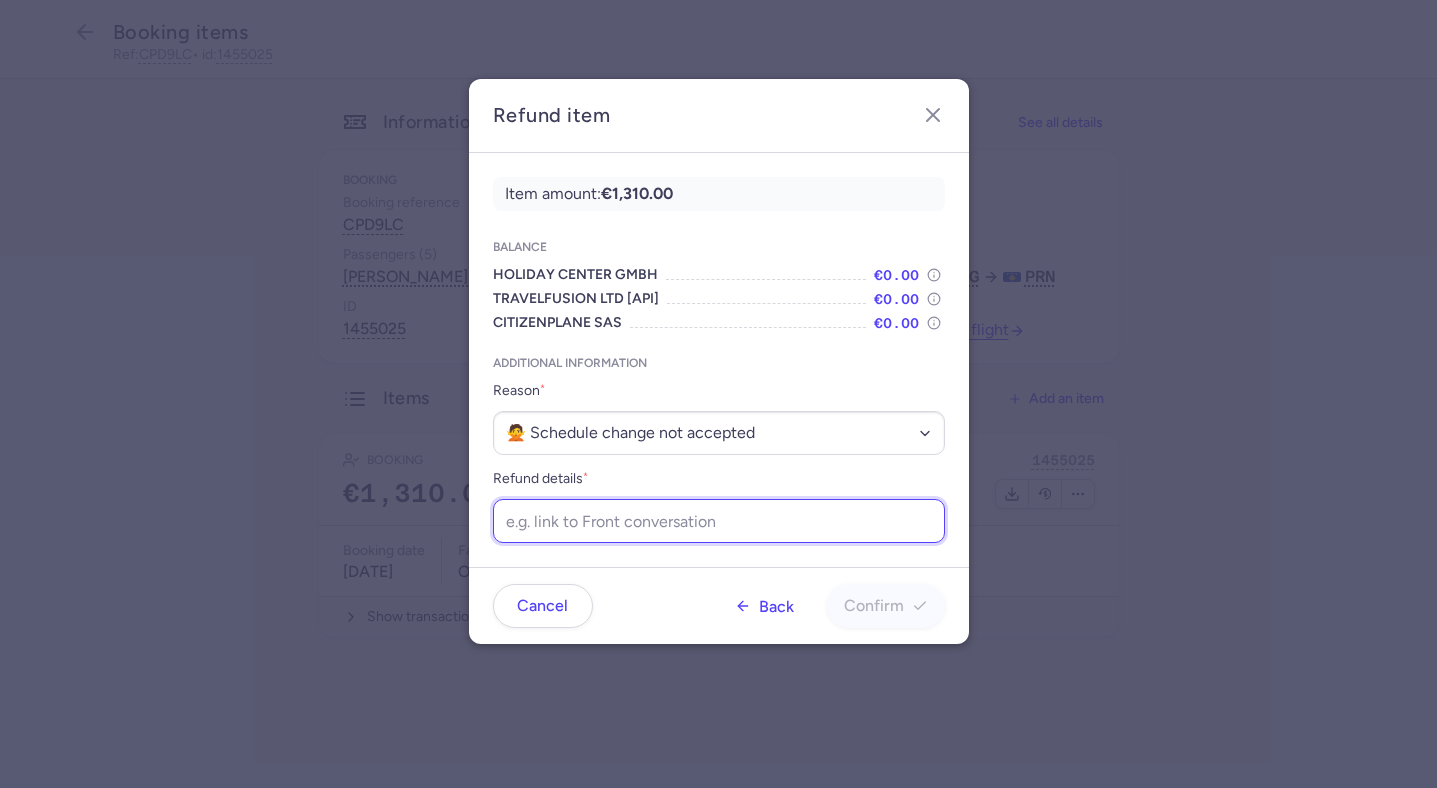 click on "Refund details  *" at bounding box center [719, 521] 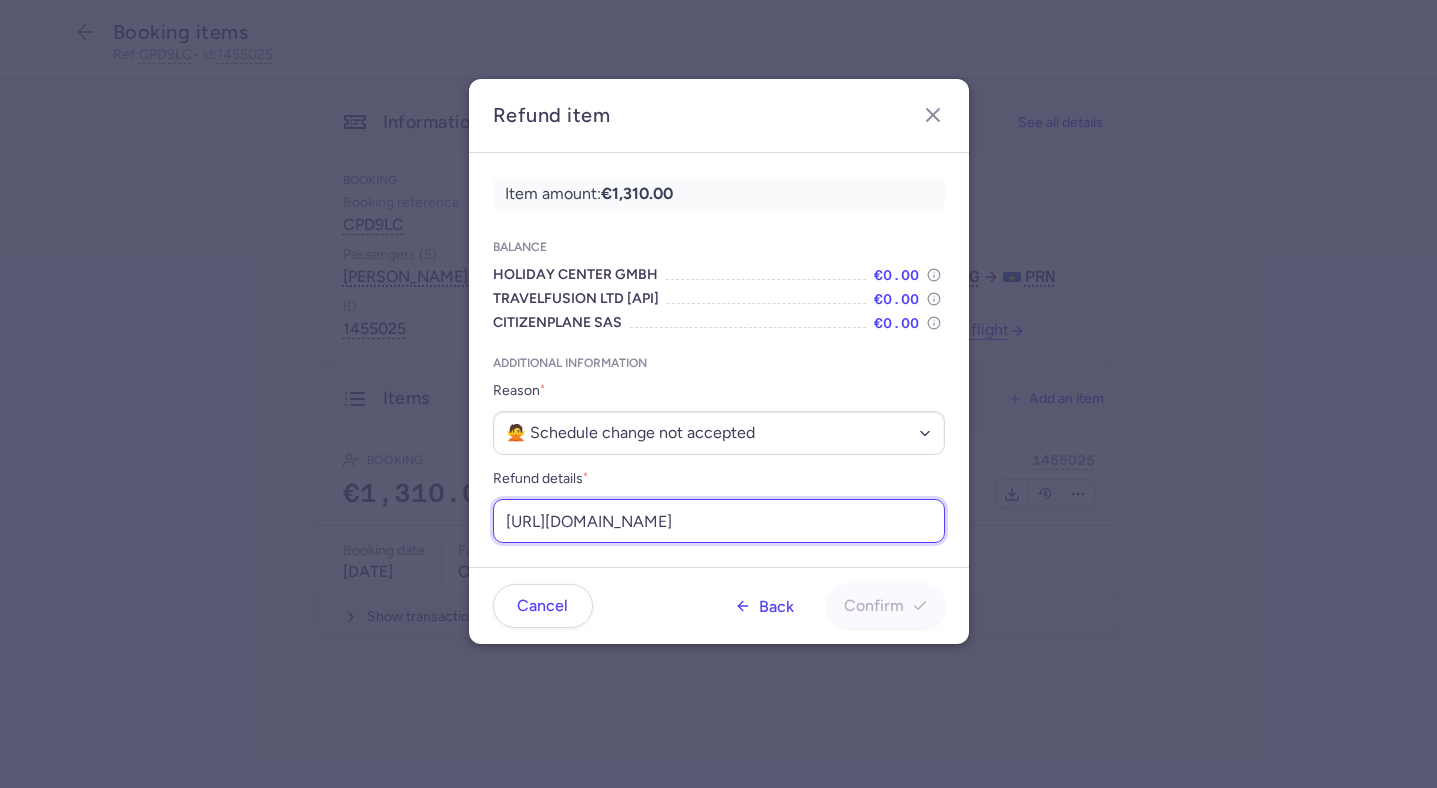 scroll, scrollTop: 0, scrollLeft: 237, axis: horizontal 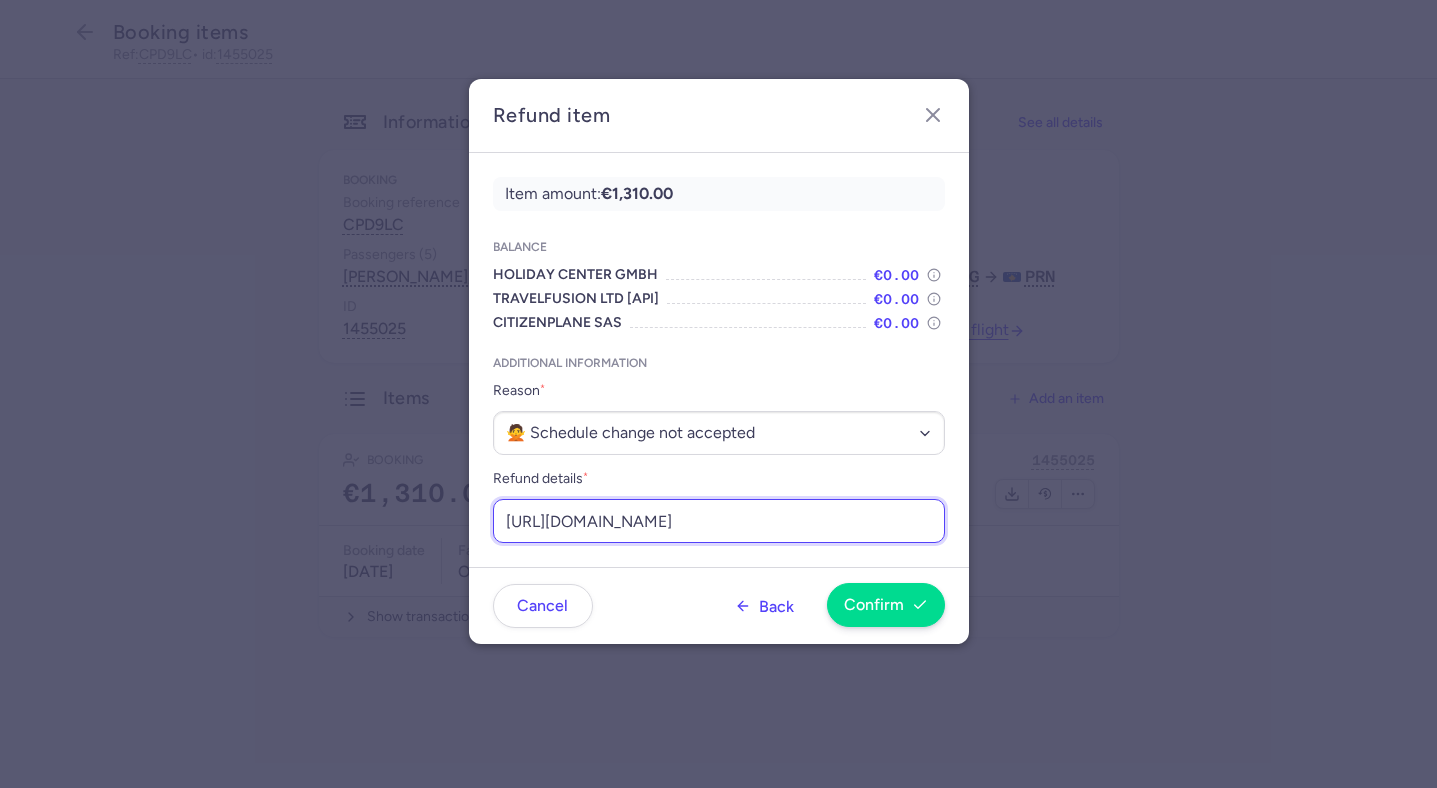 type on "[URL][DOMAIN_NAME]" 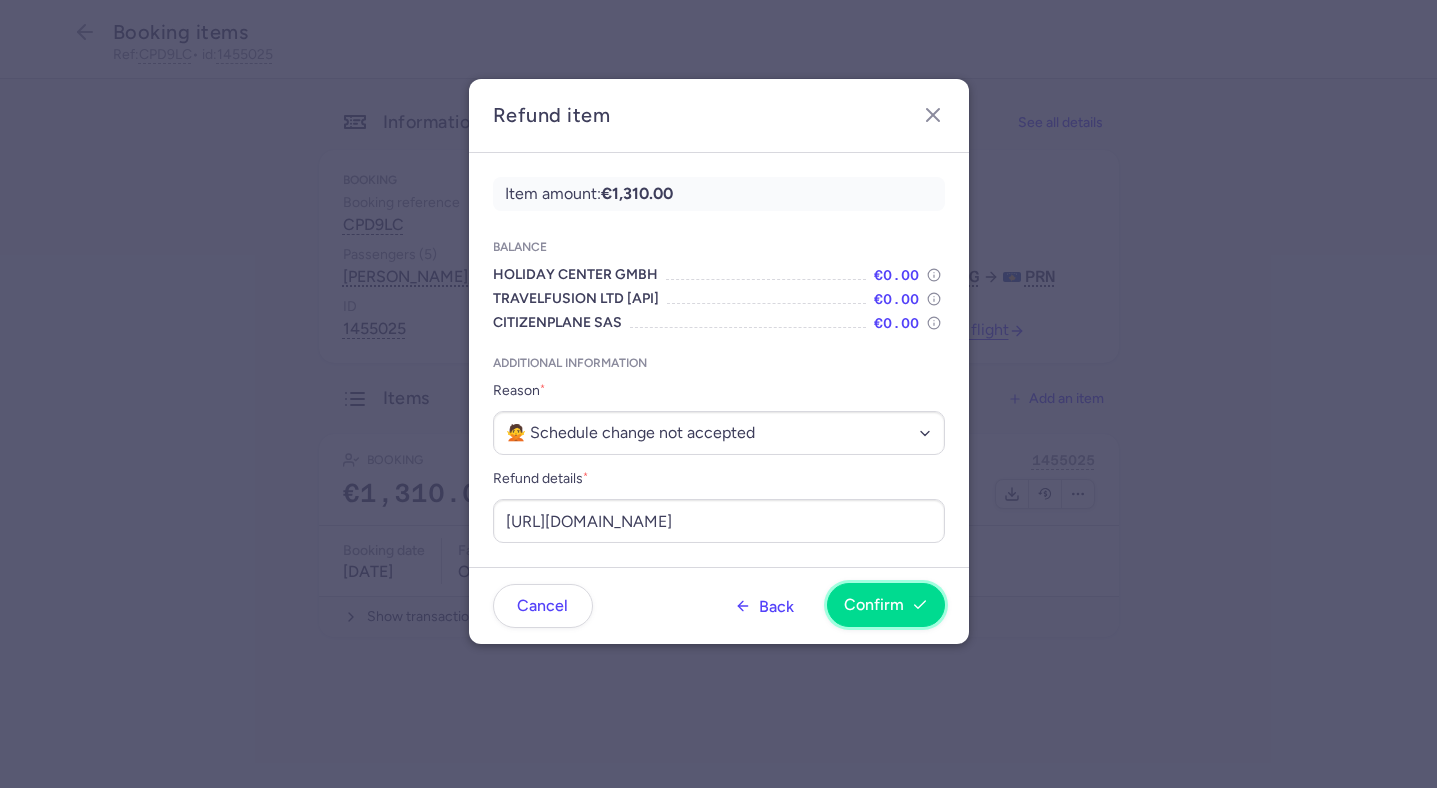 scroll, scrollTop: 0, scrollLeft: 0, axis: both 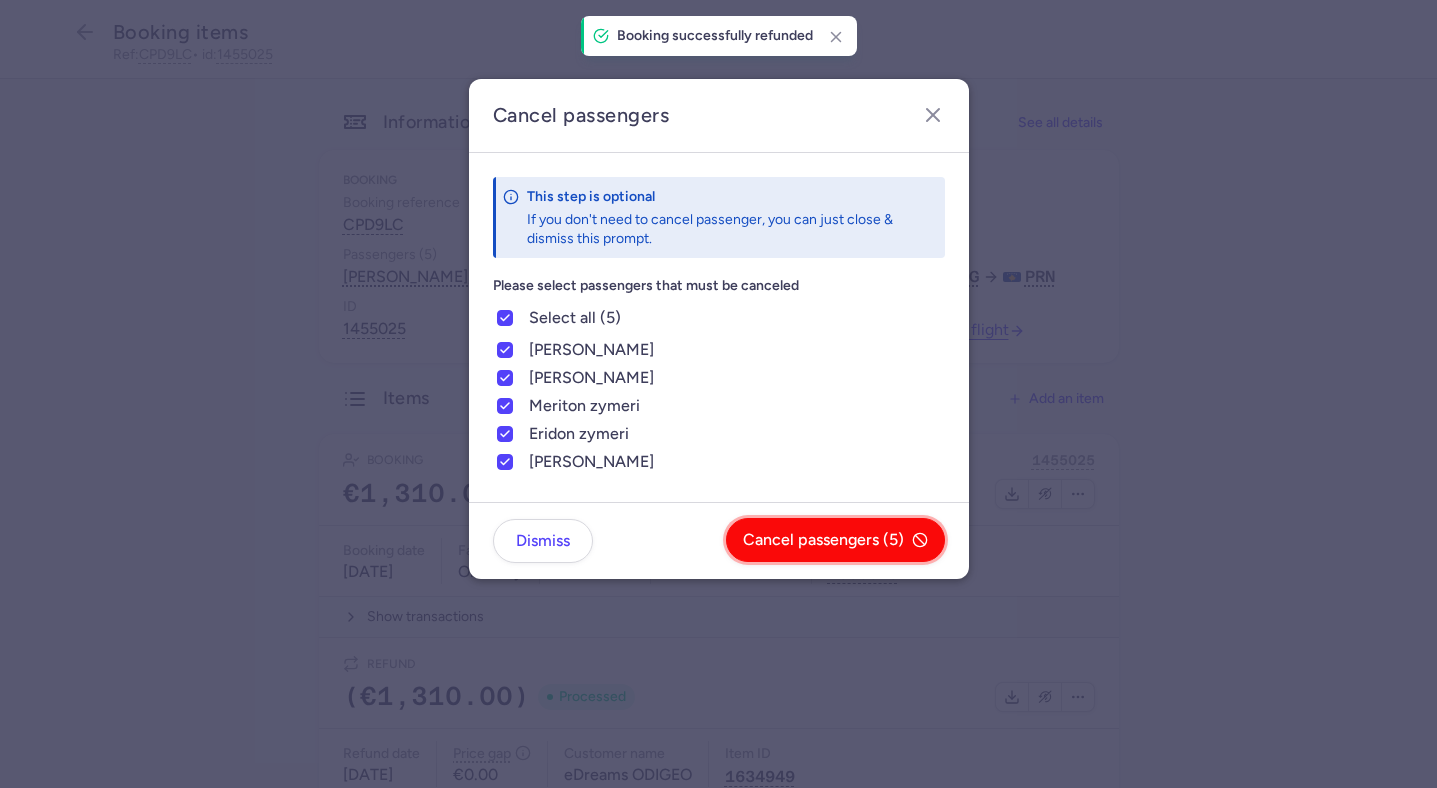 click on "Cancel passengers (5)" at bounding box center [823, 540] 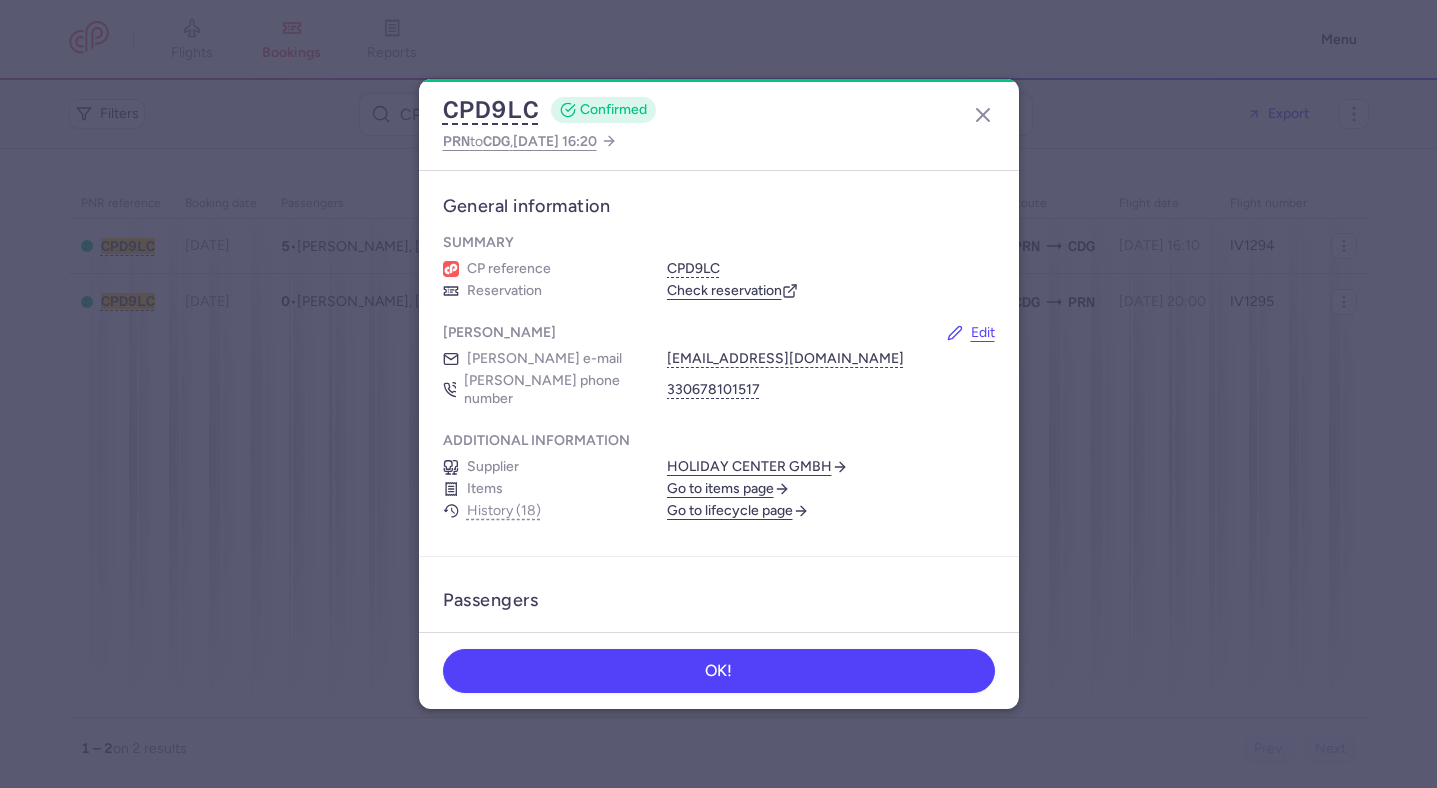 scroll, scrollTop: 0, scrollLeft: 0, axis: both 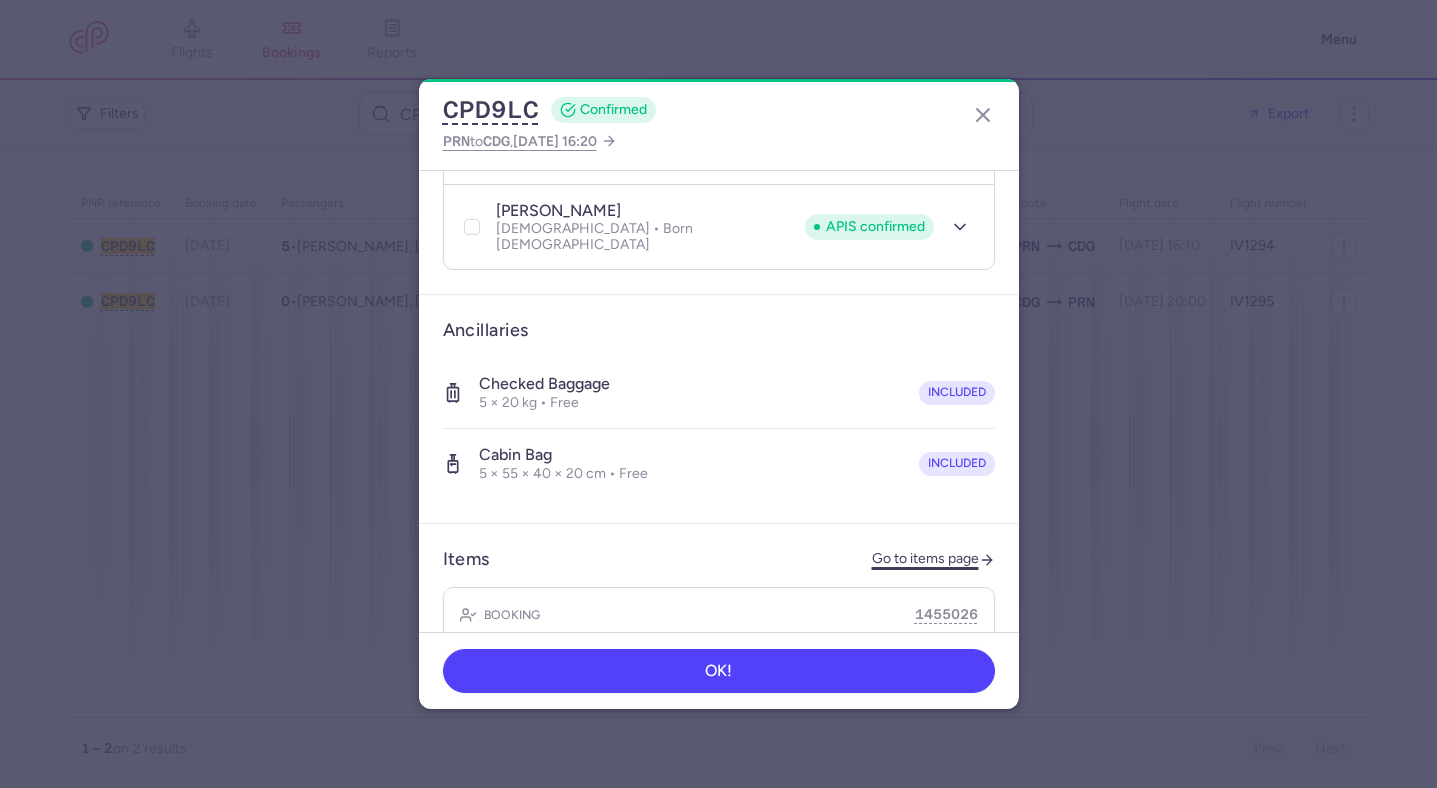 click on "Go to items page" 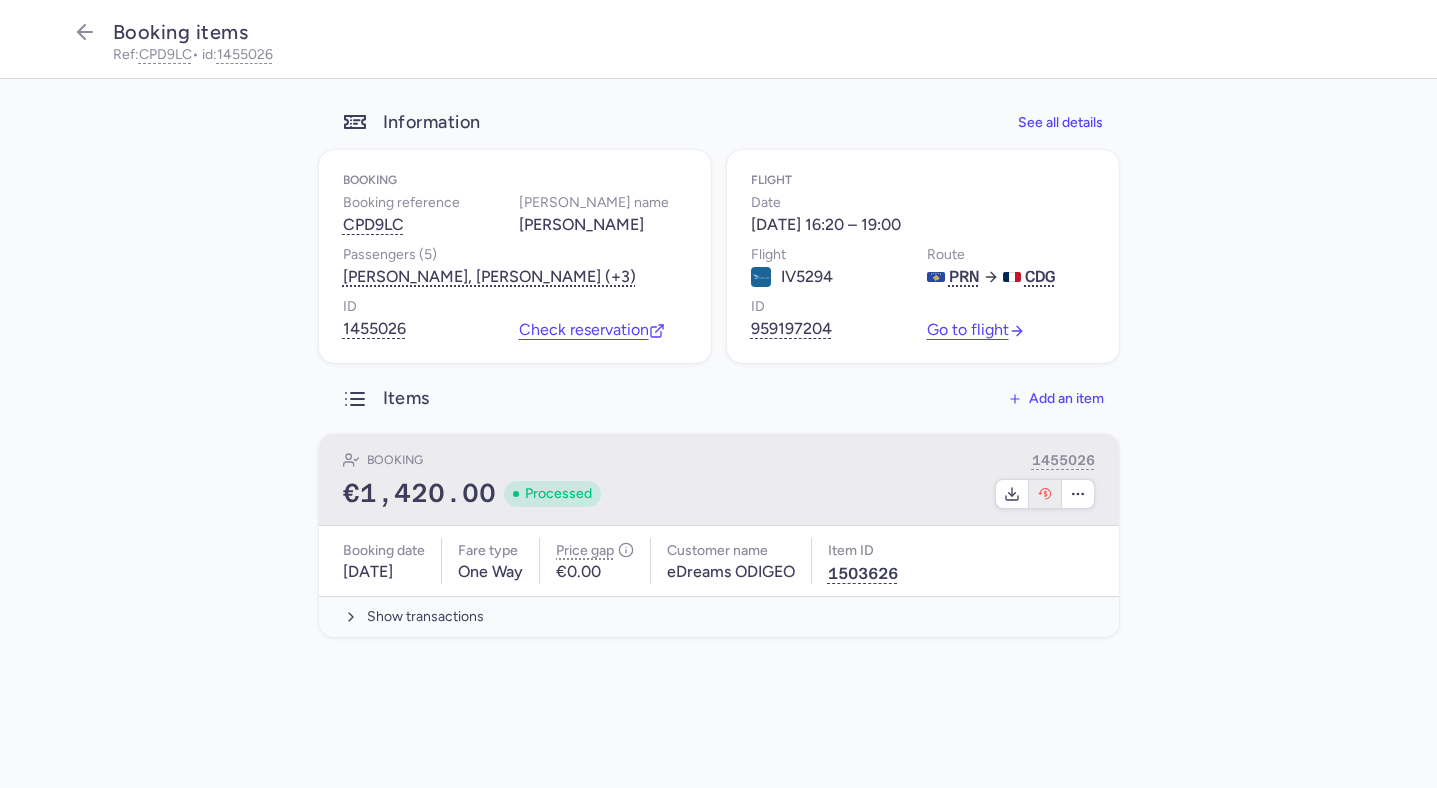 click 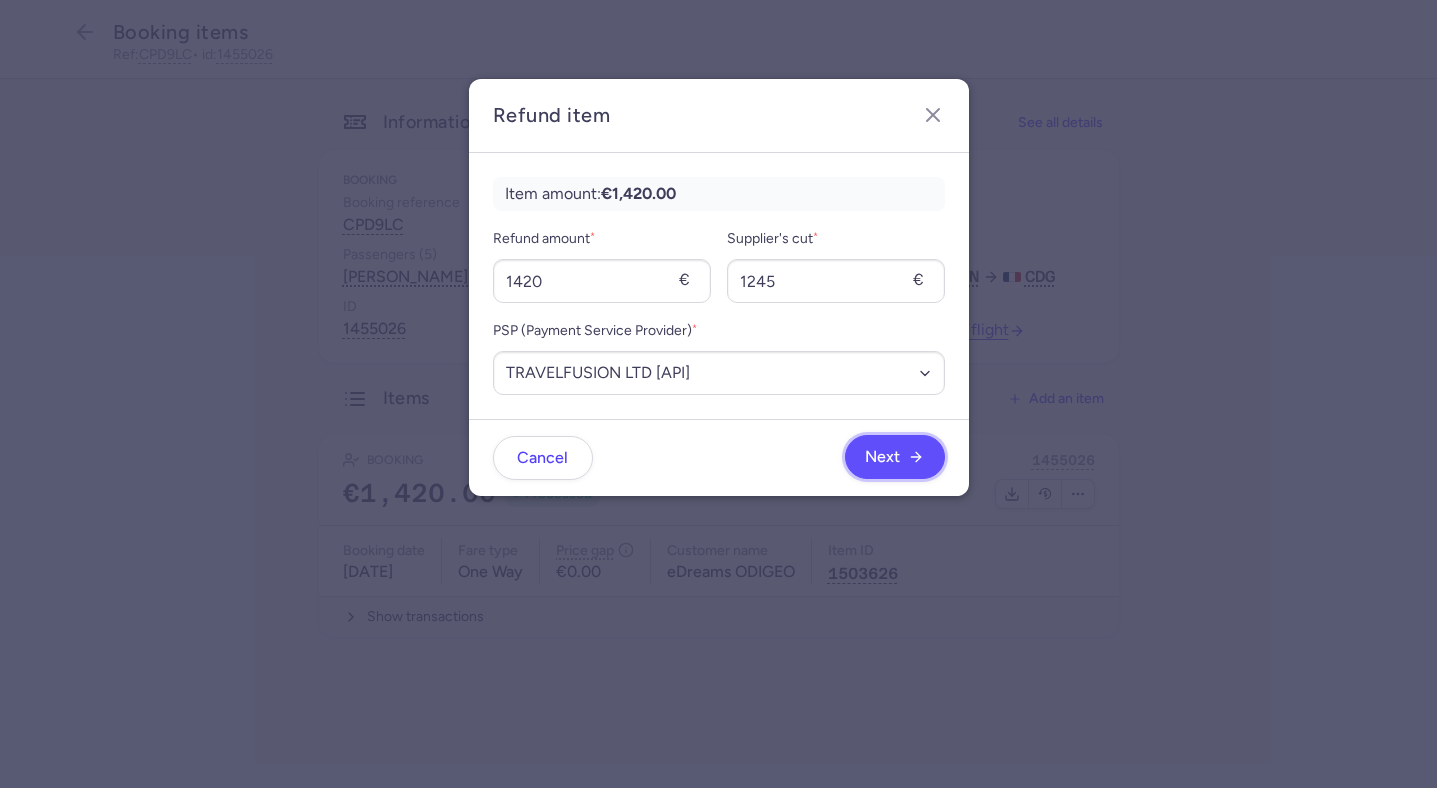 click 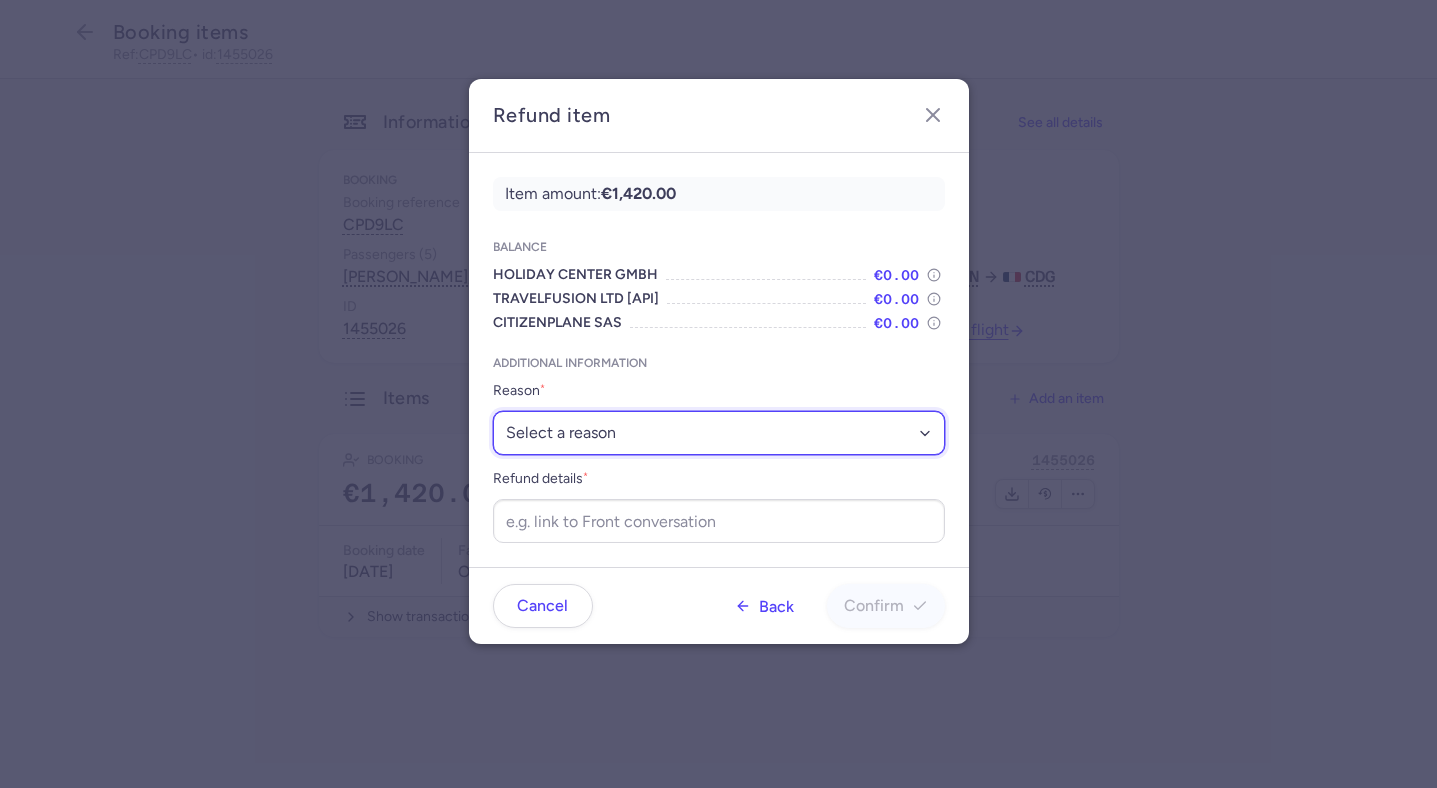 click on "Select a reason ✈️ Airline ceasing ops 💼 Ancillary issue 📄 APIS missing ⚙️ CitizenPlane error ⛔️ Denied boarding 🔁 Duplicate ❌ Flight canceled 🕵🏼‍♂️ Fraud 🎁 Goodwill 🎫 Goodwill allowance 🙃 Other 💺 Overbooking 💸 Refund with penalty 🙅 Schedule change not accepted 🤕 Supplier error 💵 Tax refund ❓ Unconfirmed booking" at bounding box center [719, 433] 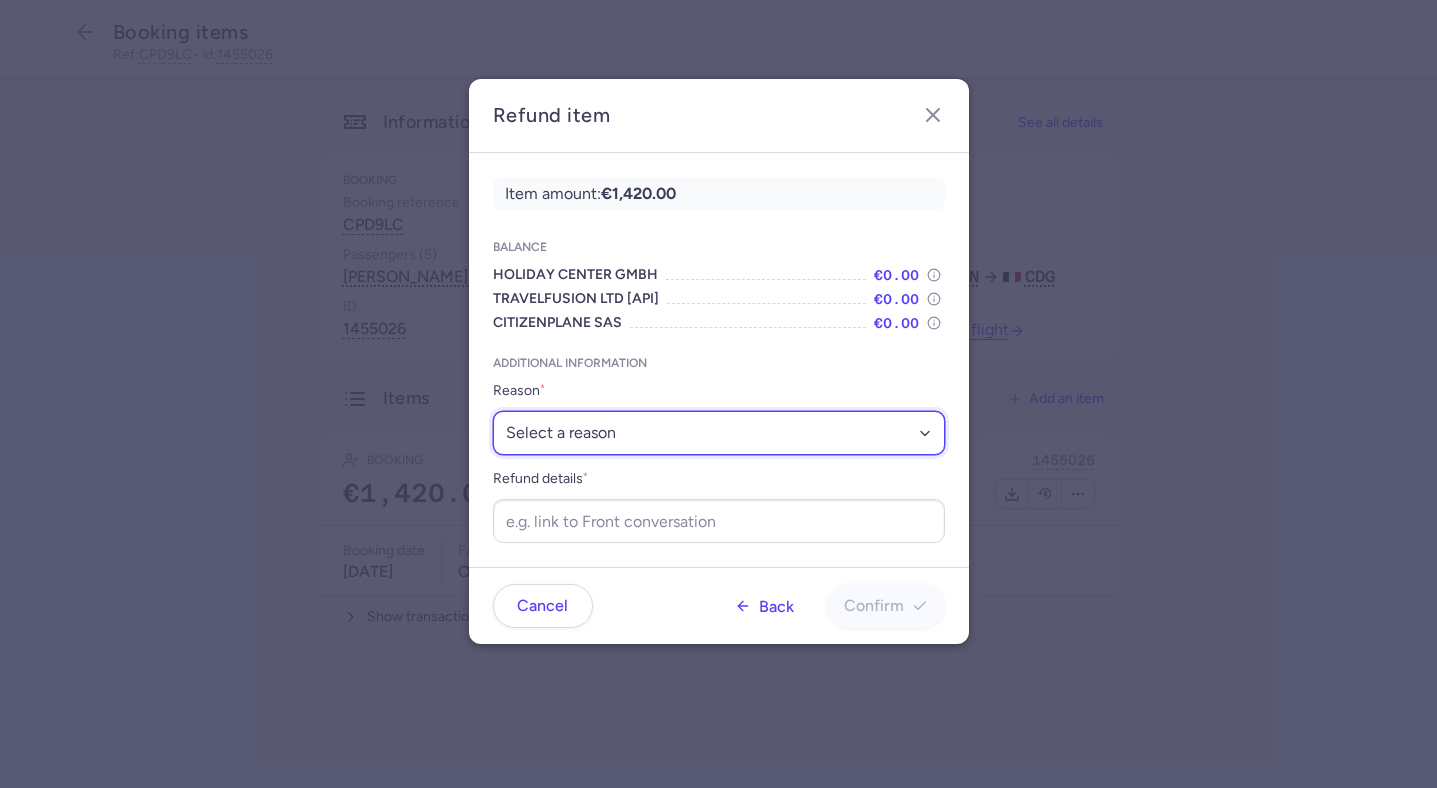 select on "SCHEDULE_CHANGE_NOT_ACCEPTED" 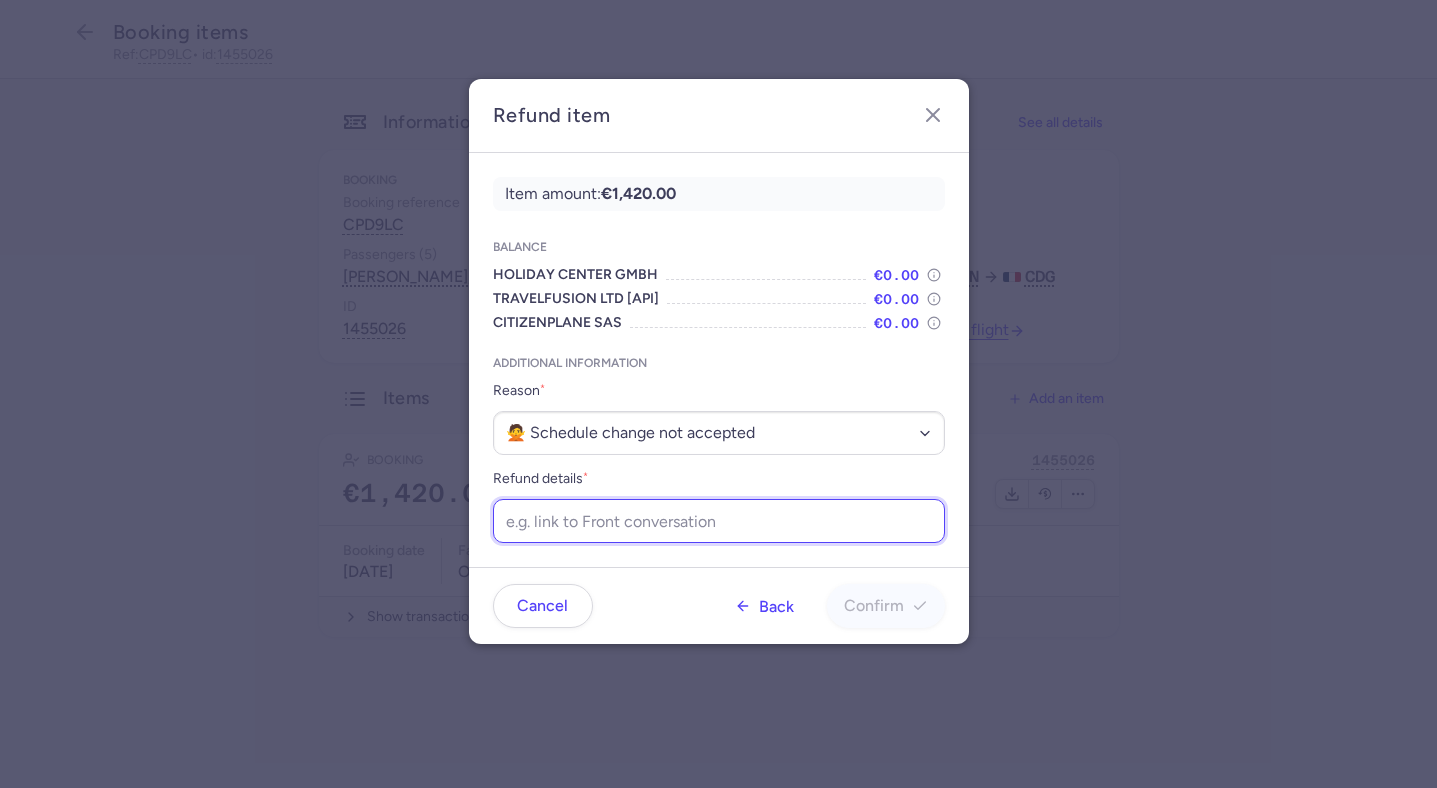 click on "Refund details  *" at bounding box center (719, 521) 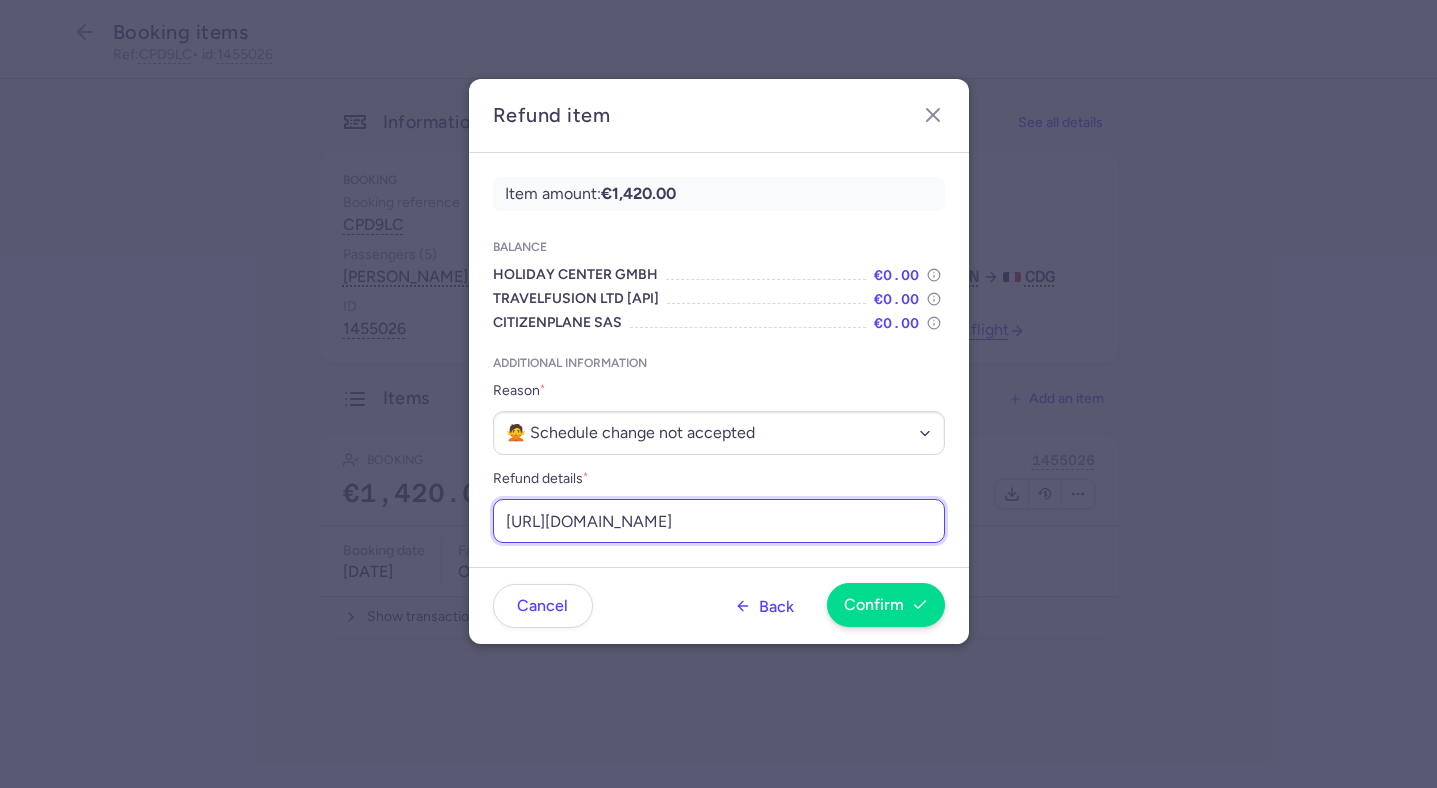 scroll, scrollTop: 0, scrollLeft: 237, axis: horizontal 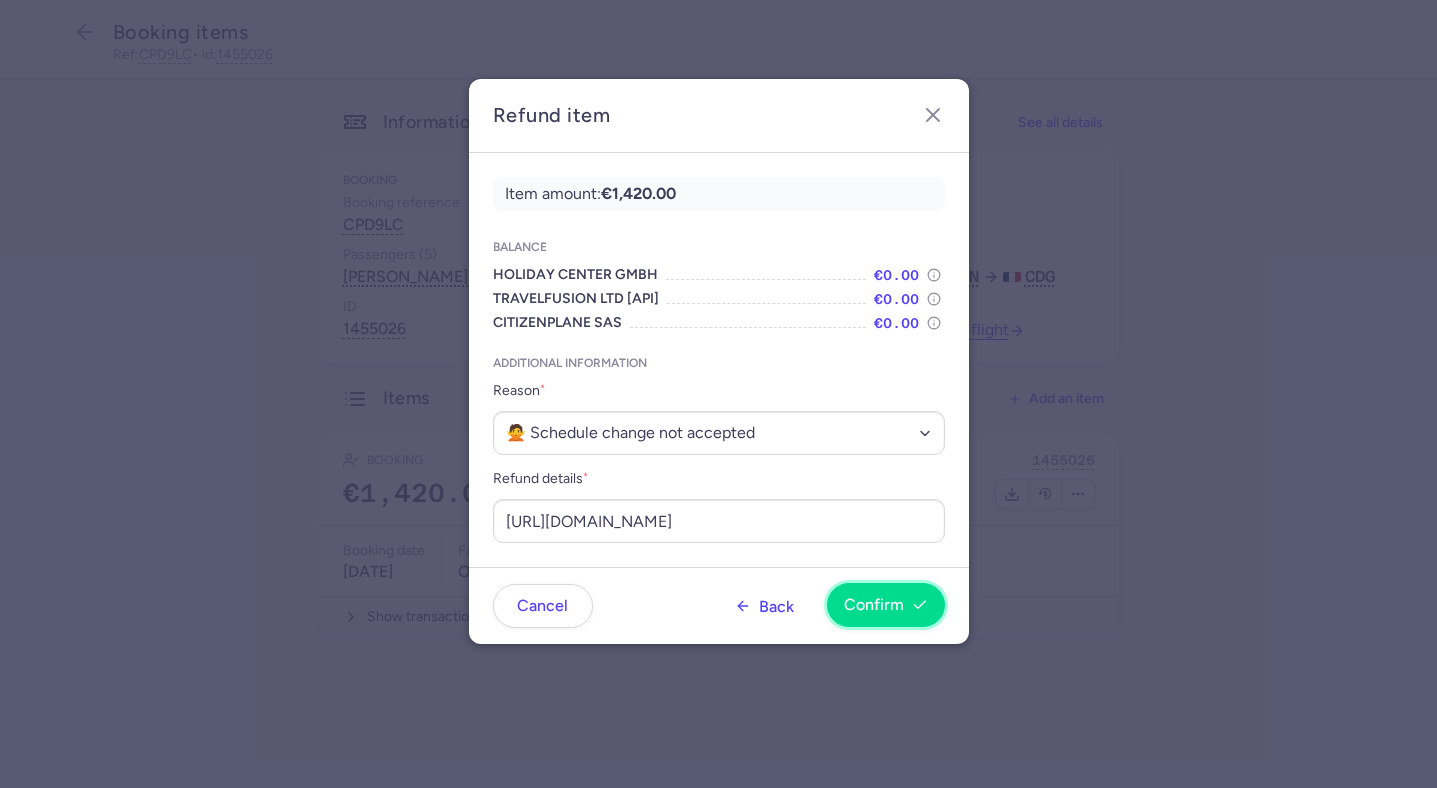 click on "Confirm" at bounding box center [886, 605] 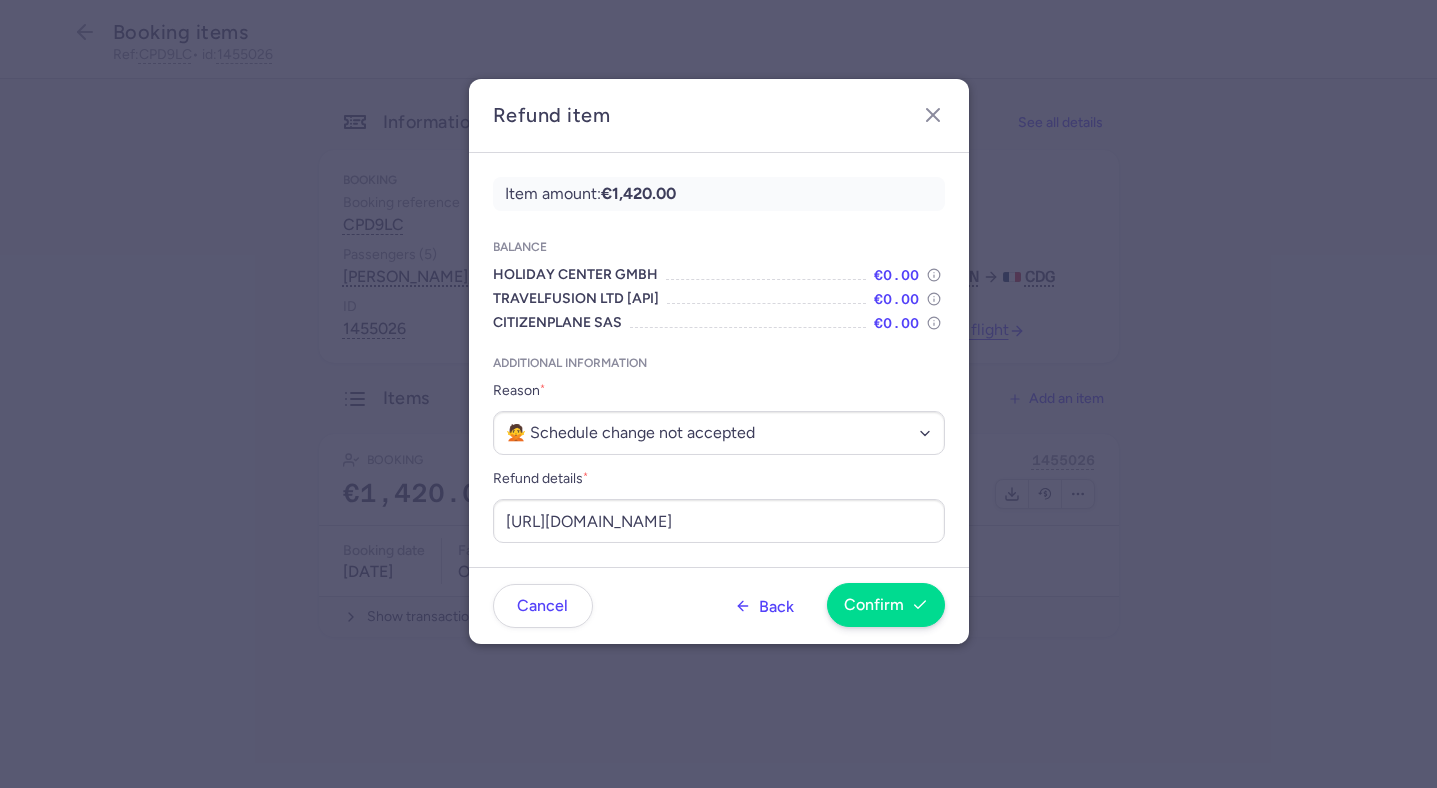 scroll, scrollTop: 0, scrollLeft: 0, axis: both 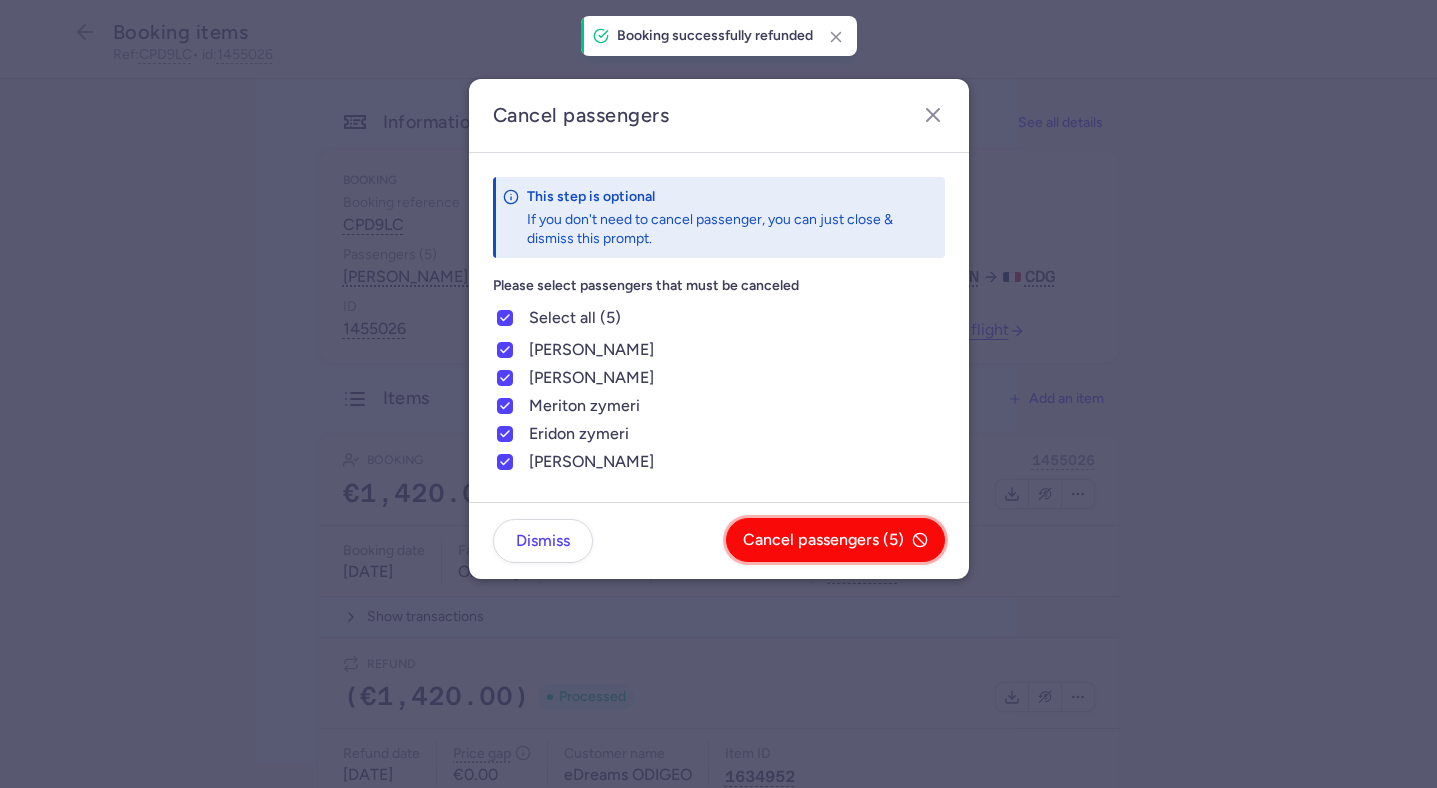 click on "Cancel passengers (5)" at bounding box center (823, 540) 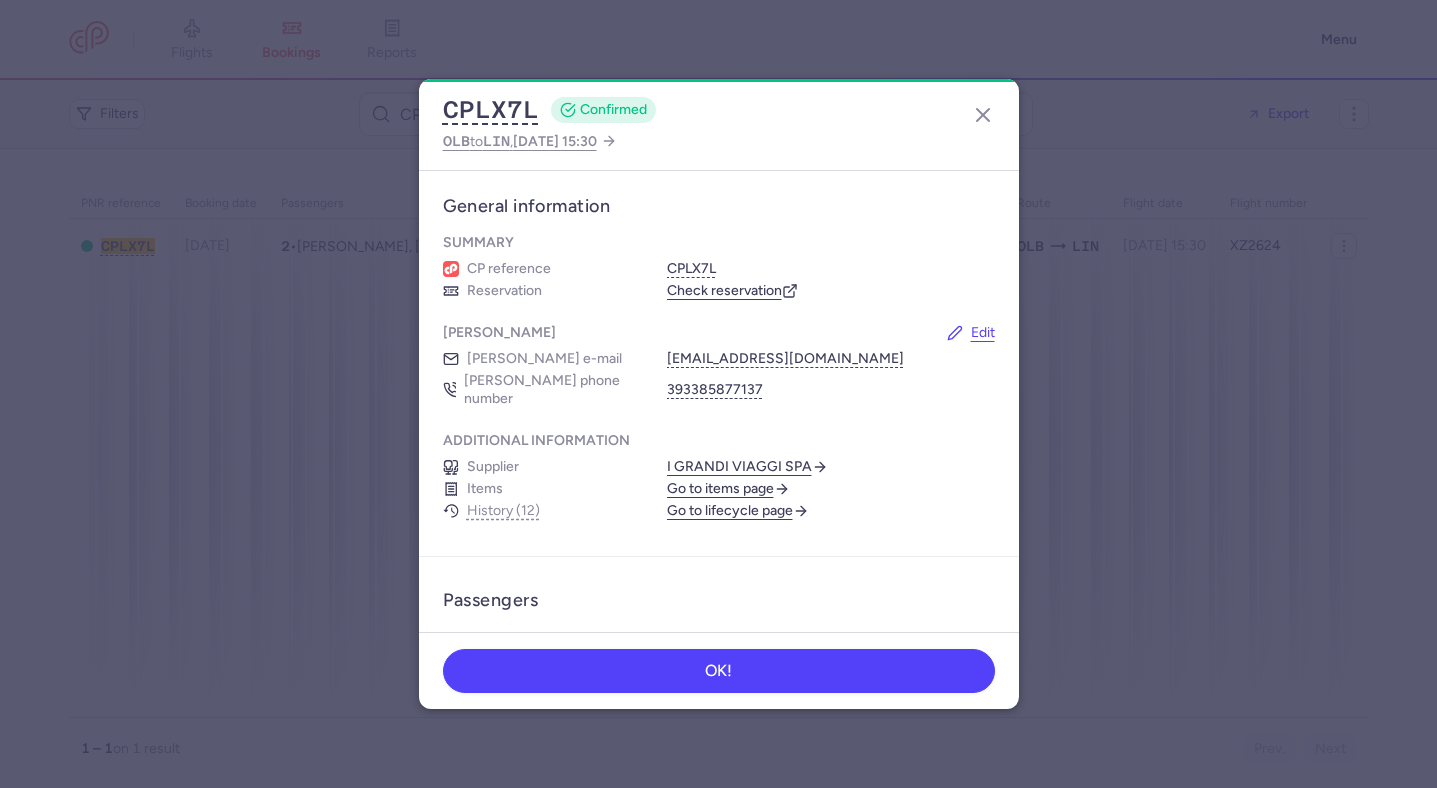 scroll, scrollTop: 0, scrollLeft: 0, axis: both 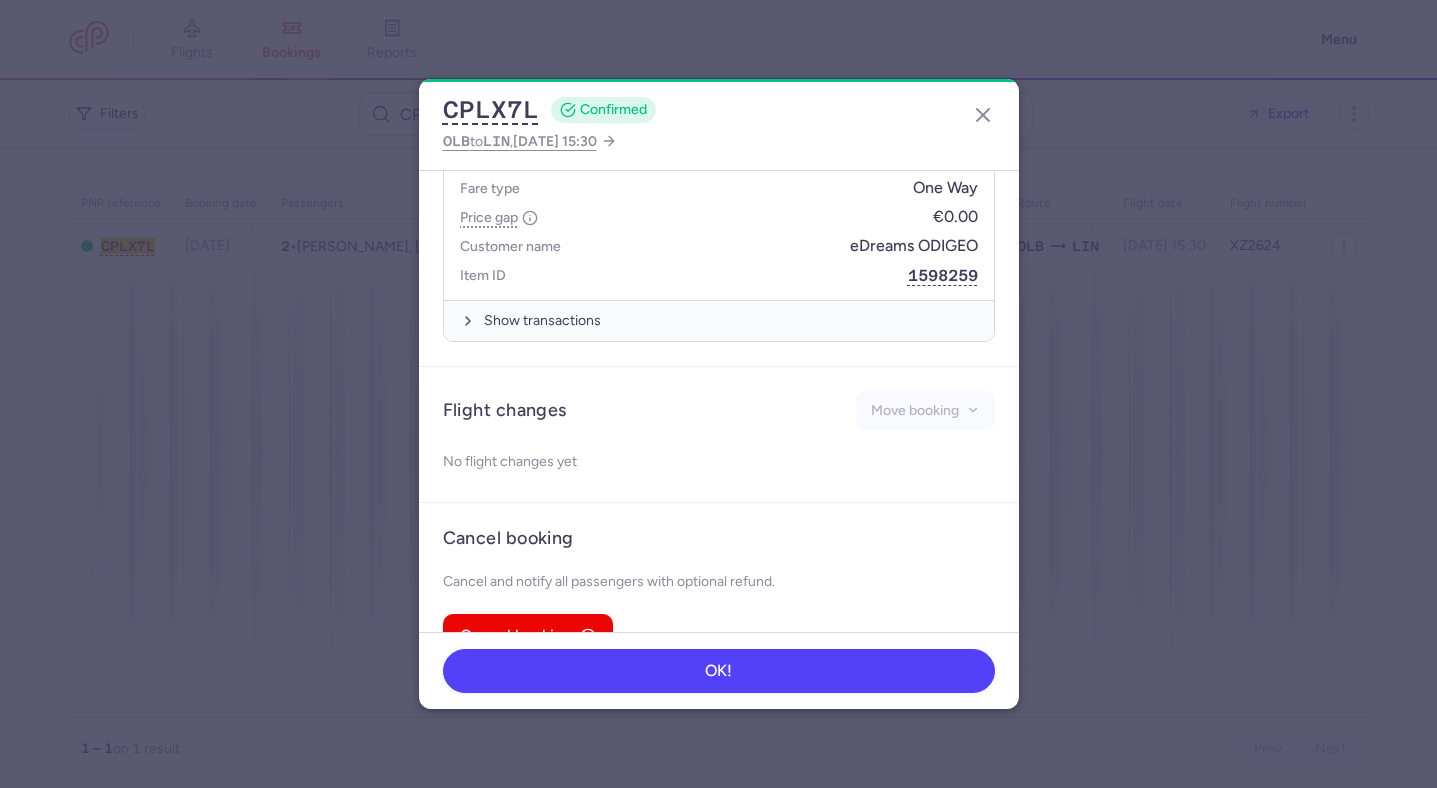 type 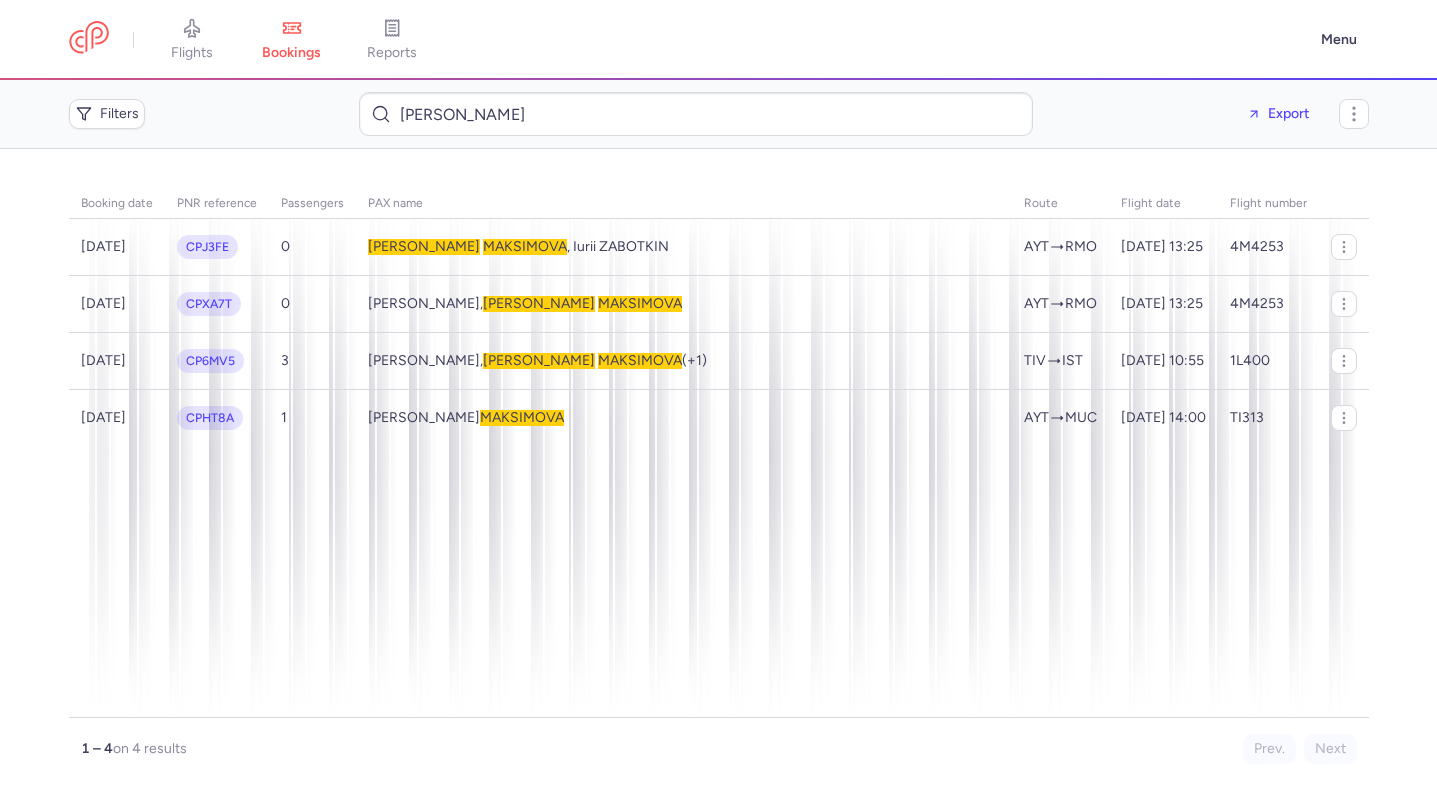 scroll, scrollTop: 0, scrollLeft: 0, axis: both 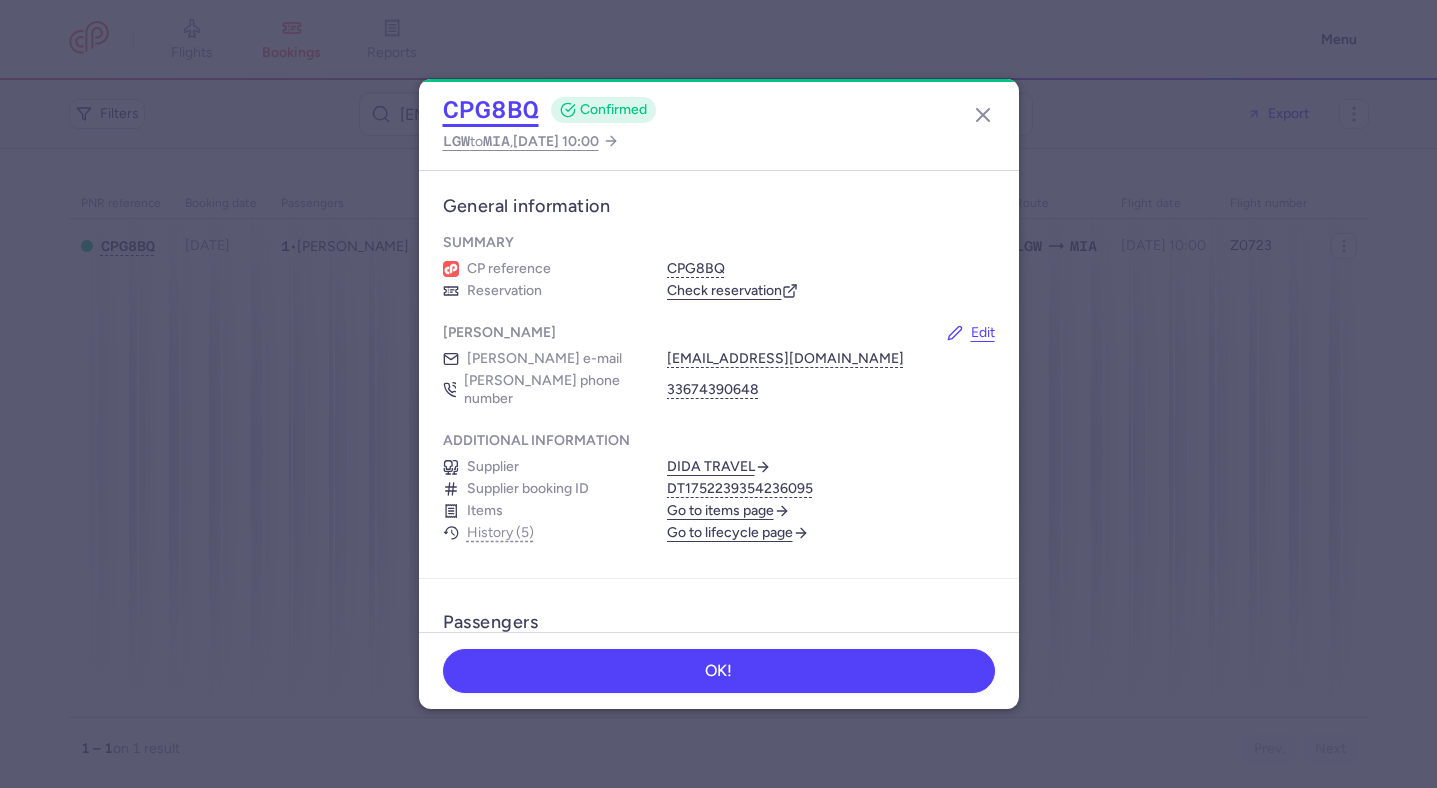 click on "CPG8BQ" 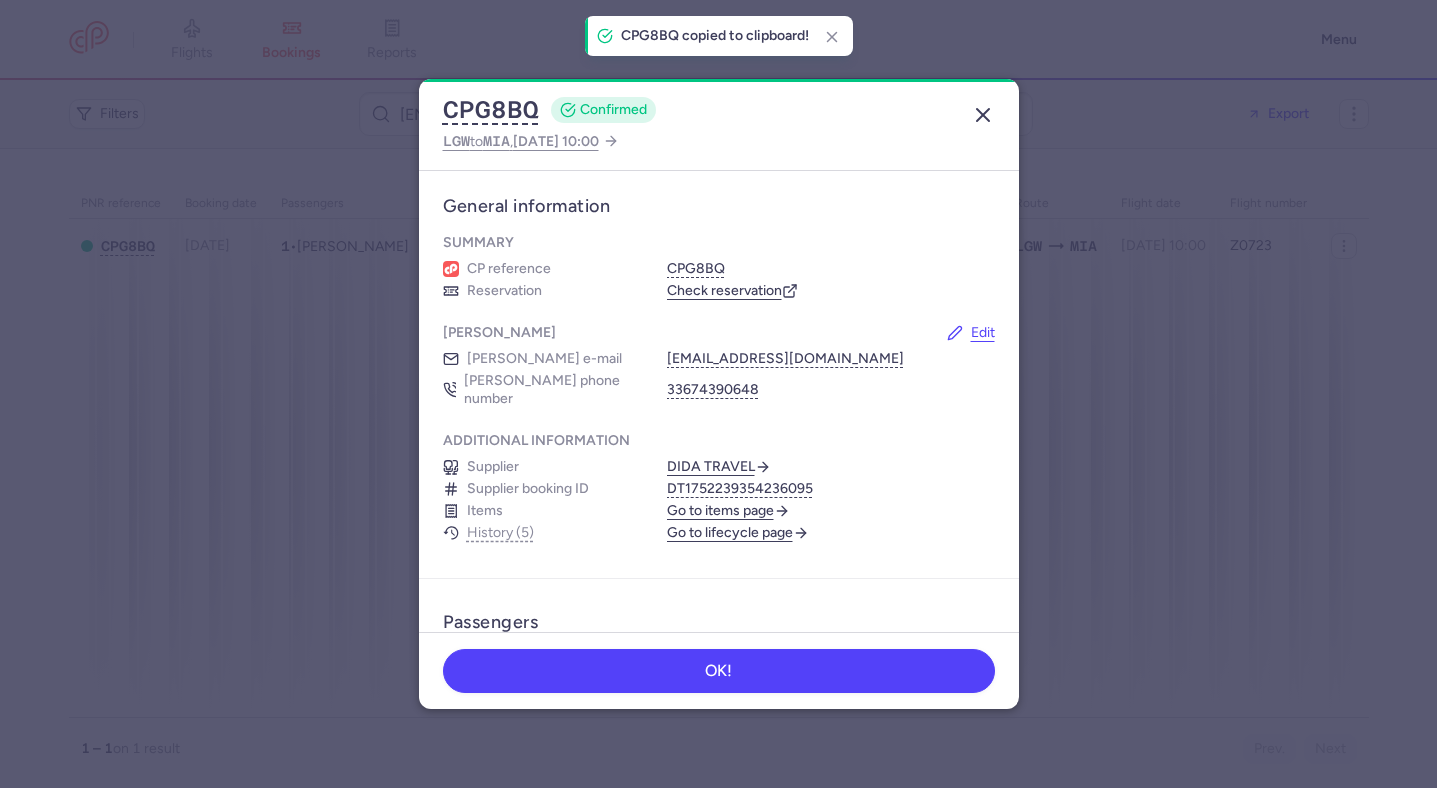 click 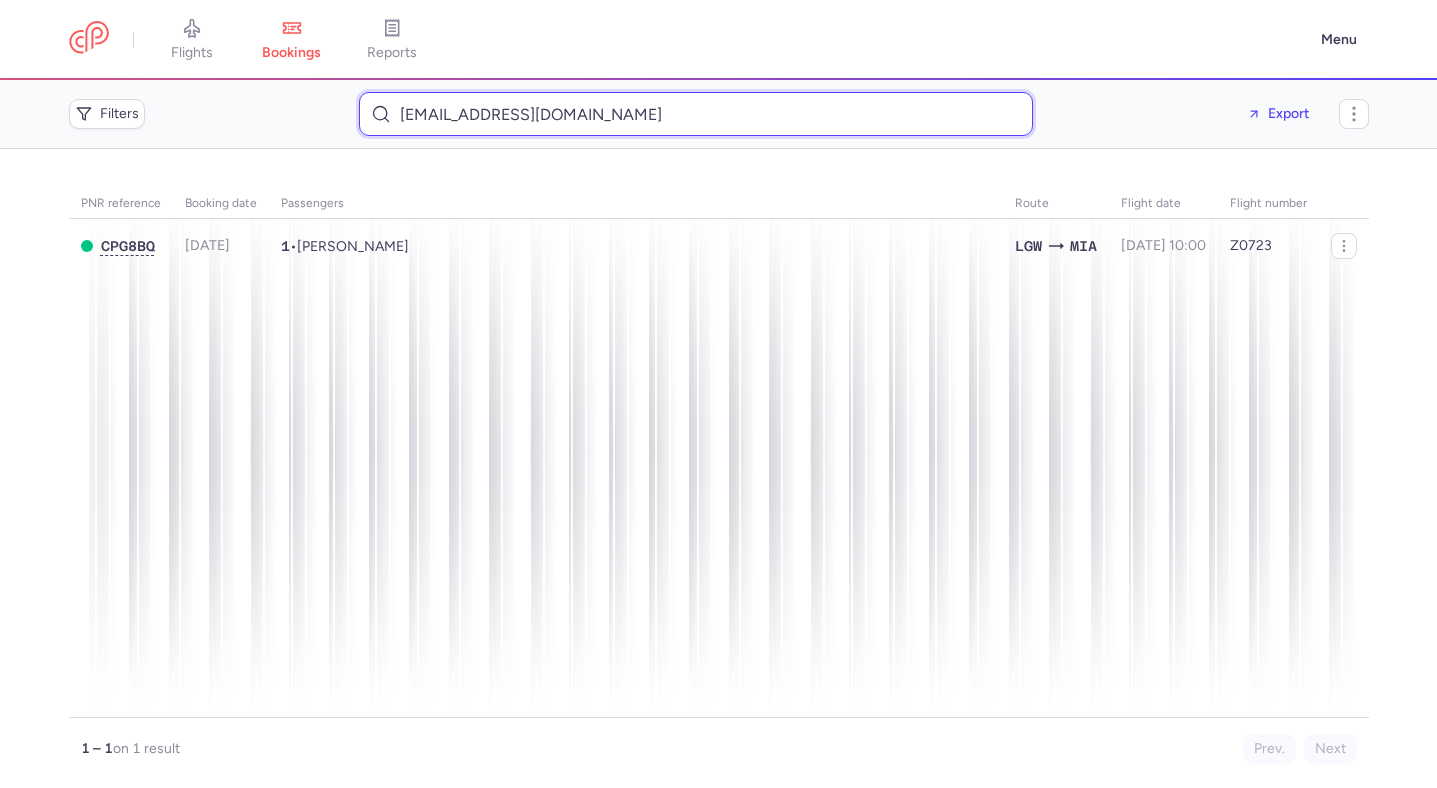 click on "nicolasfidani1@gmail.com" at bounding box center (696, 114) 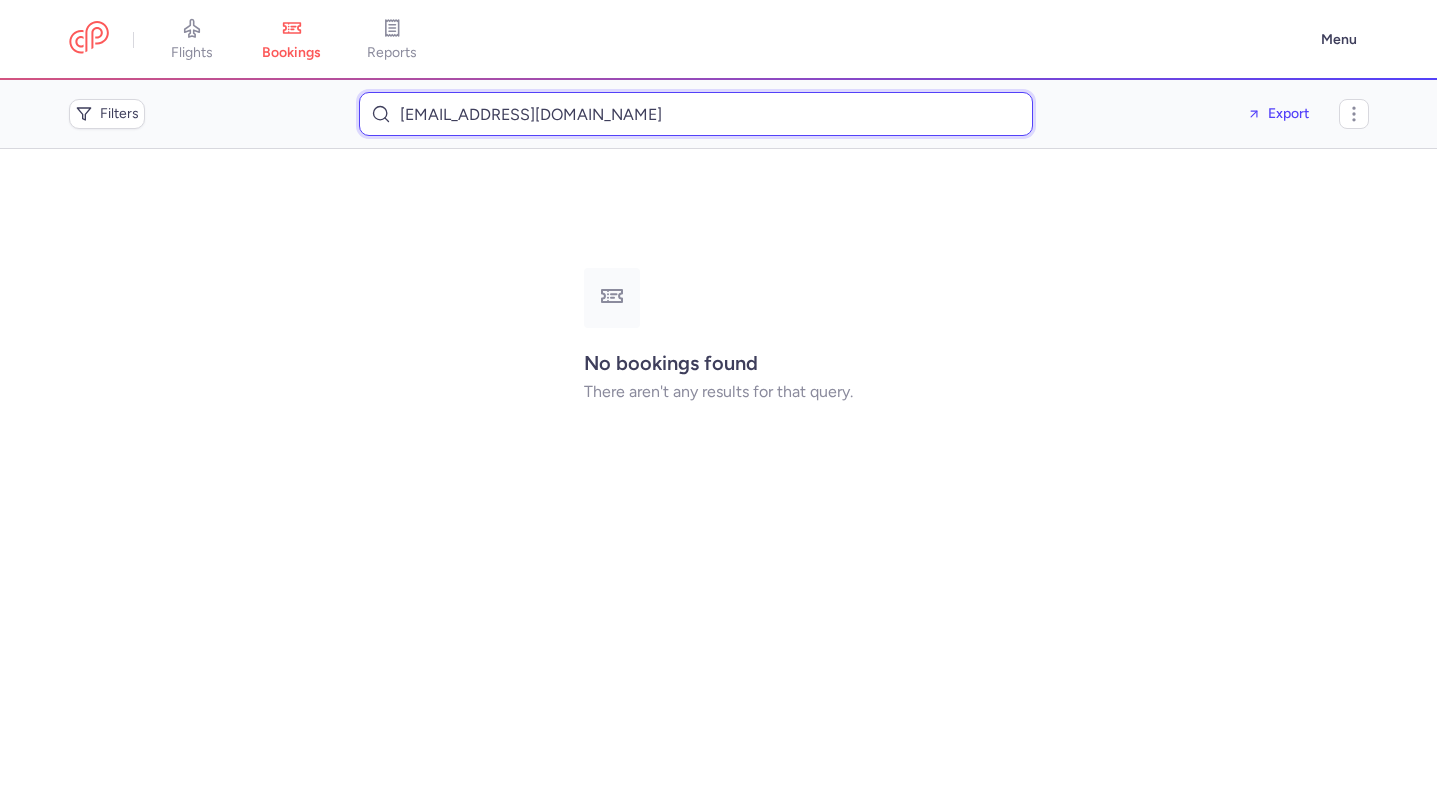 click on "lirimmrexha@gmail.com" at bounding box center (696, 114) 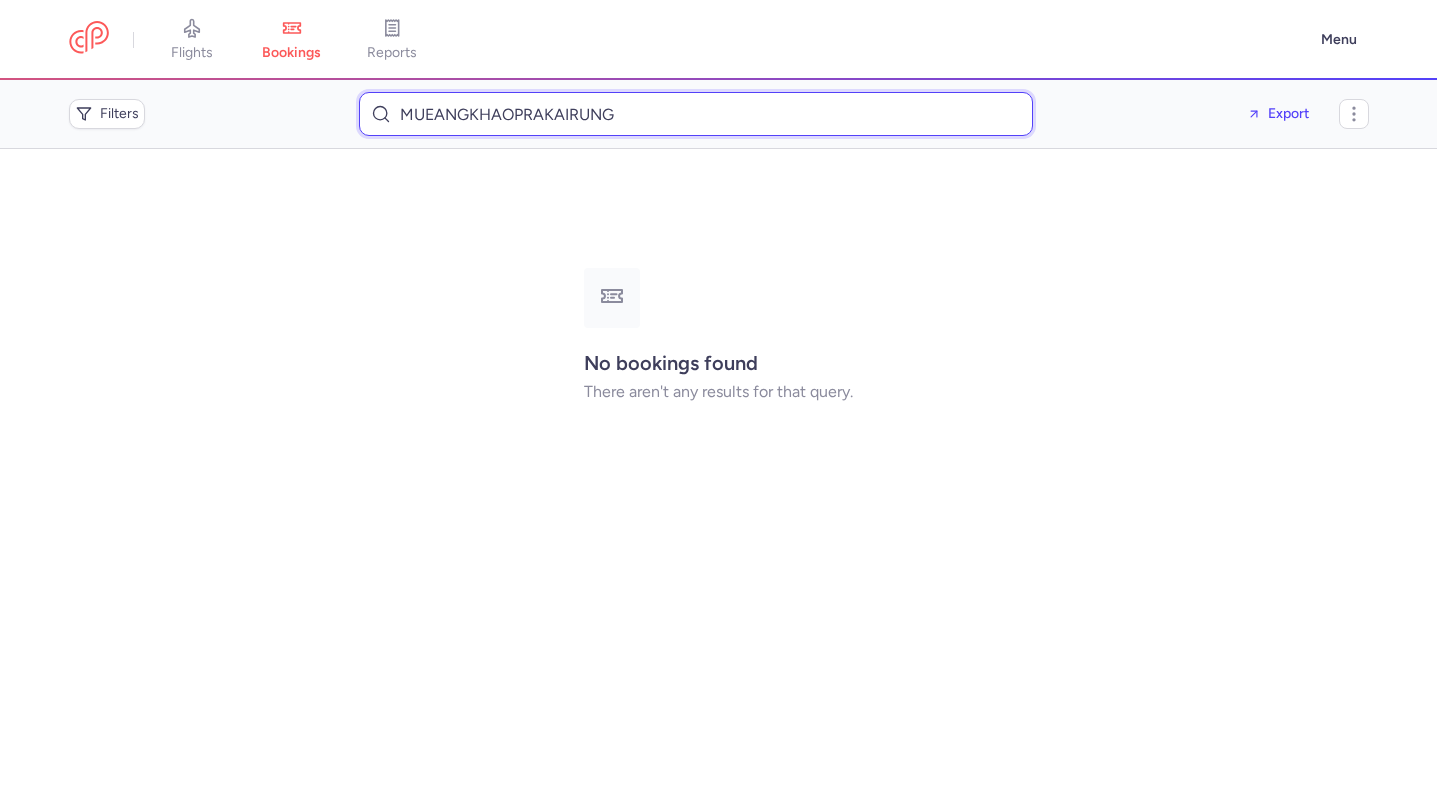 click on "MUEANGKHAOPRAKAIRUNG" at bounding box center (696, 114) 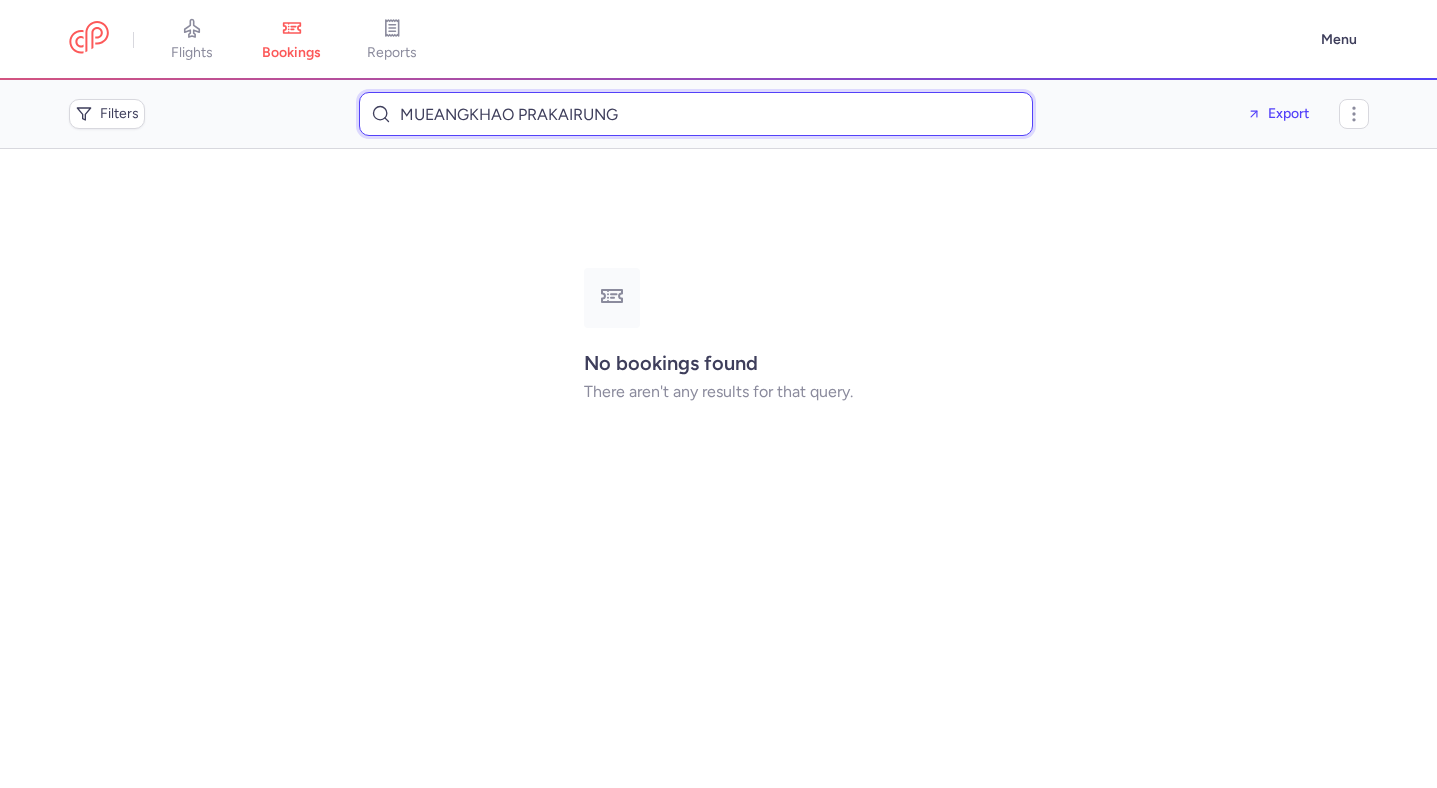 click on "MUEANGKHAO PRAKAIRUNG" at bounding box center (696, 114) 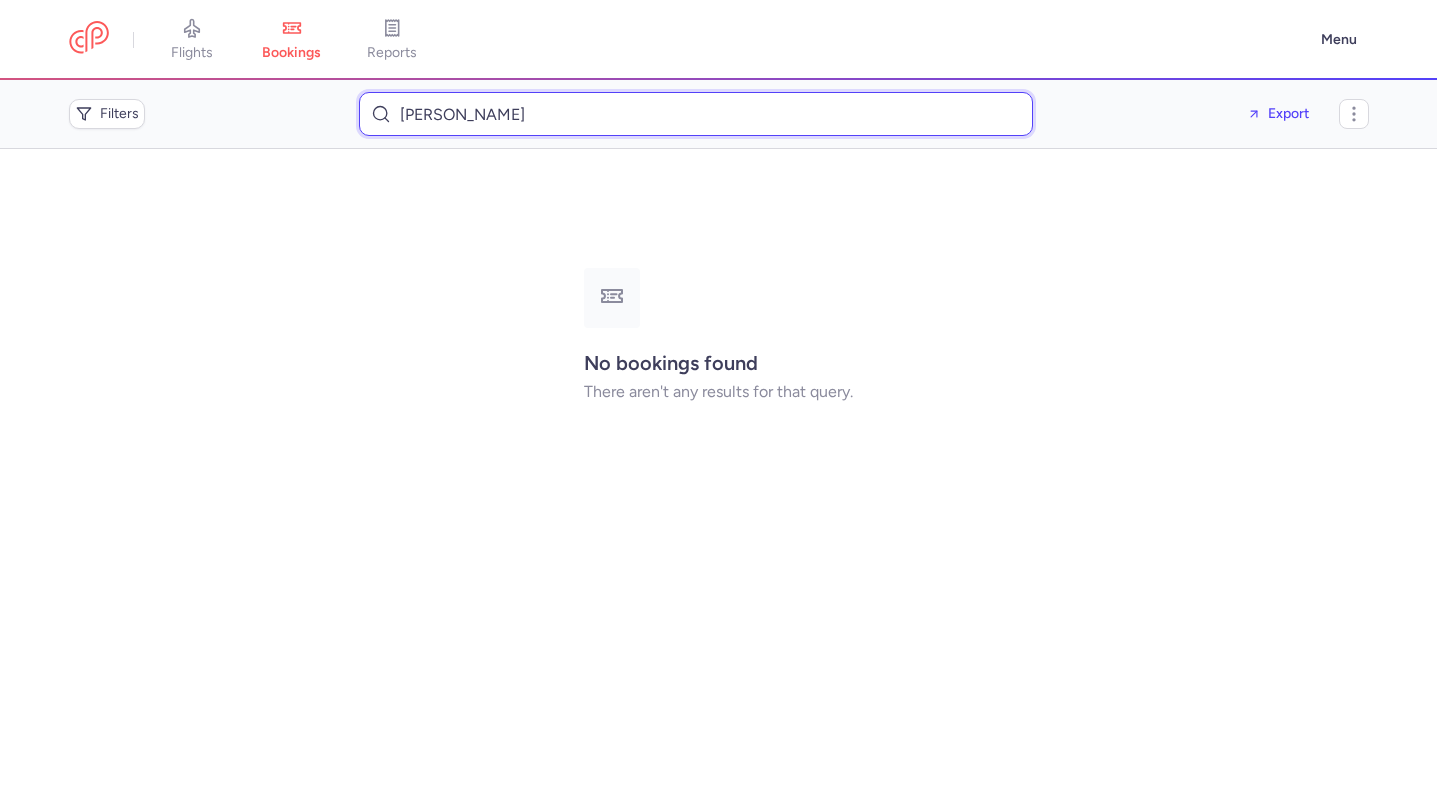 type on "Inaya Xhabali" 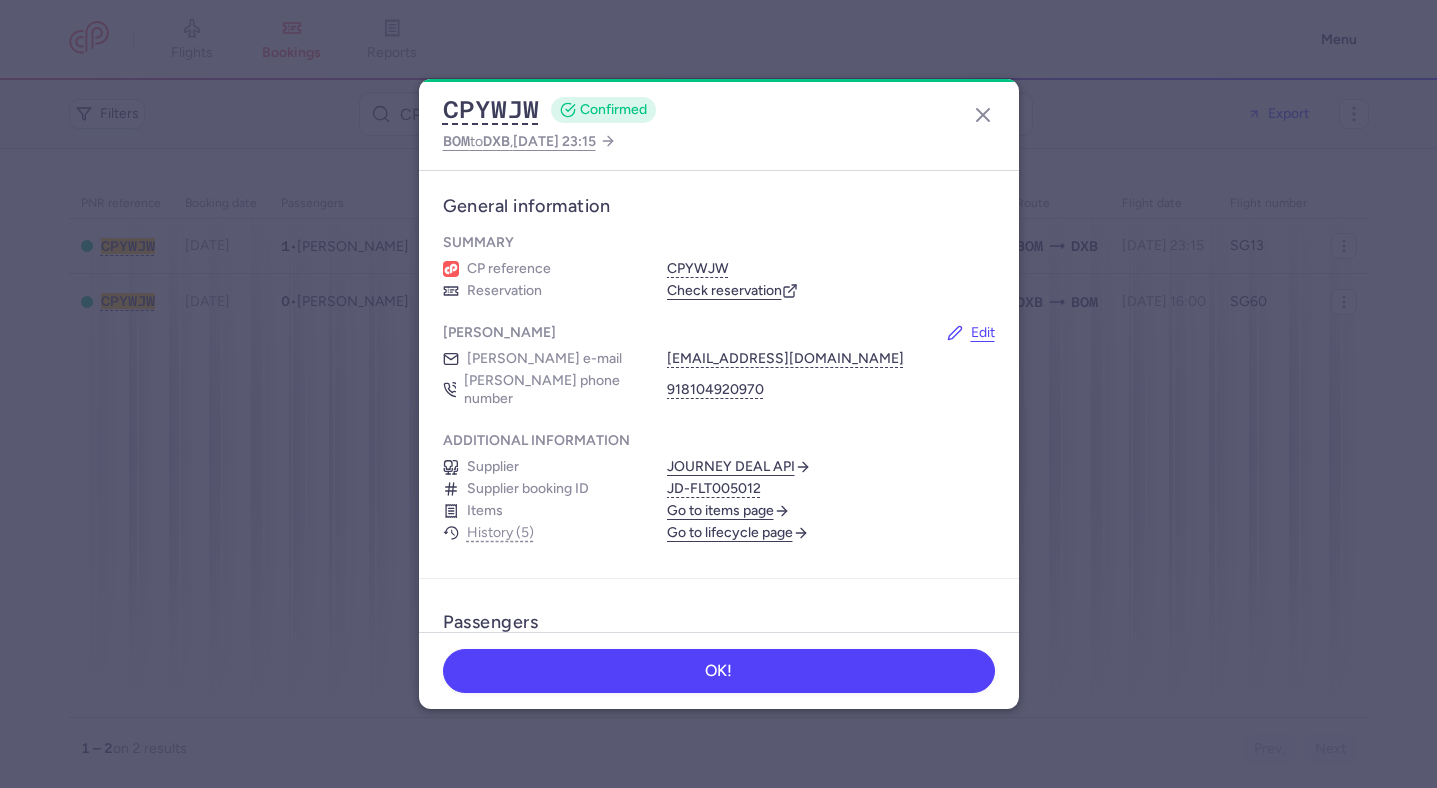 scroll, scrollTop: 0, scrollLeft: 0, axis: both 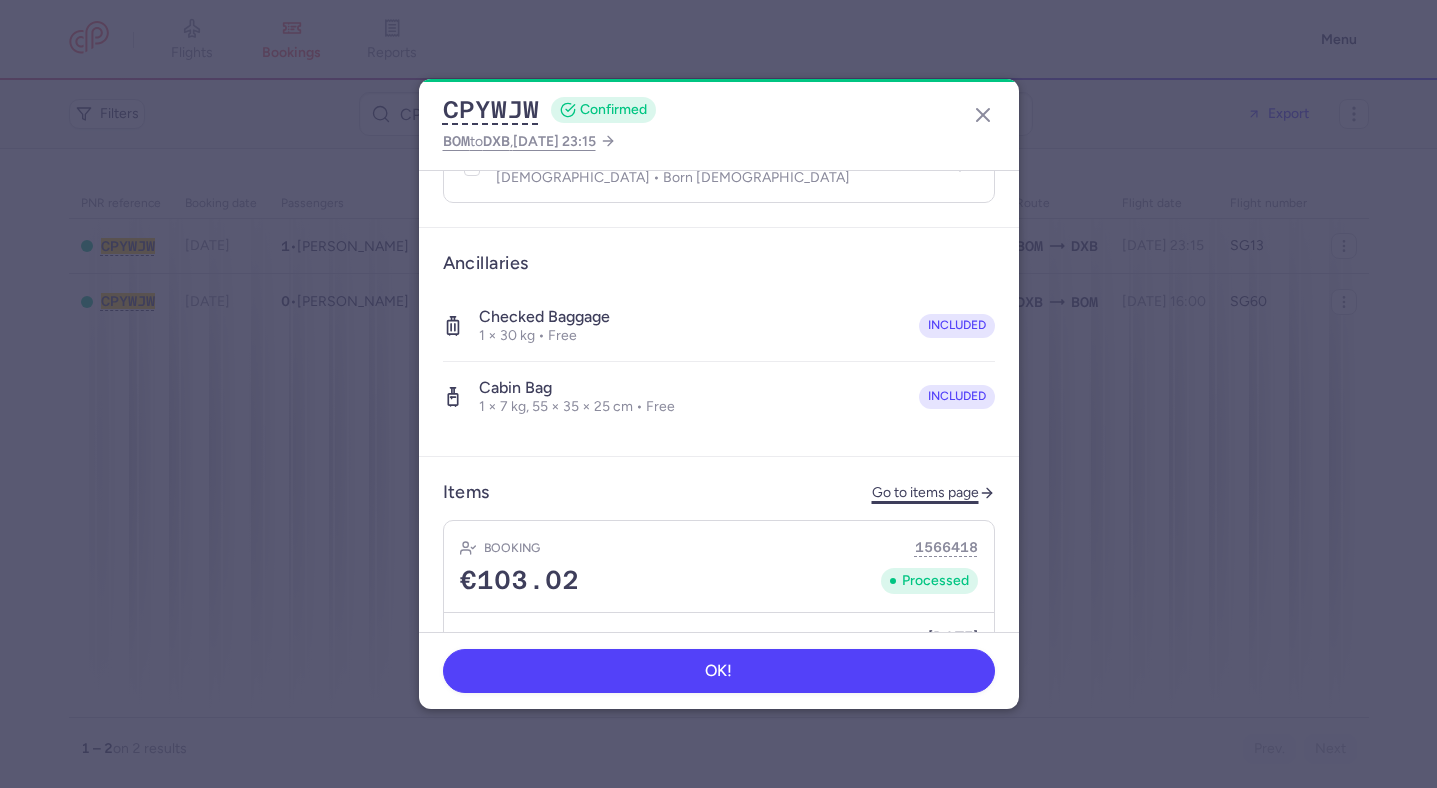 click on "Go to items page" 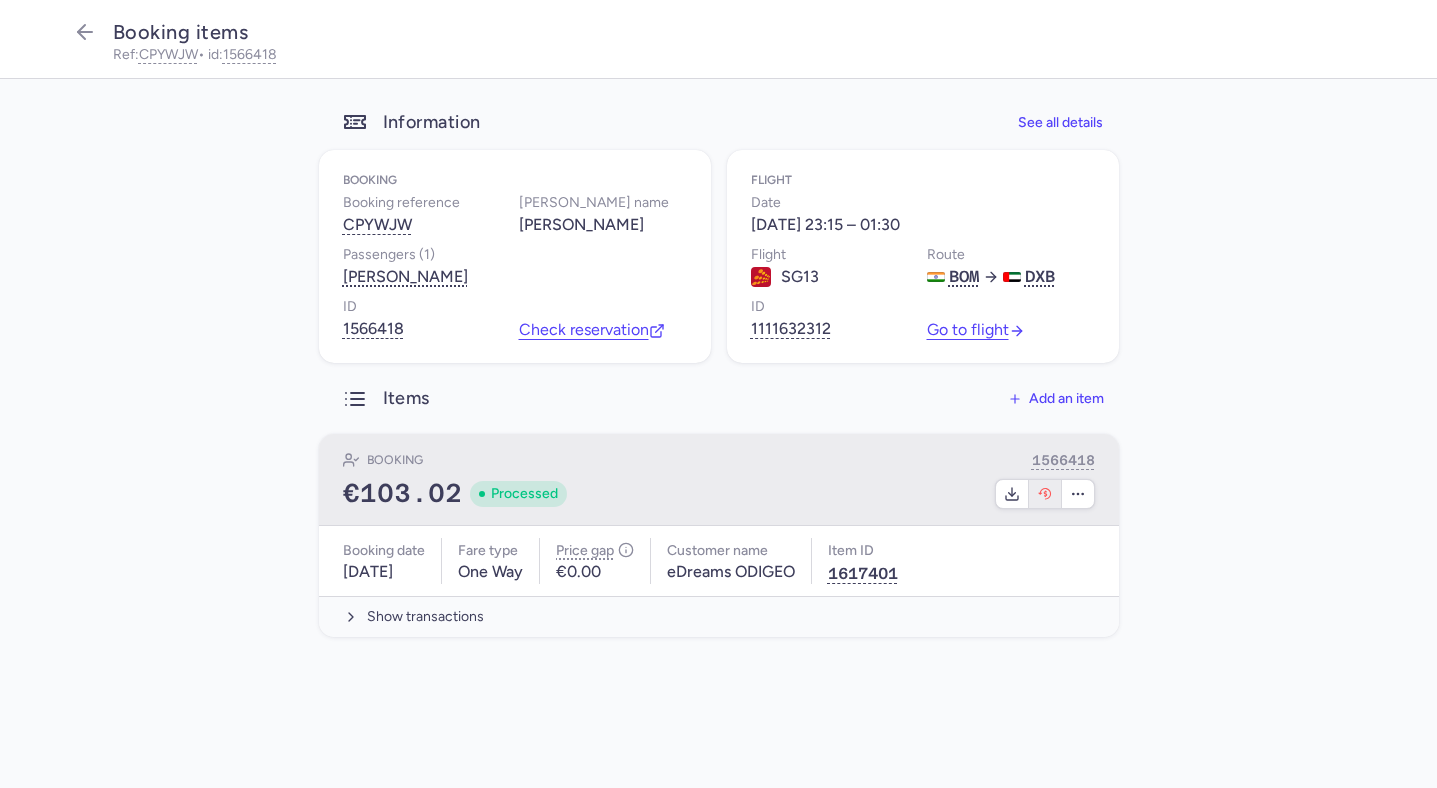 click 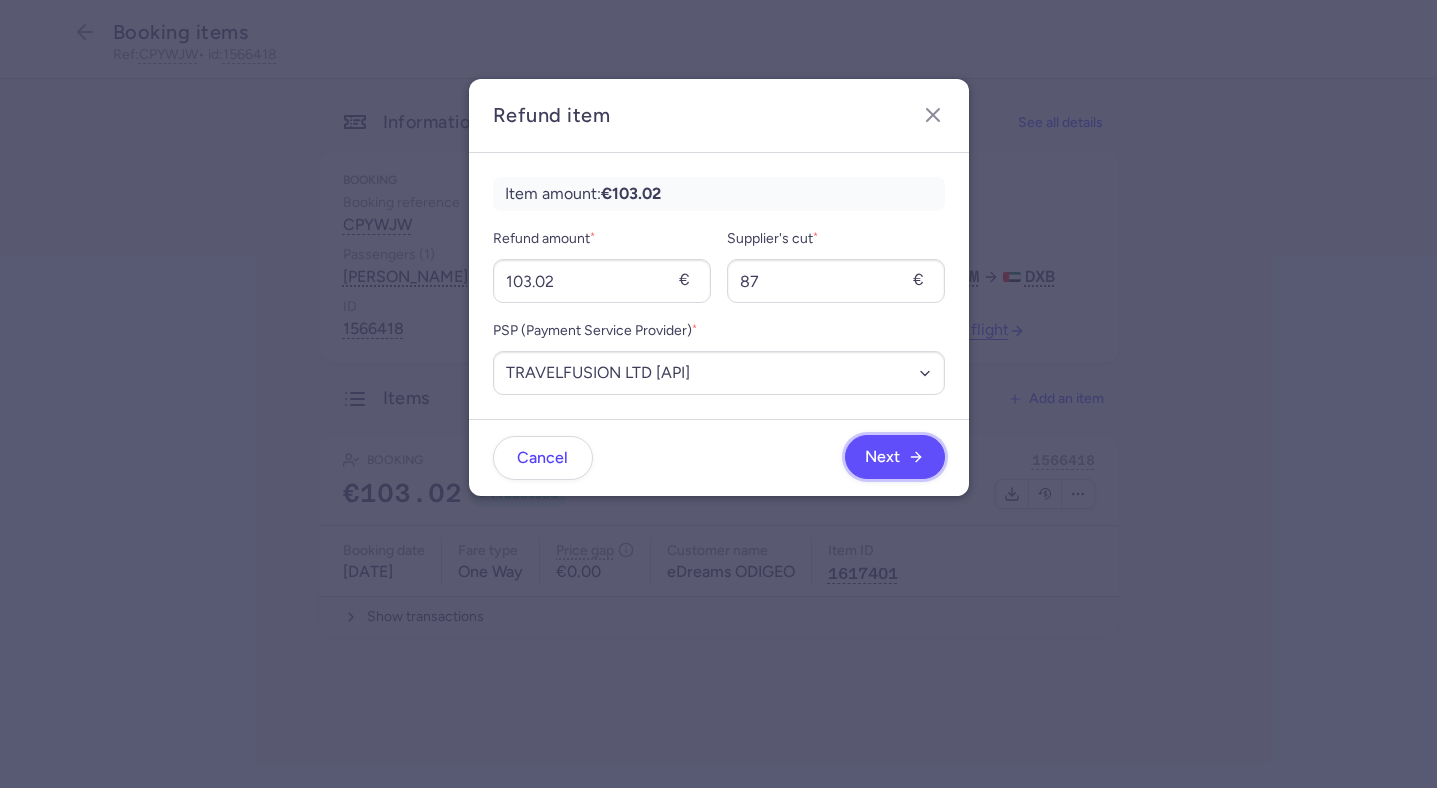 click on "Next" at bounding box center (895, 457) 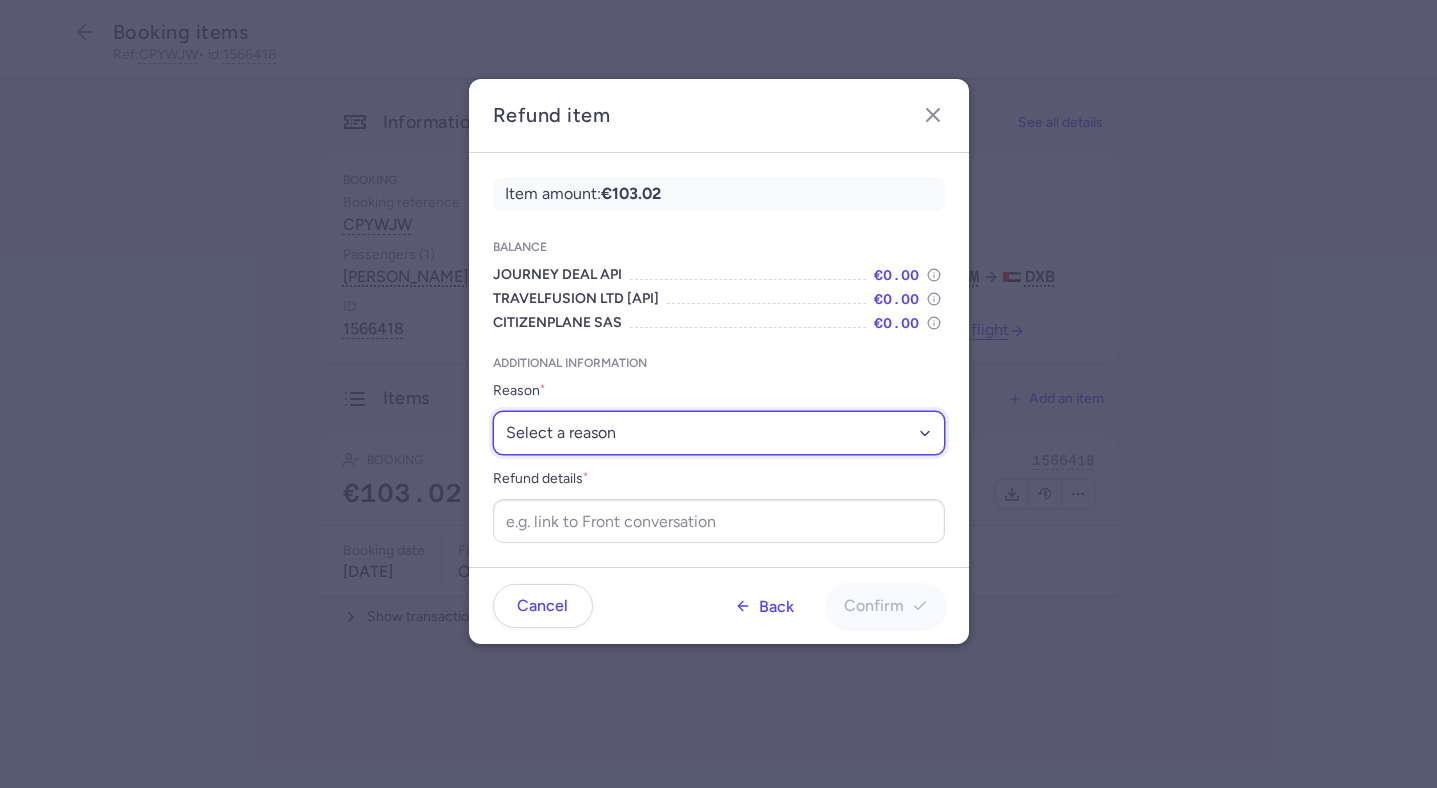 click on "Select a reason ✈️ Airline ceasing ops 💼 Ancillary issue 📄 APIS missing ⚙️ CitizenPlane error ⛔️ Denied boarding 🔁 Duplicate ❌ Flight canceled 🕵🏼‍♂️ Fraud 🎁 Goodwill 🎫 Goodwill allowance 🙃 Other 💺 Overbooking 💸 Refund with penalty 🙅 Schedule change not accepted 🤕 Supplier error 💵 Tax refund ❓ Unconfirmed booking" at bounding box center [719, 433] 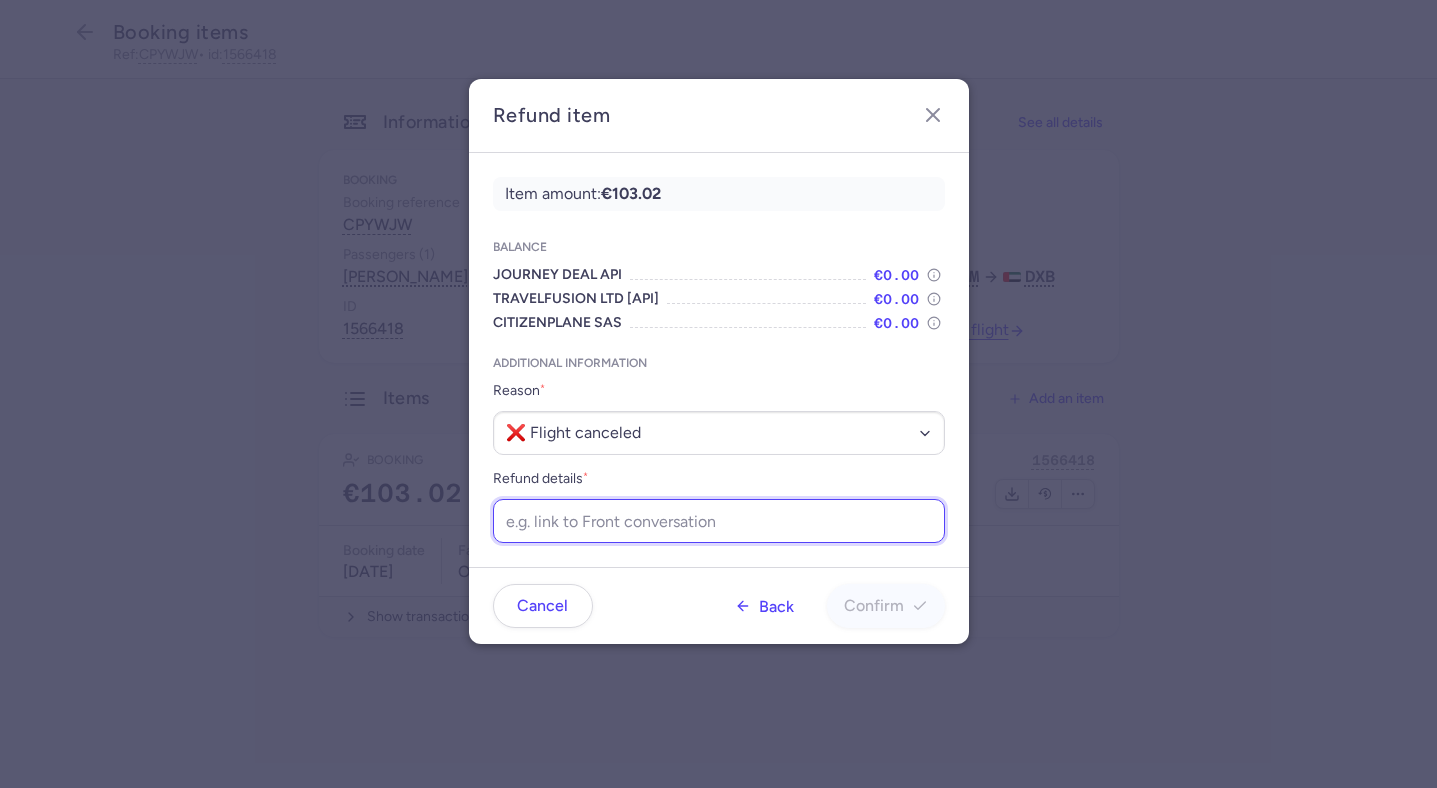 click on "Refund details  *" at bounding box center (719, 521) 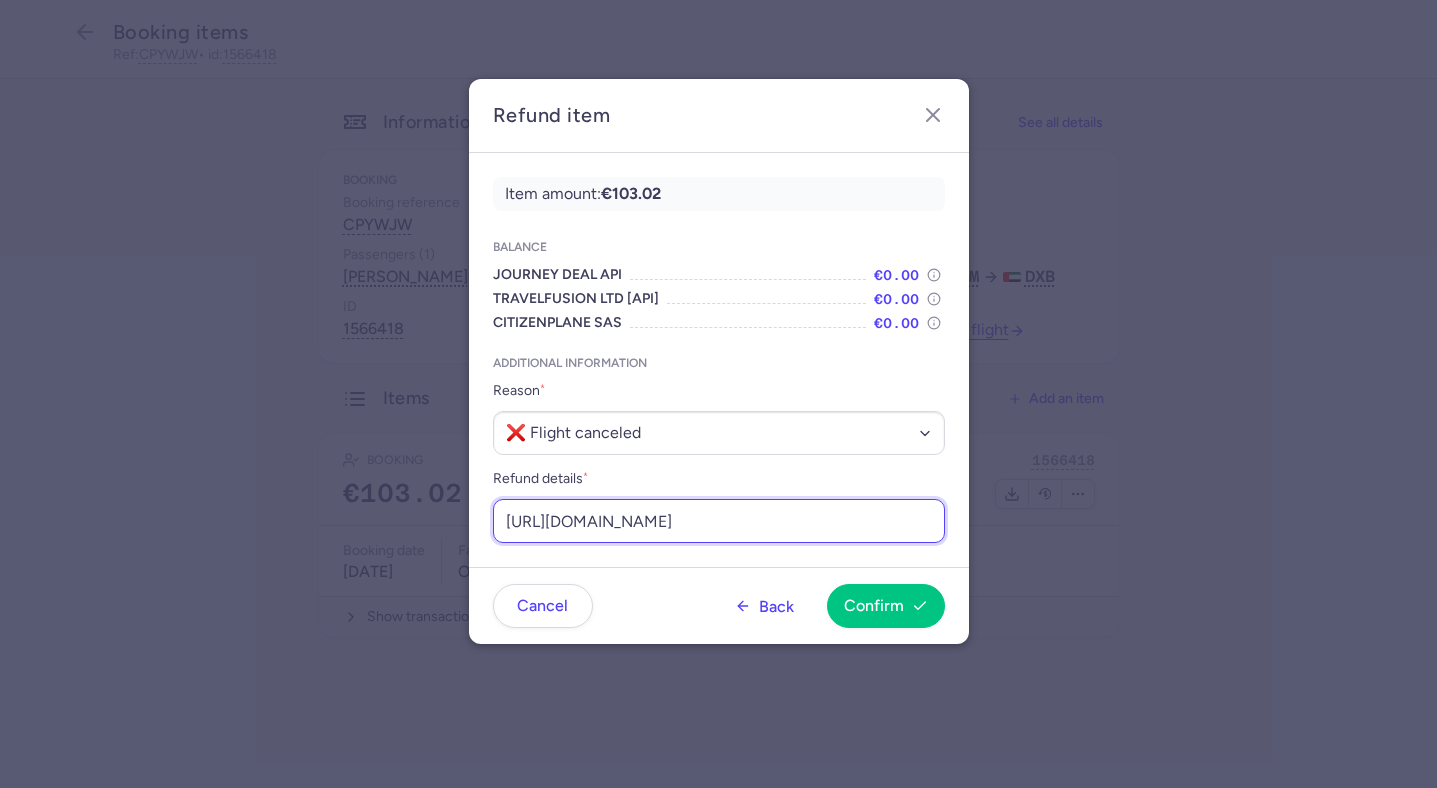 scroll, scrollTop: 0, scrollLeft: 242, axis: horizontal 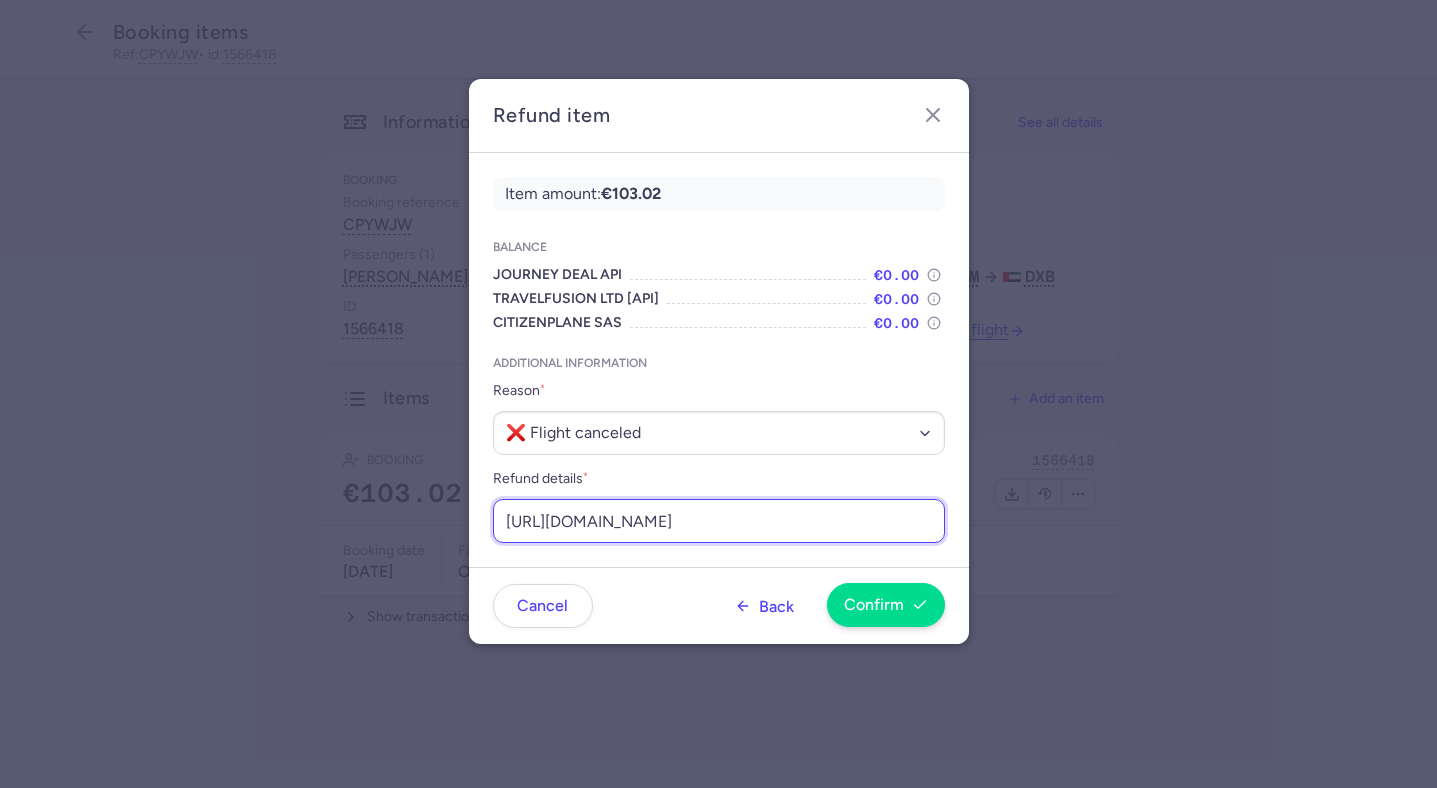 type on "https://app.frontapp.com/open/msg_pu0vz2a?key=mYwJjHr3fXkF1vpbYvDMZD4aJgyAvdzU" 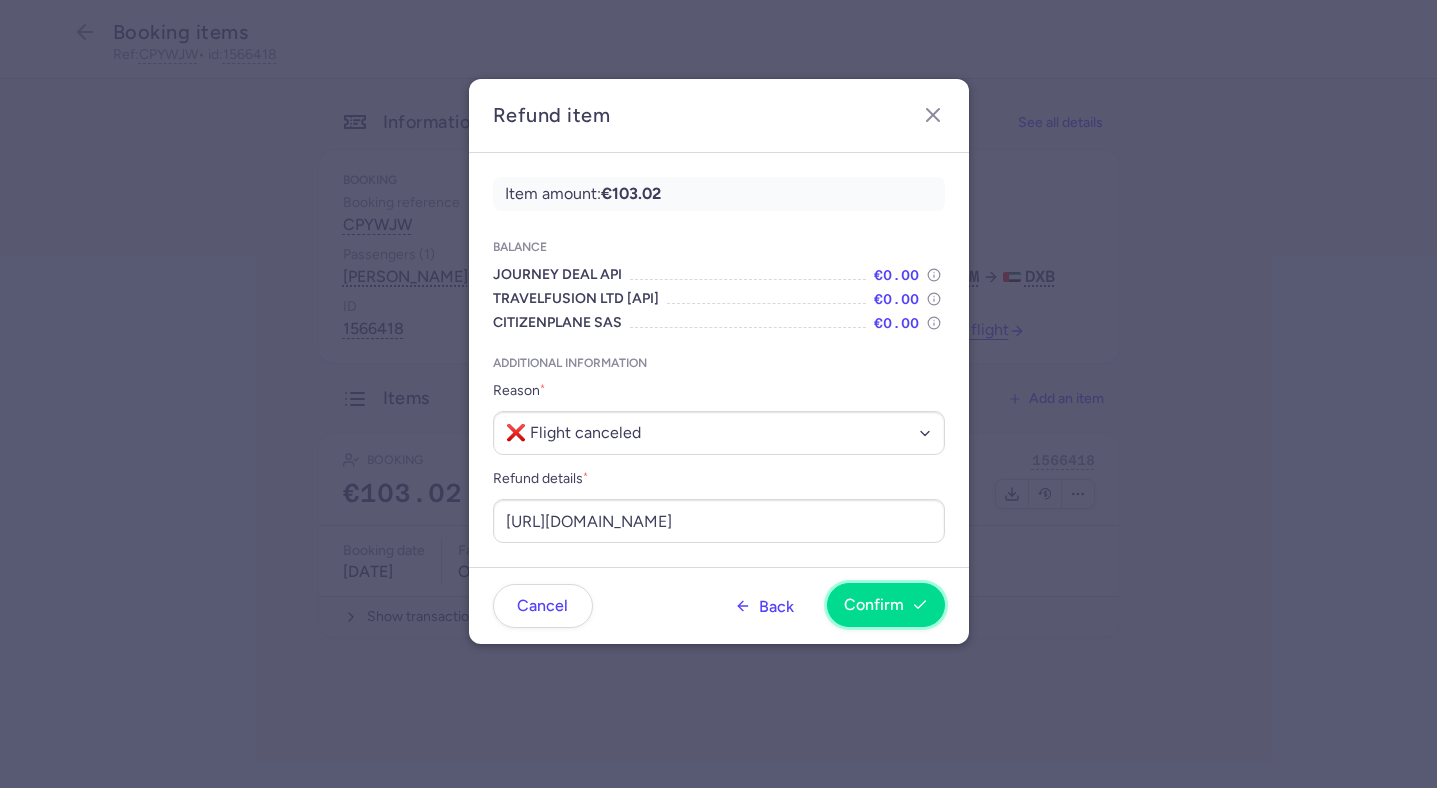 scroll, scrollTop: 0, scrollLeft: 0, axis: both 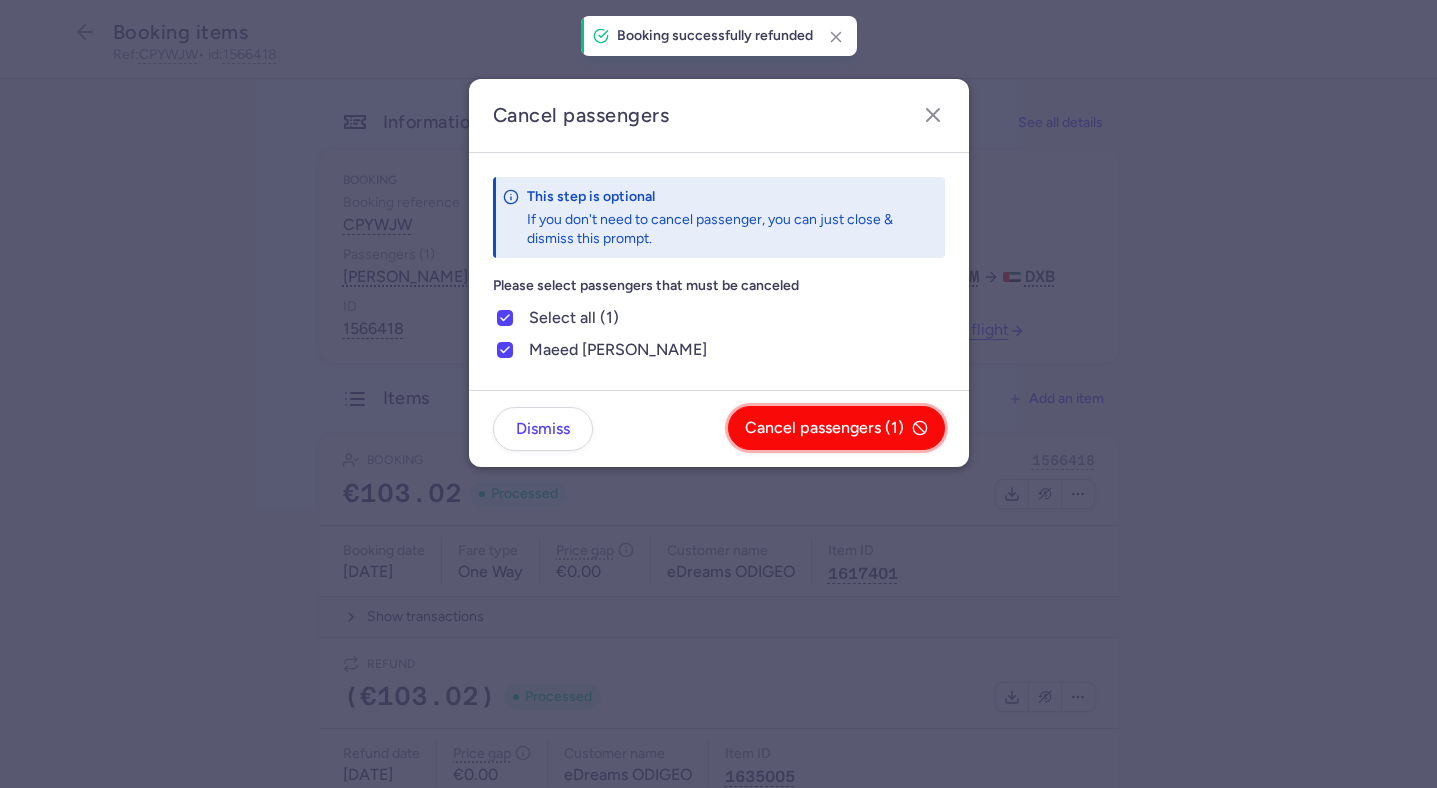 click on "Cancel passengers (1)" at bounding box center [824, 428] 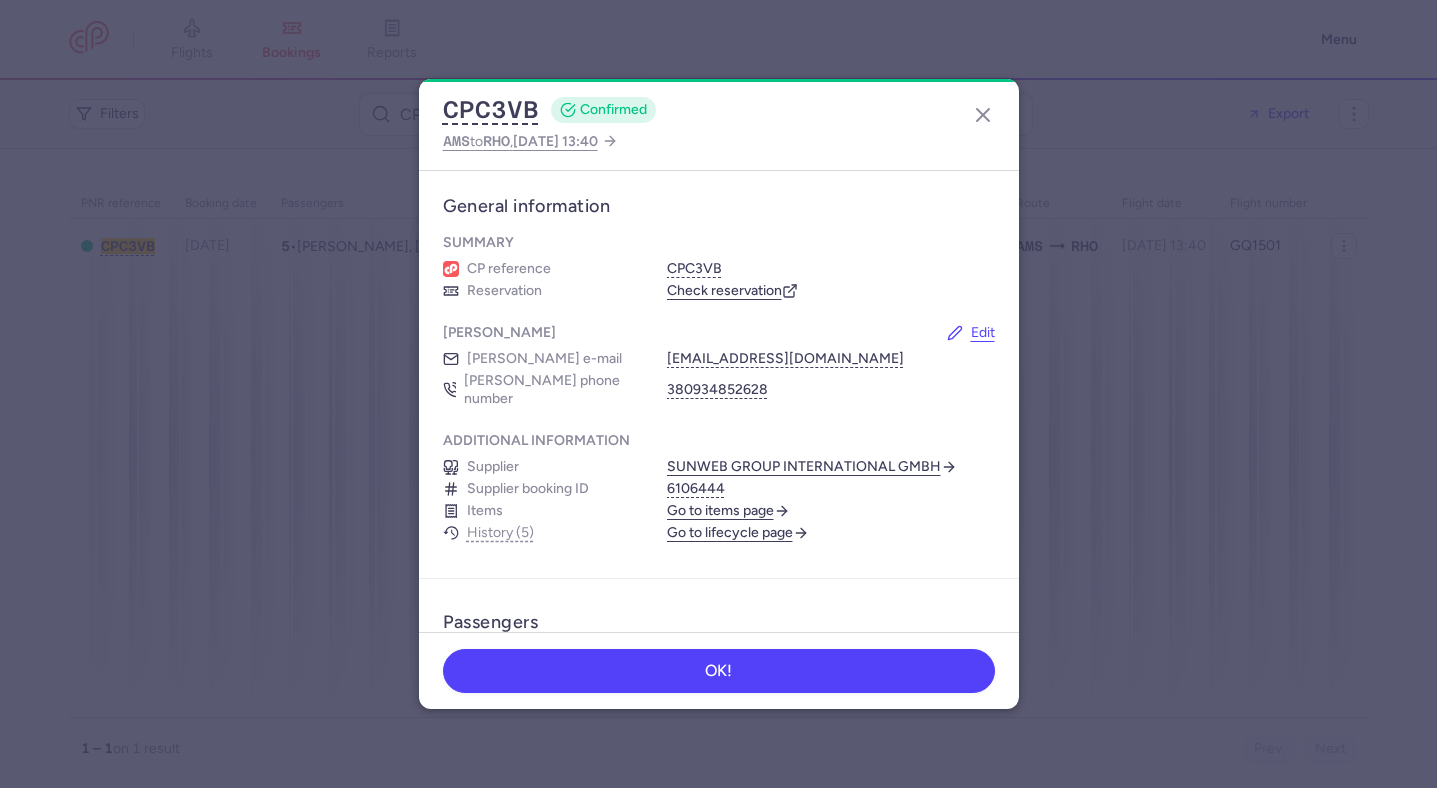 scroll, scrollTop: 0, scrollLeft: 0, axis: both 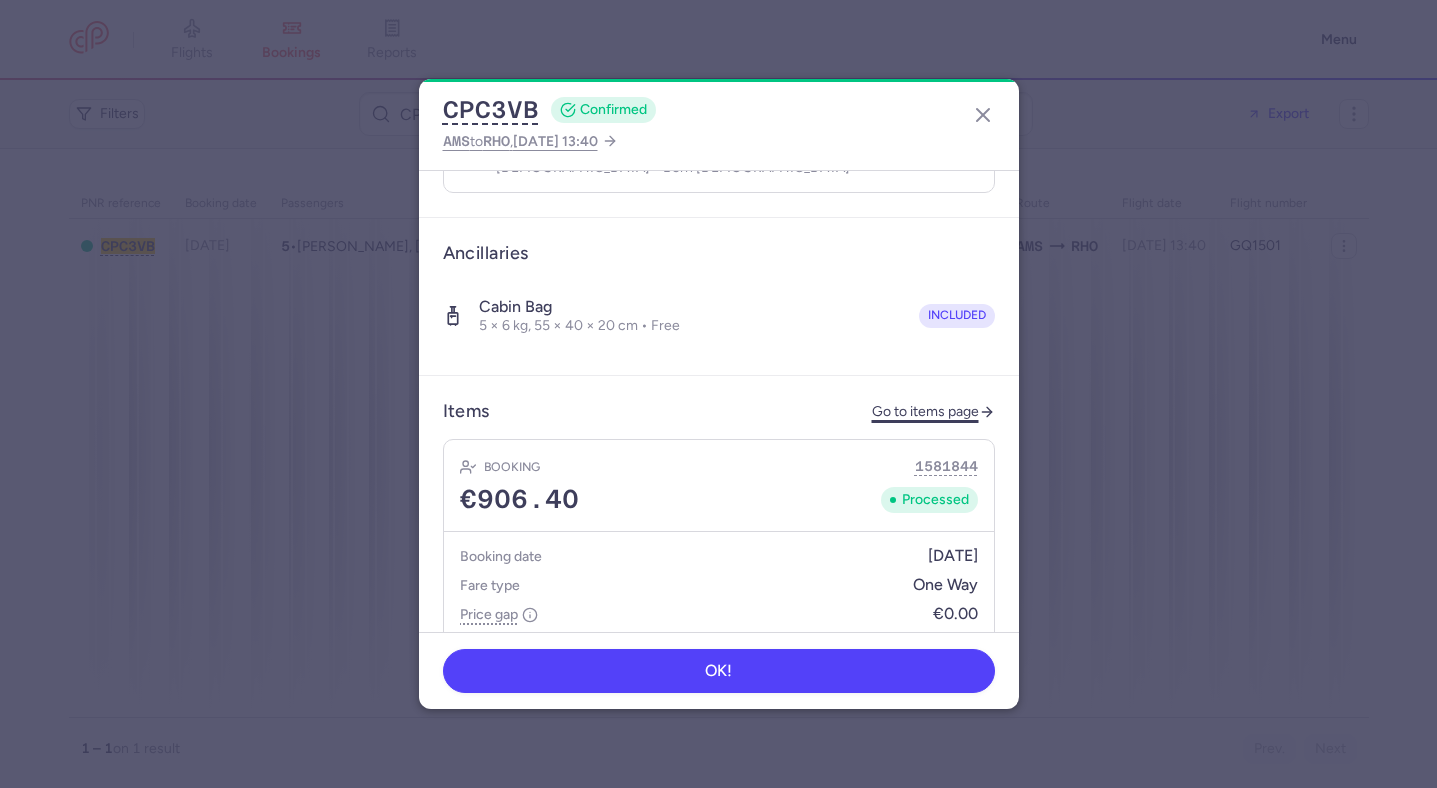 click on "Go to items page" 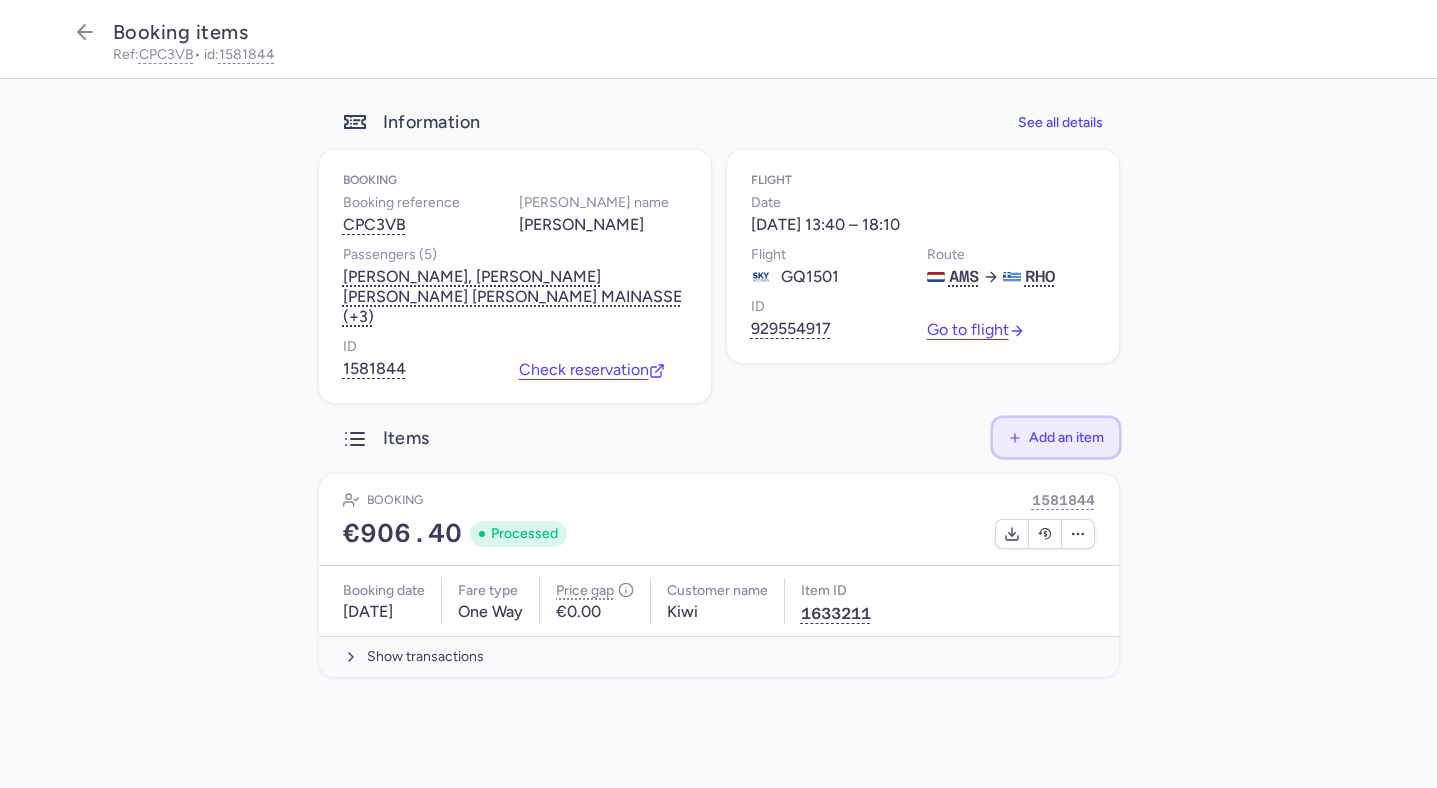 click on "Add an item" at bounding box center [1066, 437] 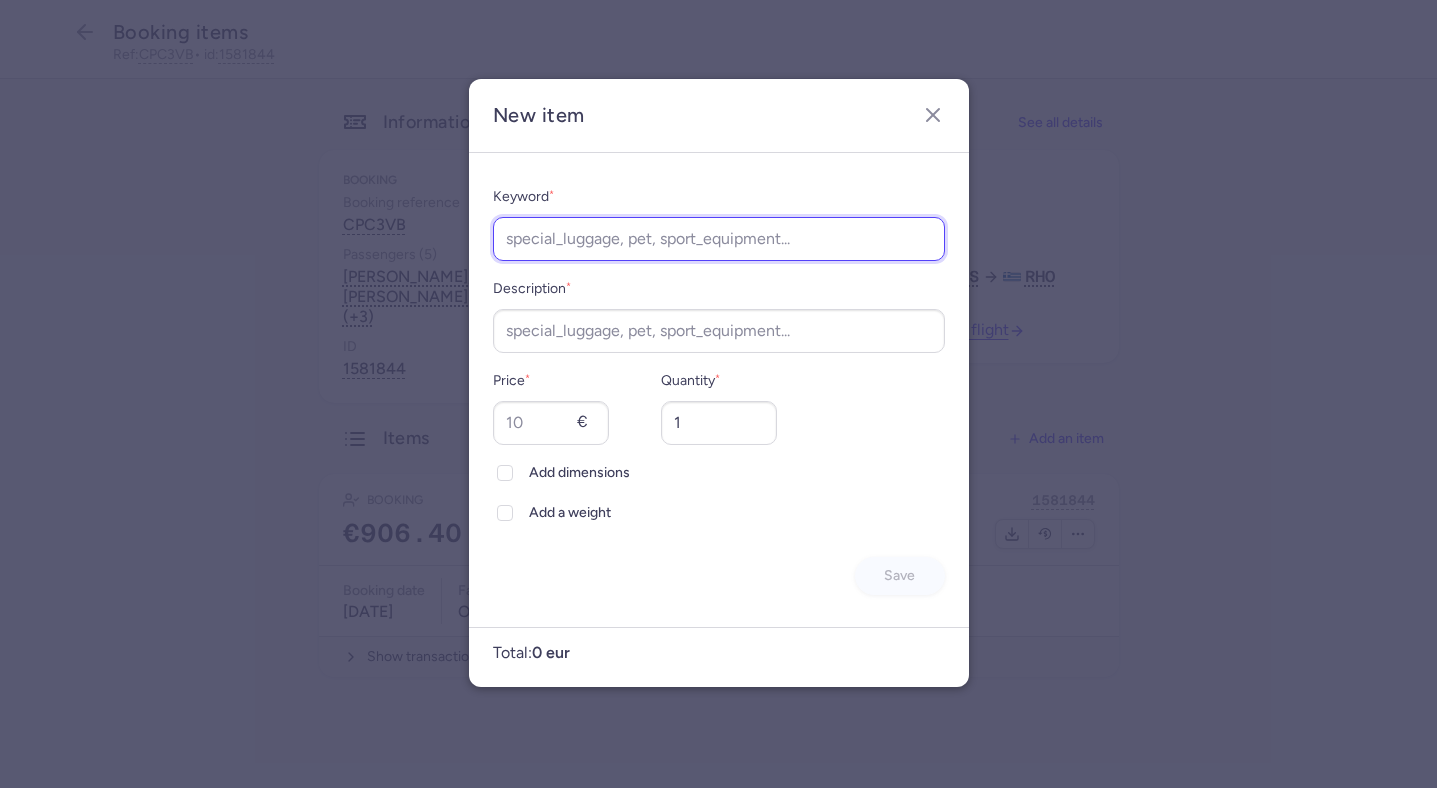 click on "Keyword  *" at bounding box center (719, 239) 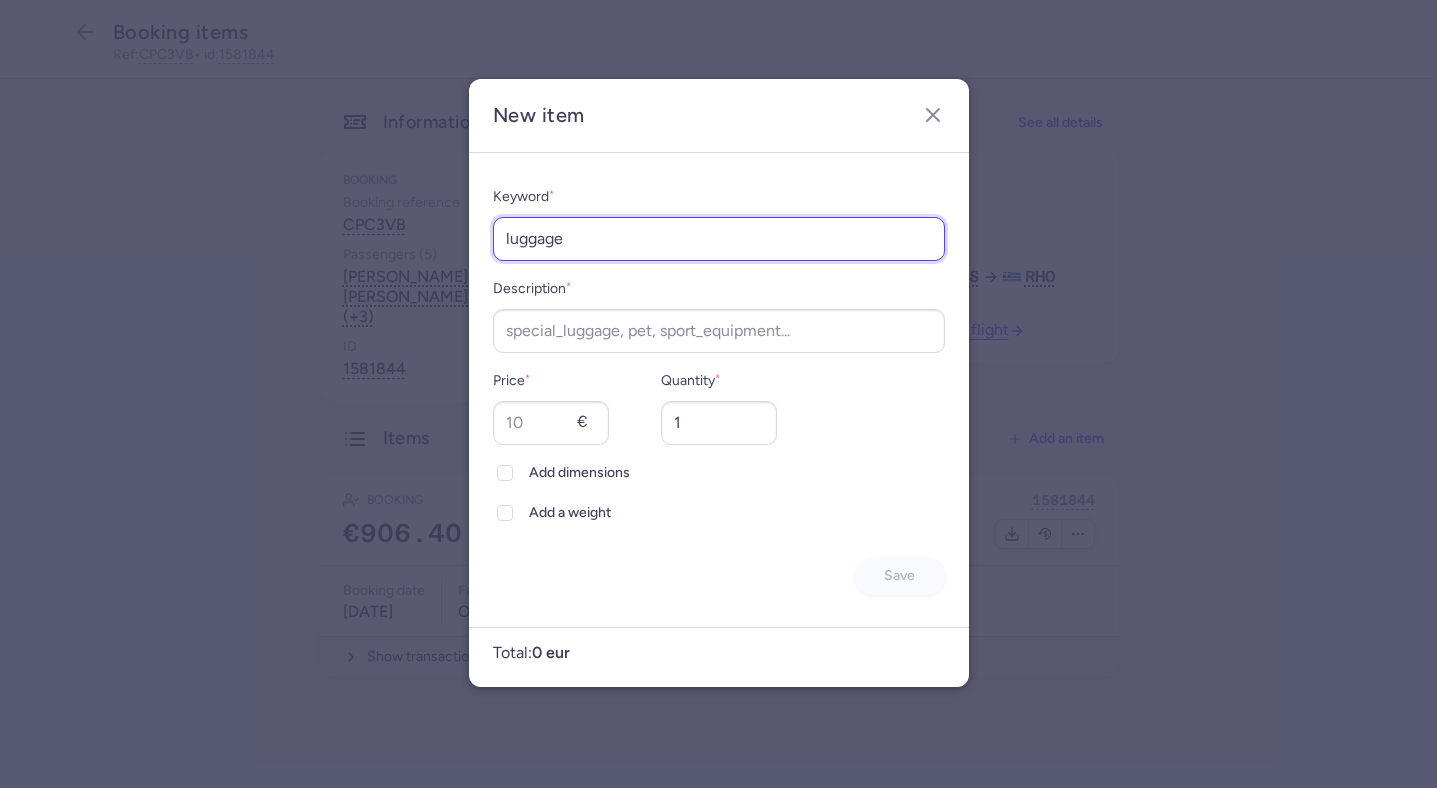 type on "luggage" 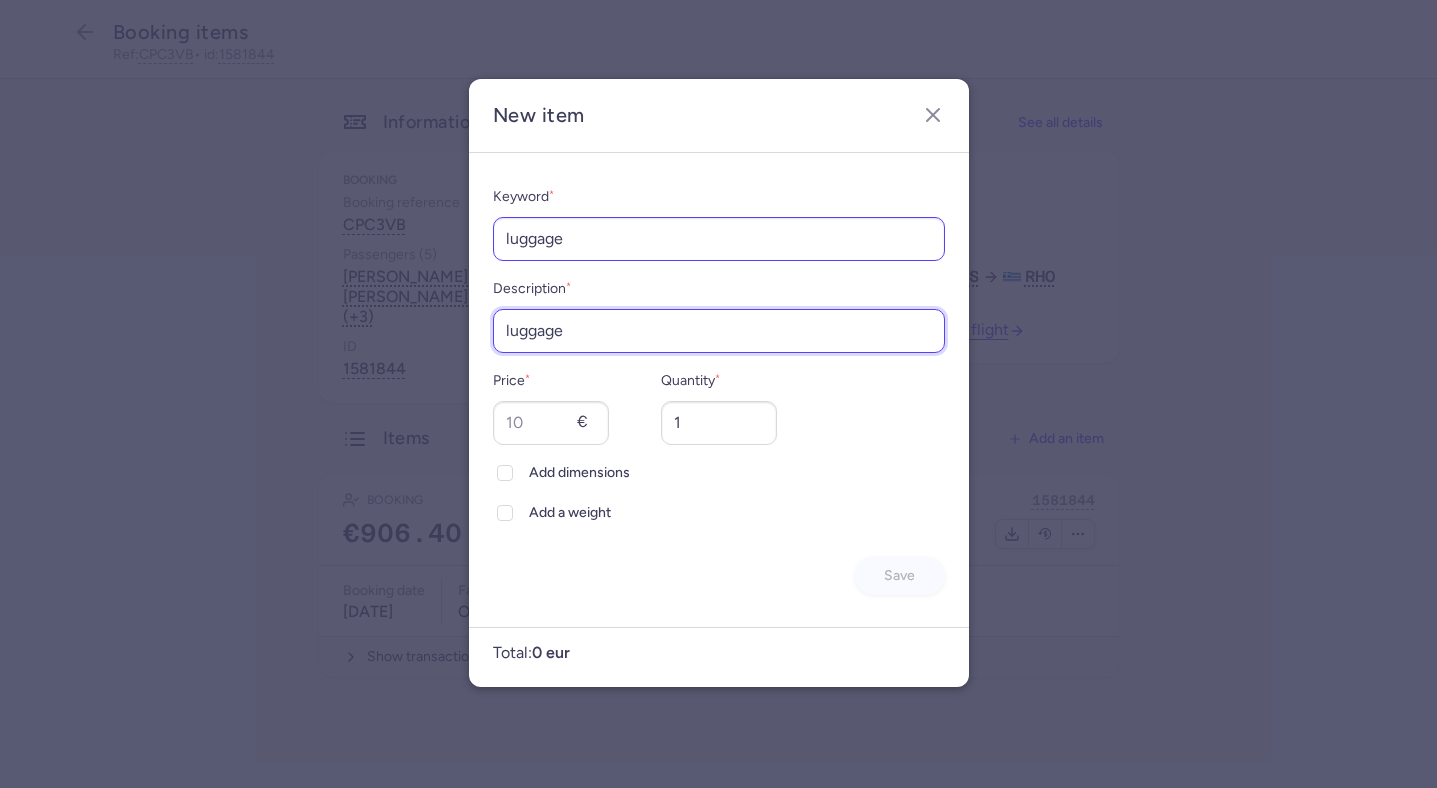 type on "luggage" 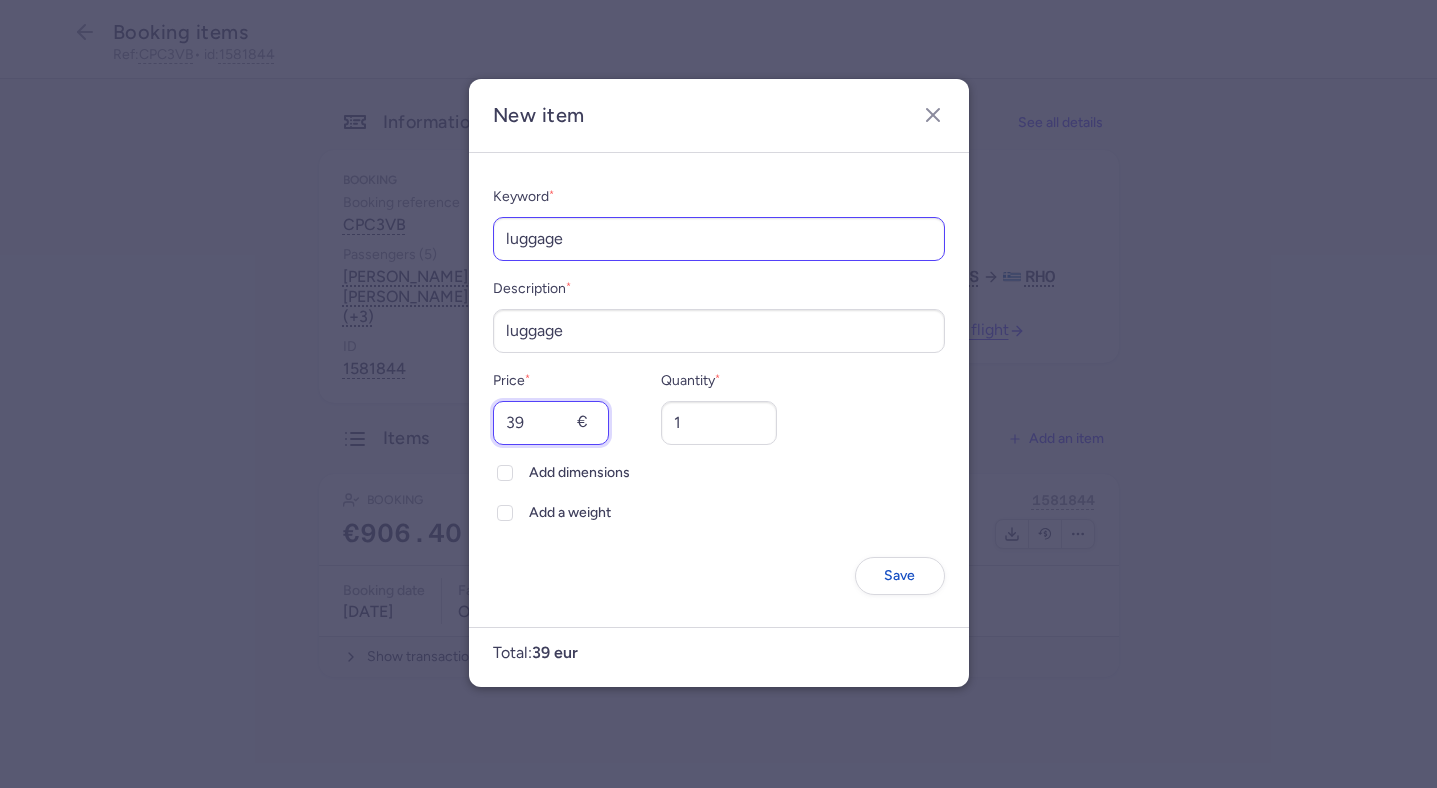 type on "39" 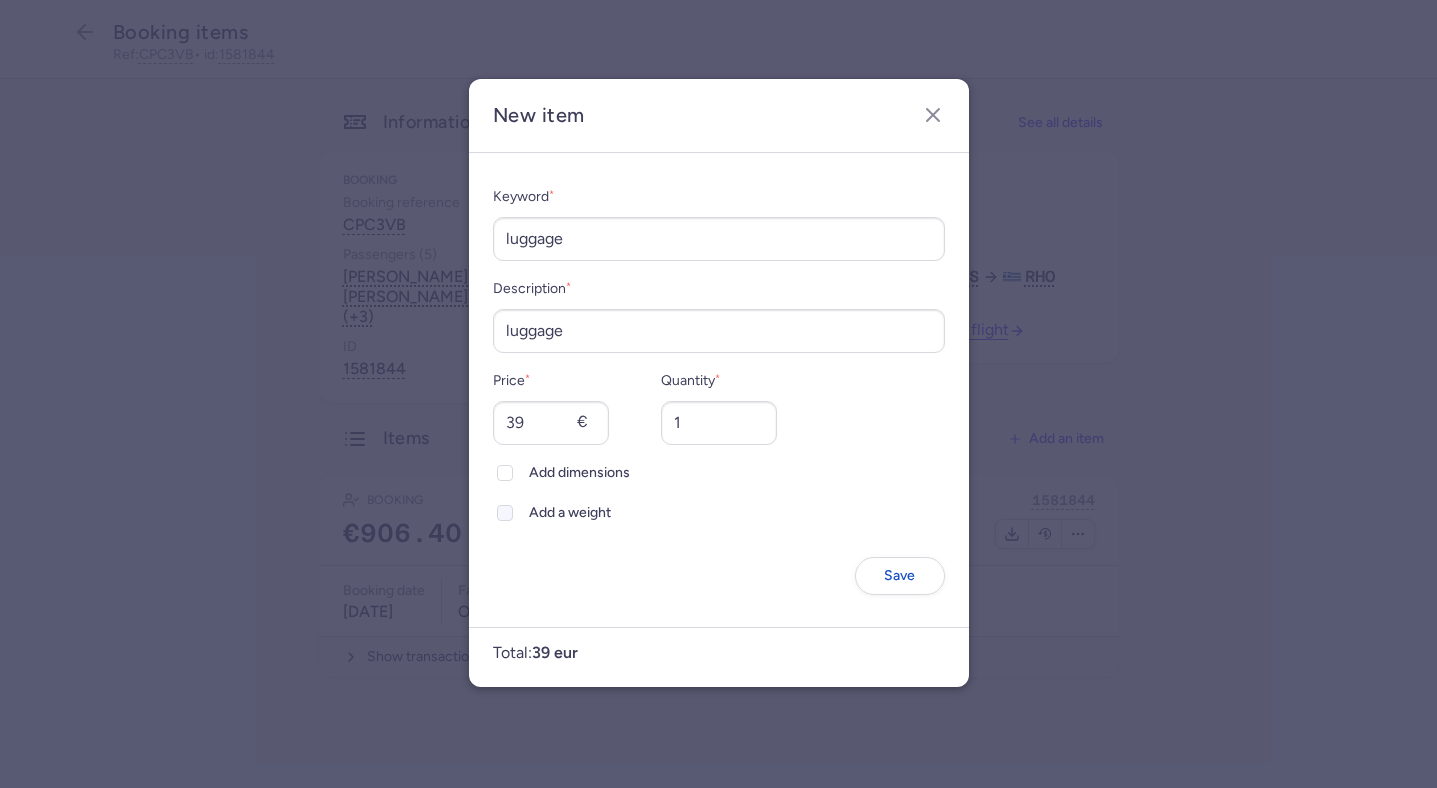 click on "Add a weight" 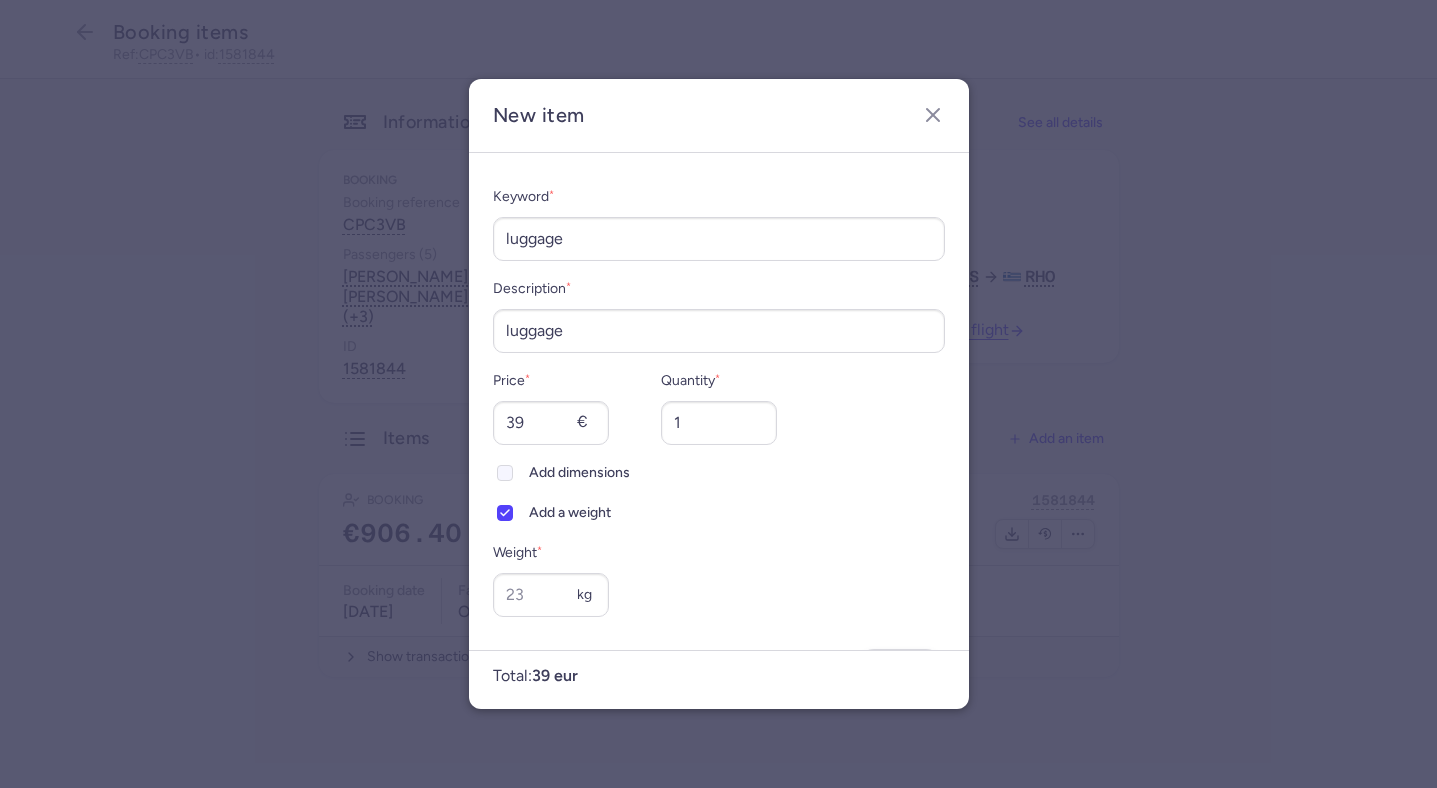scroll, scrollTop: 0, scrollLeft: 0, axis: both 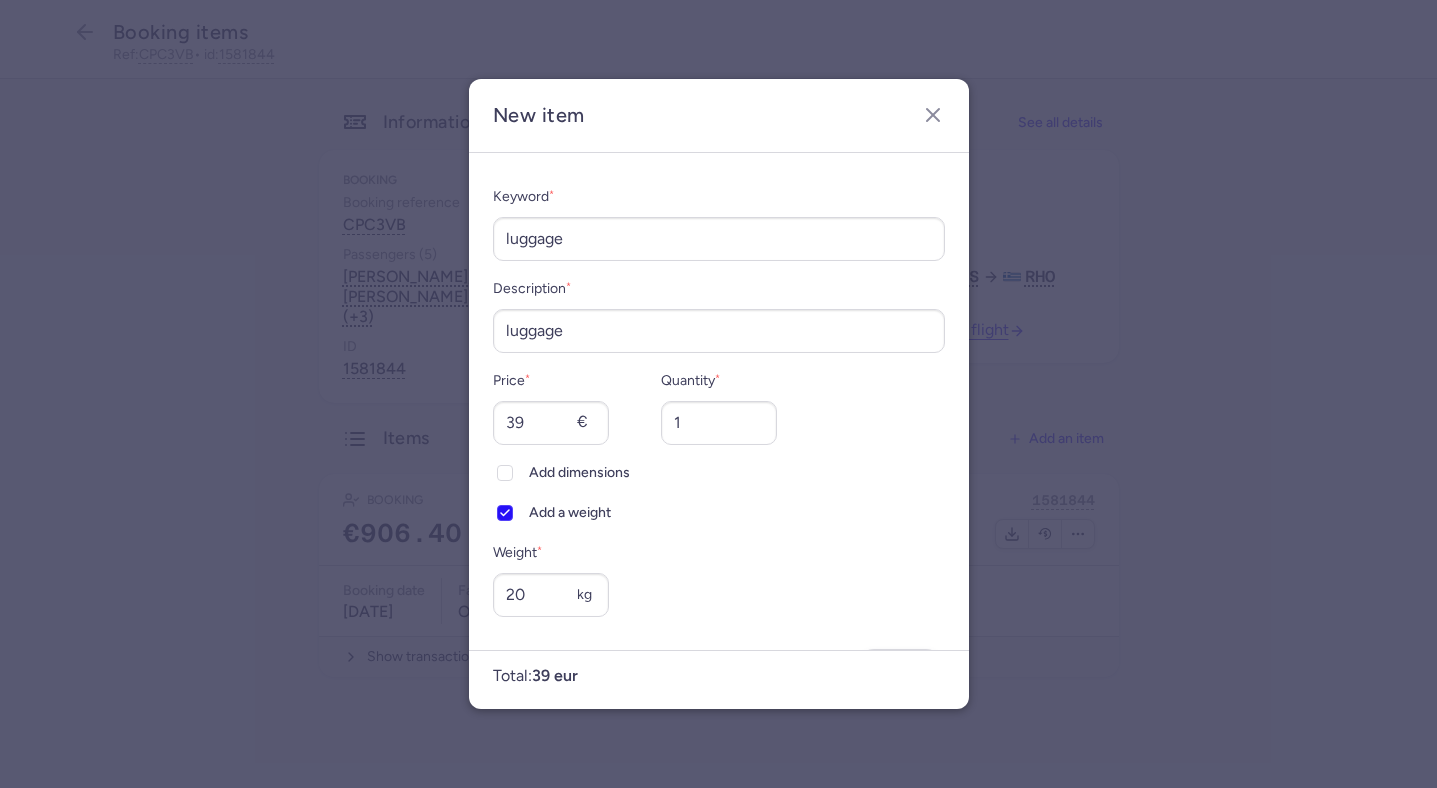 type on "20" 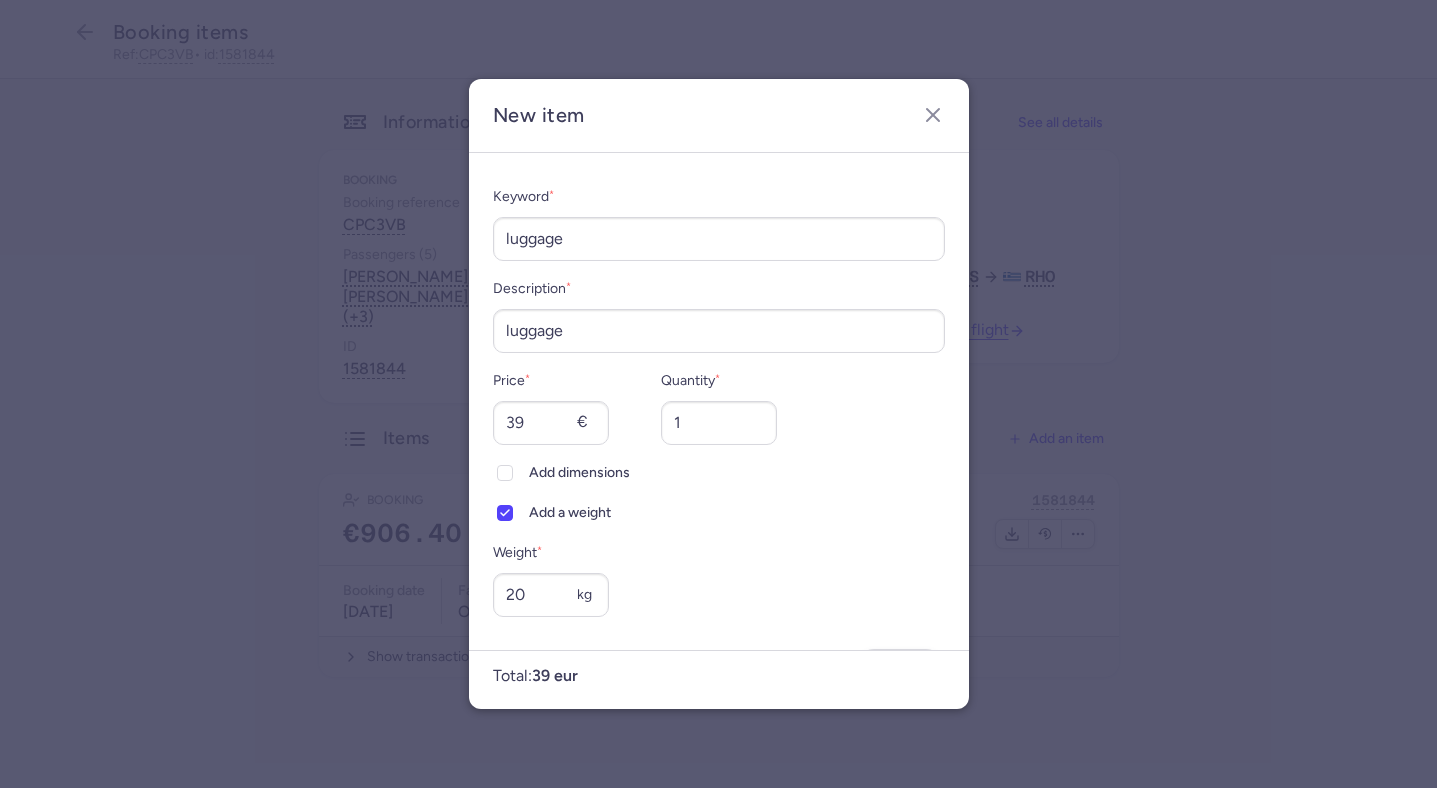 scroll, scrollTop: 69, scrollLeft: 0, axis: vertical 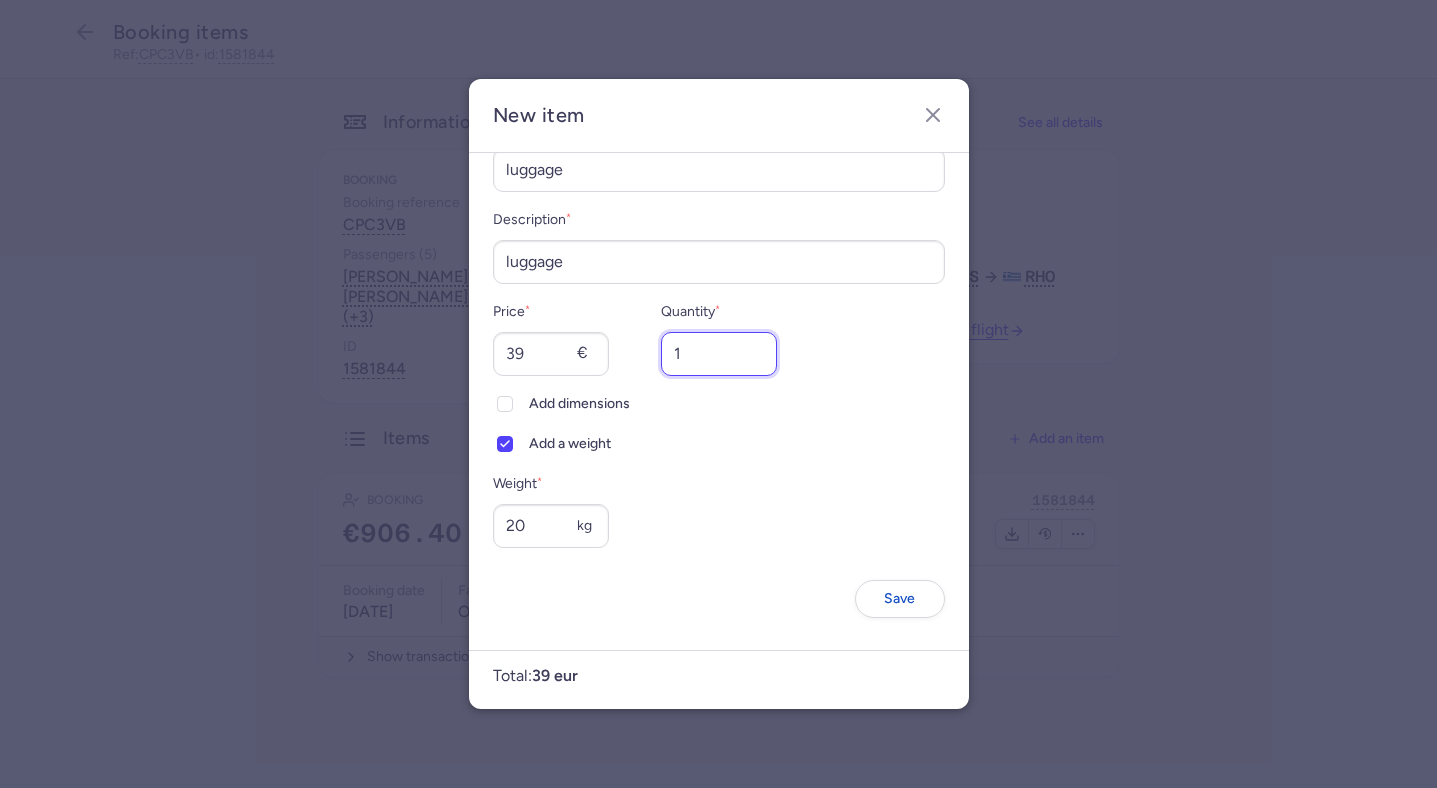 click on "1" at bounding box center (719, 354) 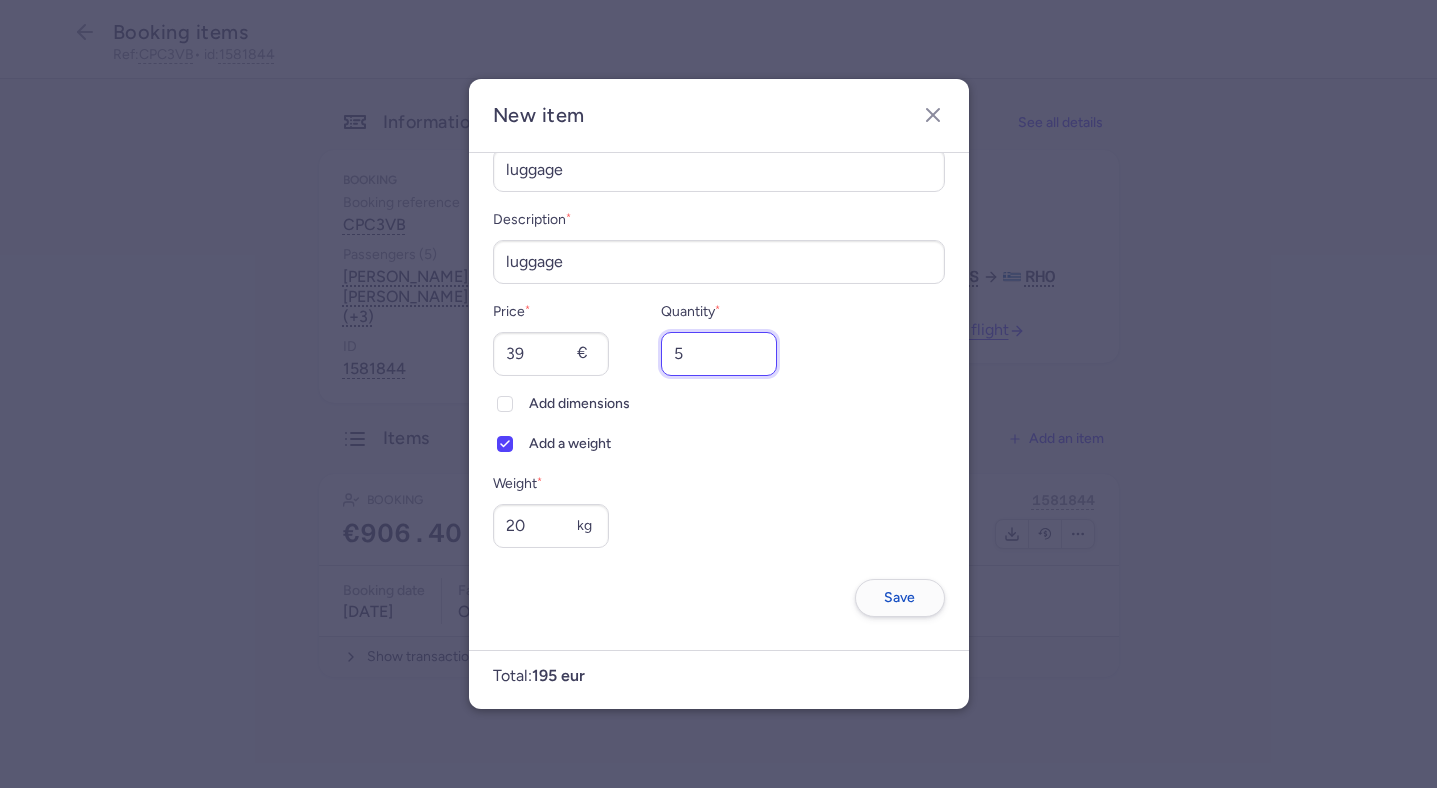 type on "5" 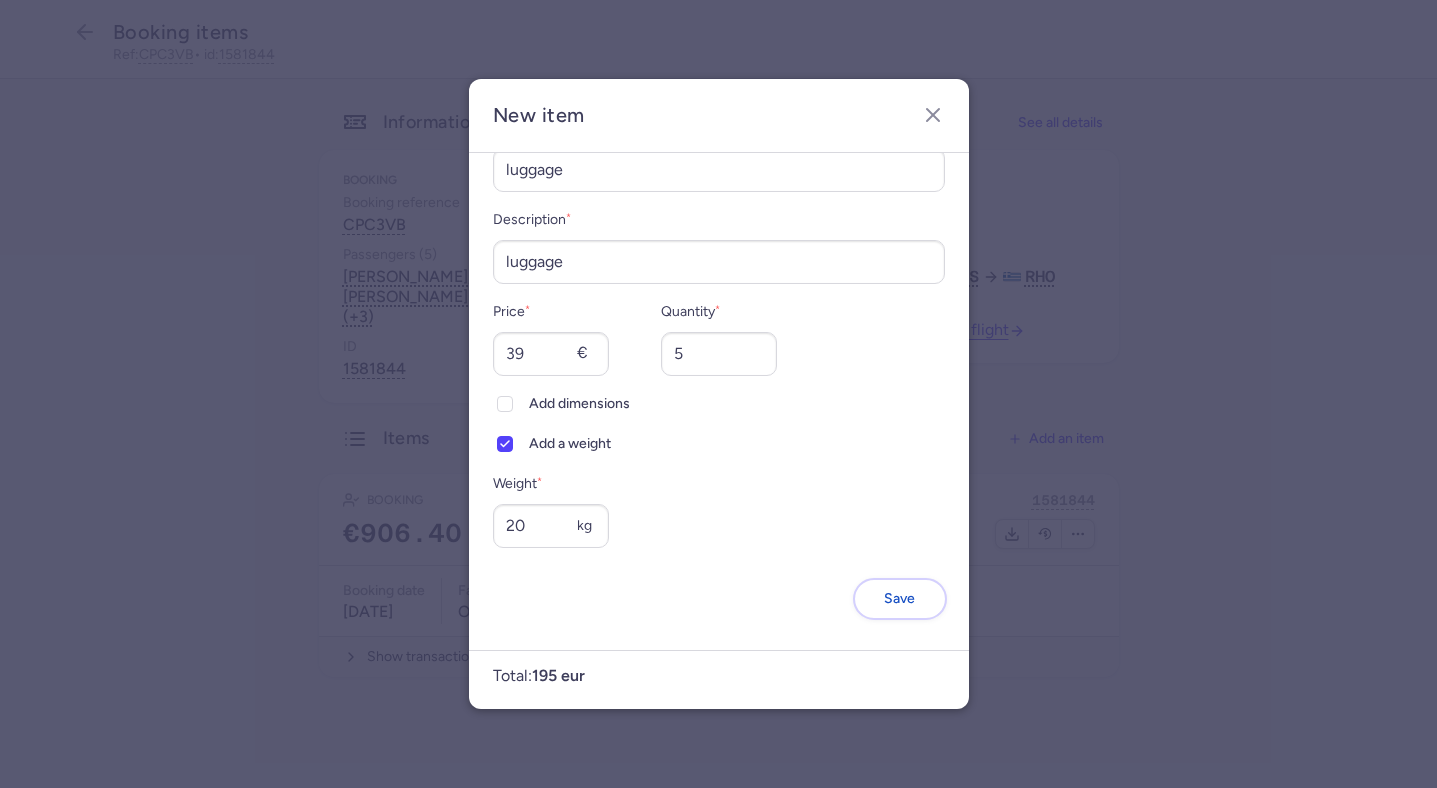 click on "Save" at bounding box center [899, 598] 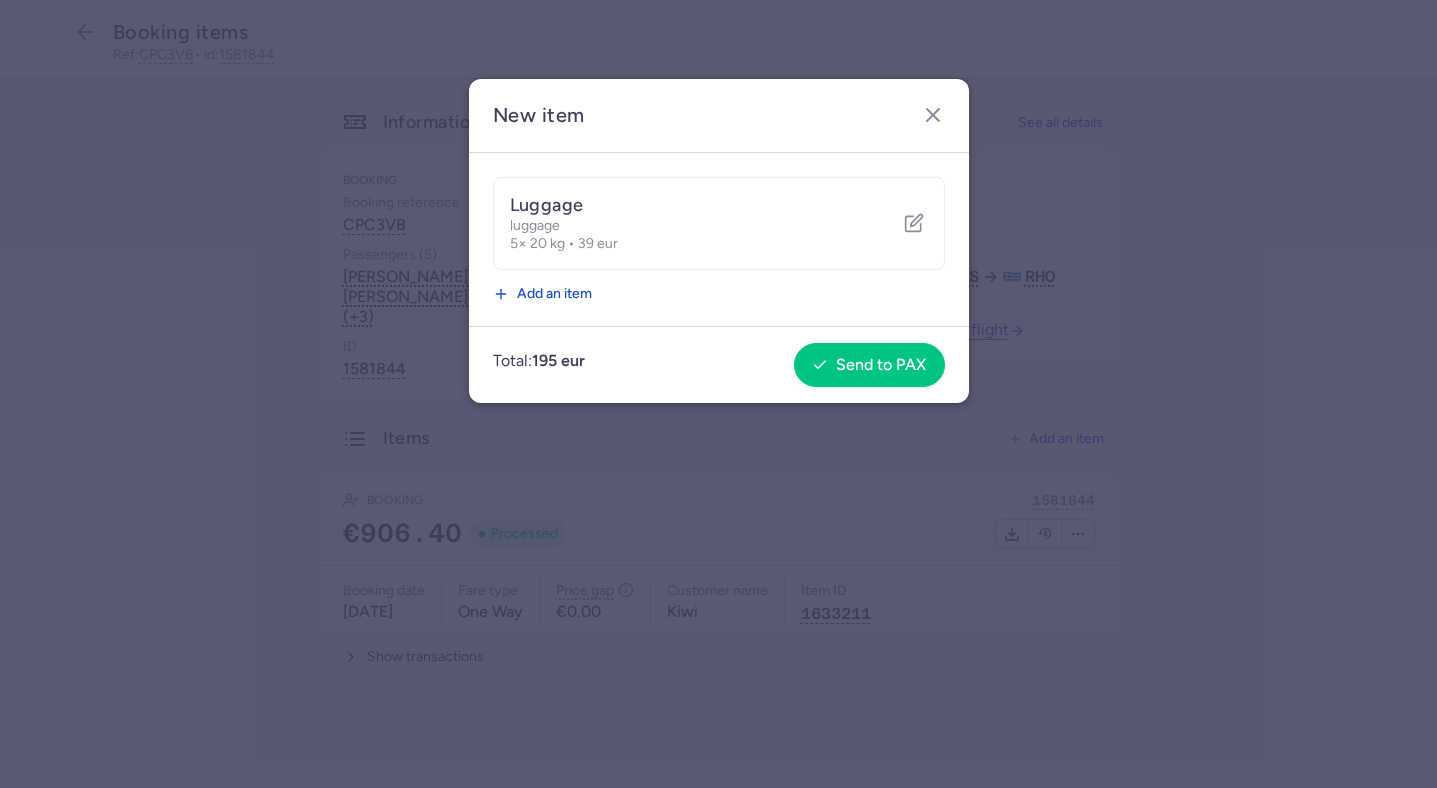 scroll, scrollTop: 0, scrollLeft: 0, axis: both 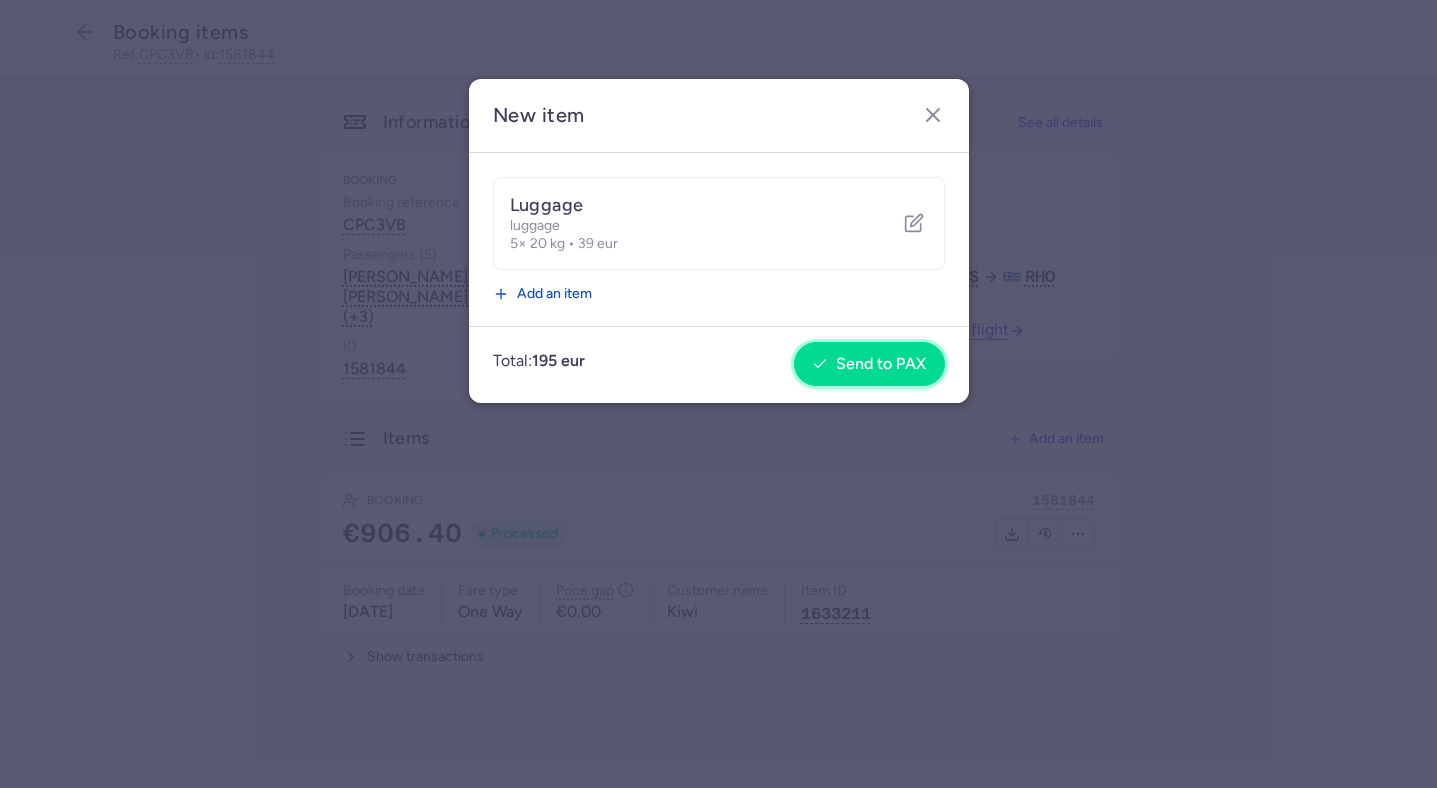 click on "Send to PAX" at bounding box center (869, 364) 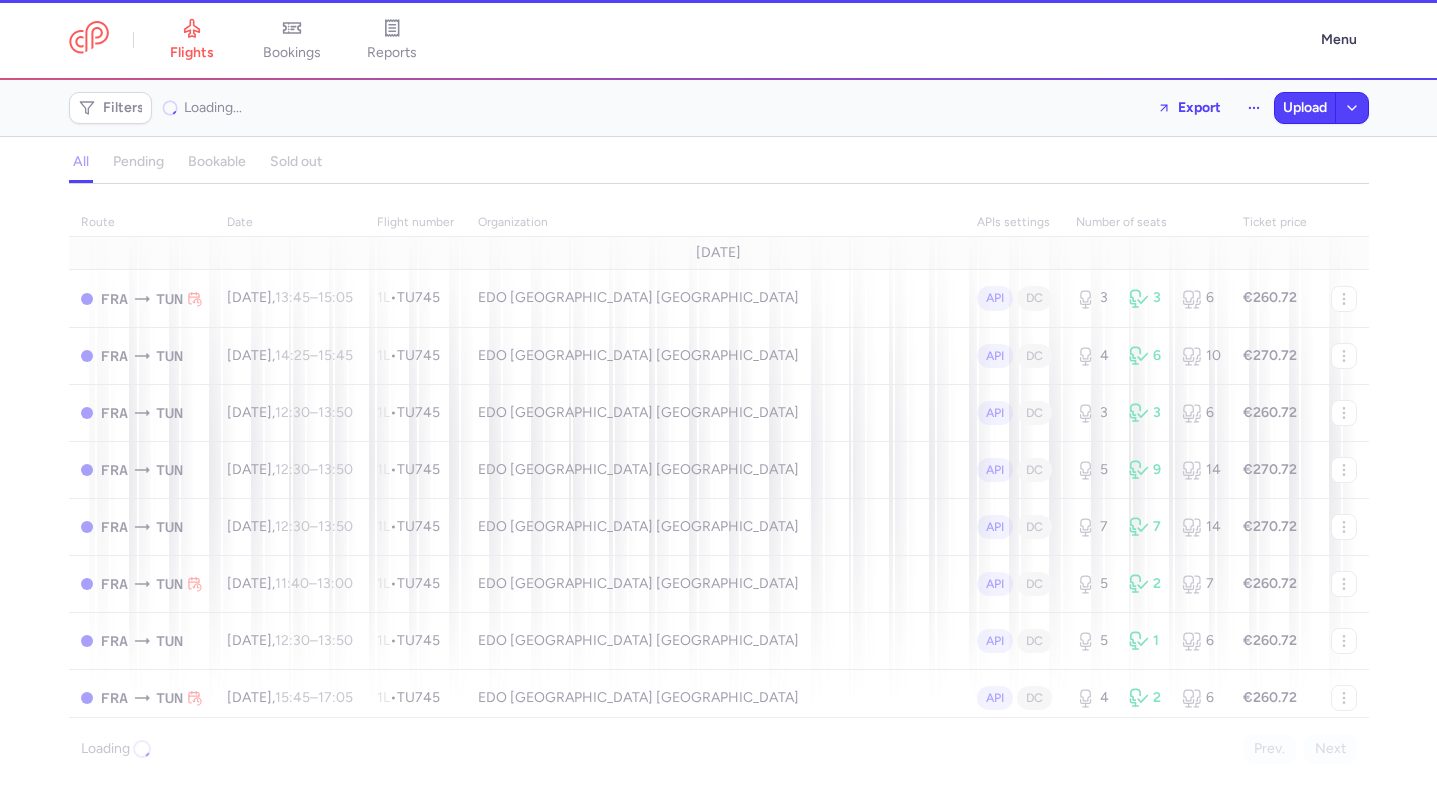 scroll, scrollTop: 0, scrollLeft: 0, axis: both 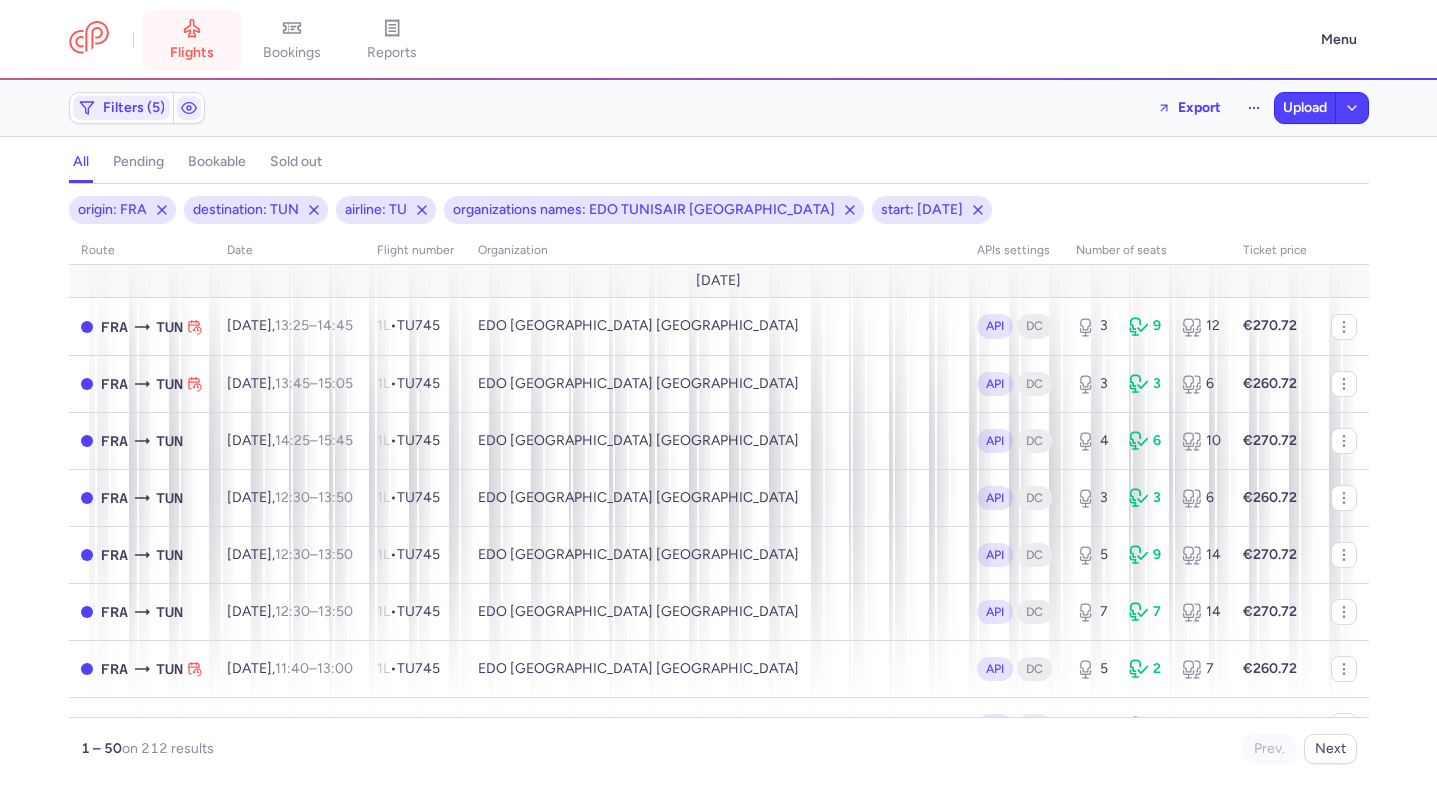 click on "flights" at bounding box center (192, 40) 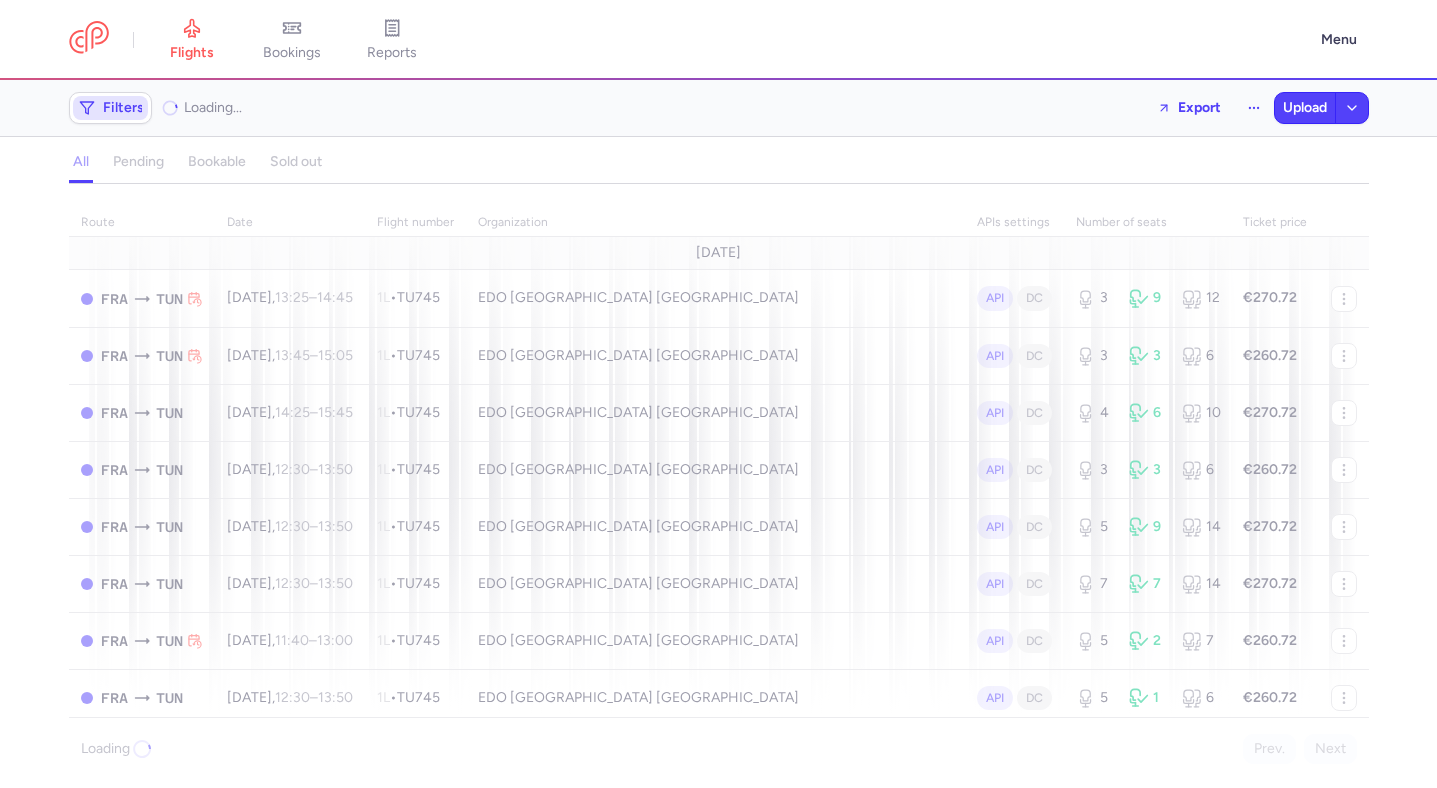 click on "Filters" at bounding box center (110, 108) 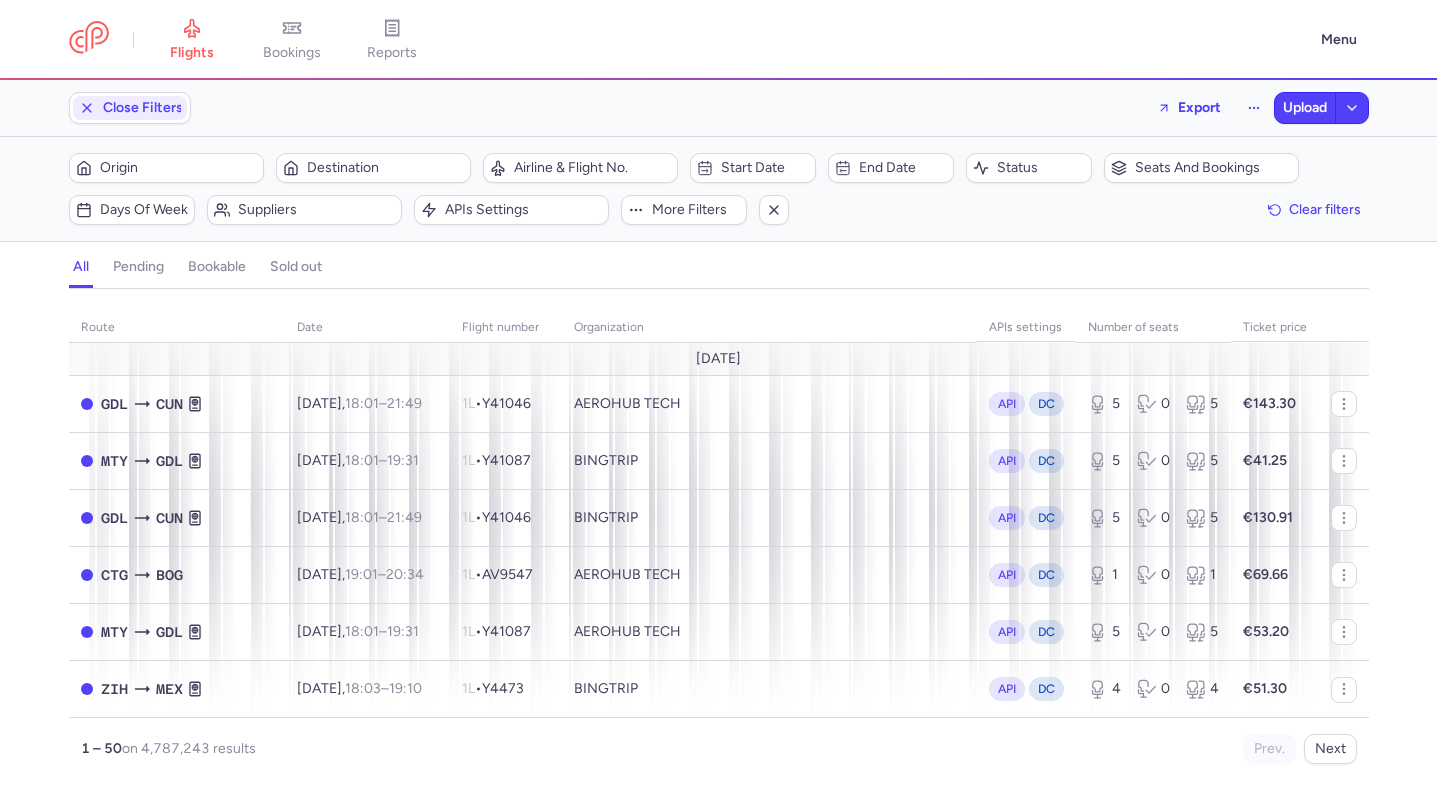 scroll, scrollTop: 0, scrollLeft: 0, axis: both 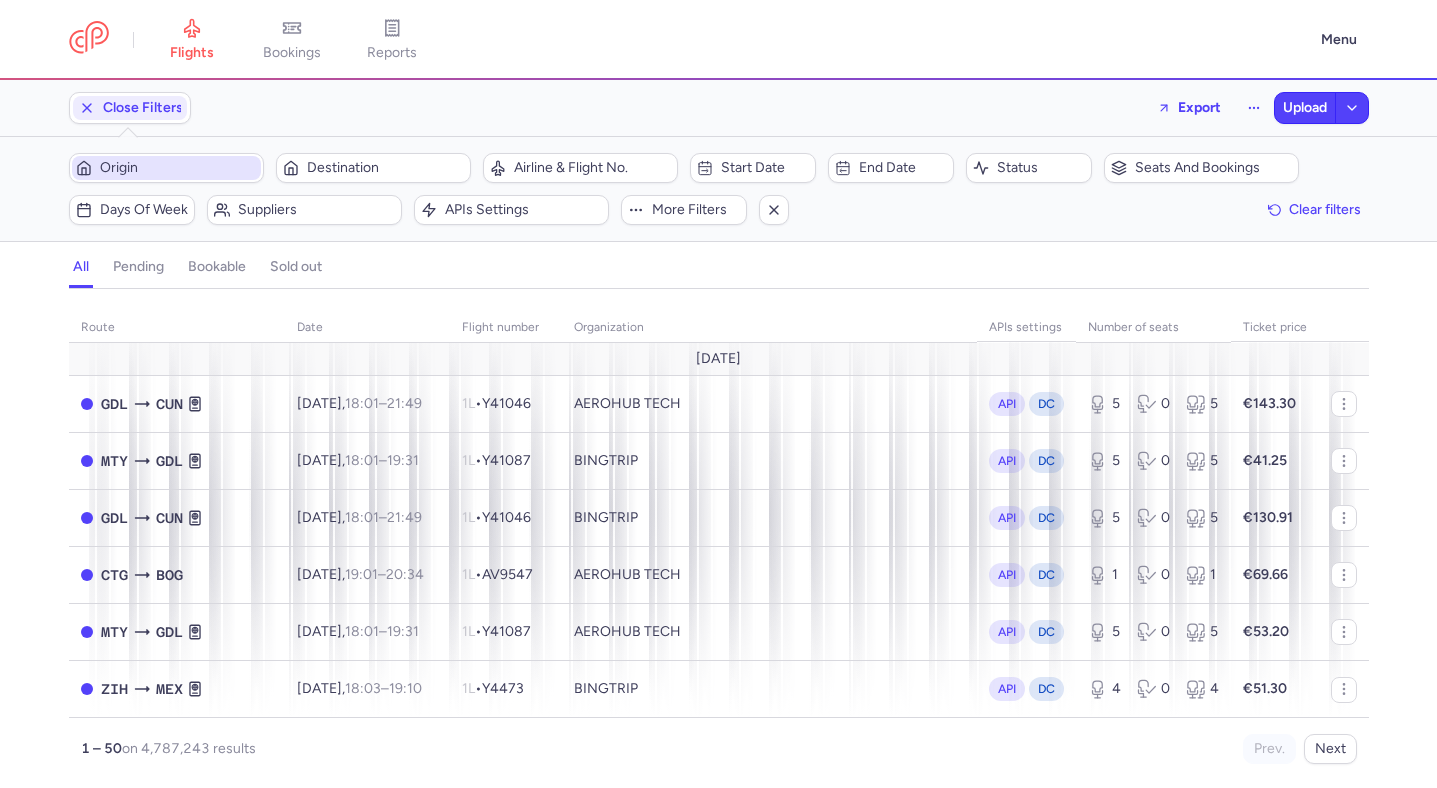 click on "Origin" at bounding box center (166, 168) 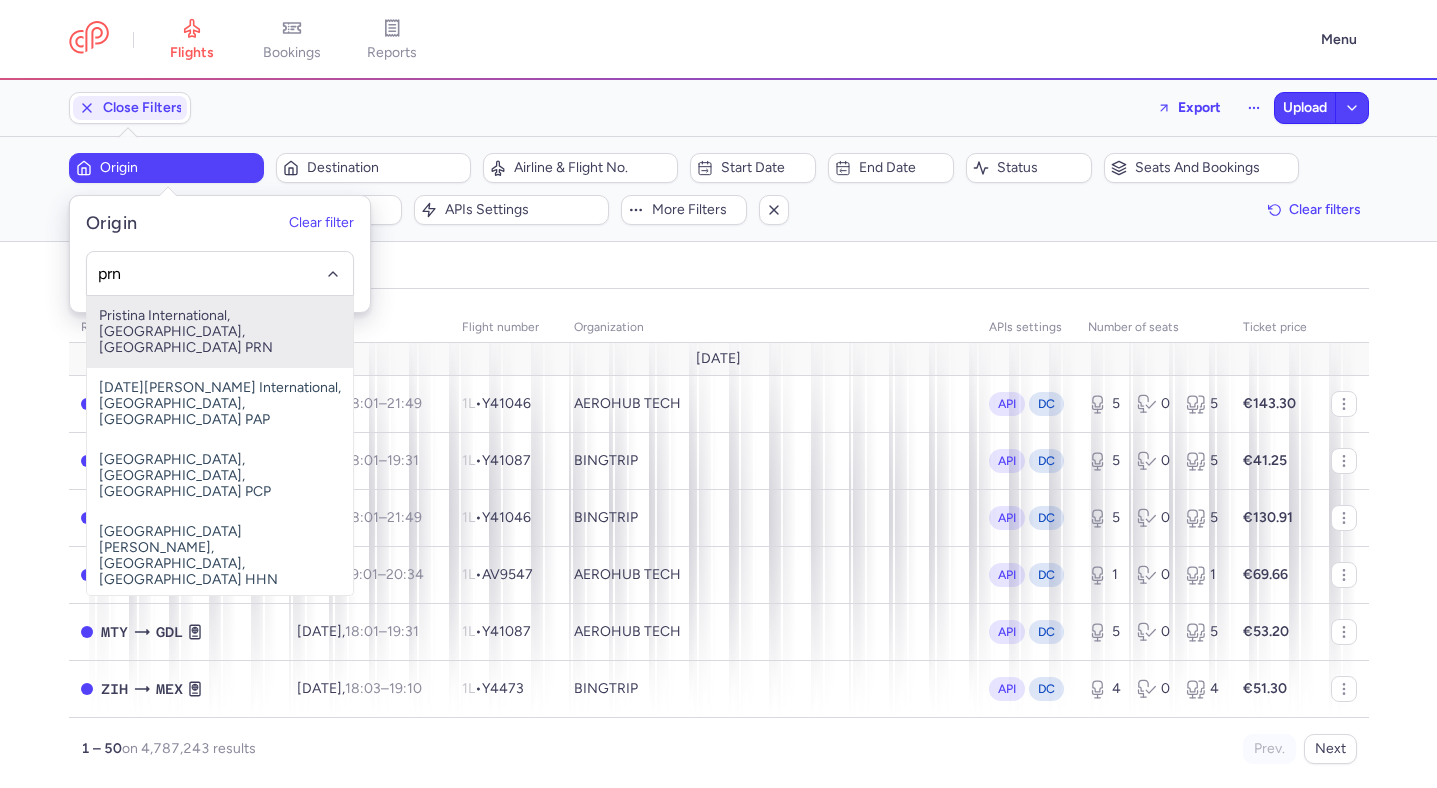 click on "Pristina International, Pristina, Kosovo PRN" at bounding box center [220, 332] 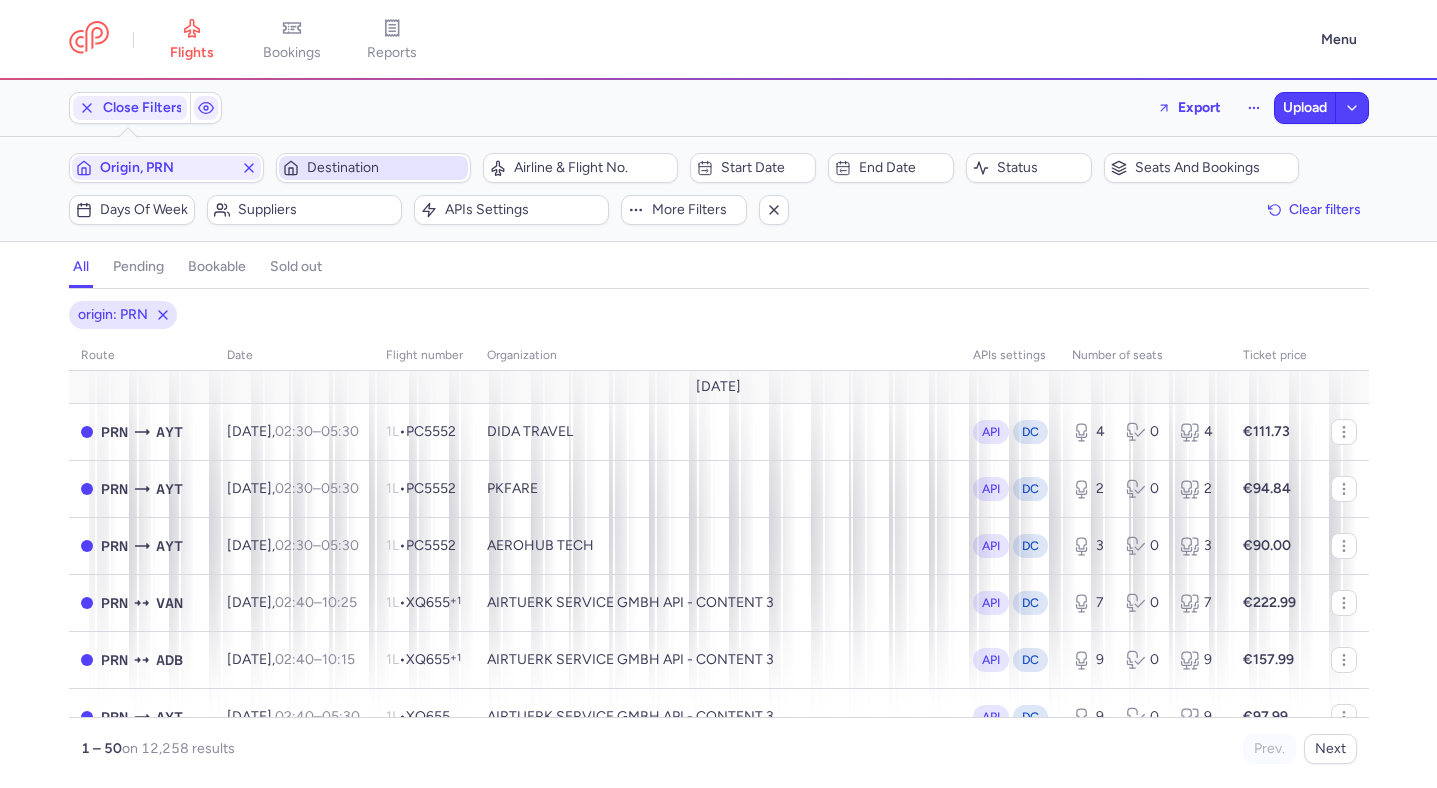click on "Destination" at bounding box center (385, 168) 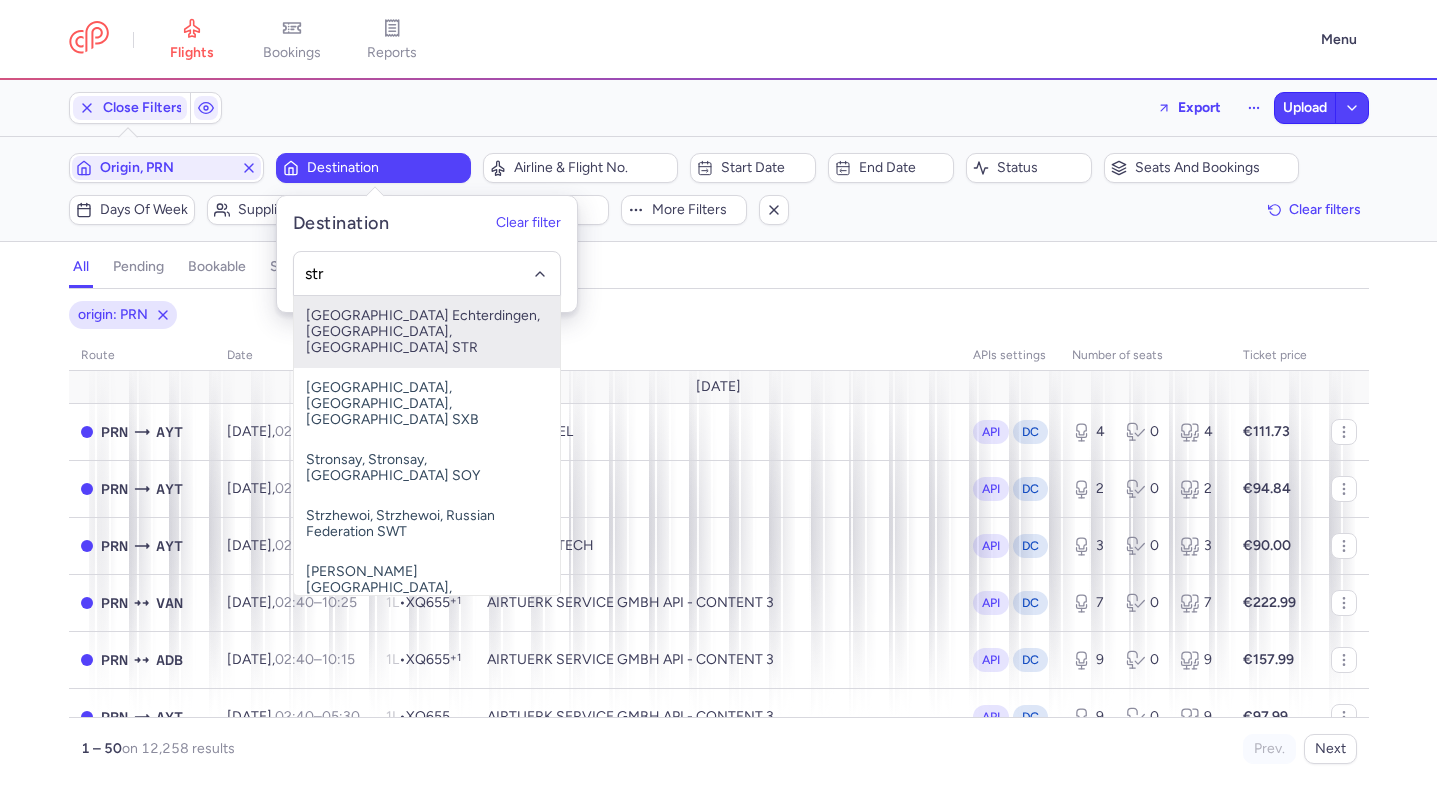 type on "str" 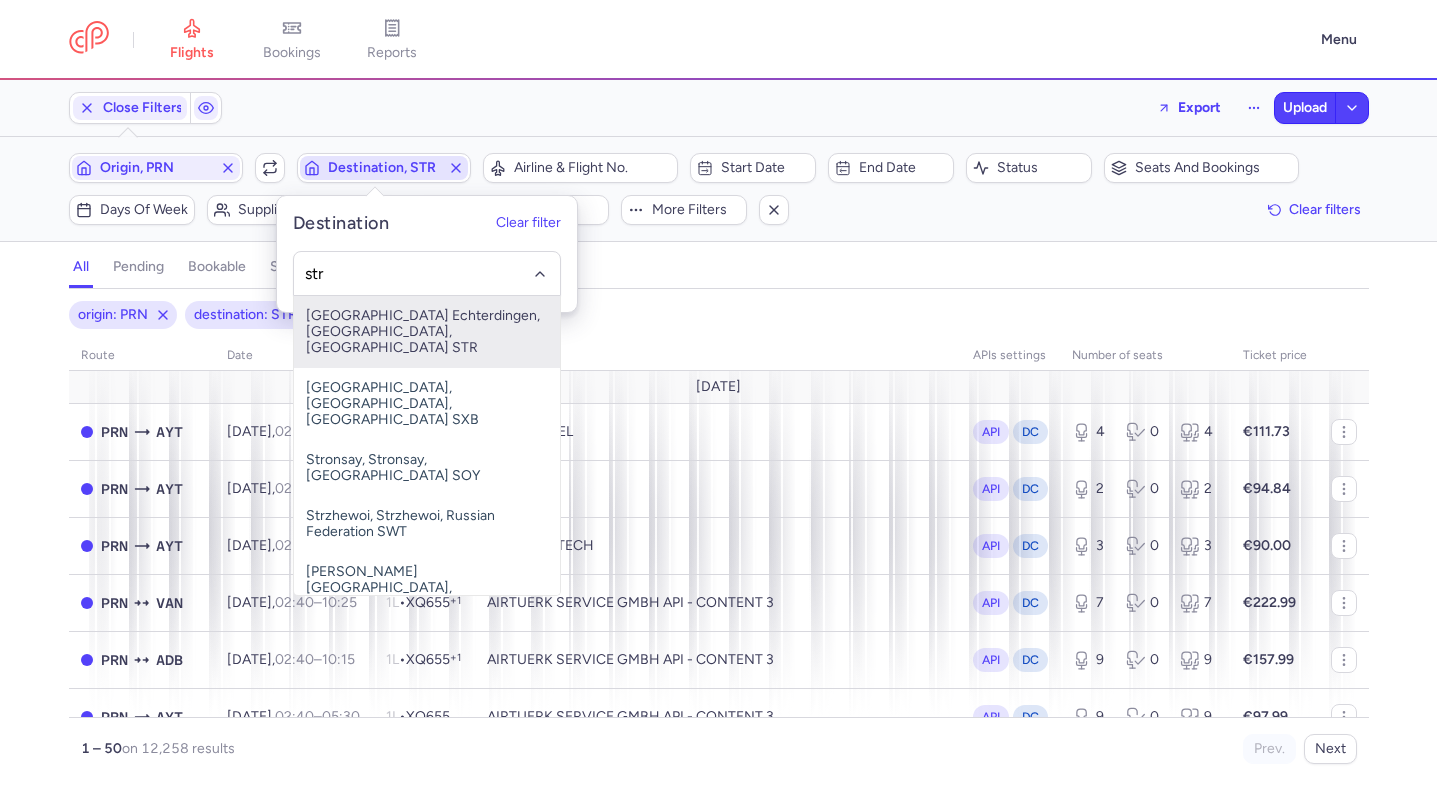 type 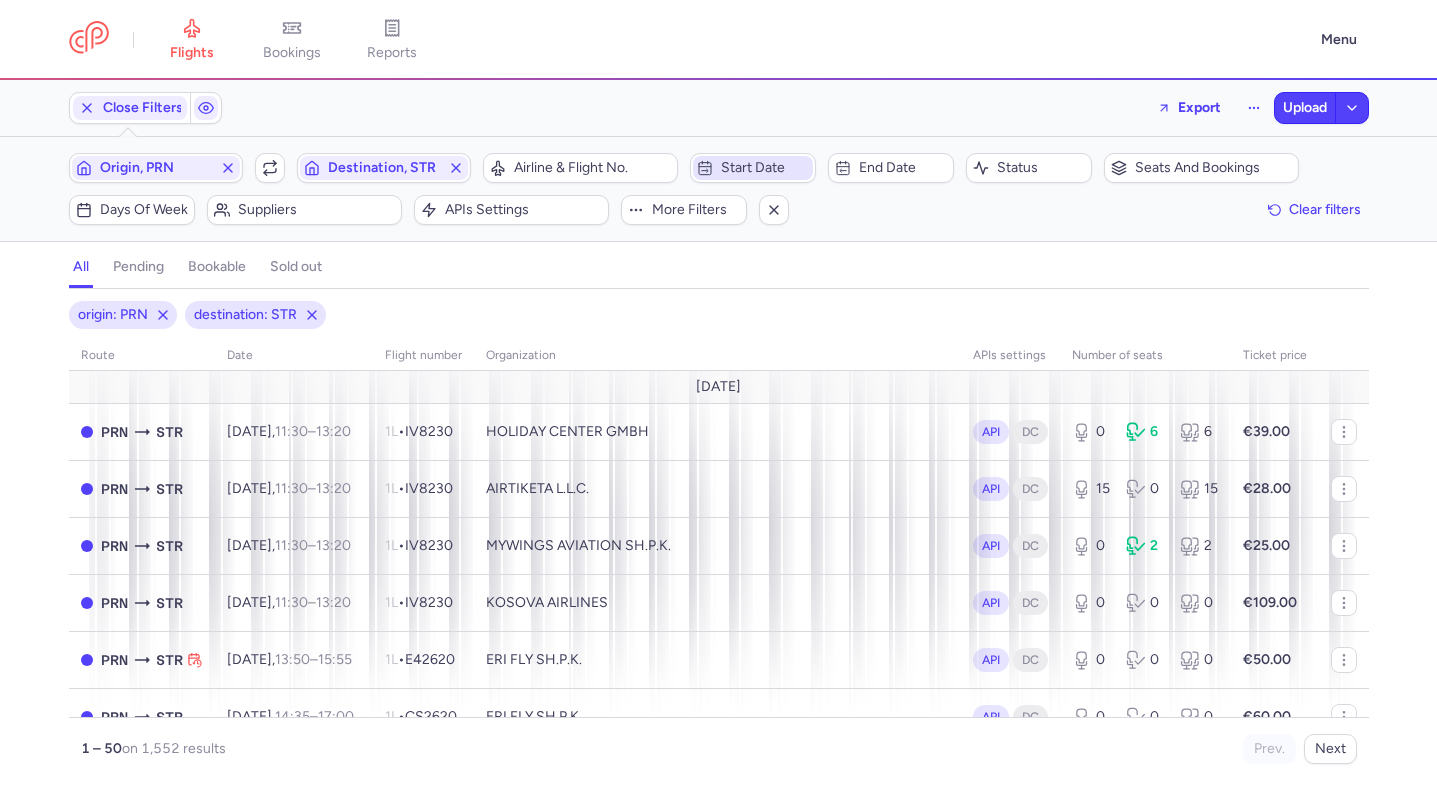 click on "Start date" at bounding box center (765, 168) 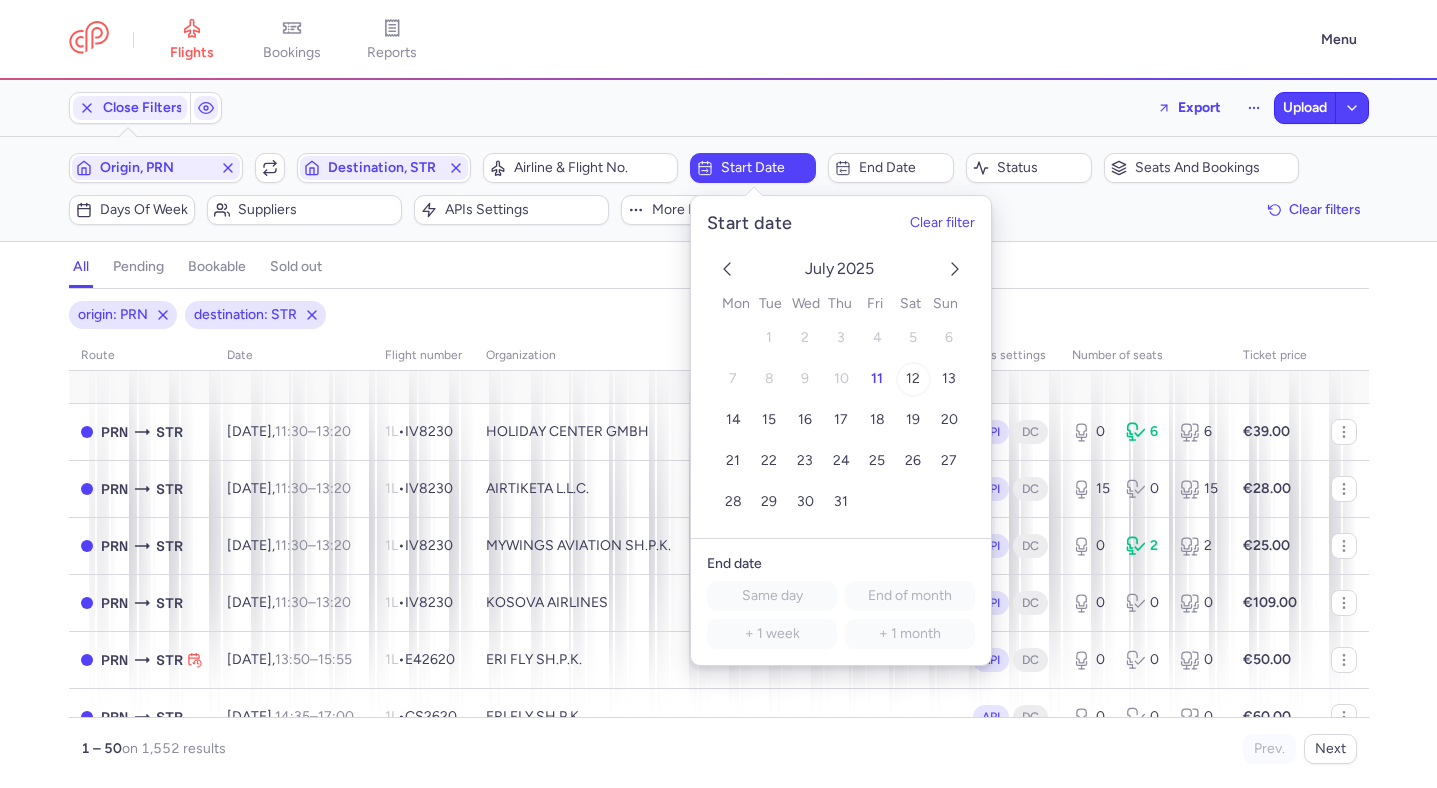 click on "12" at bounding box center (913, 379) 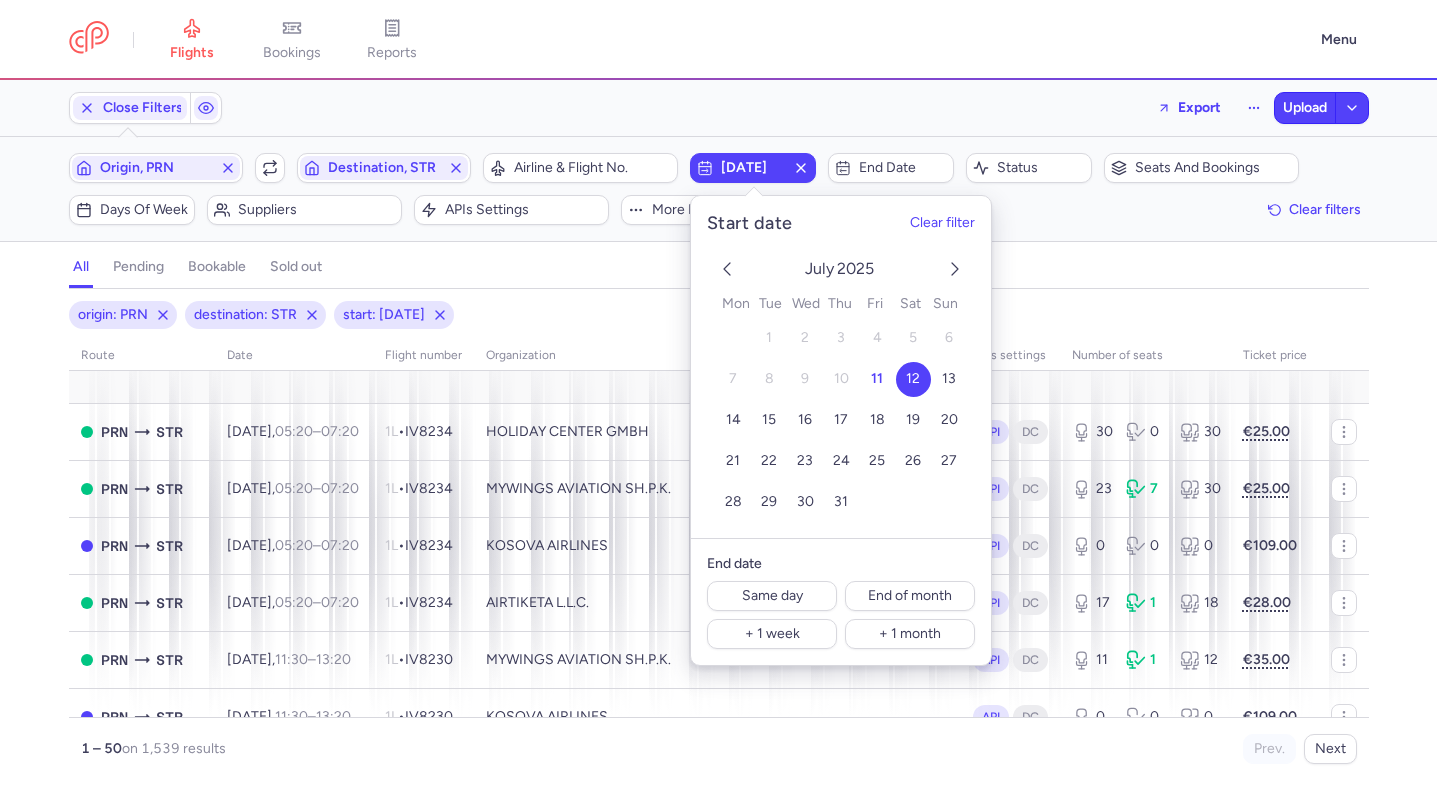 click on "origin: PRN destination: STR start: 2025-07-12" at bounding box center (719, 315) 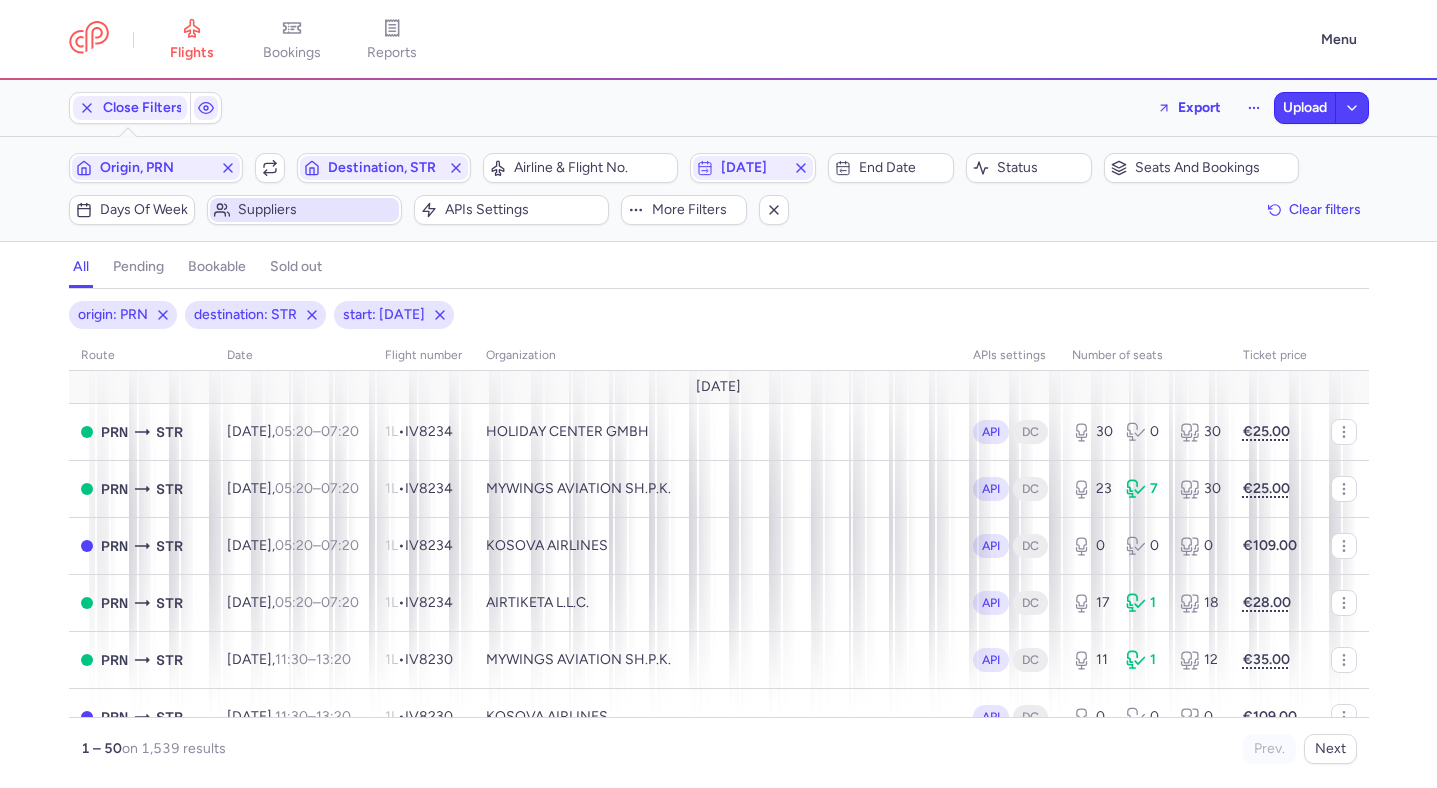click on "Suppliers" at bounding box center [316, 210] 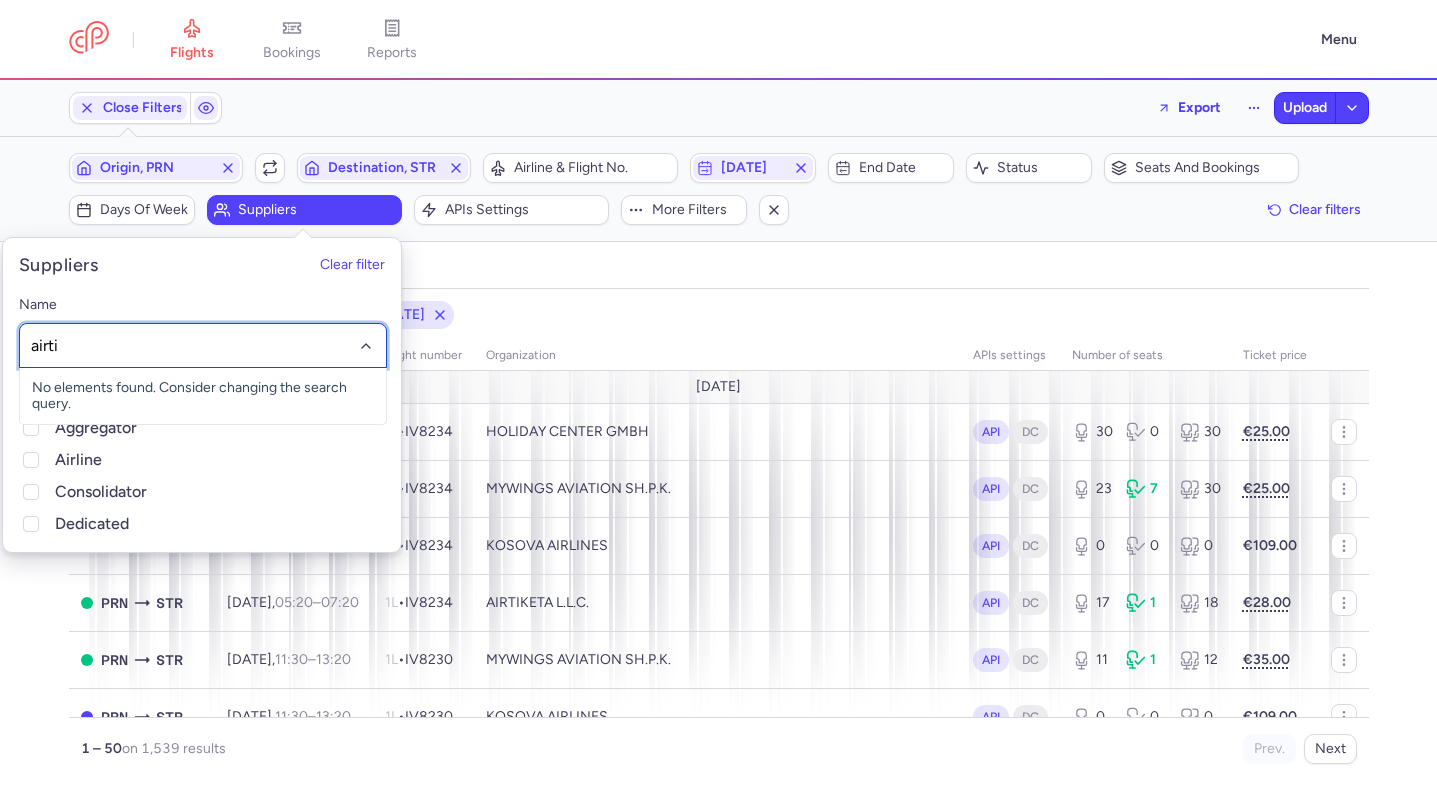 type on "airtik" 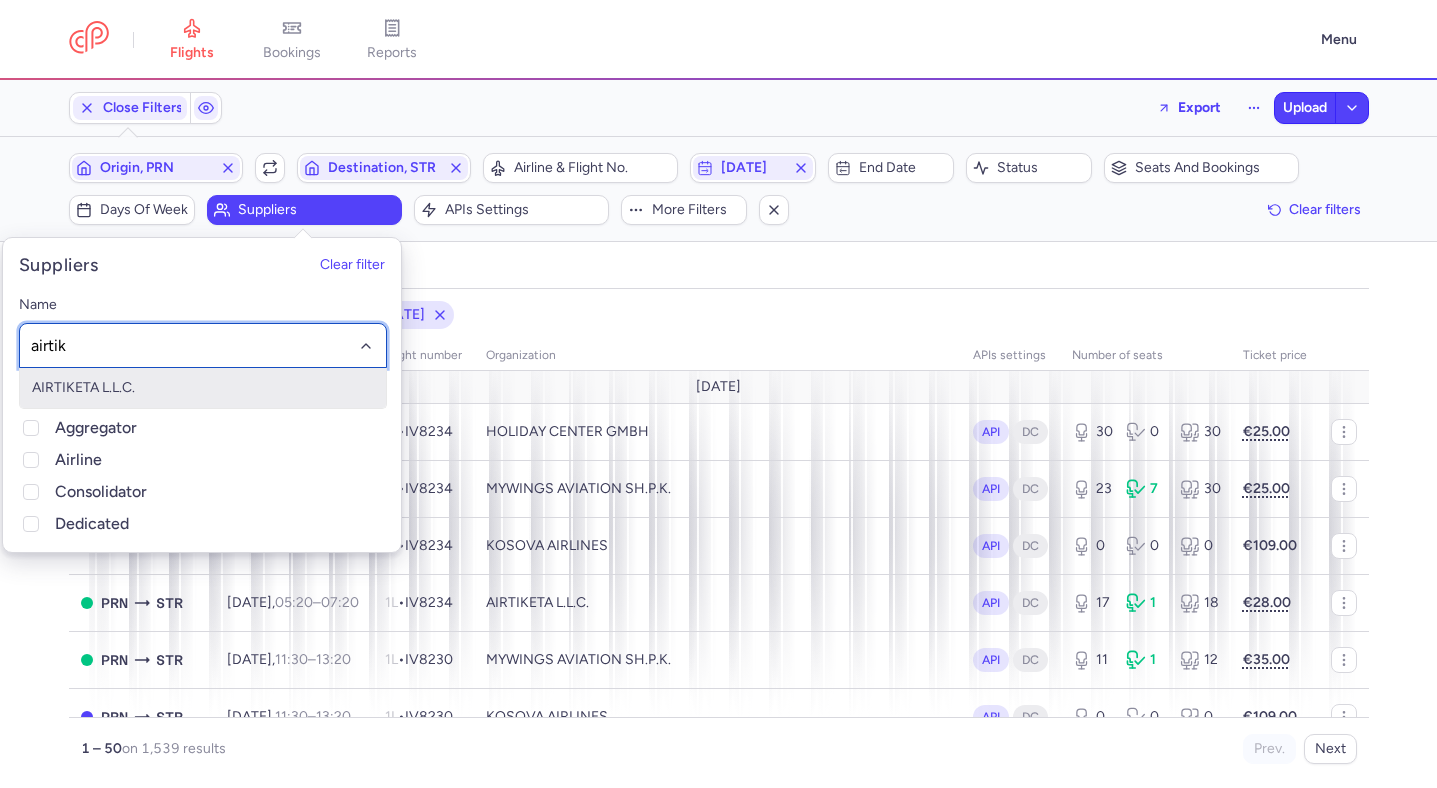 type 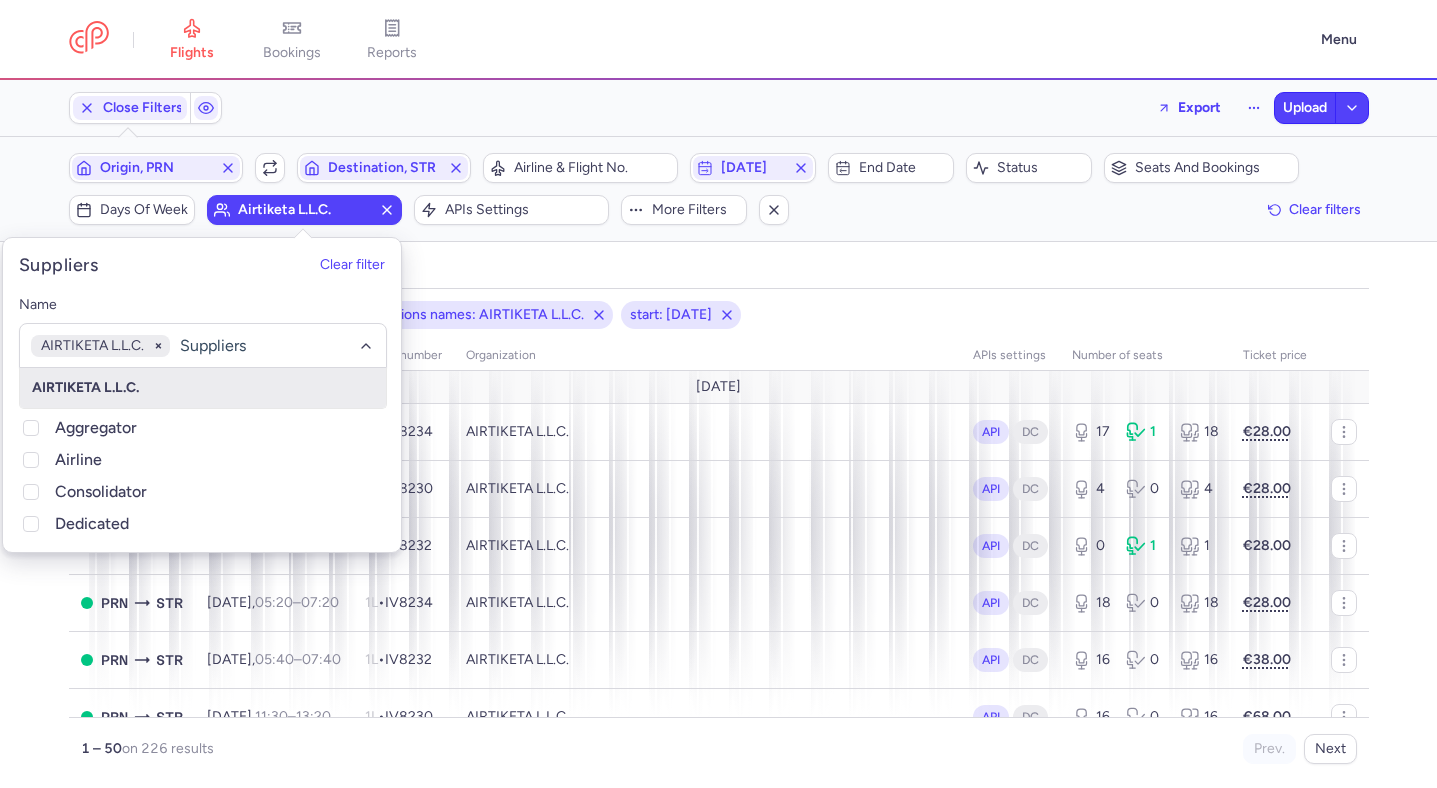 click on "origin: PRN destination: STR organizations names: AIRTIKETA L.L.C. start: 2025-07-12" at bounding box center (719, 315) 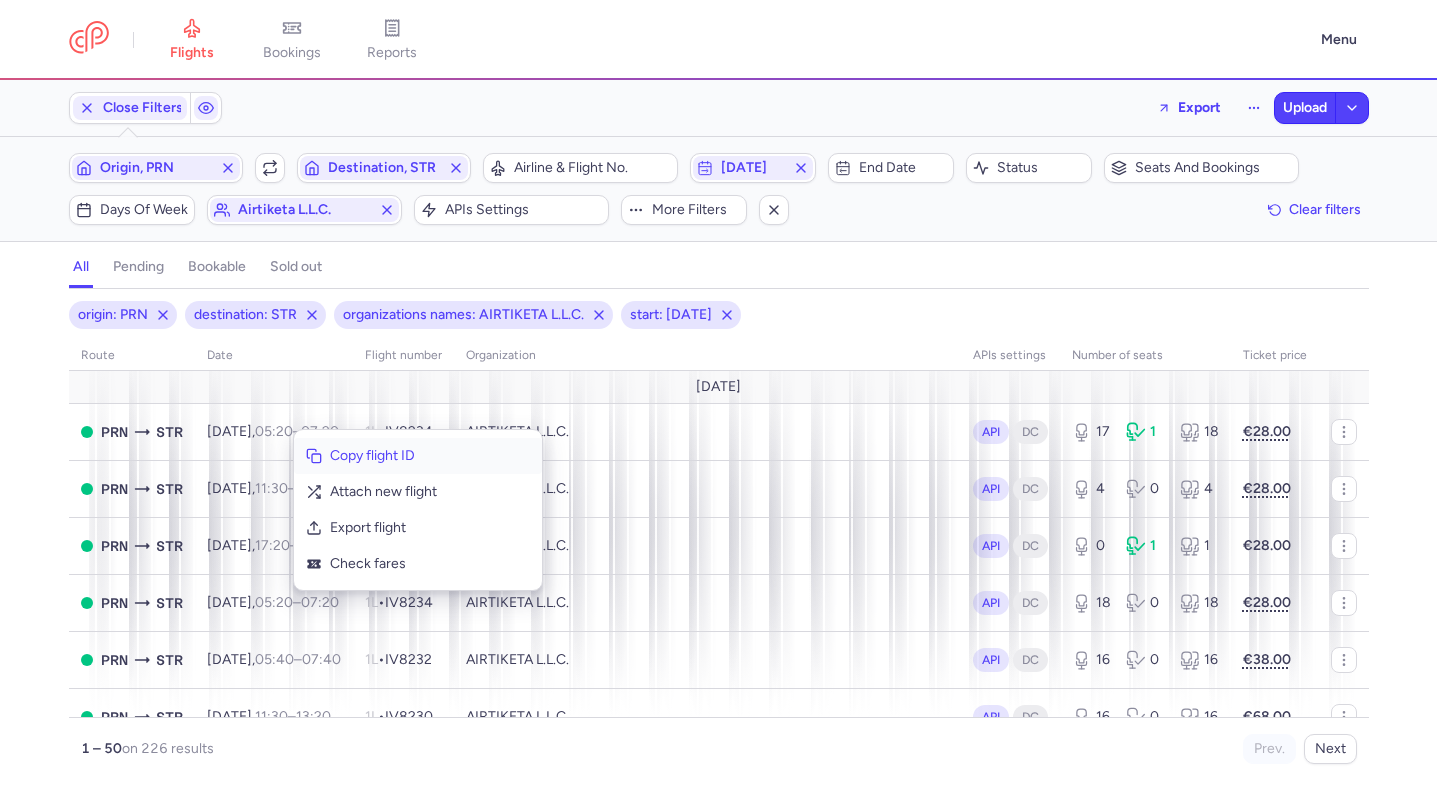 click on "Copy flight ID" at bounding box center (430, 456) 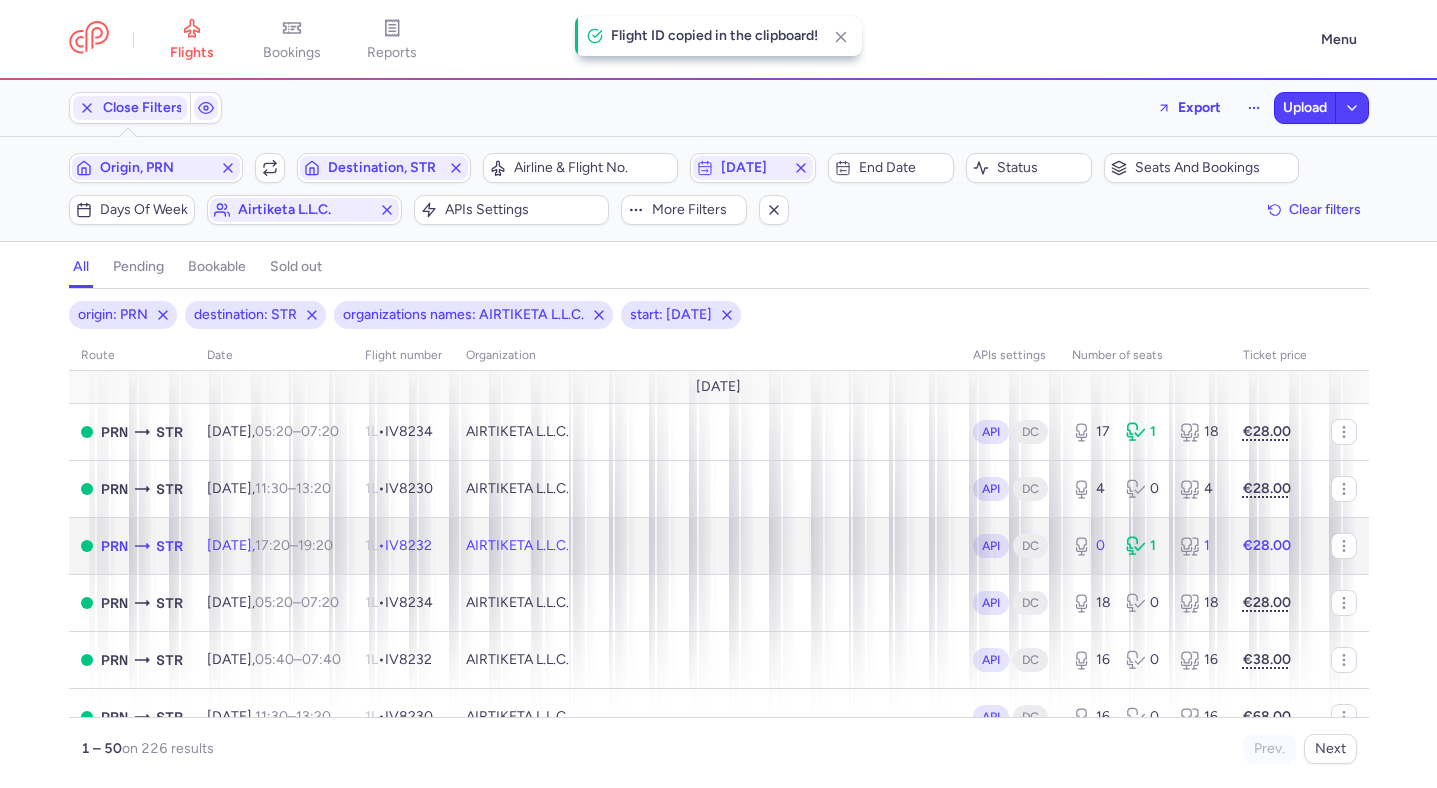 click on "Sat, 12 Jul,  17:20  –  19:20  +0" at bounding box center [274, 545] 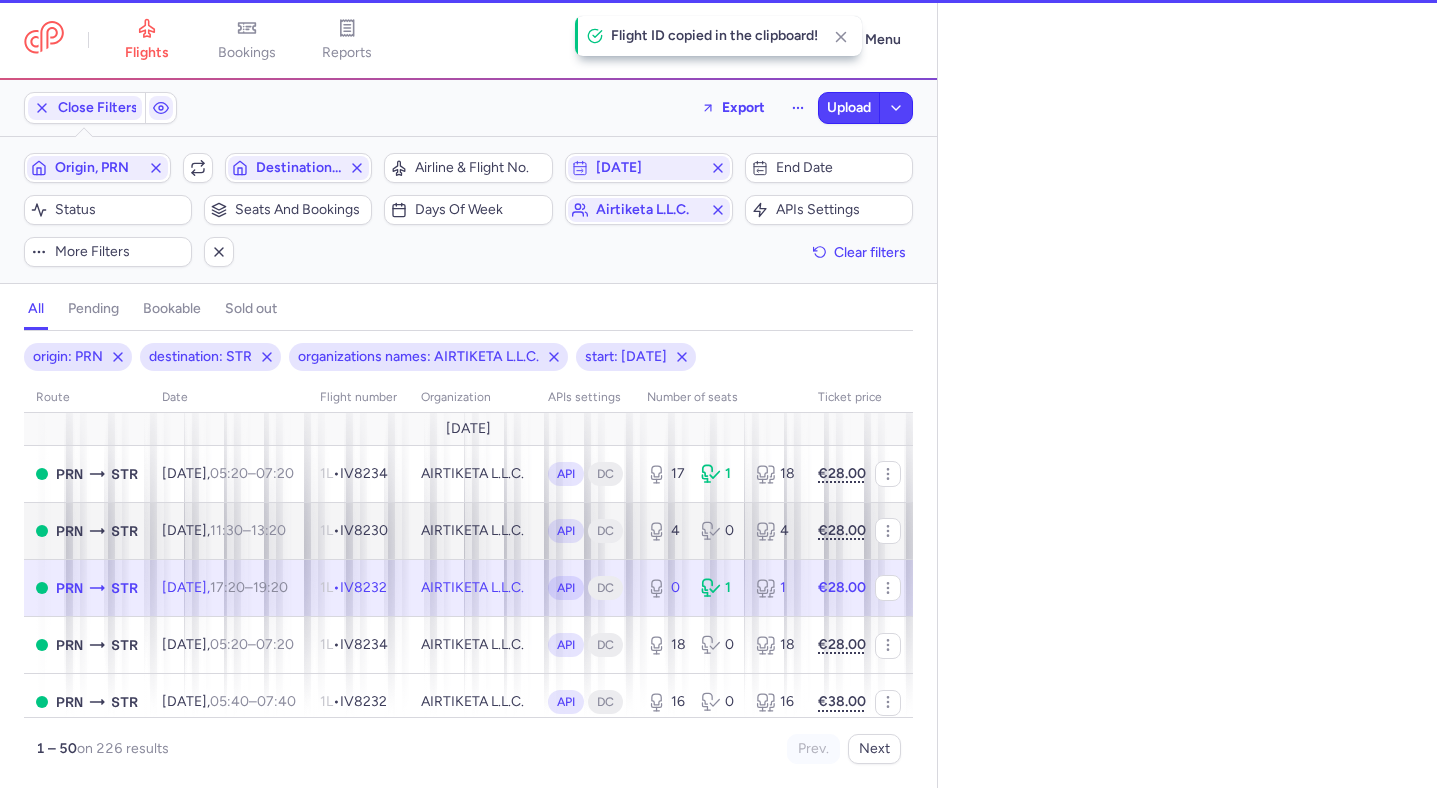 select on "hours" 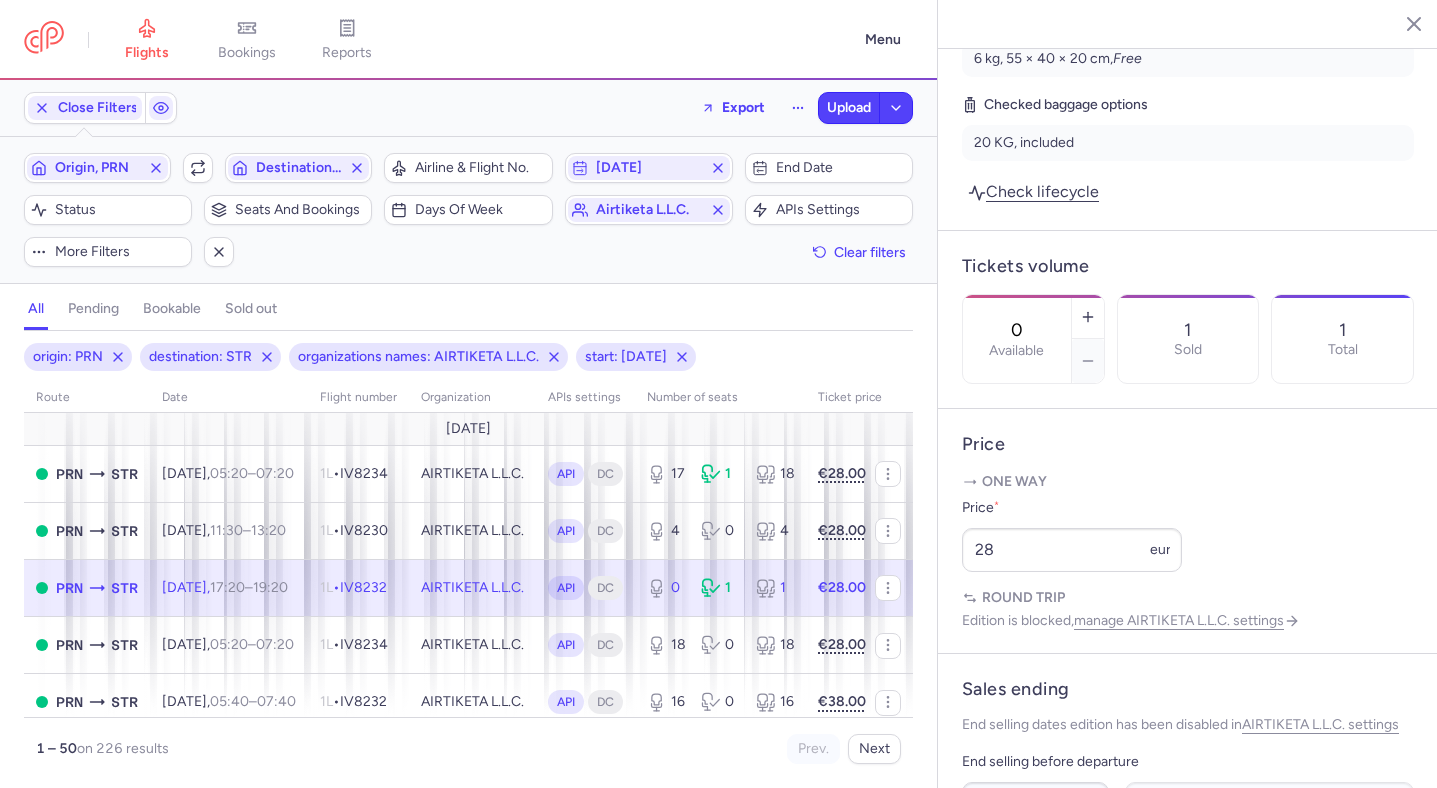 scroll, scrollTop: 1117, scrollLeft: 0, axis: vertical 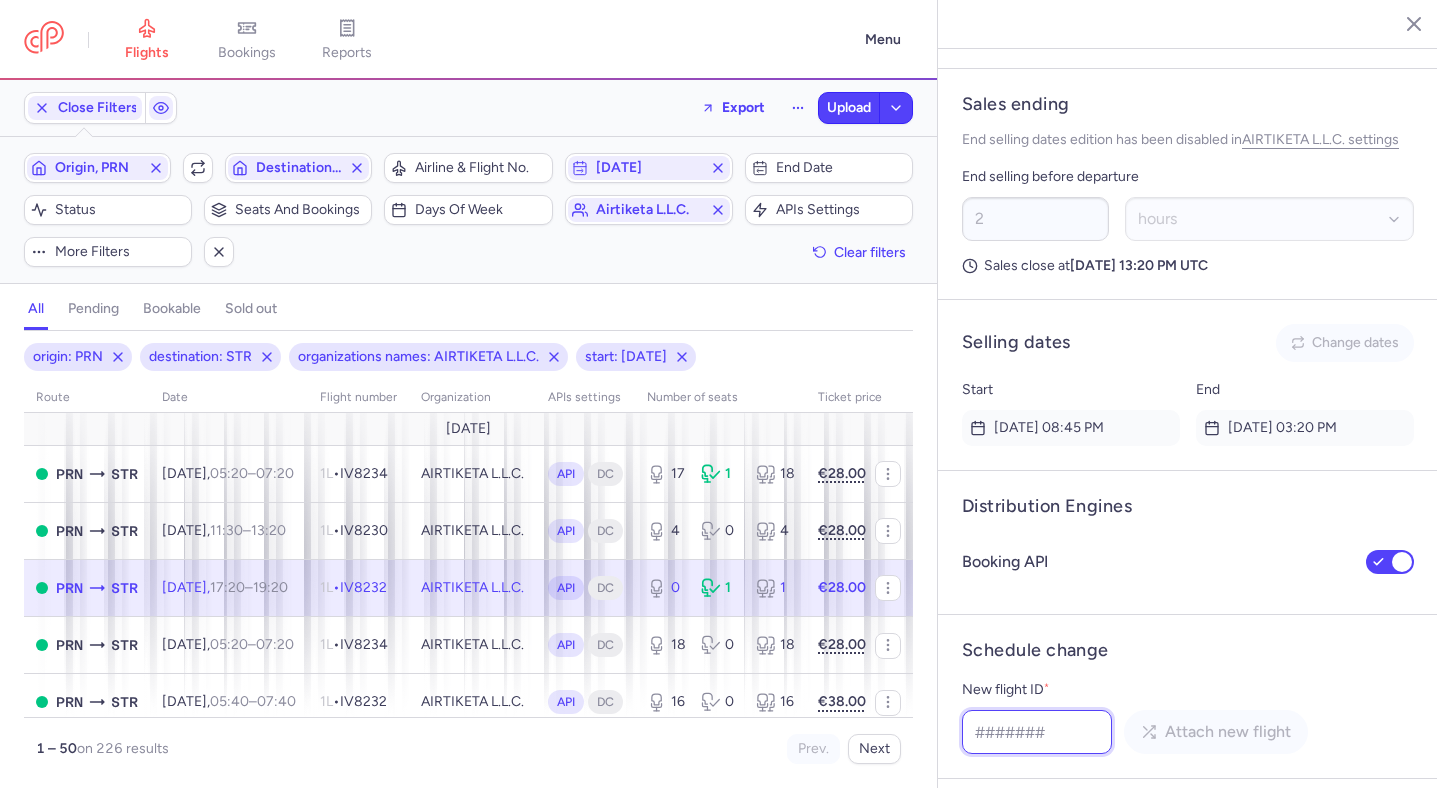 click on "New flight ID  *" at bounding box center [1037, 732] 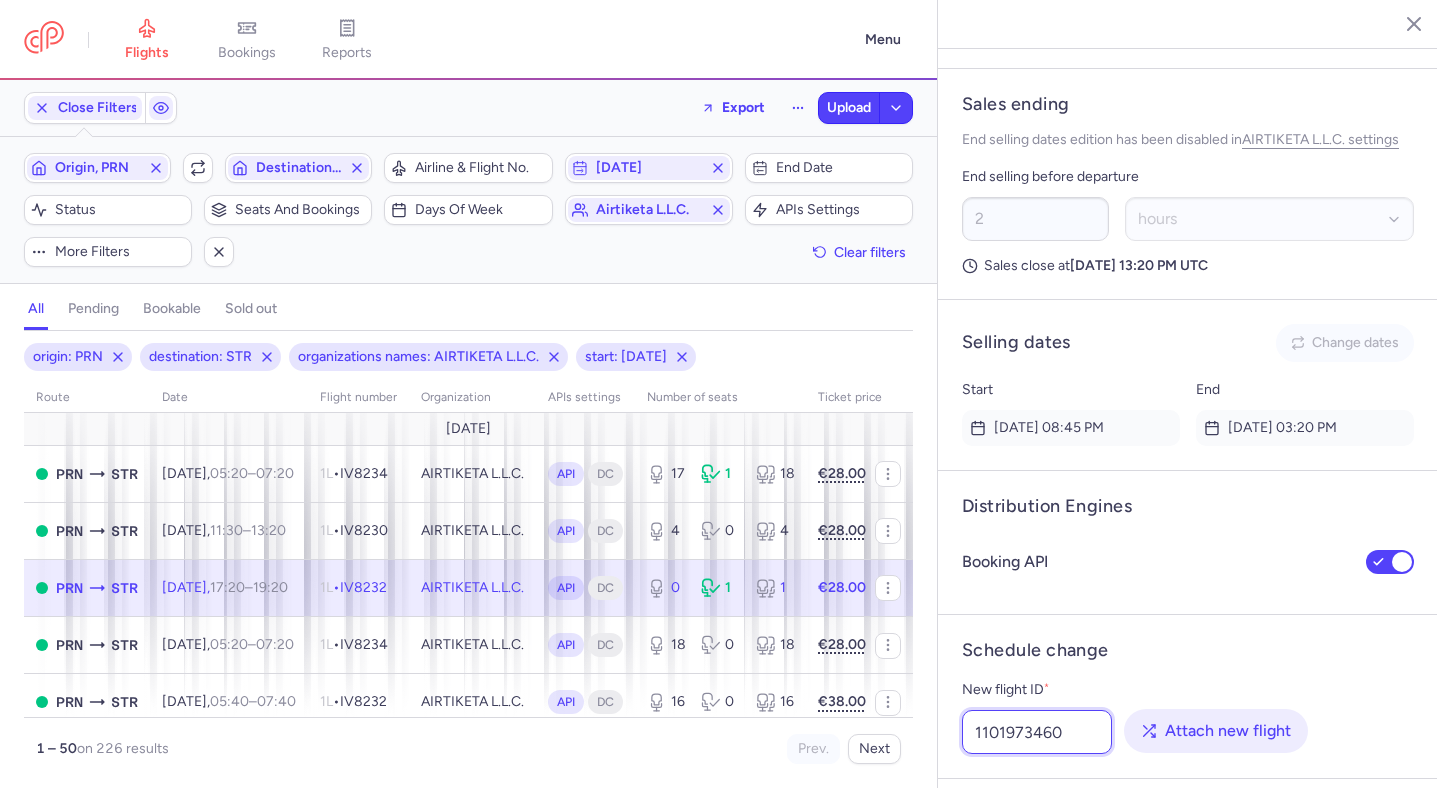 type on "1101973460" 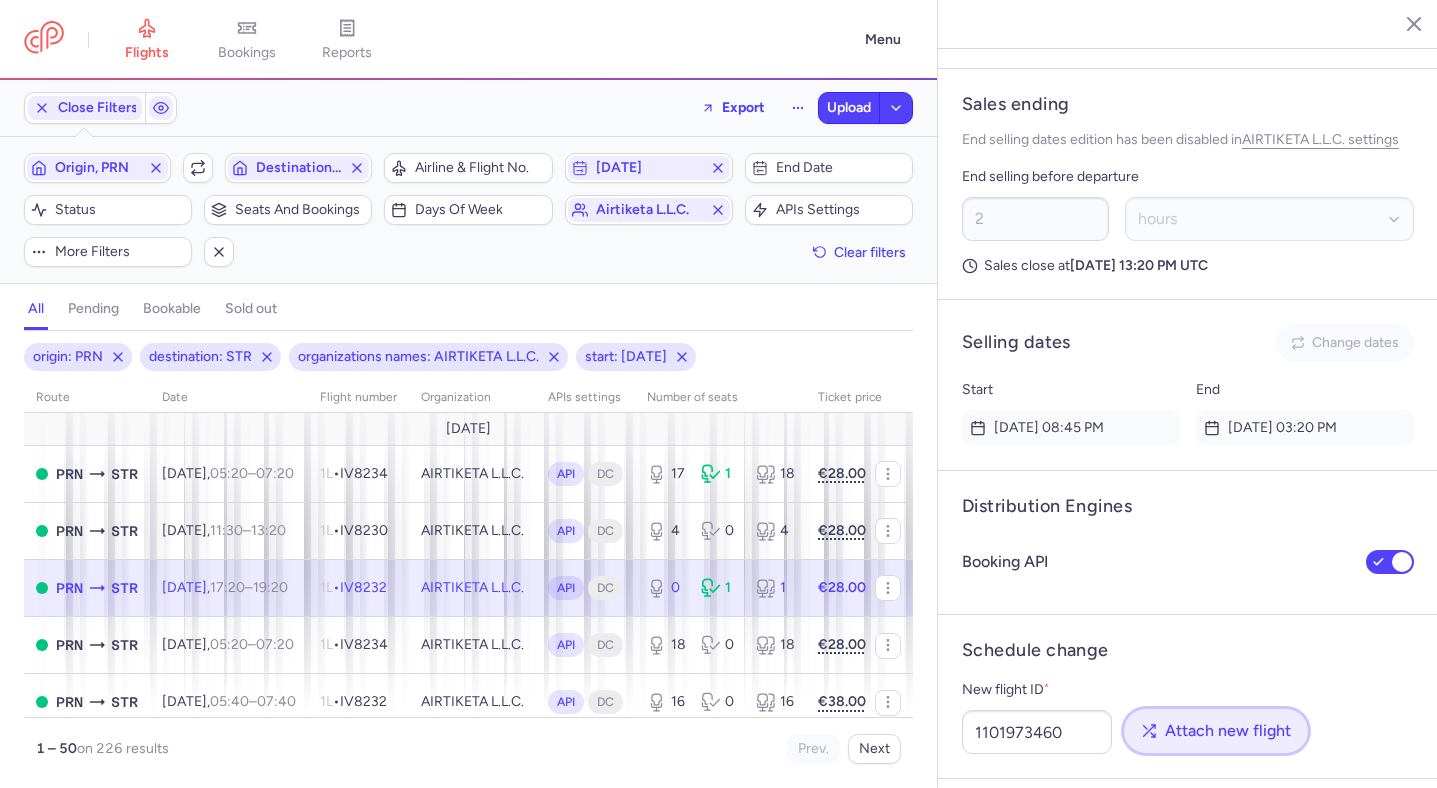 click on "Attach new flight" at bounding box center [1216, 731] 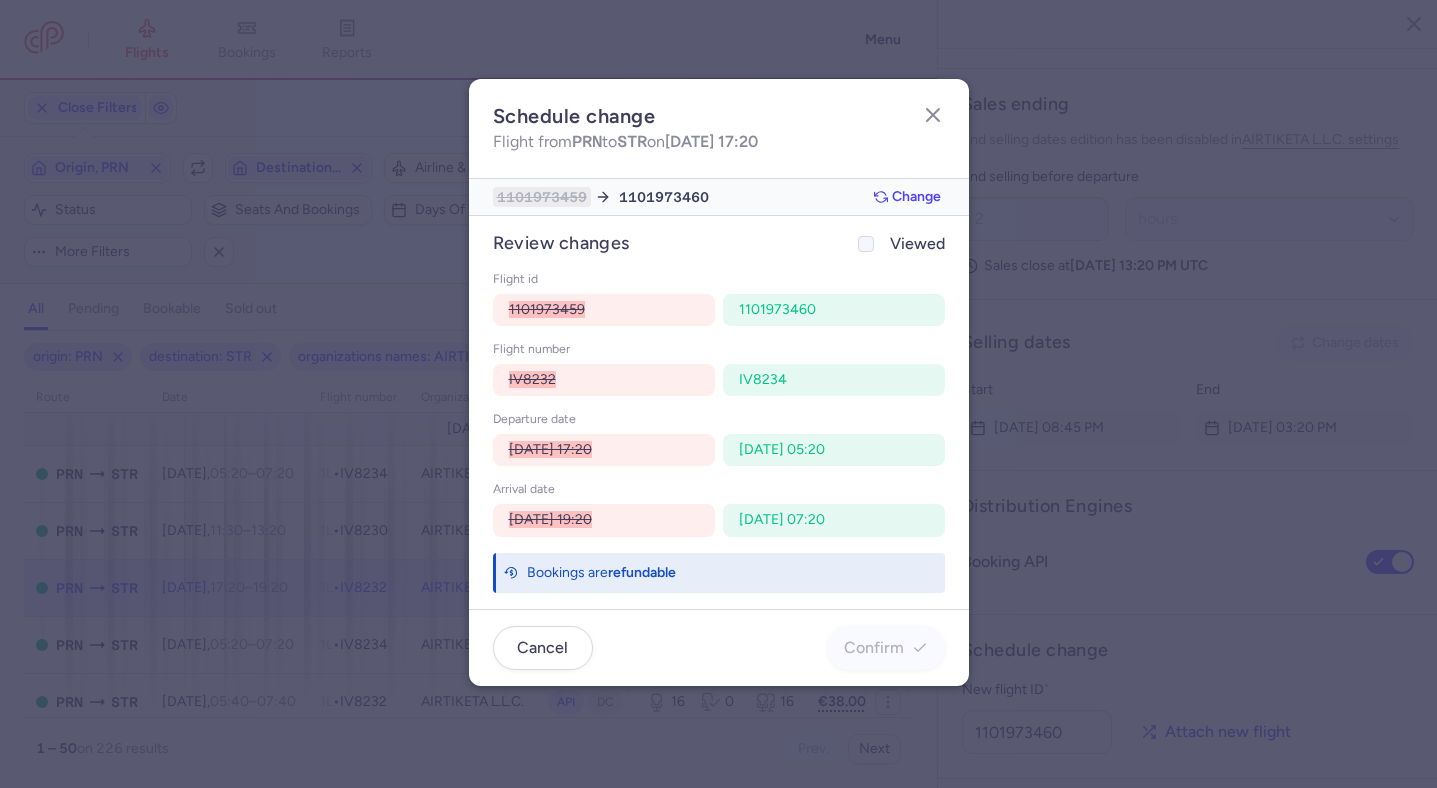 click on "Viewed" 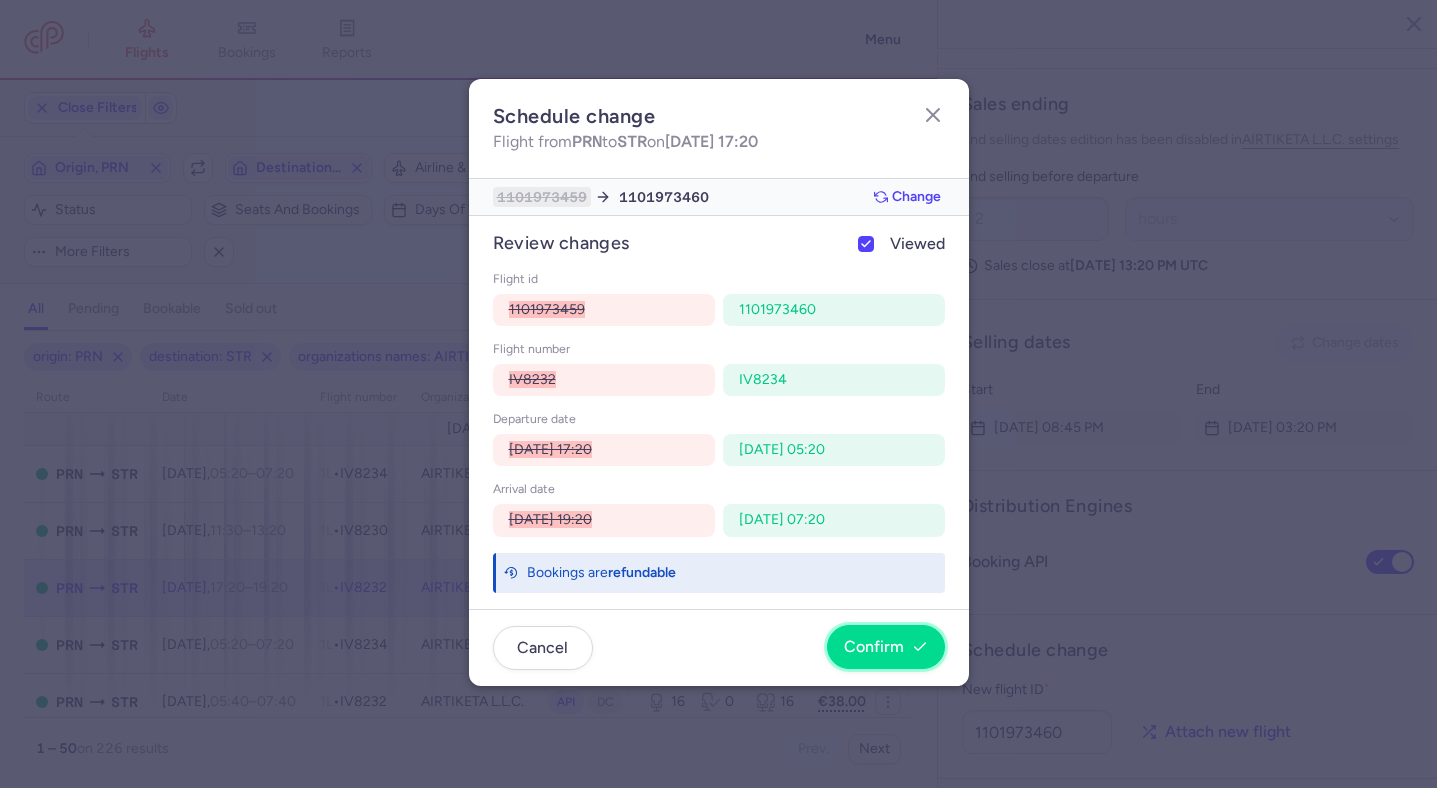 click on "Confirm" at bounding box center [886, 647] 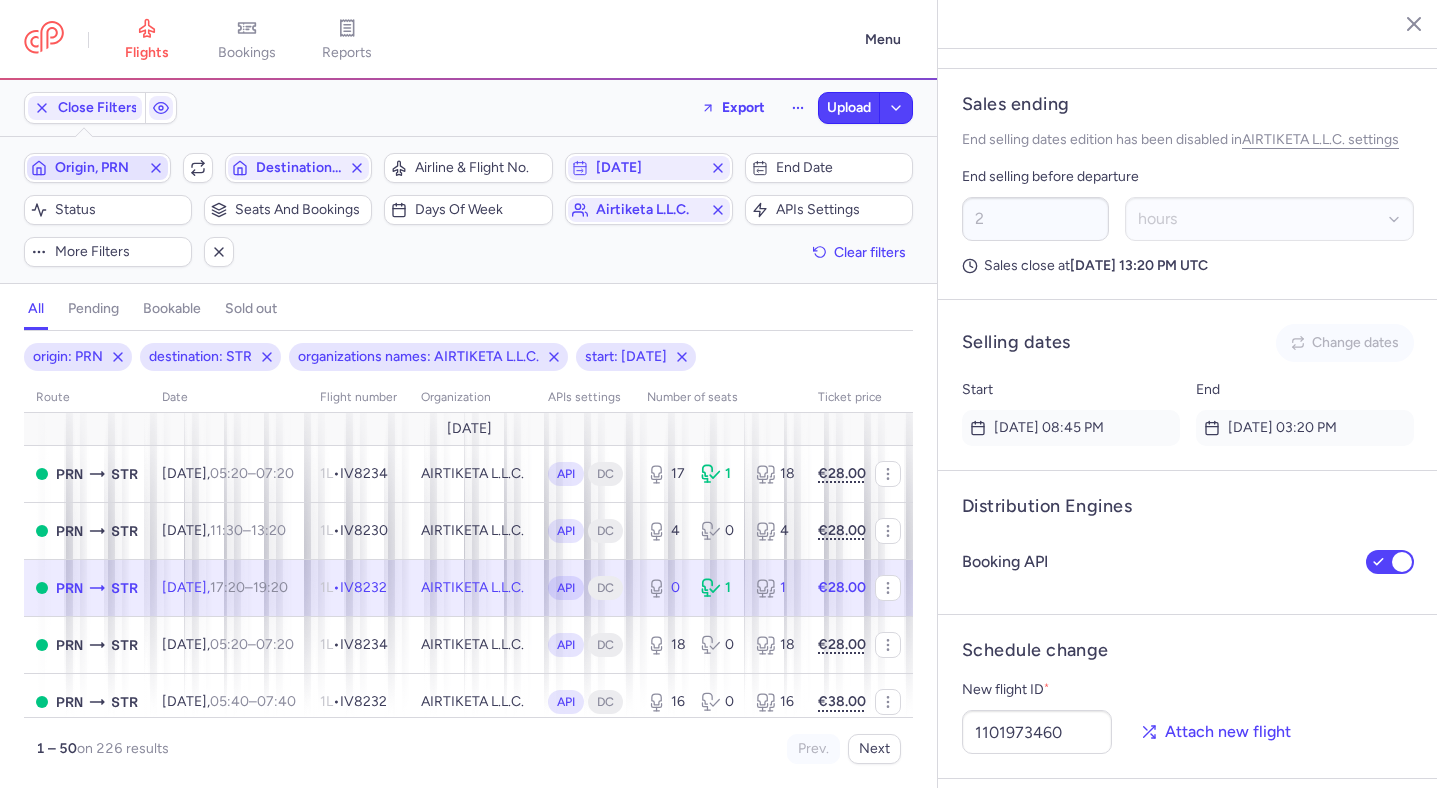 click on "Origin, PRN" at bounding box center (97, 168) 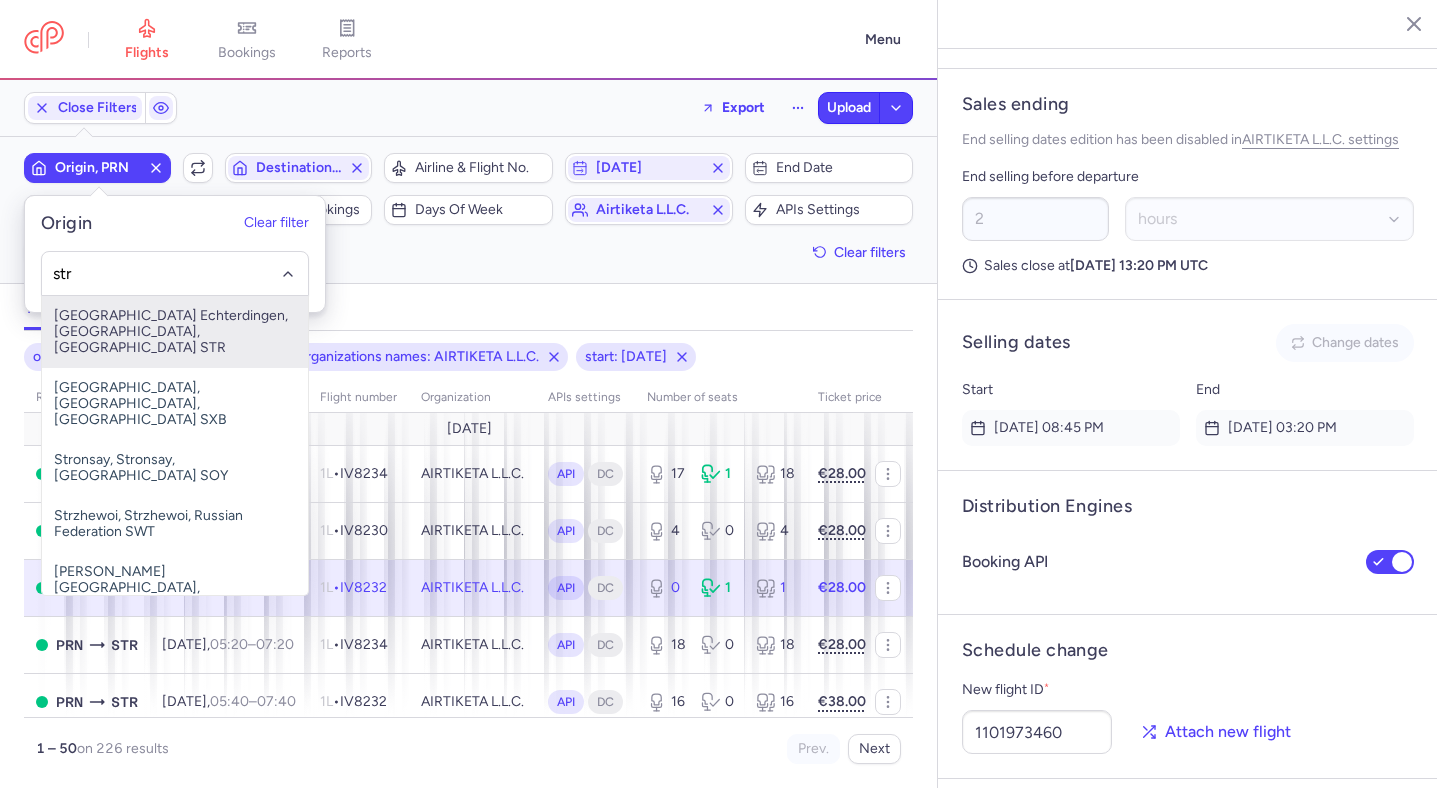 type on "str" 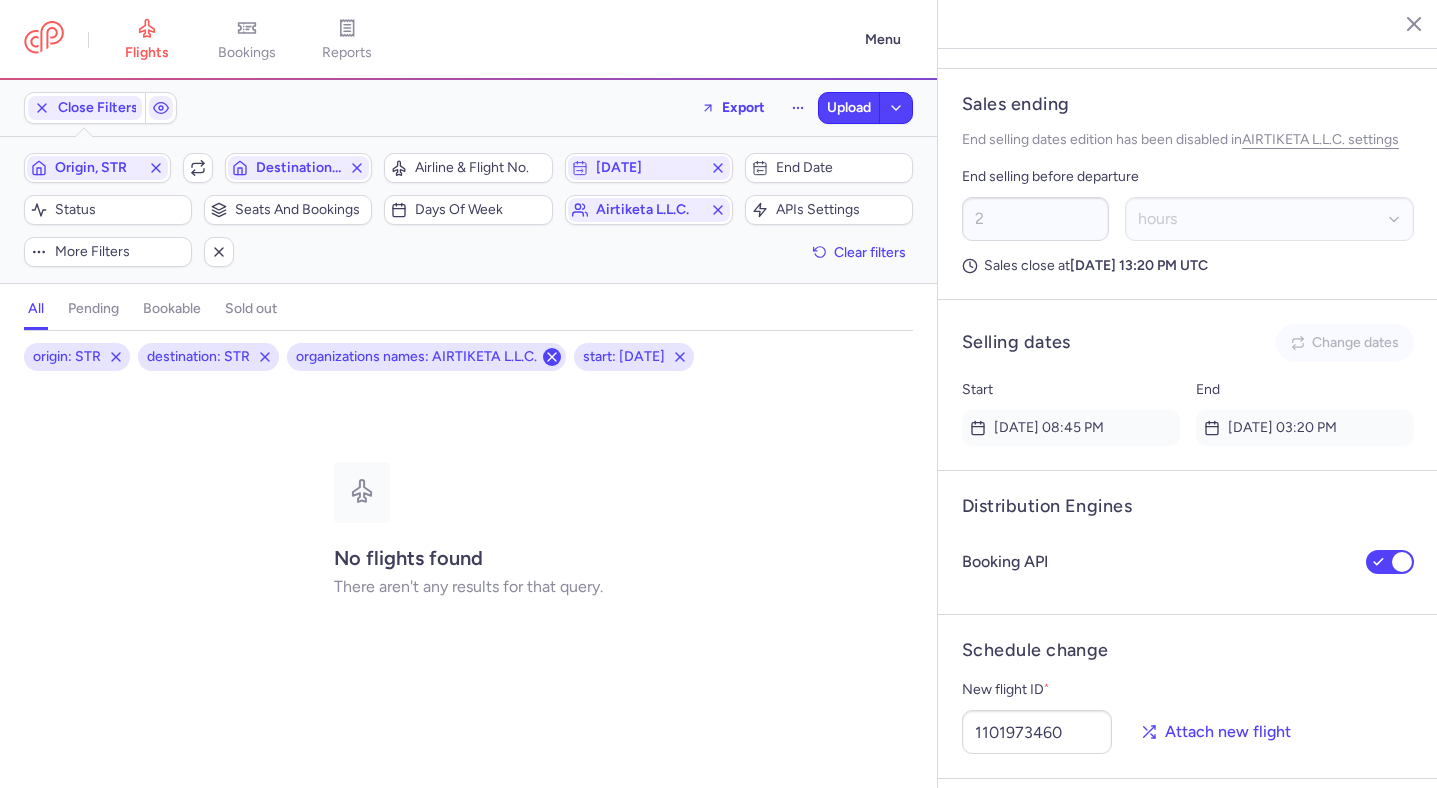 click 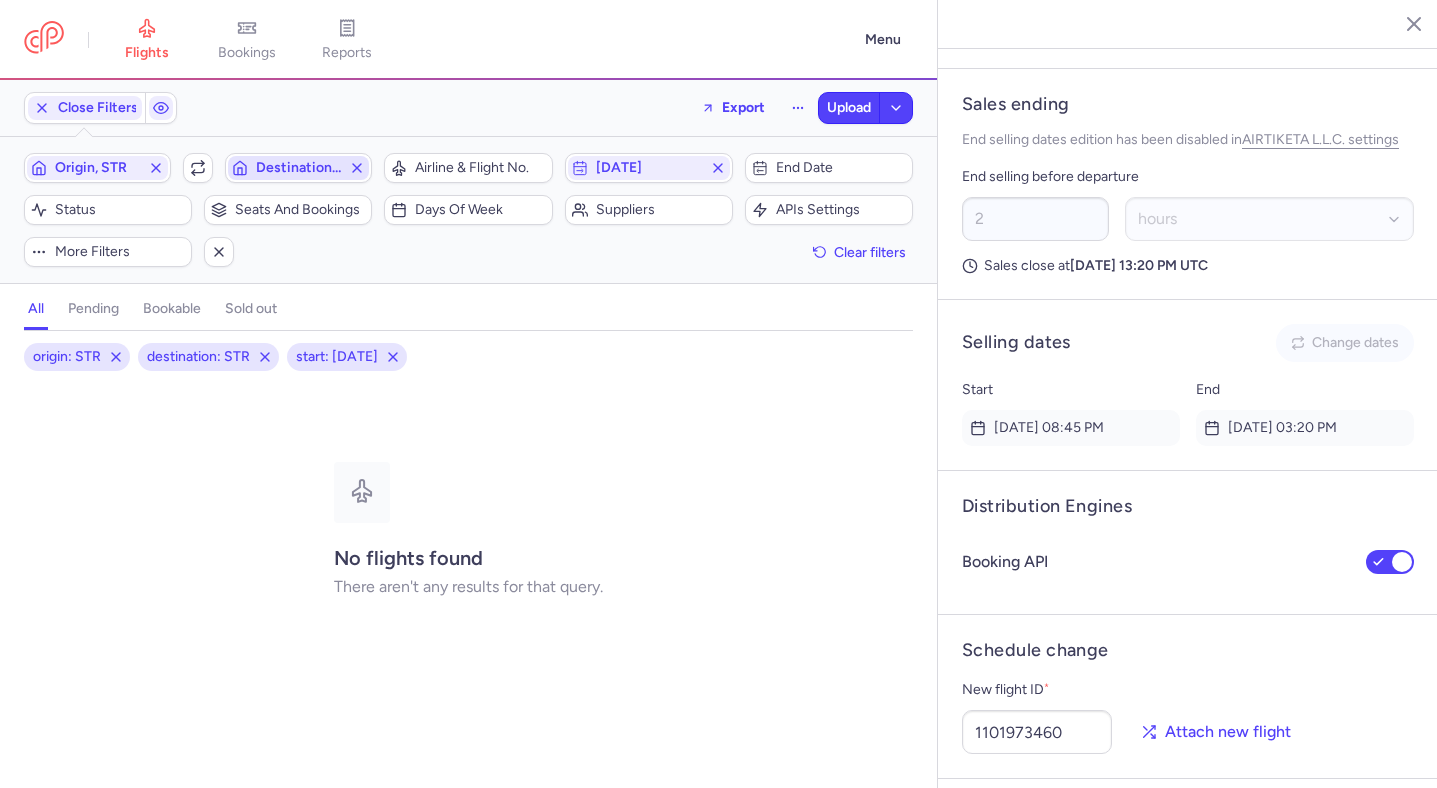 click on "Destination, STR" at bounding box center (298, 168) 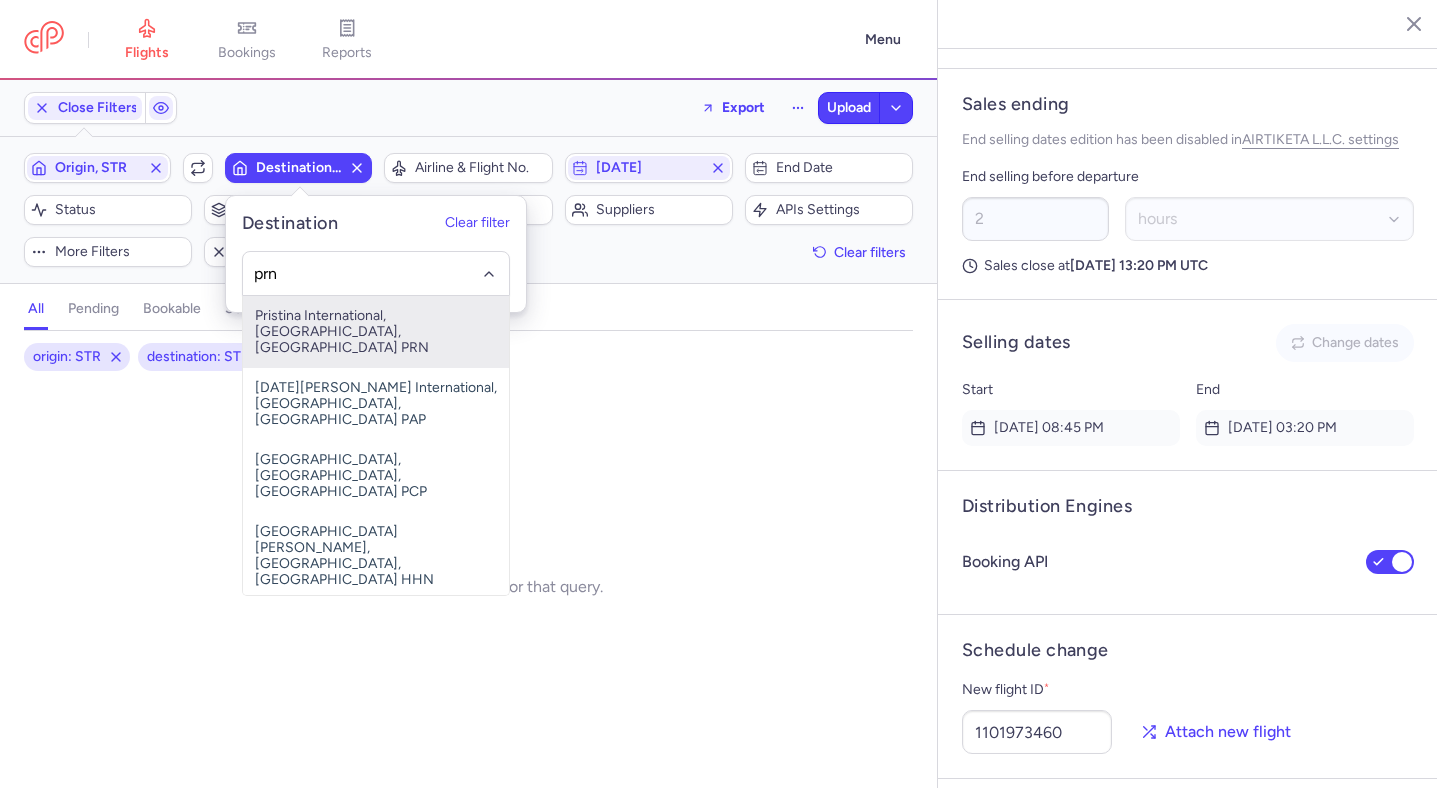 type on "prn" 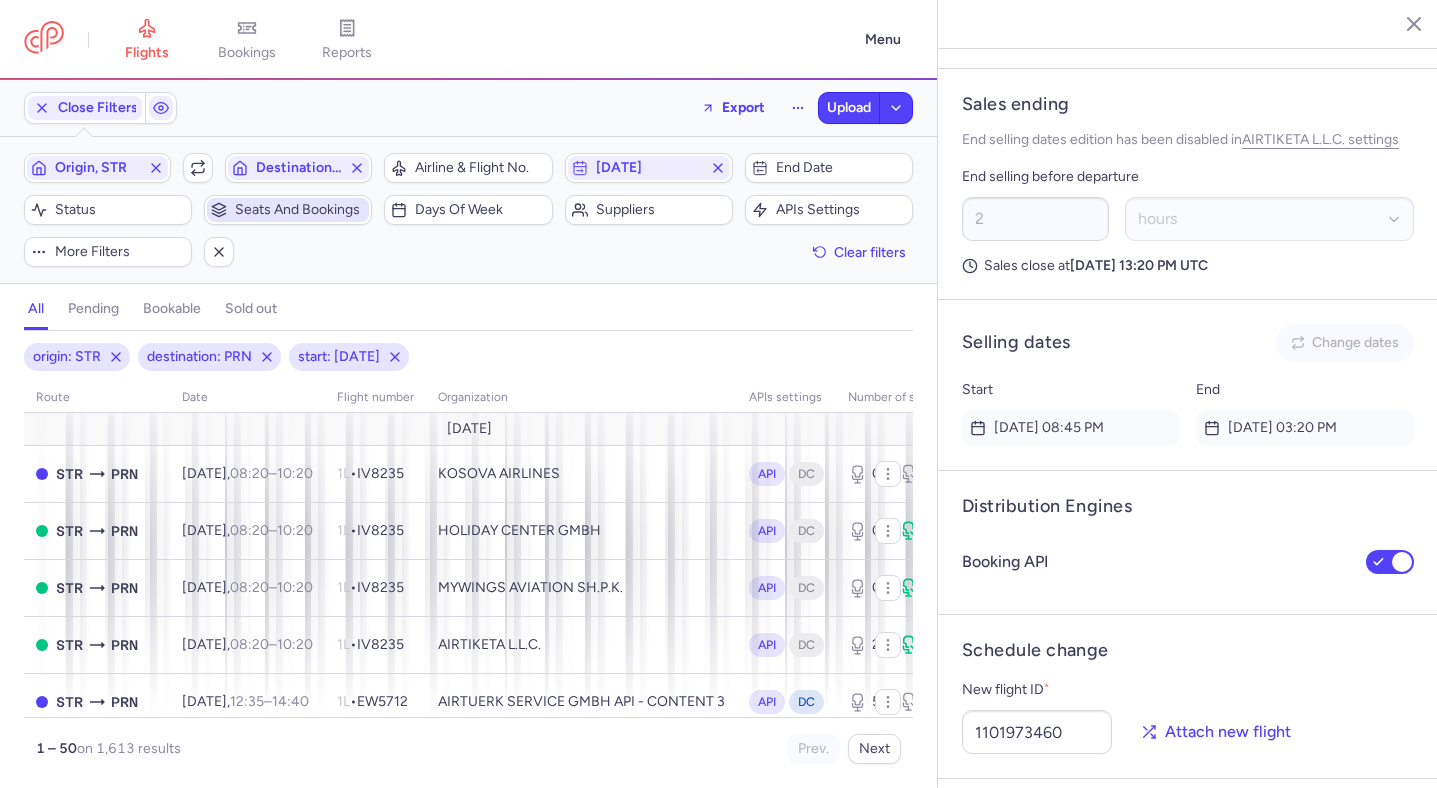 click on "Seats and bookings" at bounding box center [288, 210] 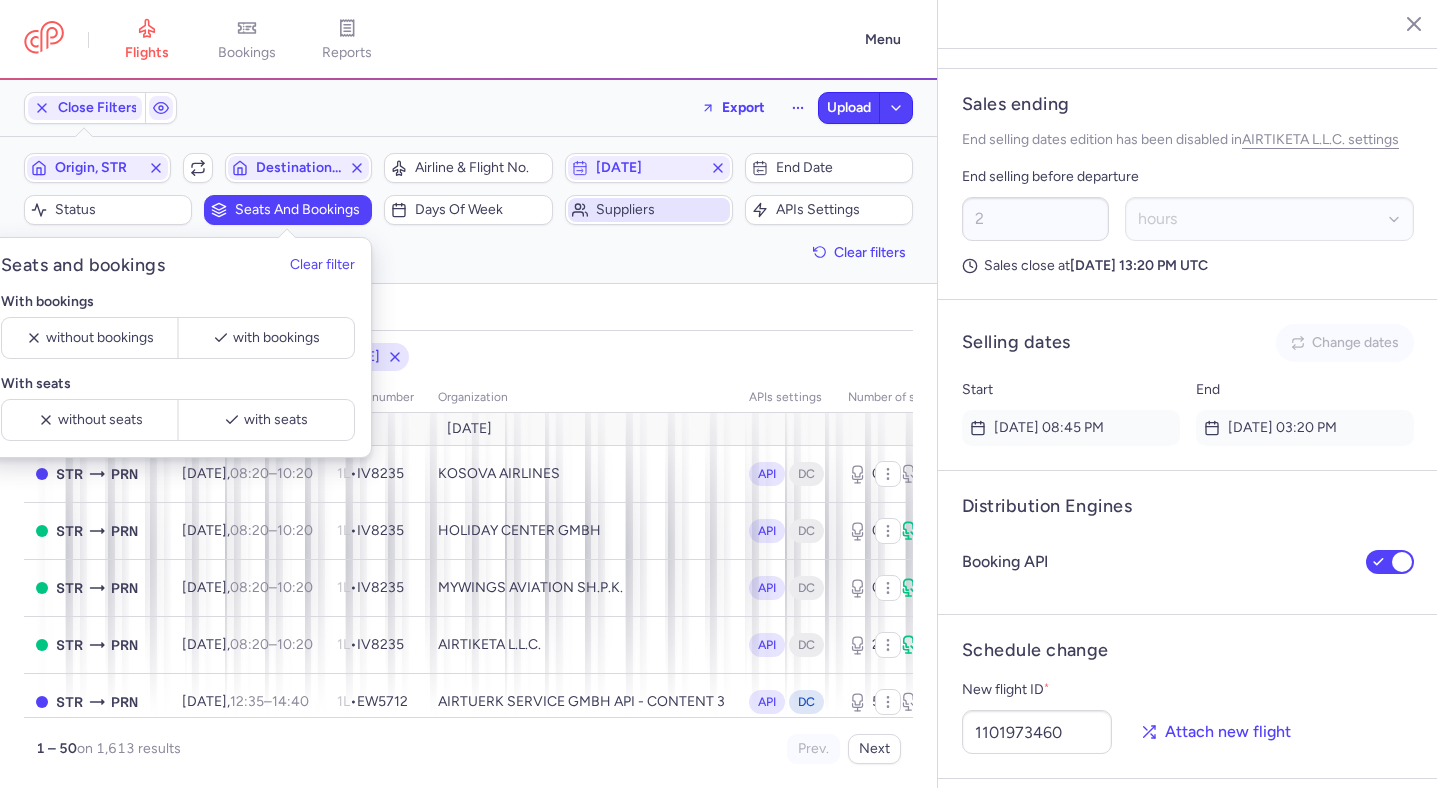 click on "Suppliers" at bounding box center [661, 210] 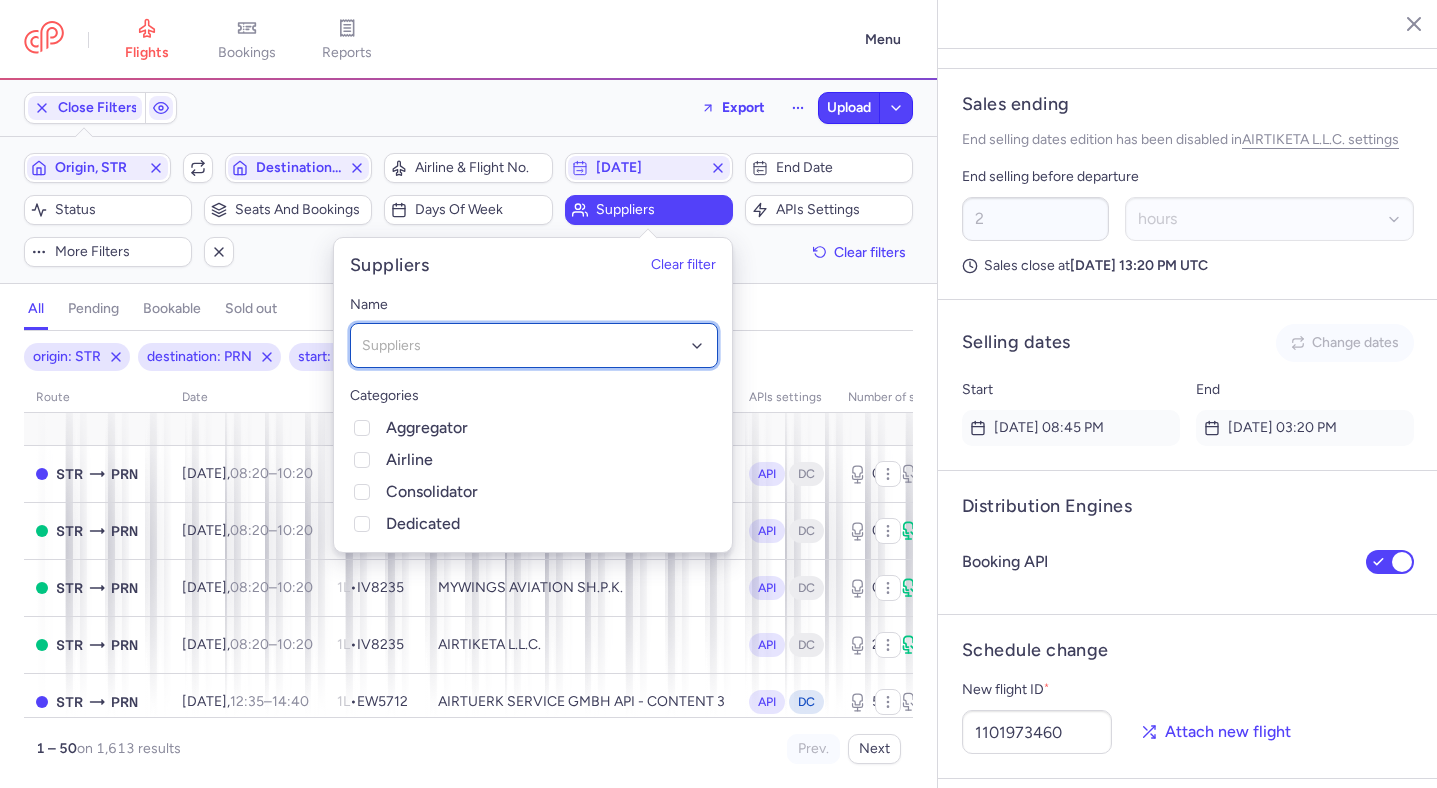 click on "Suppliers" 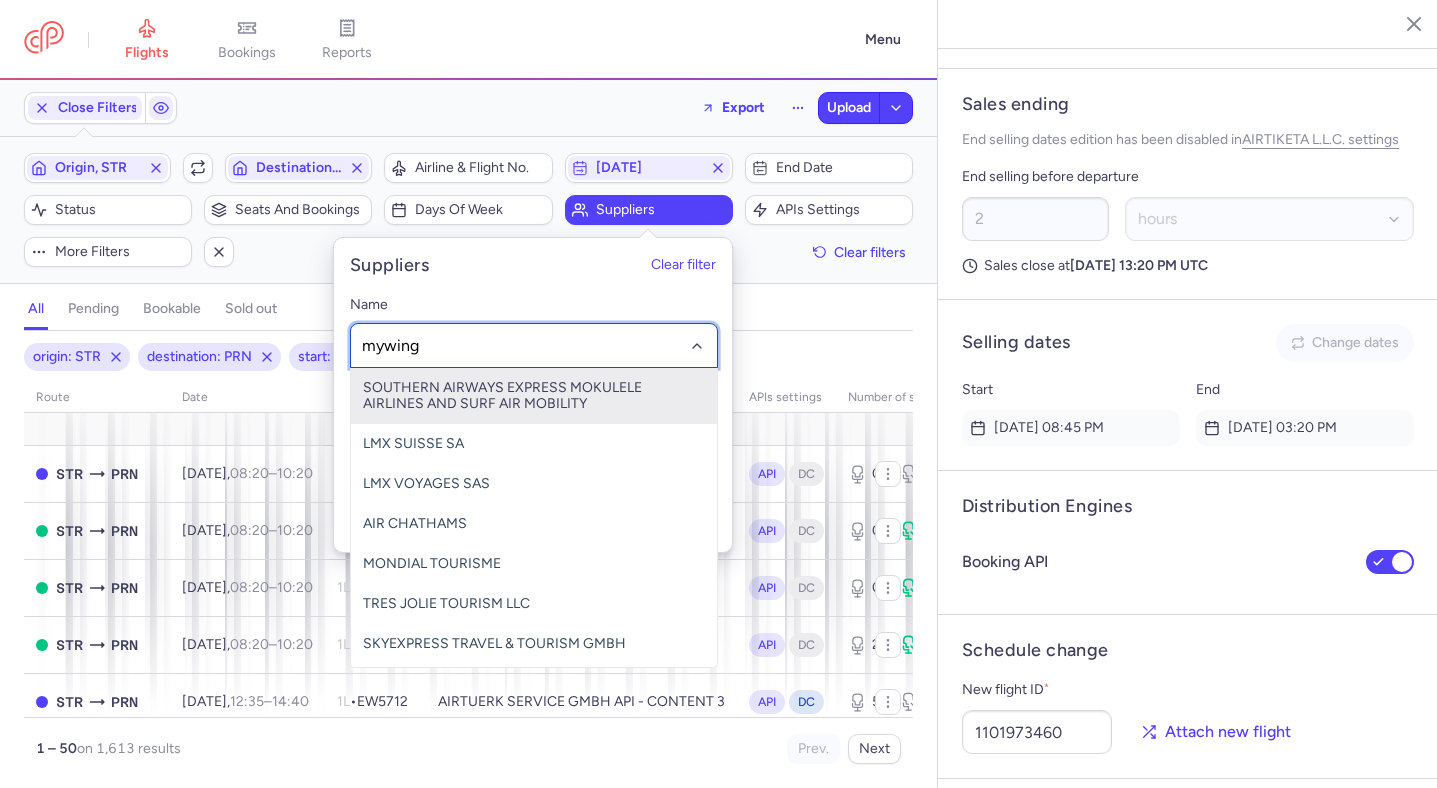 type on "mywings" 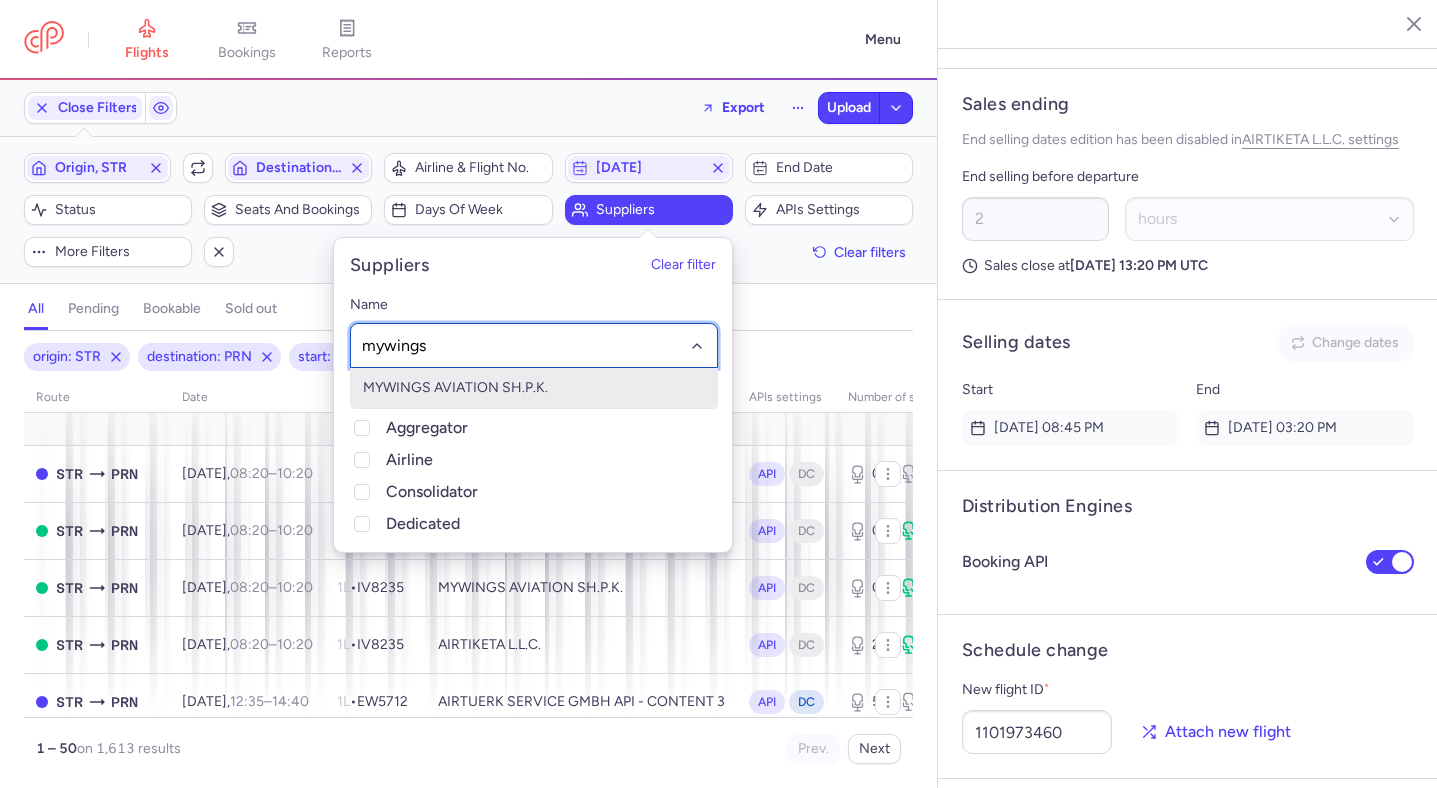 type 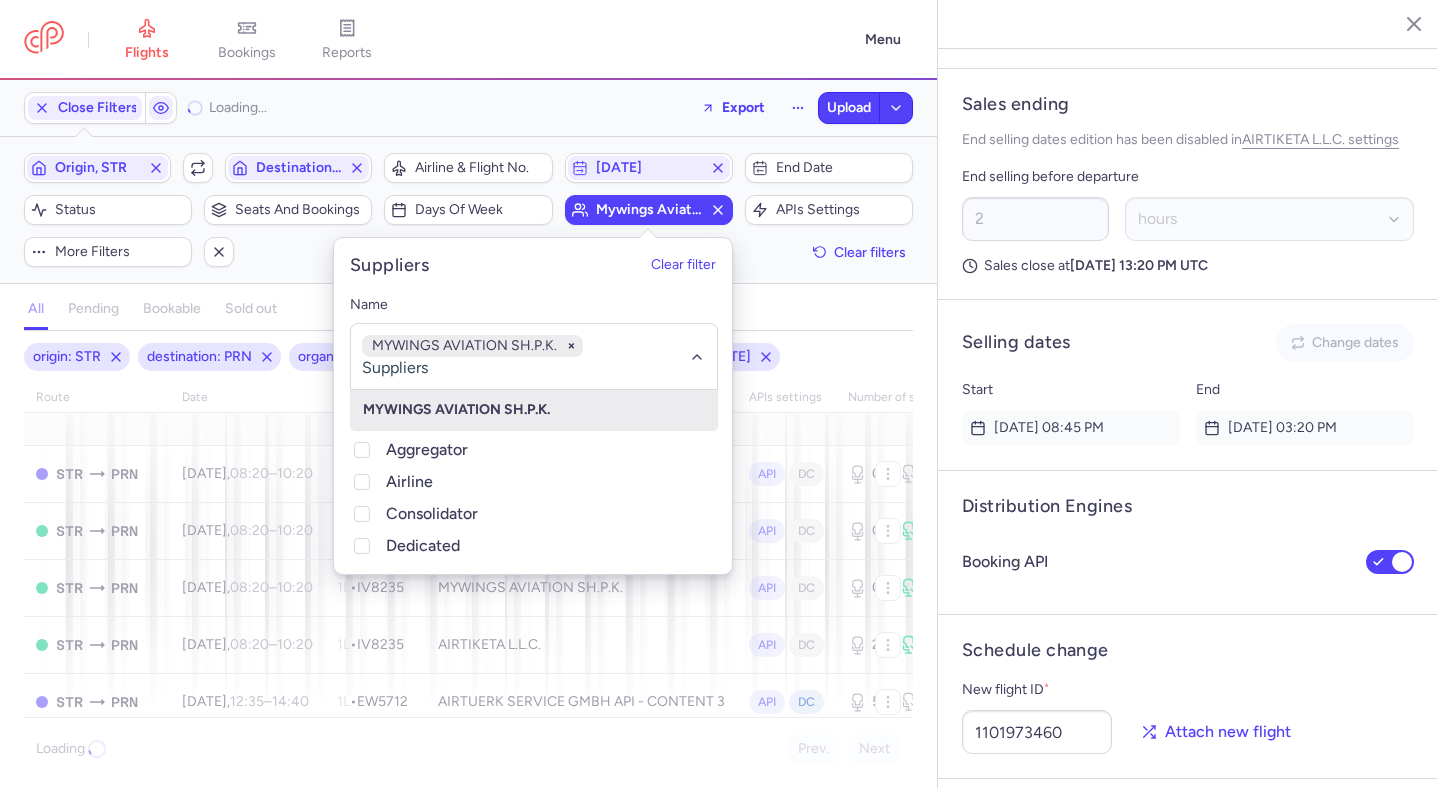 click on "all pending bookable sold out" at bounding box center [468, 313] 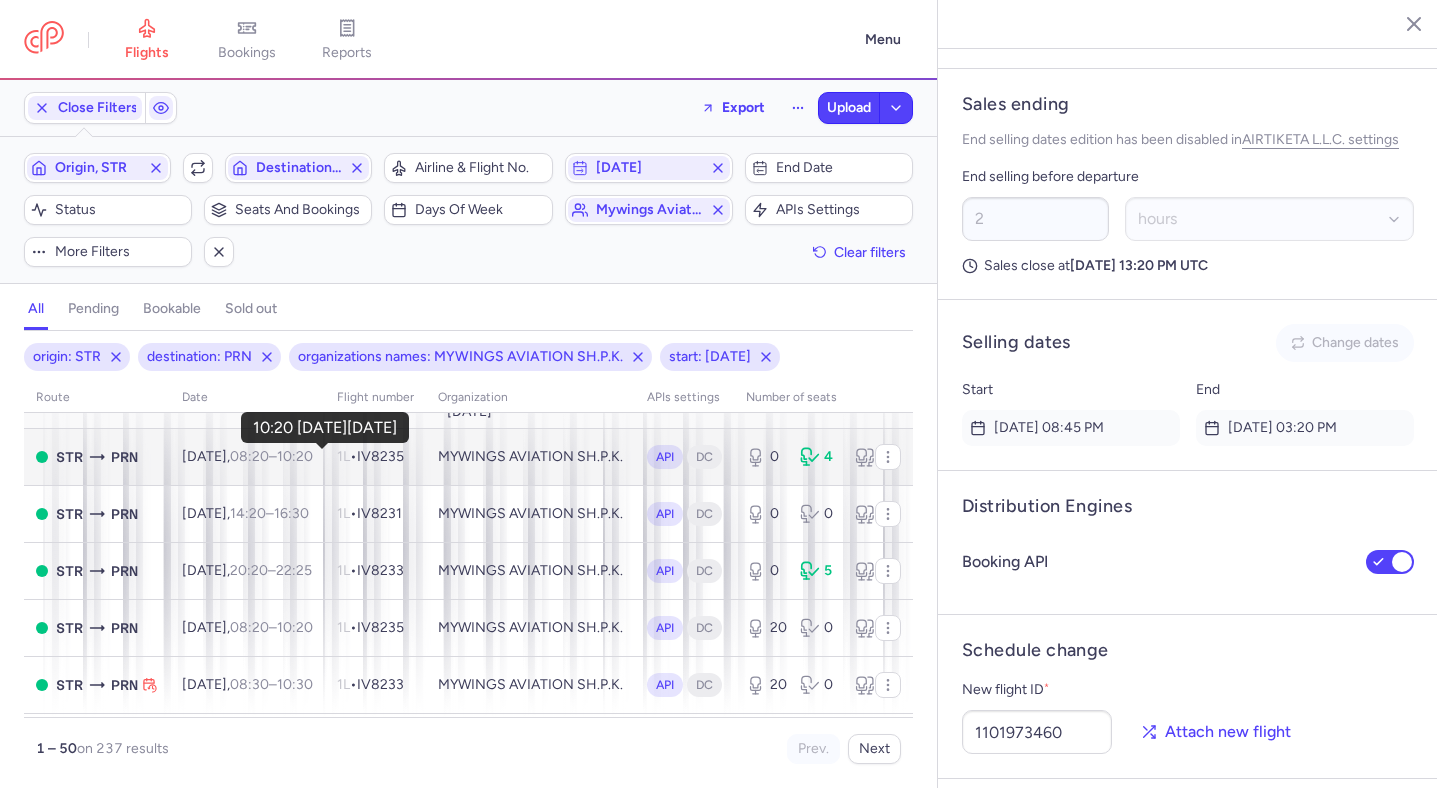 scroll, scrollTop: 48, scrollLeft: 0, axis: vertical 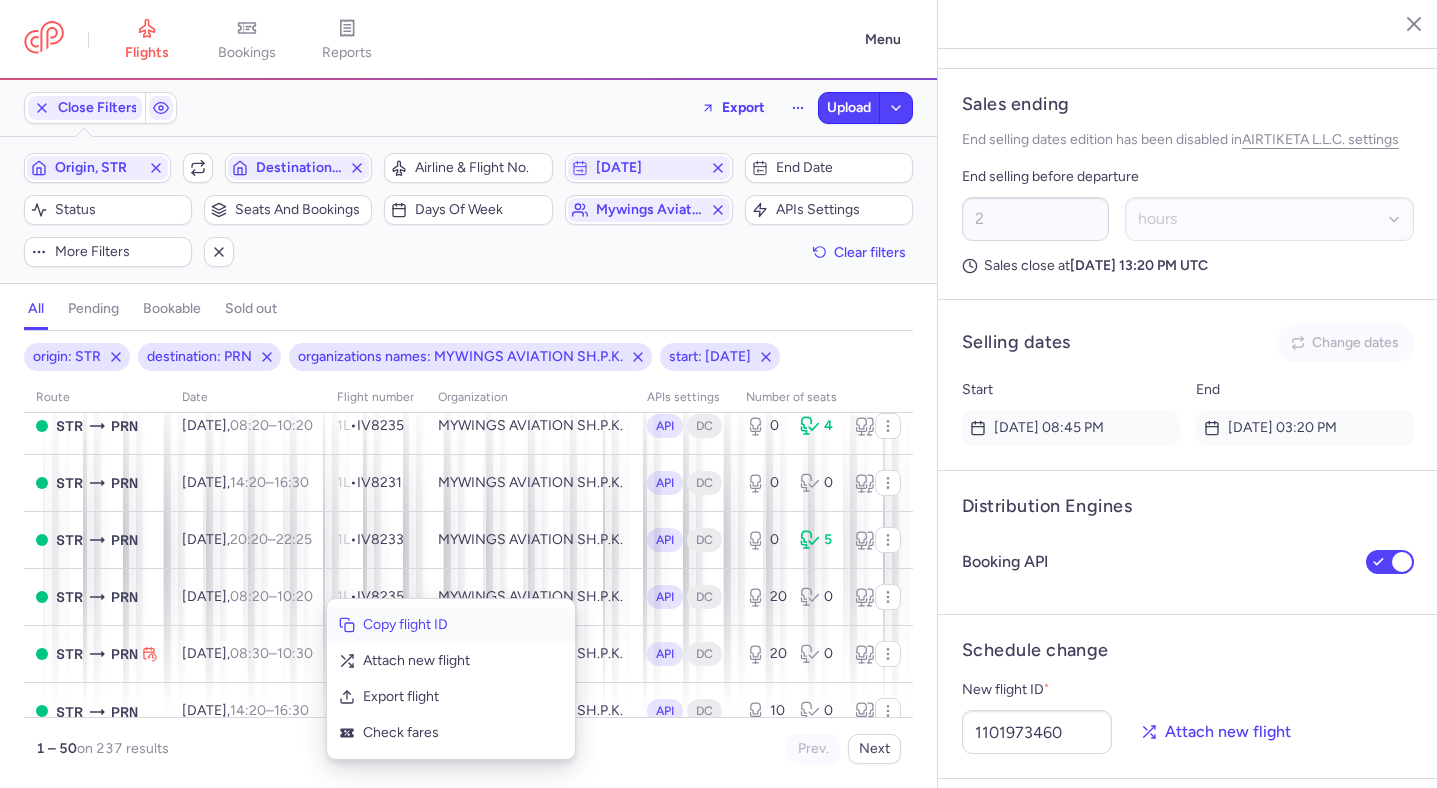 click on "Copy flight ID" 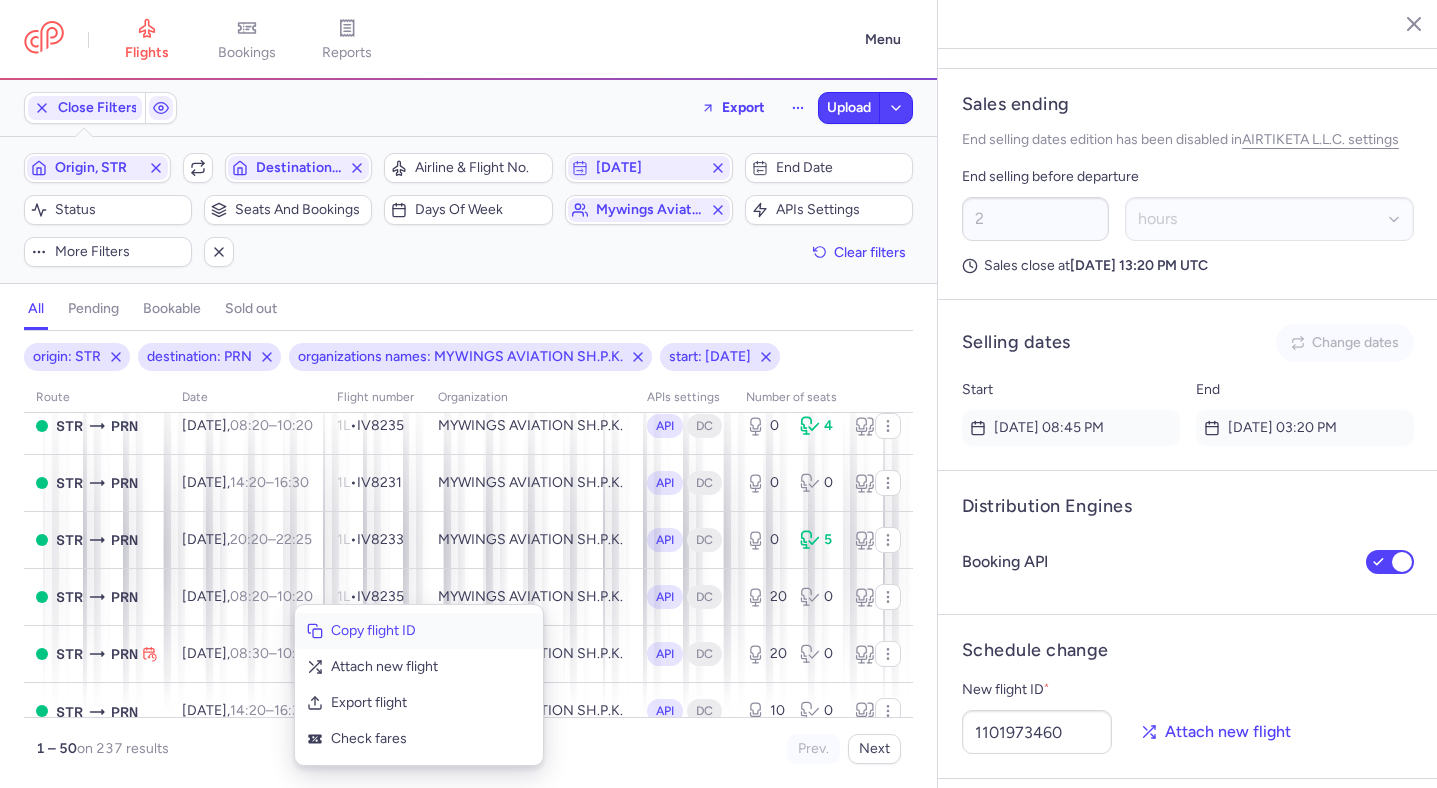click on "Copy flight ID" 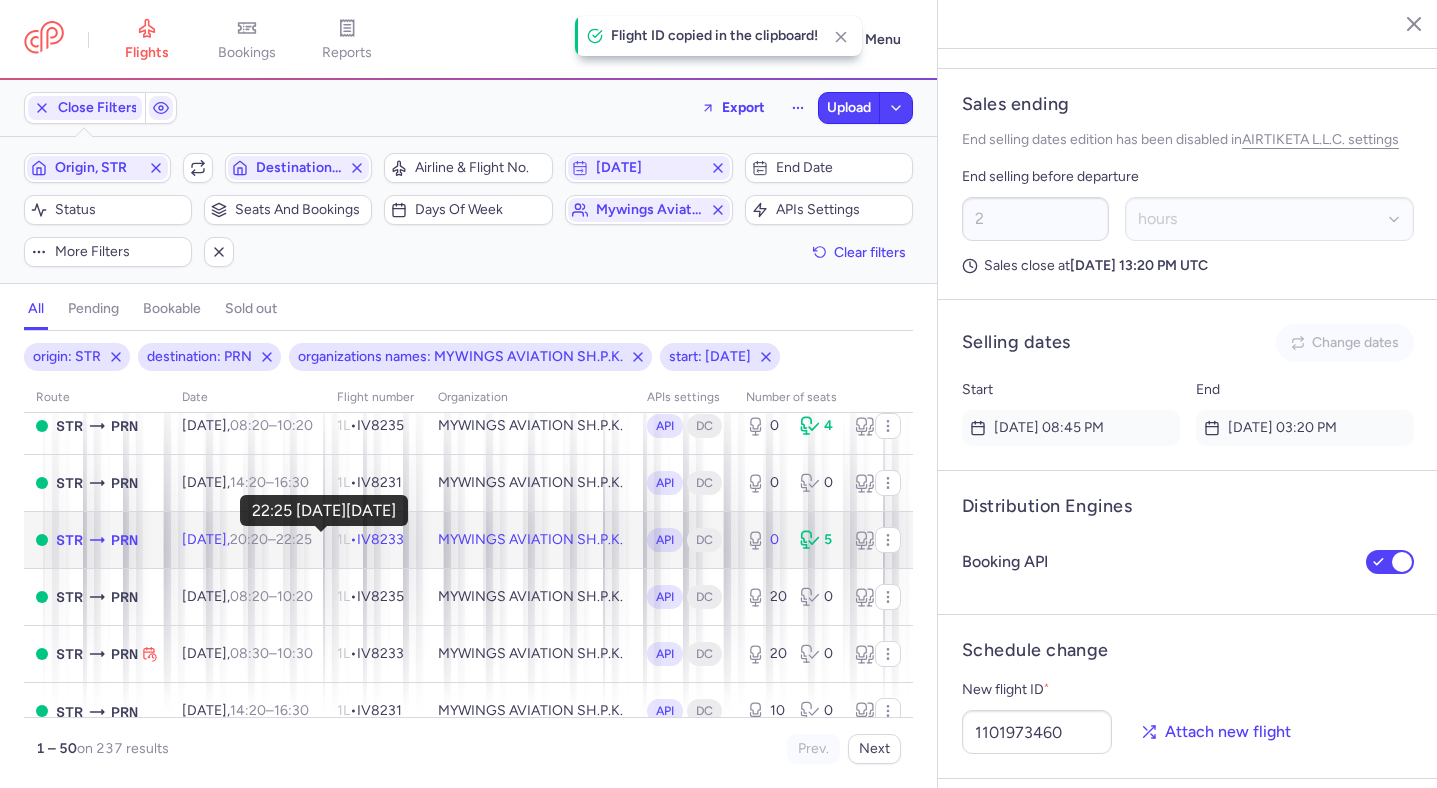 click on "22:25  +0" at bounding box center (294, 539) 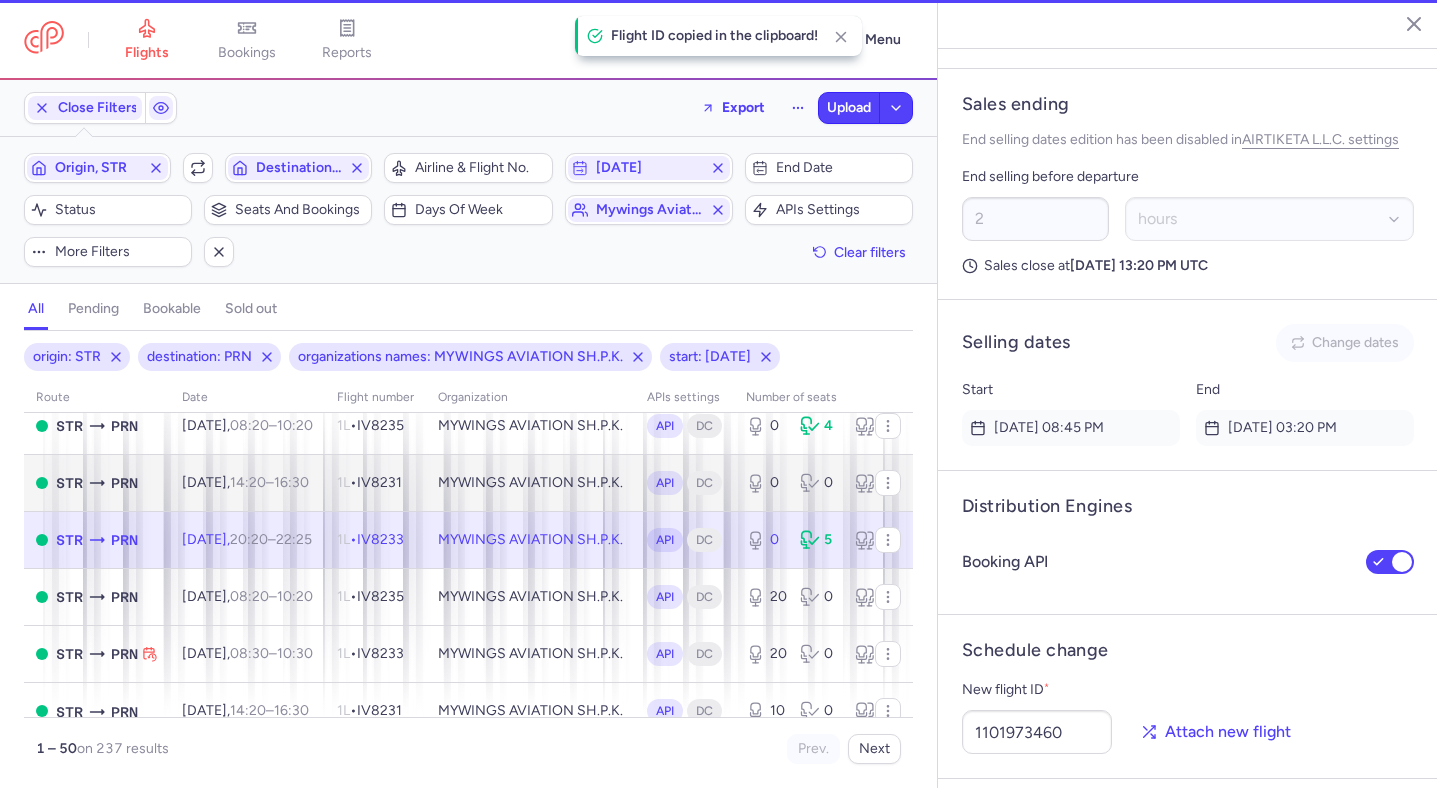 type on "4" 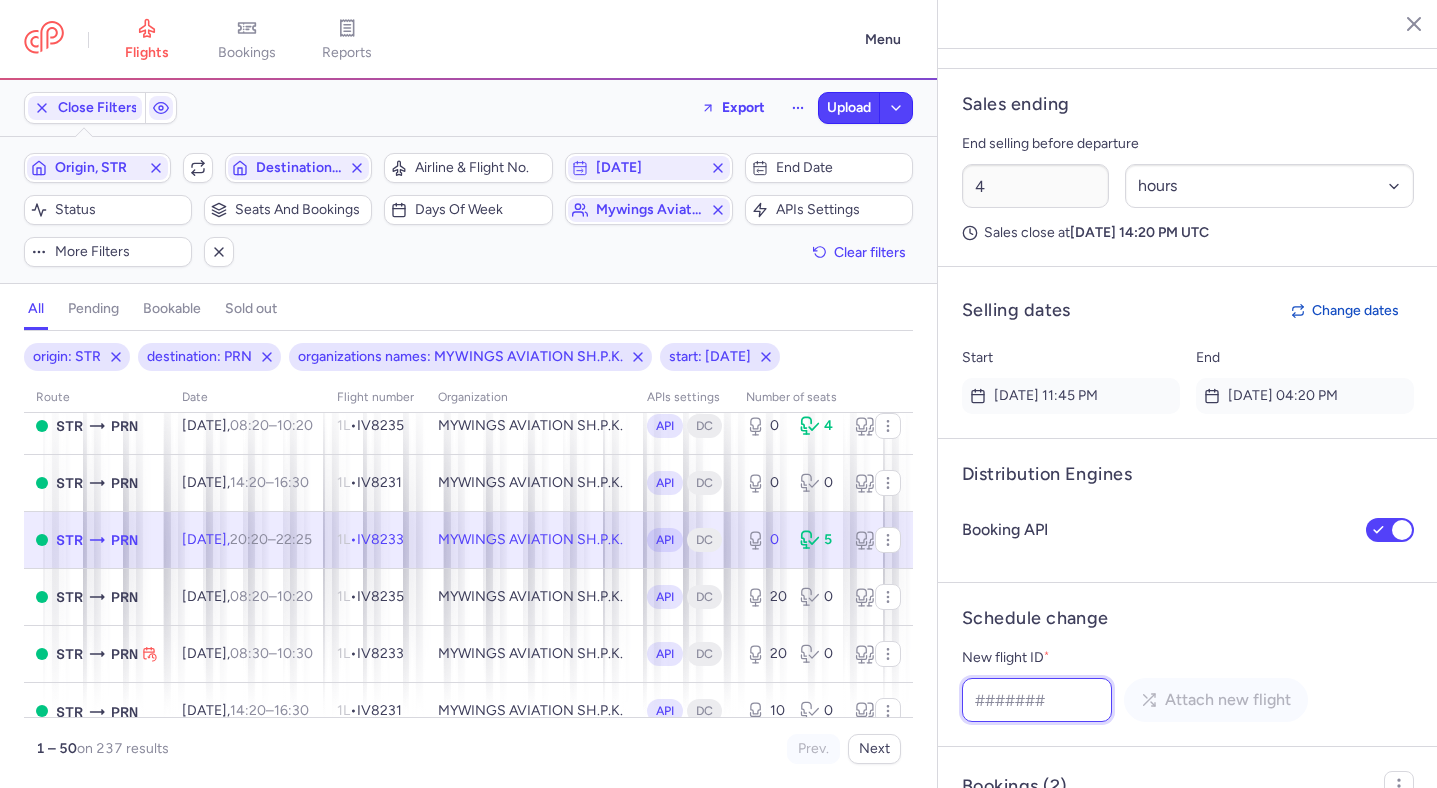 click on "New flight ID  *" at bounding box center [1037, 700] 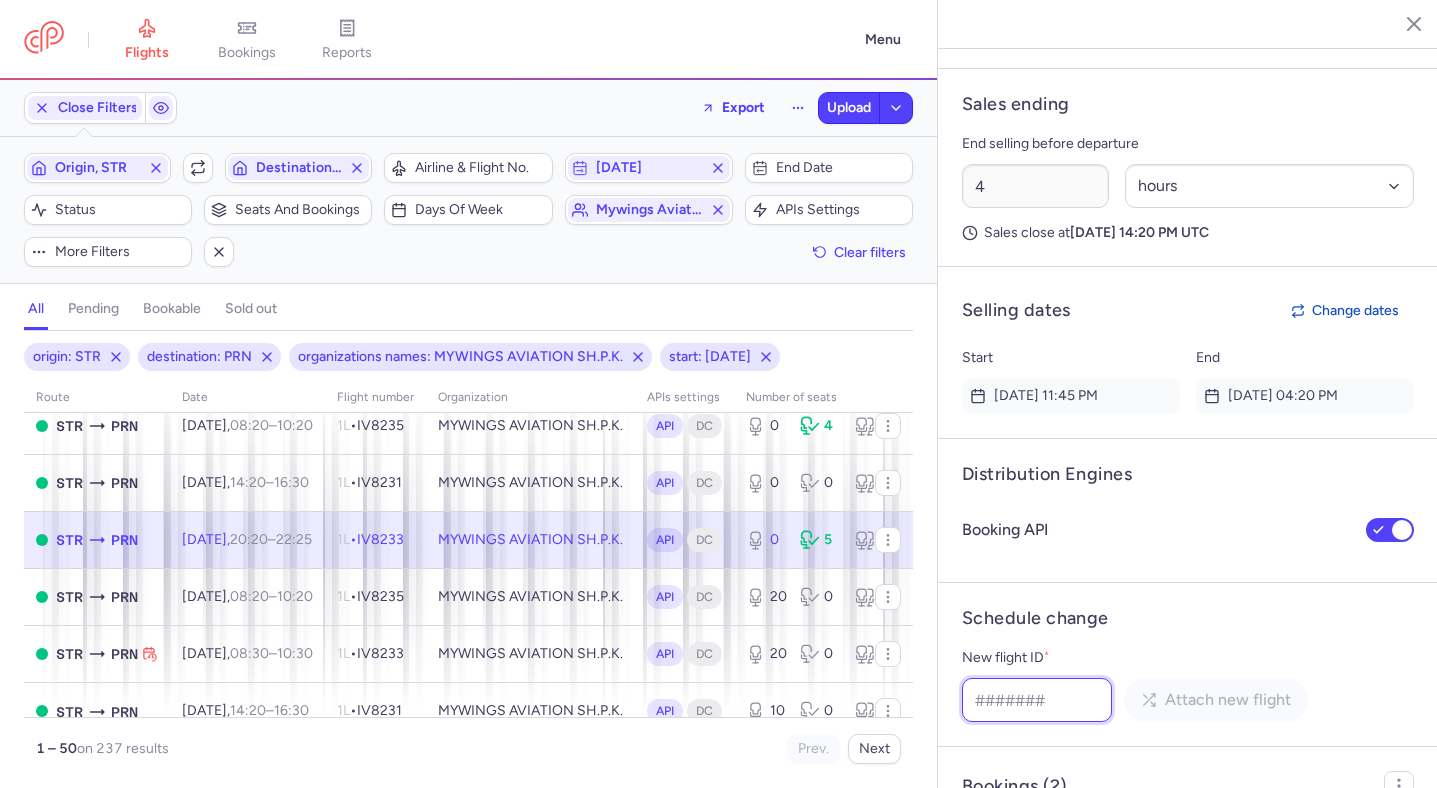paste on "840661170" 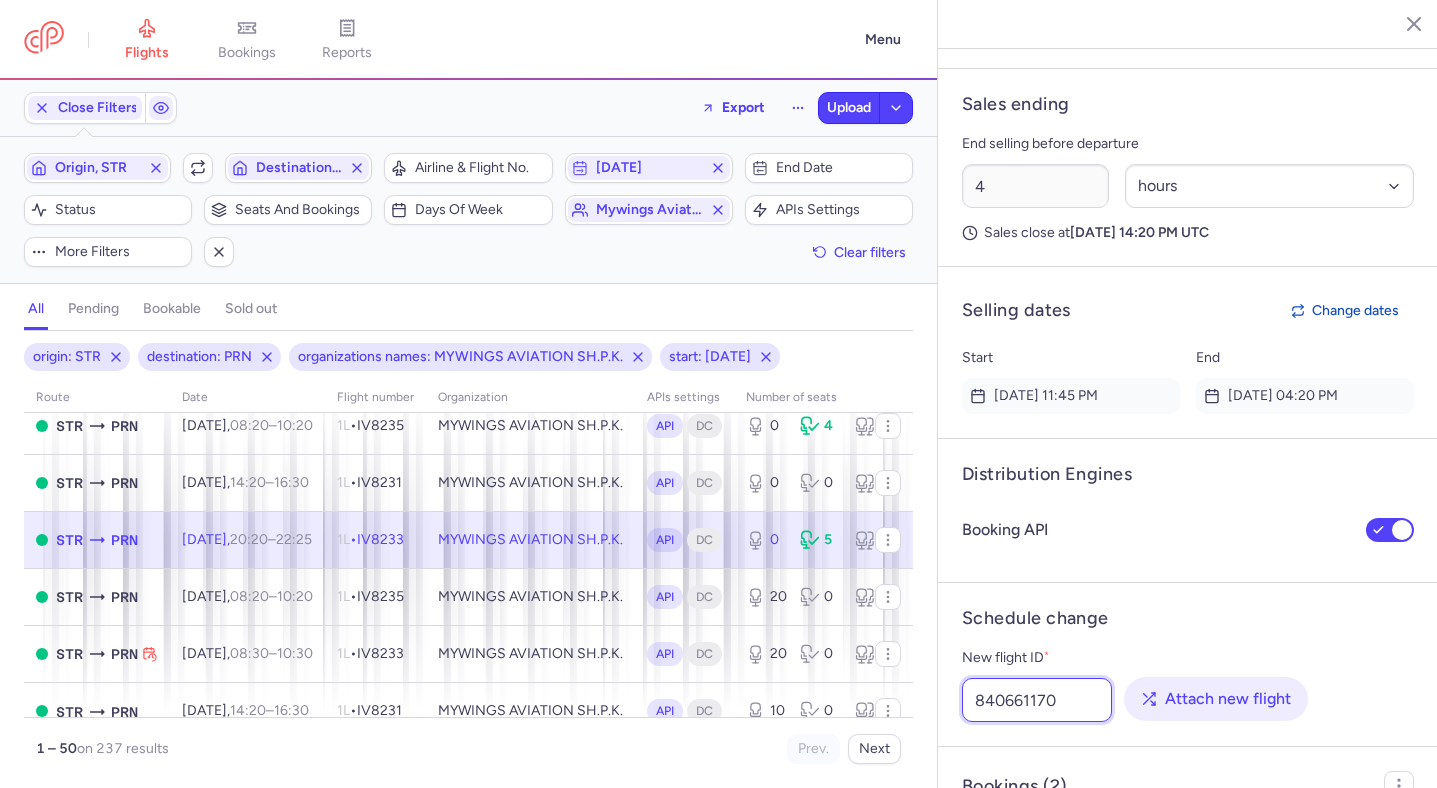type on "840661170" 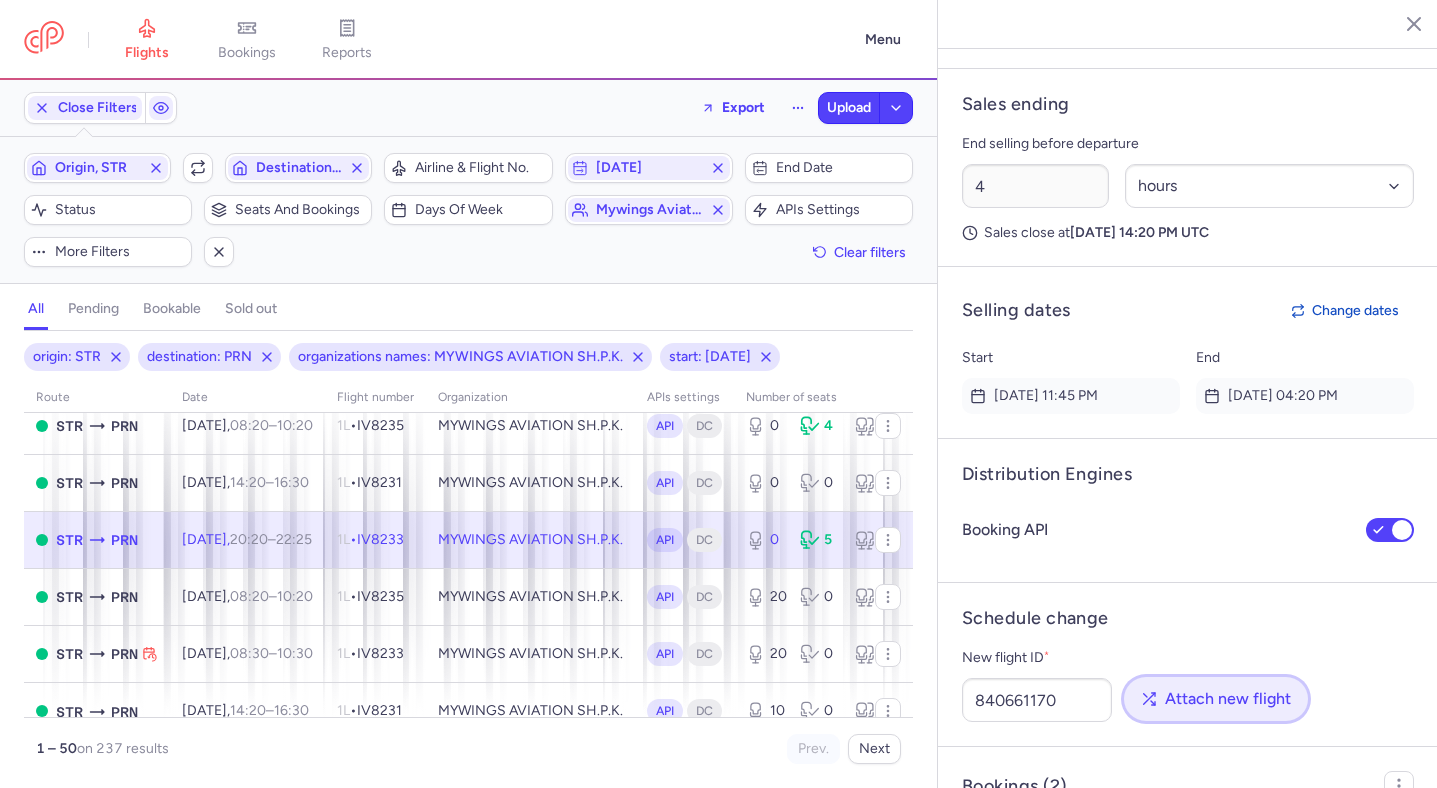 click on "Attach new flight" at bounding box center [1228, 699] 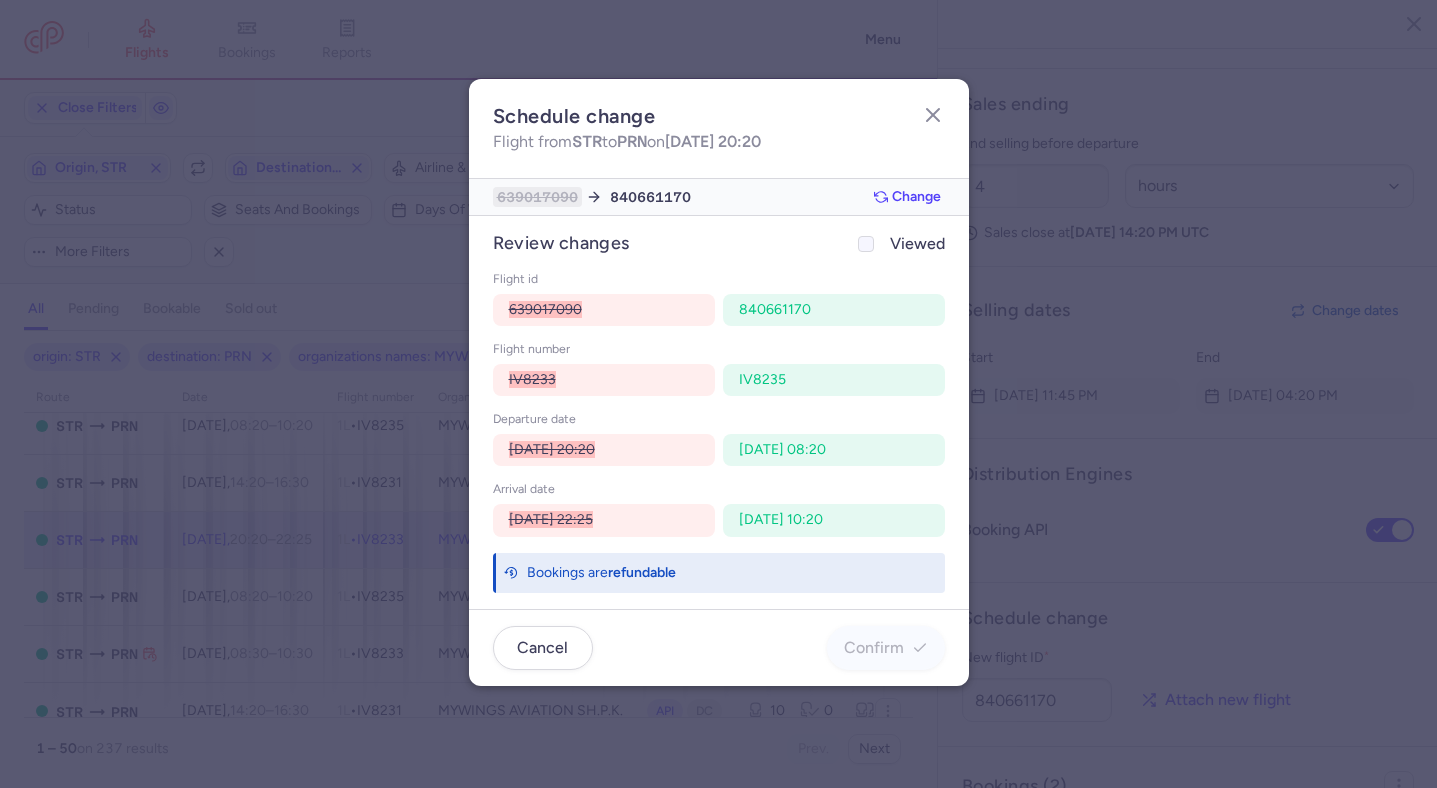 click on "Viewed" 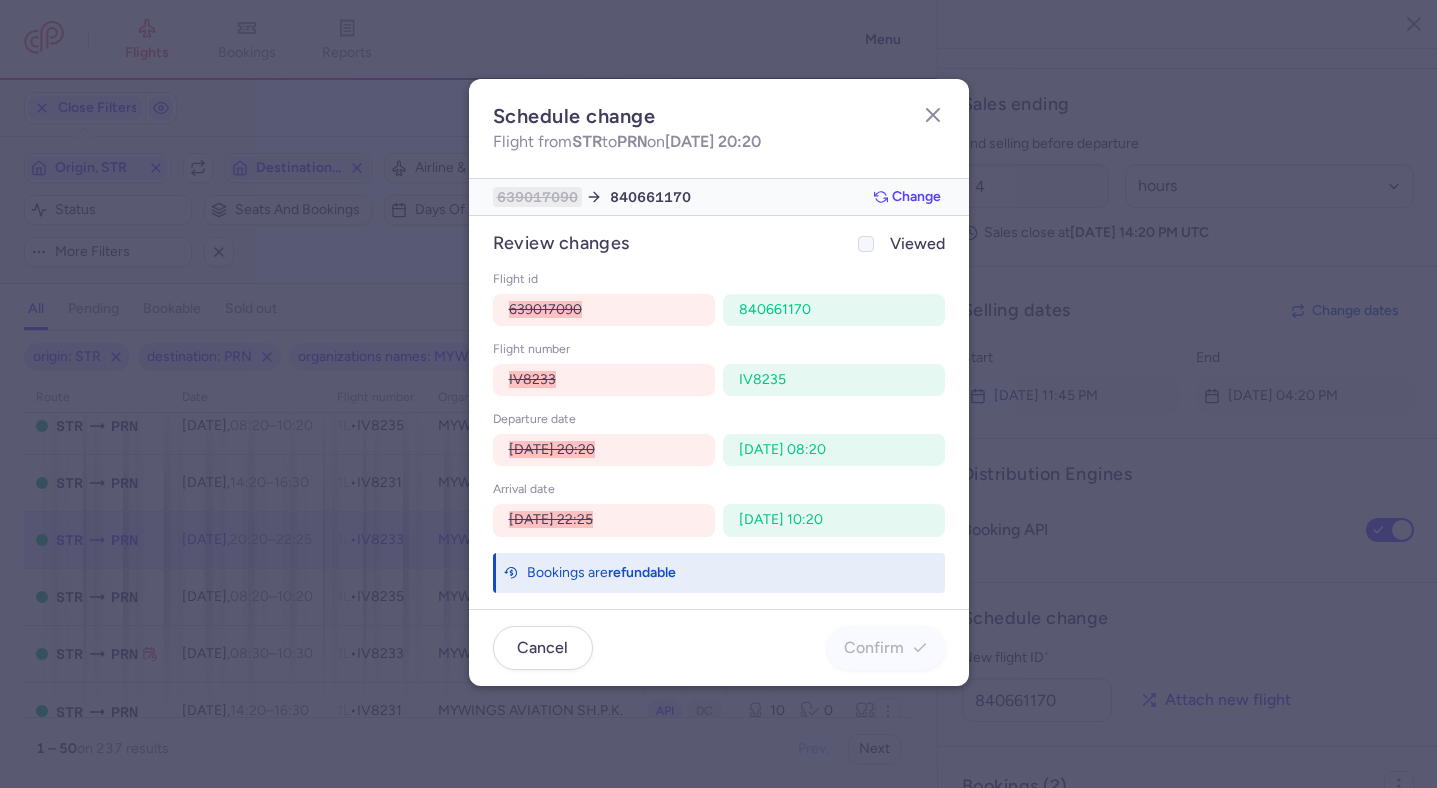 click on "Viewed" at bounding box center [866, 244] 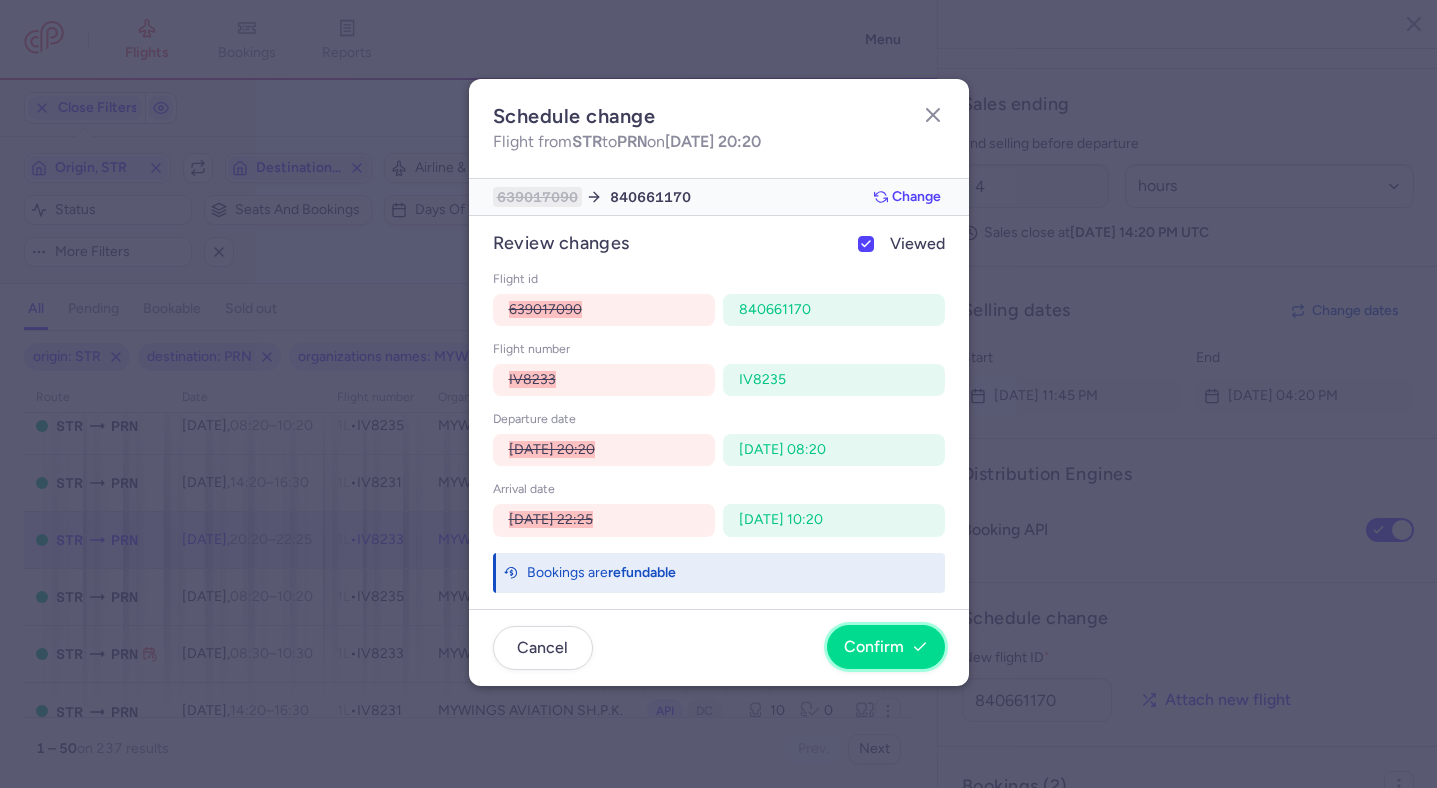 click 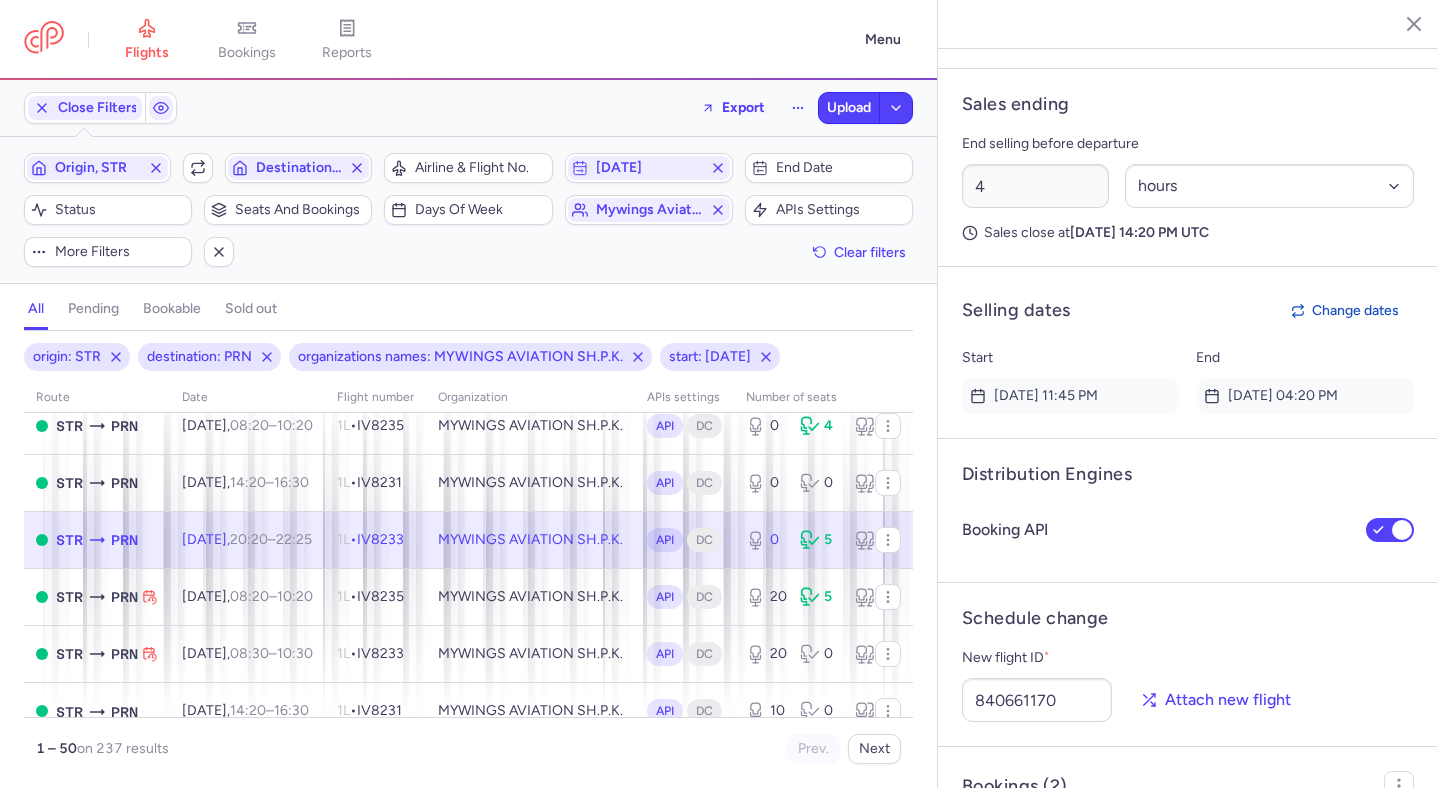 click at bounding box center (198, 168) 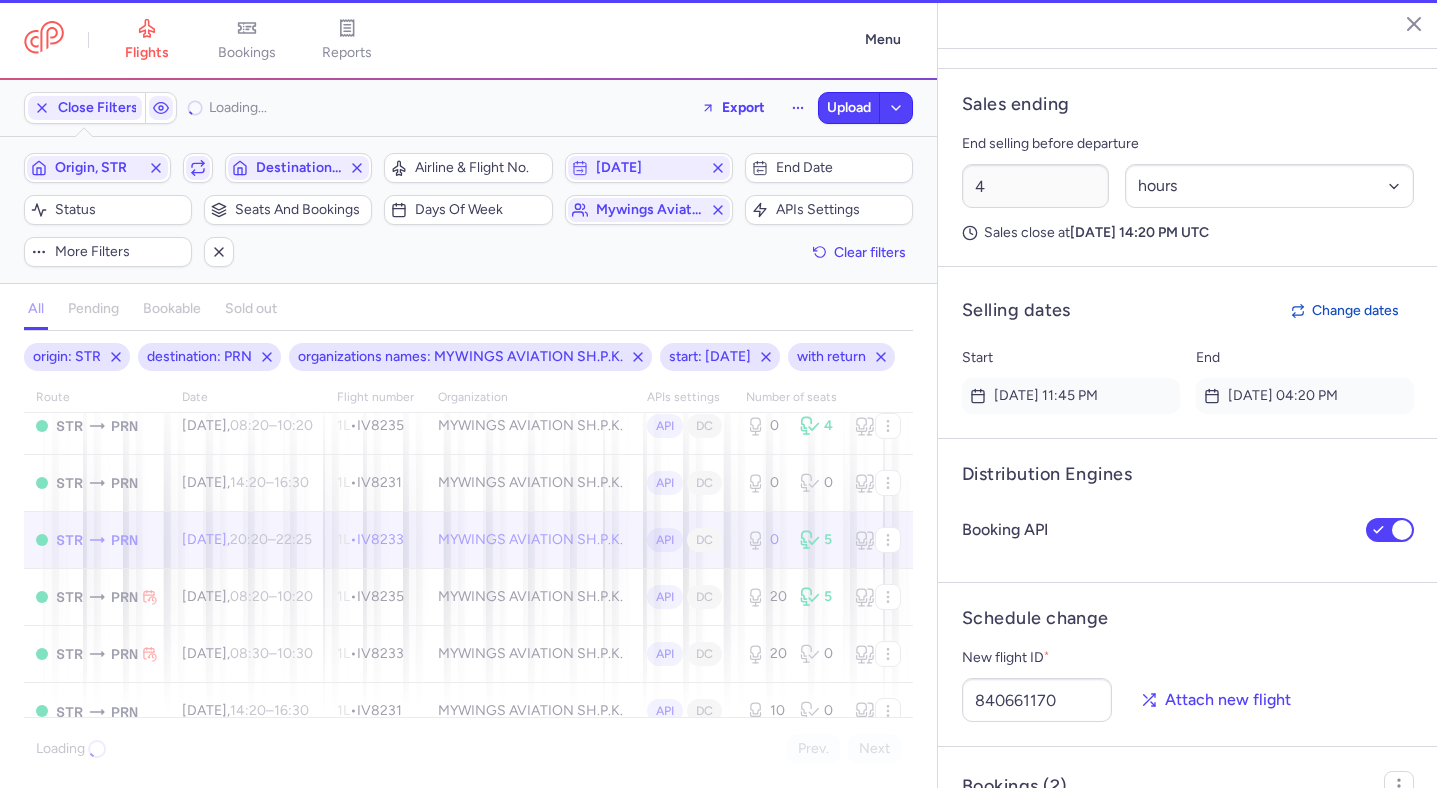 click at bounding box center [198, 168] 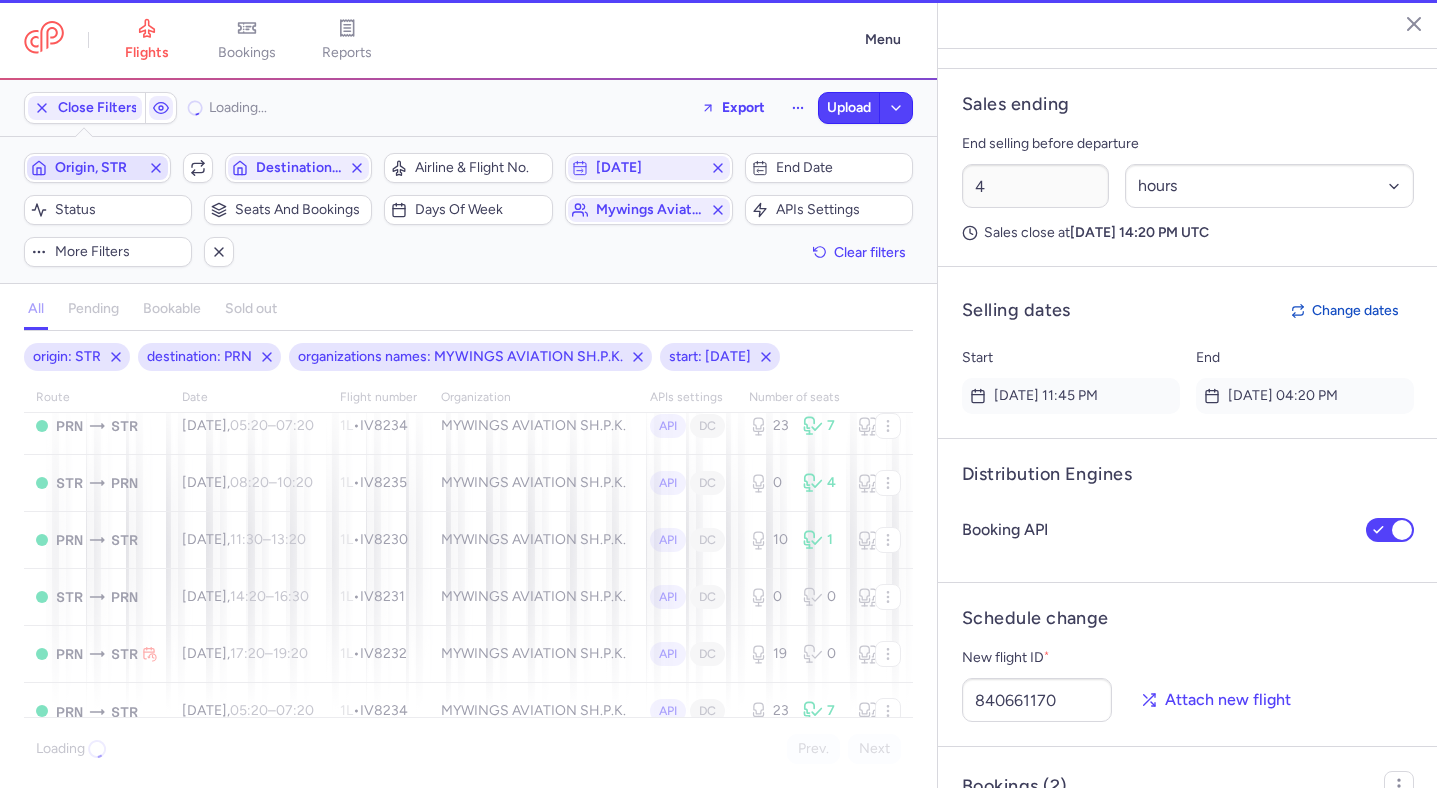 click on "Origin, STR" at bounding box center [97, 168] 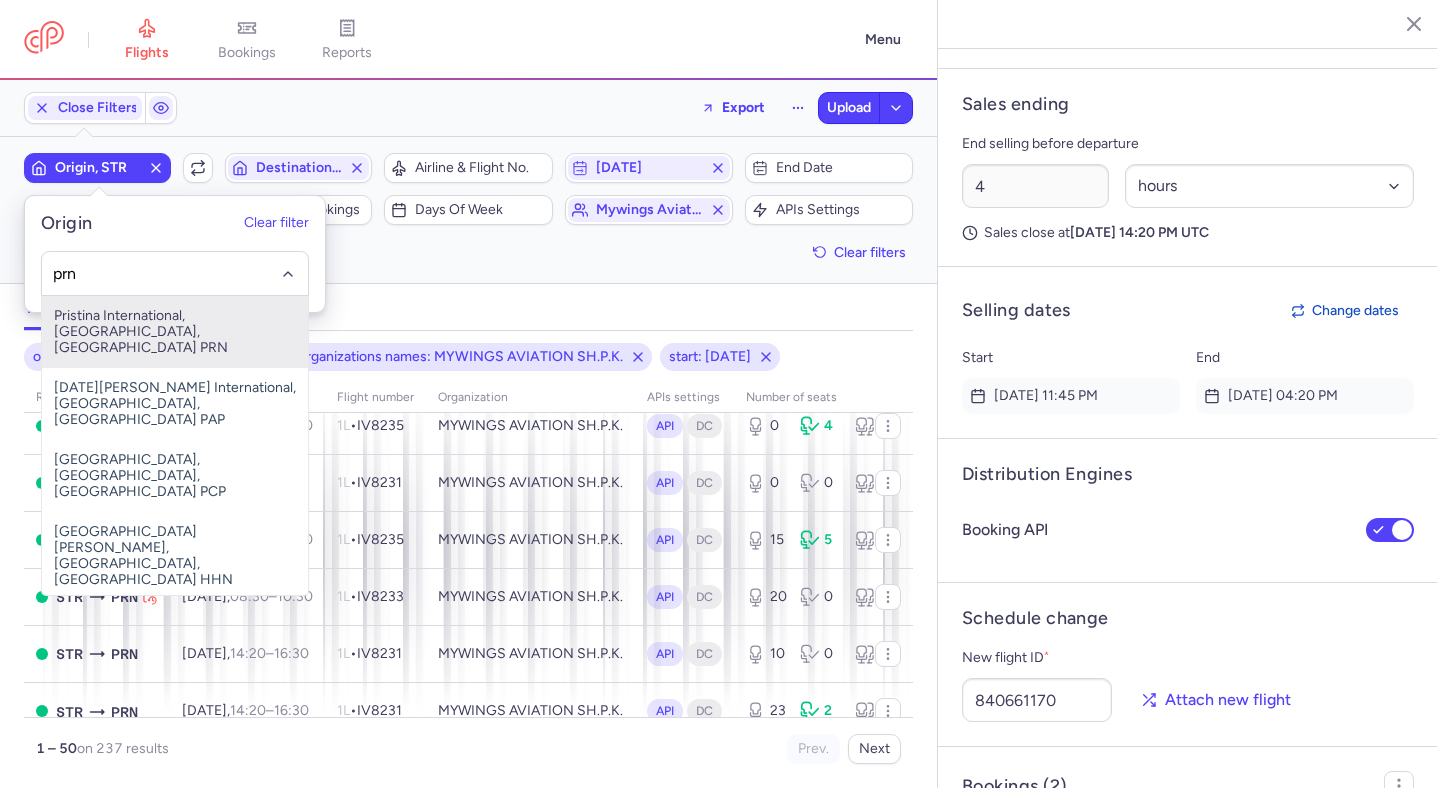 type on "prn" 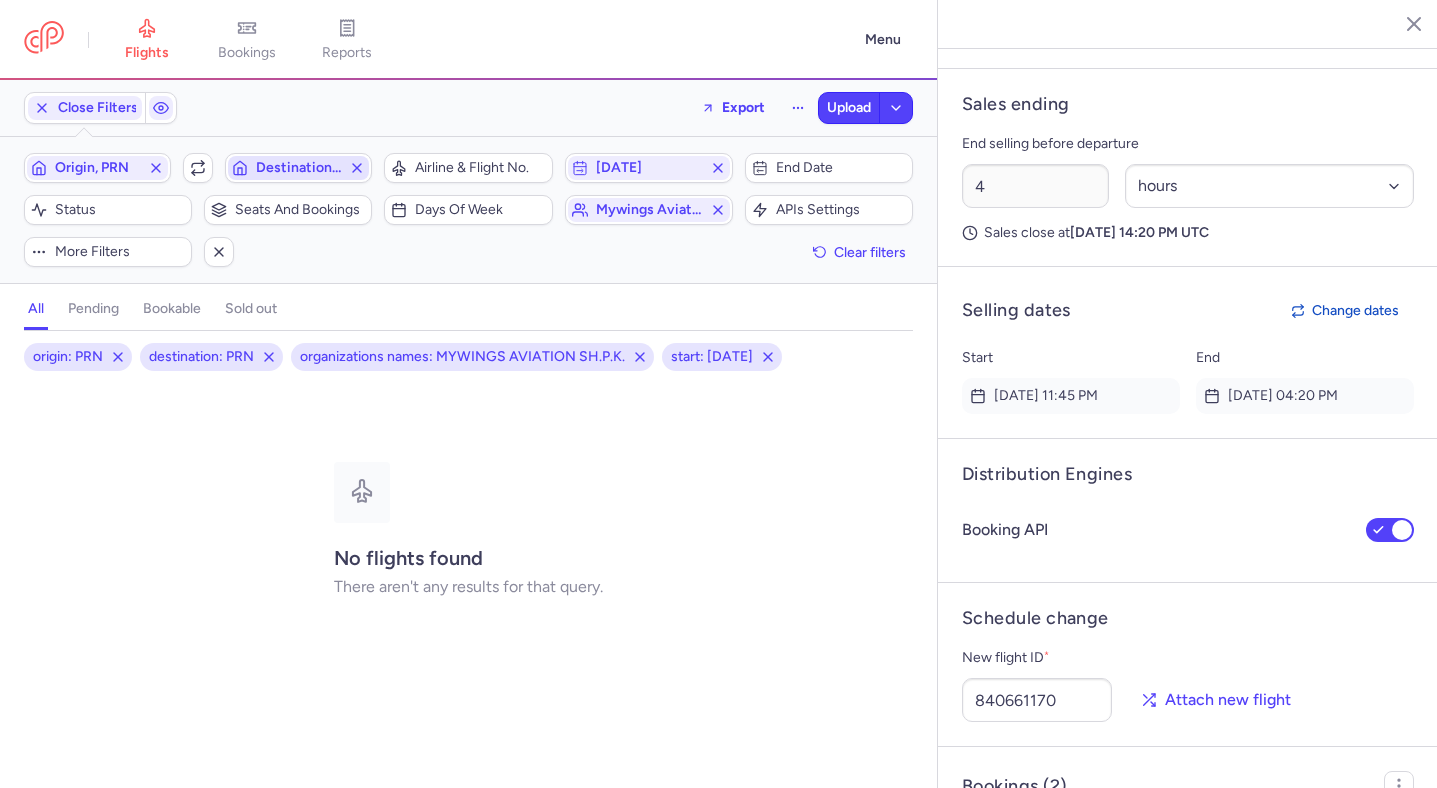 click on "Destination, PRN" at bounding box center [298, 168] 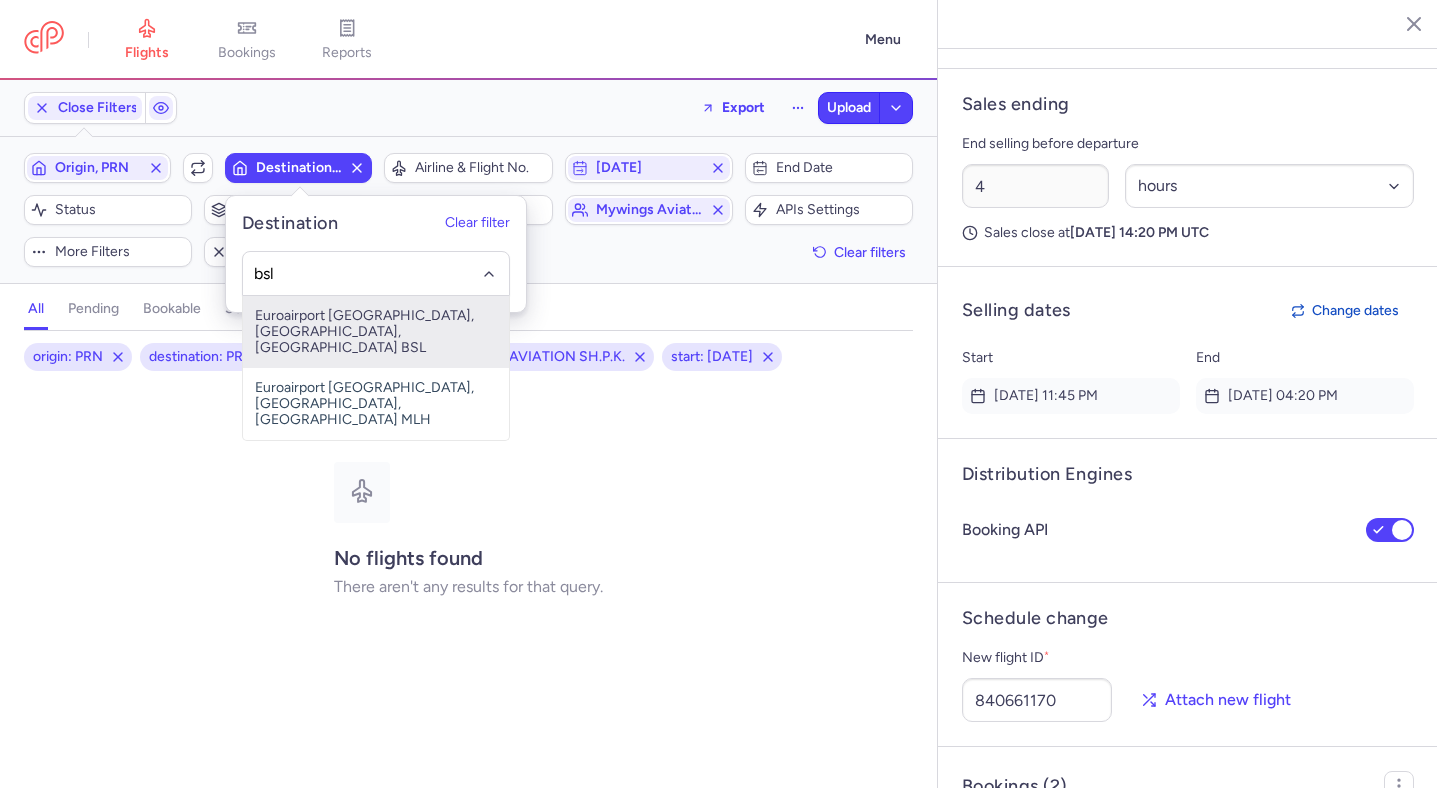 type on "bsl" 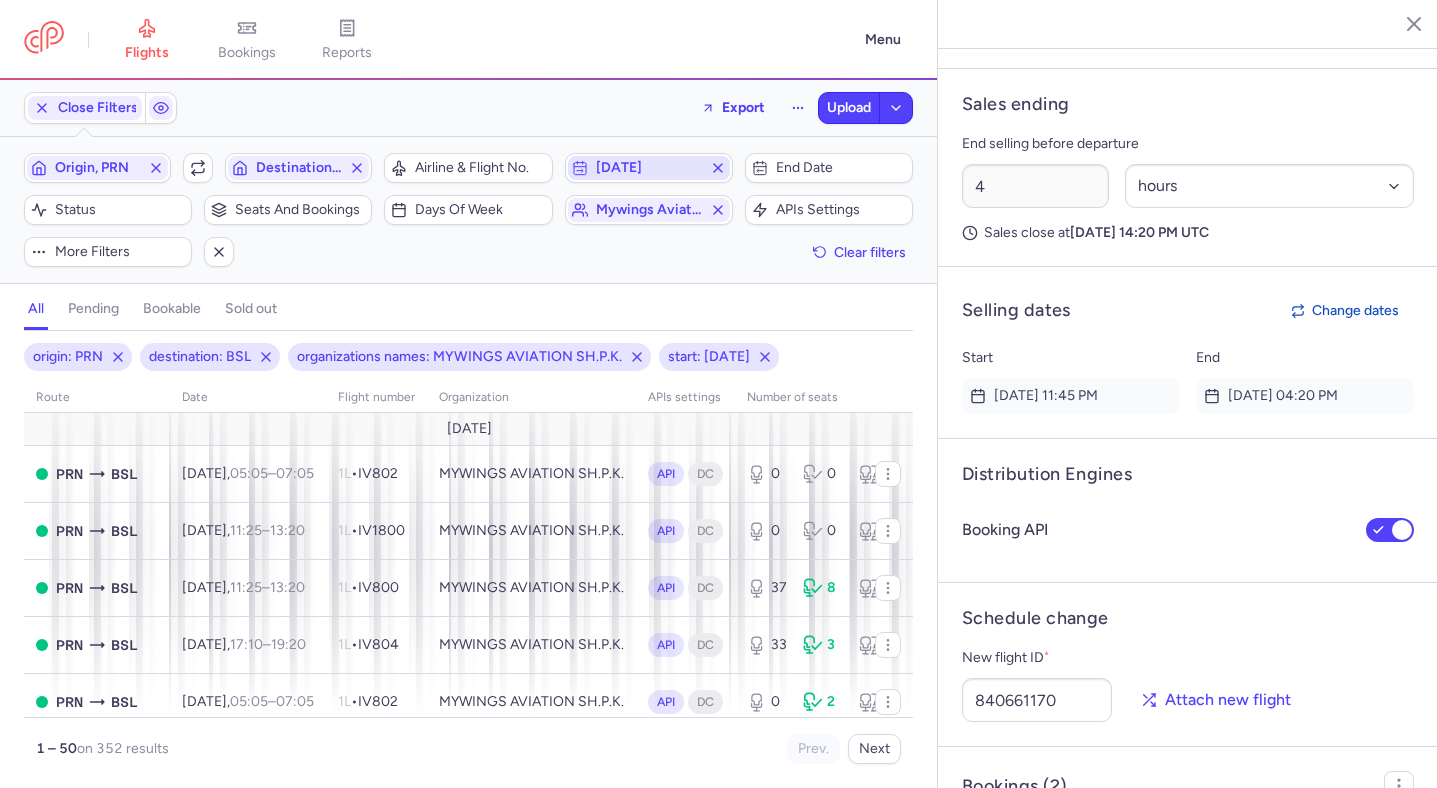 click on "2025-07-12" at bounding box center [649, 168] 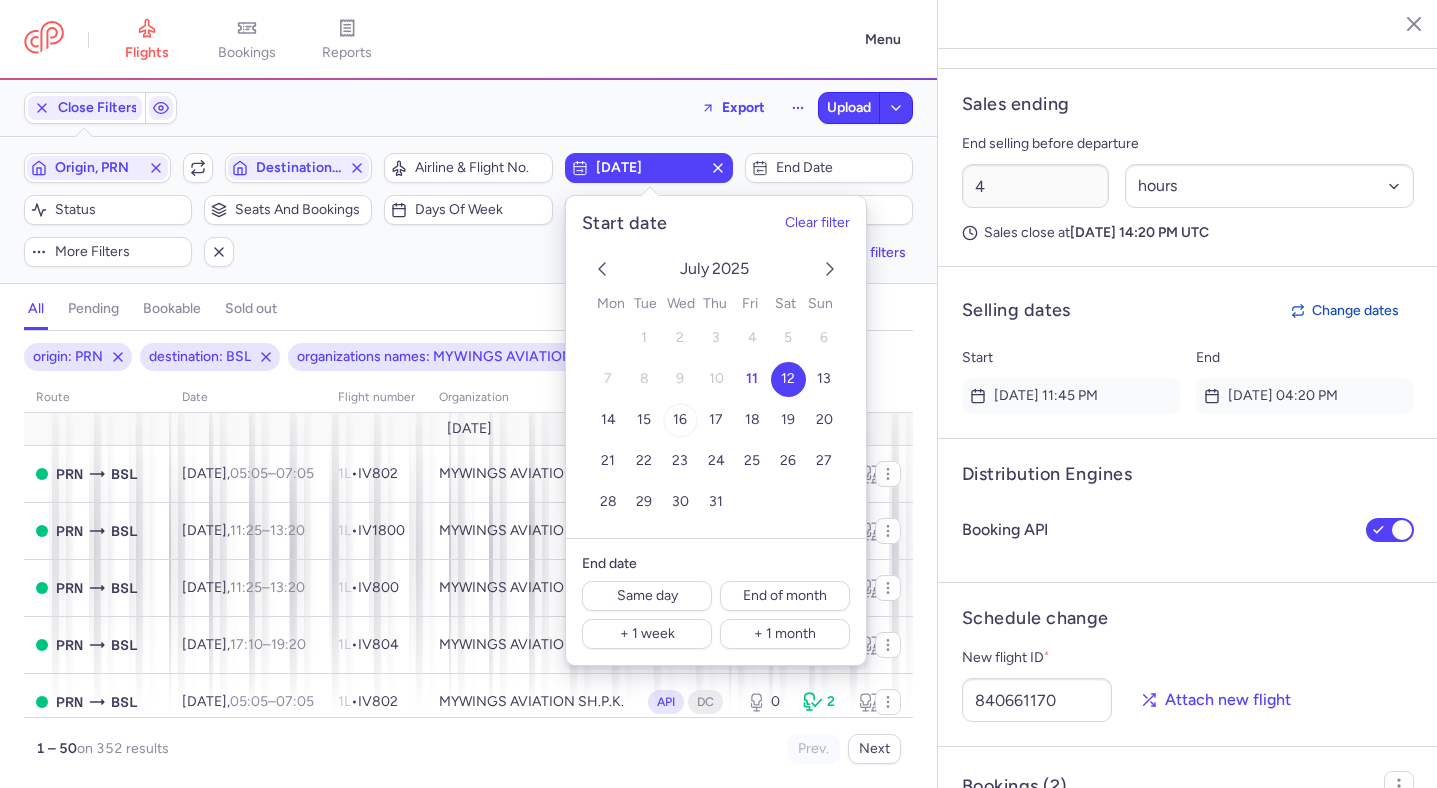 click on "16" at bounding box center (679, 420) 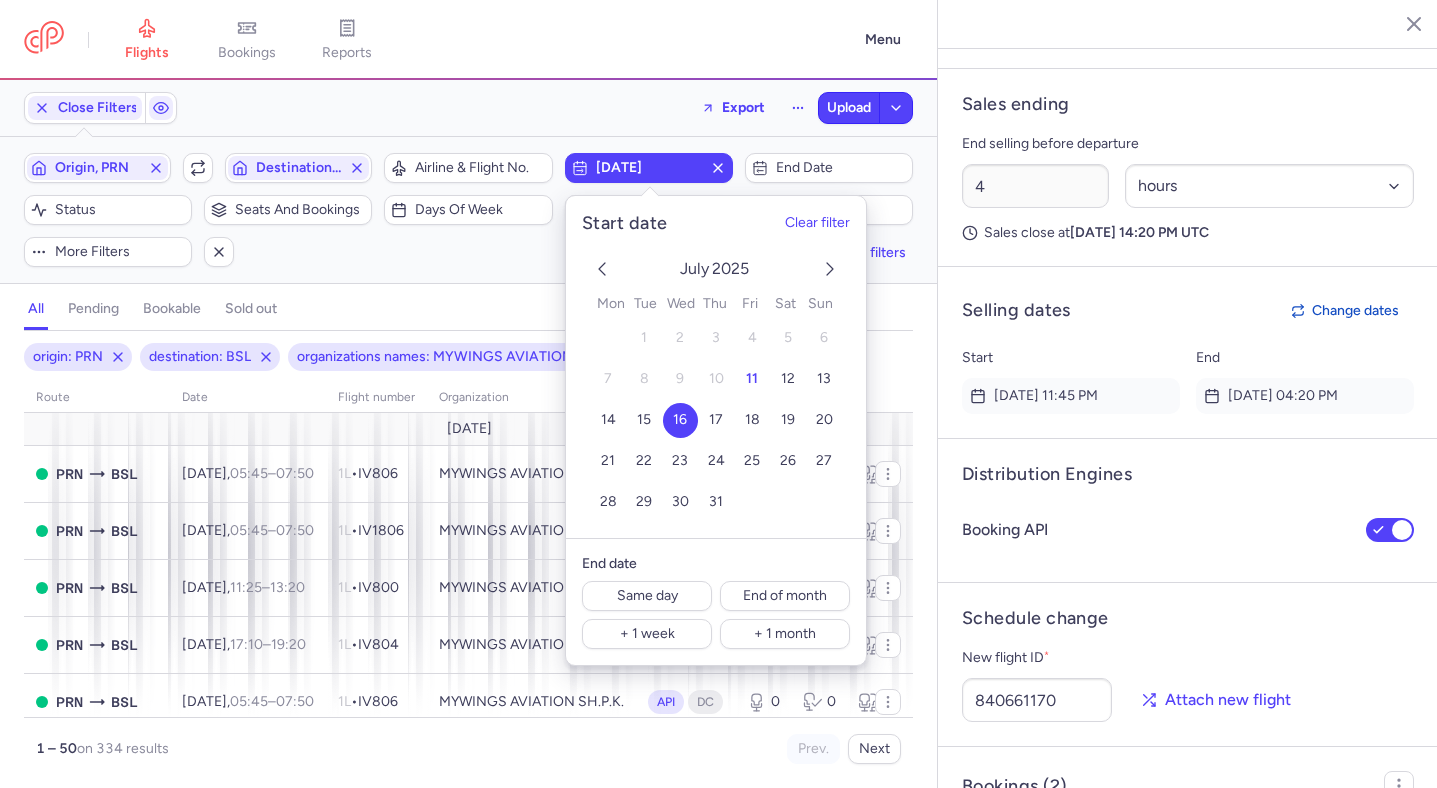 click on "Filters (4) – 334 results  Origin, PRN  Include return  Destination, BSL  Airline & Flight No.  2025-07-16  End date  Status  Seats and bookings  Days of week mywings aviation sh.p.k.   APIs settings  More filters  Clear filters" at bounding box center (468, 210) 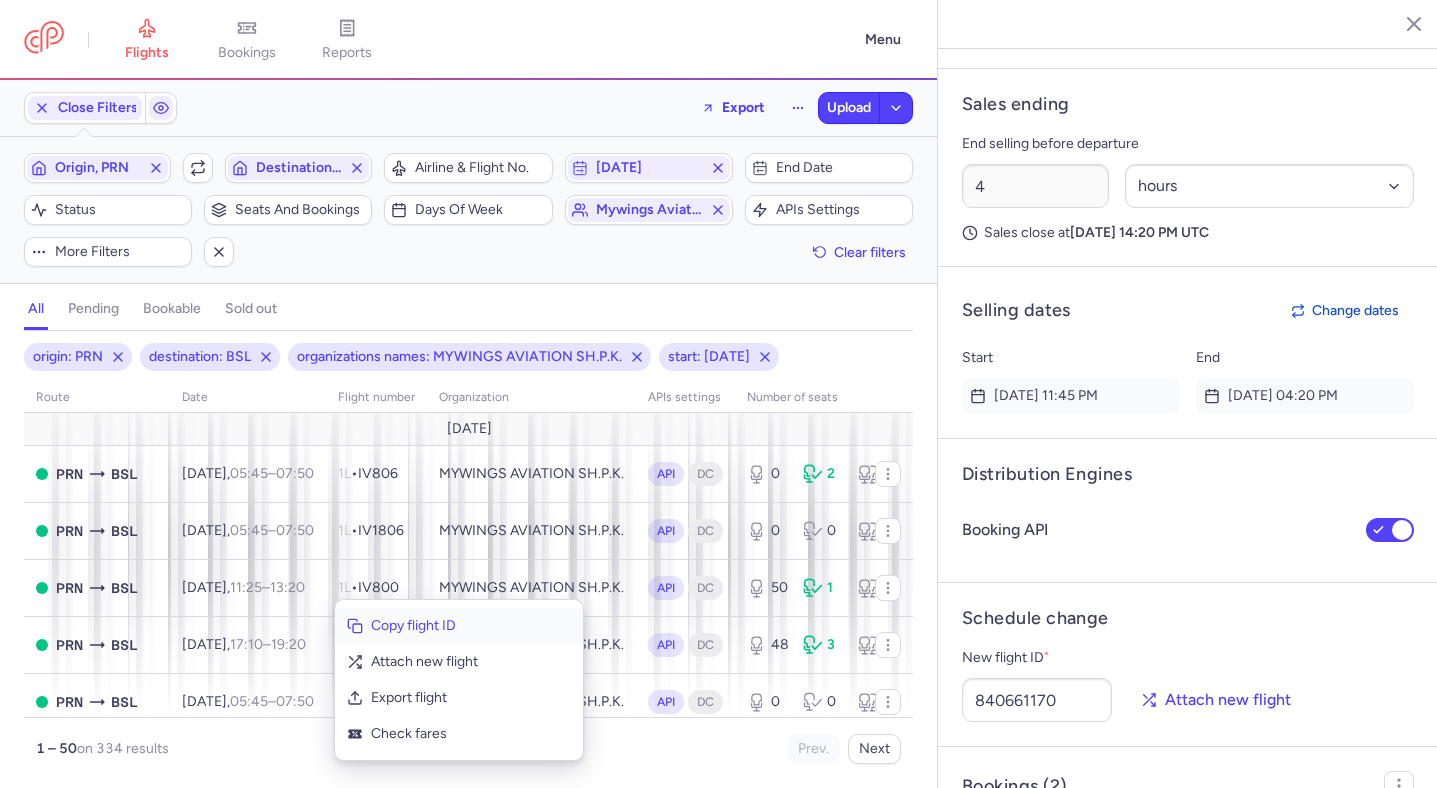 click on "Copy flight ID" 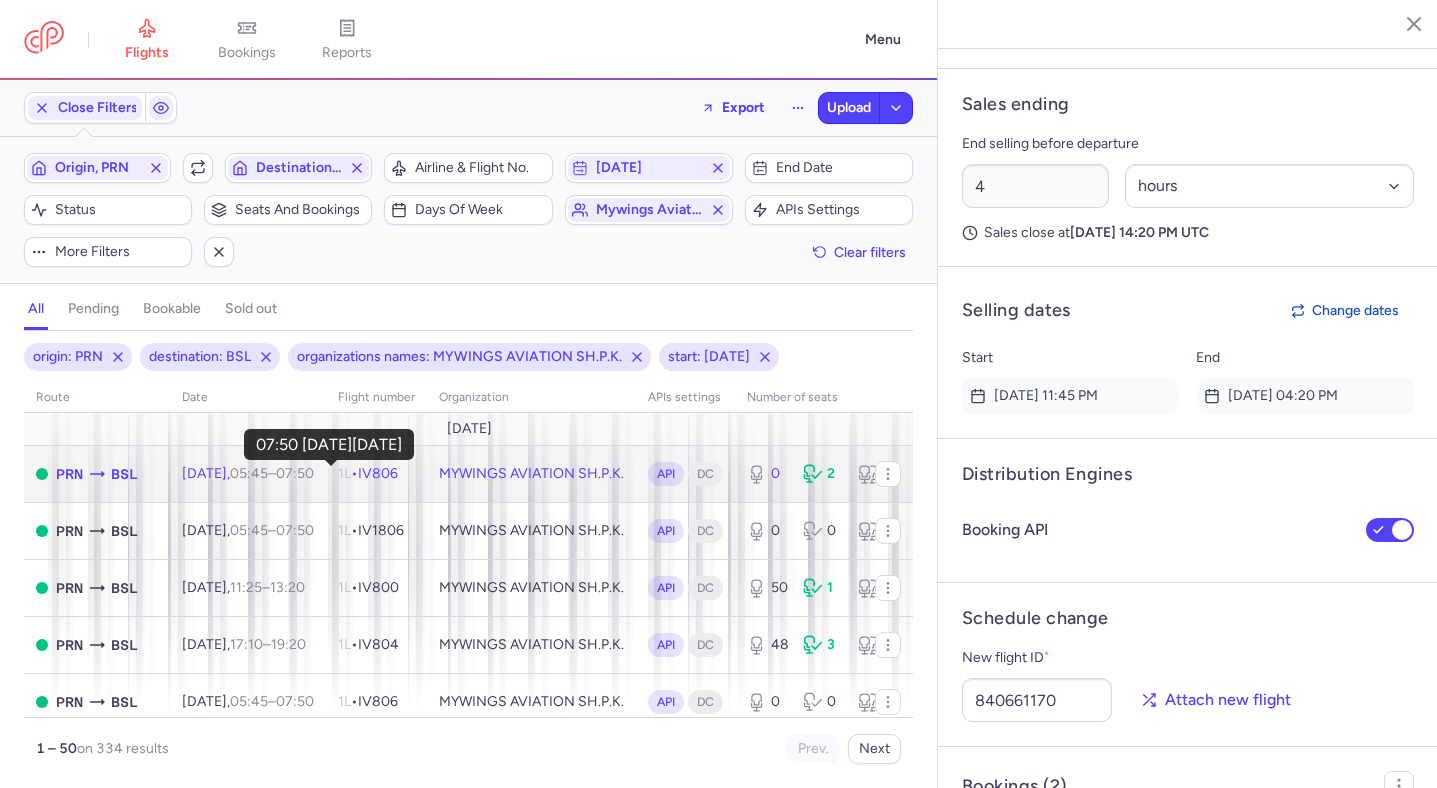 click on "07:50  +0" at bounding box center [295, 473] 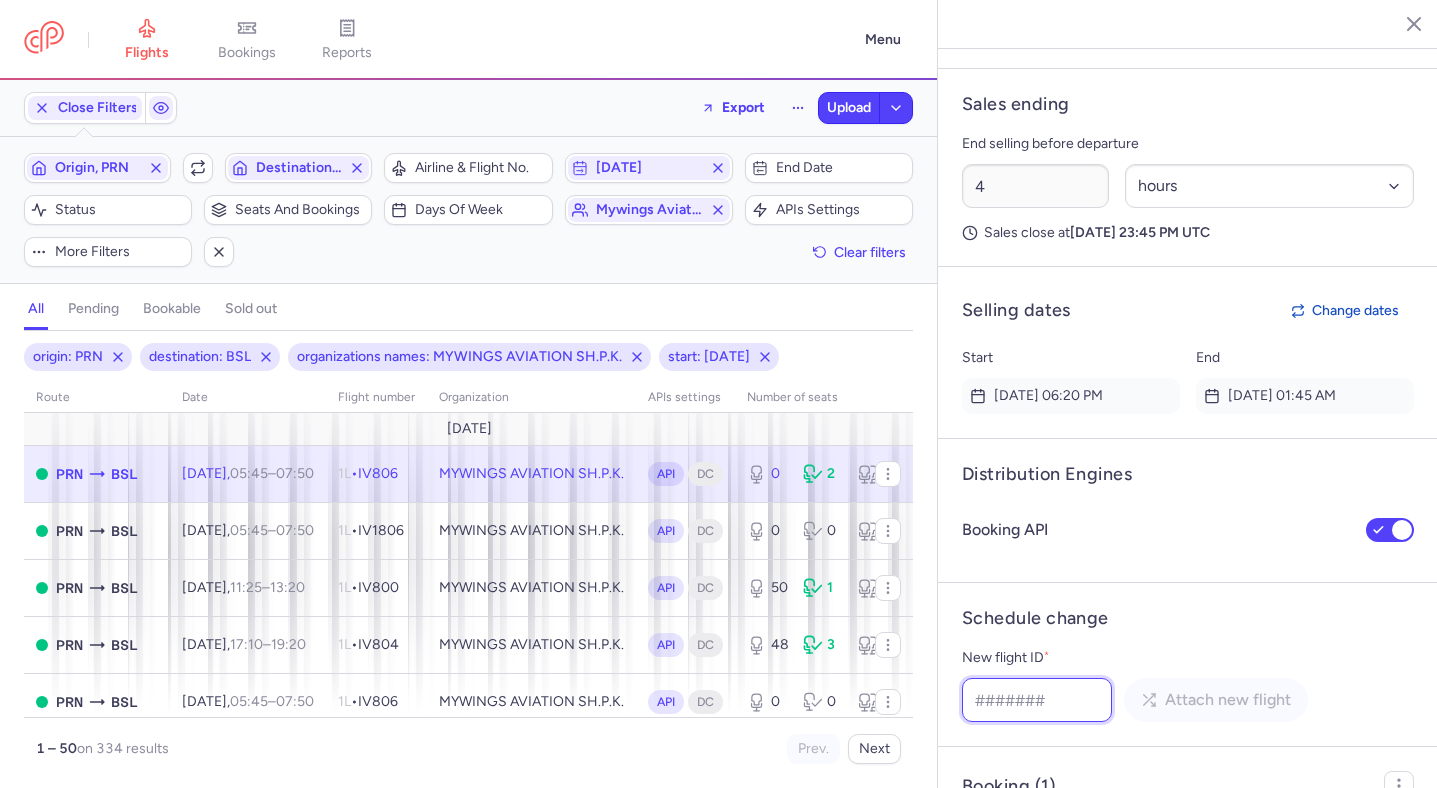 click on "New flight ID  *" at bounding box center (1037, 700) 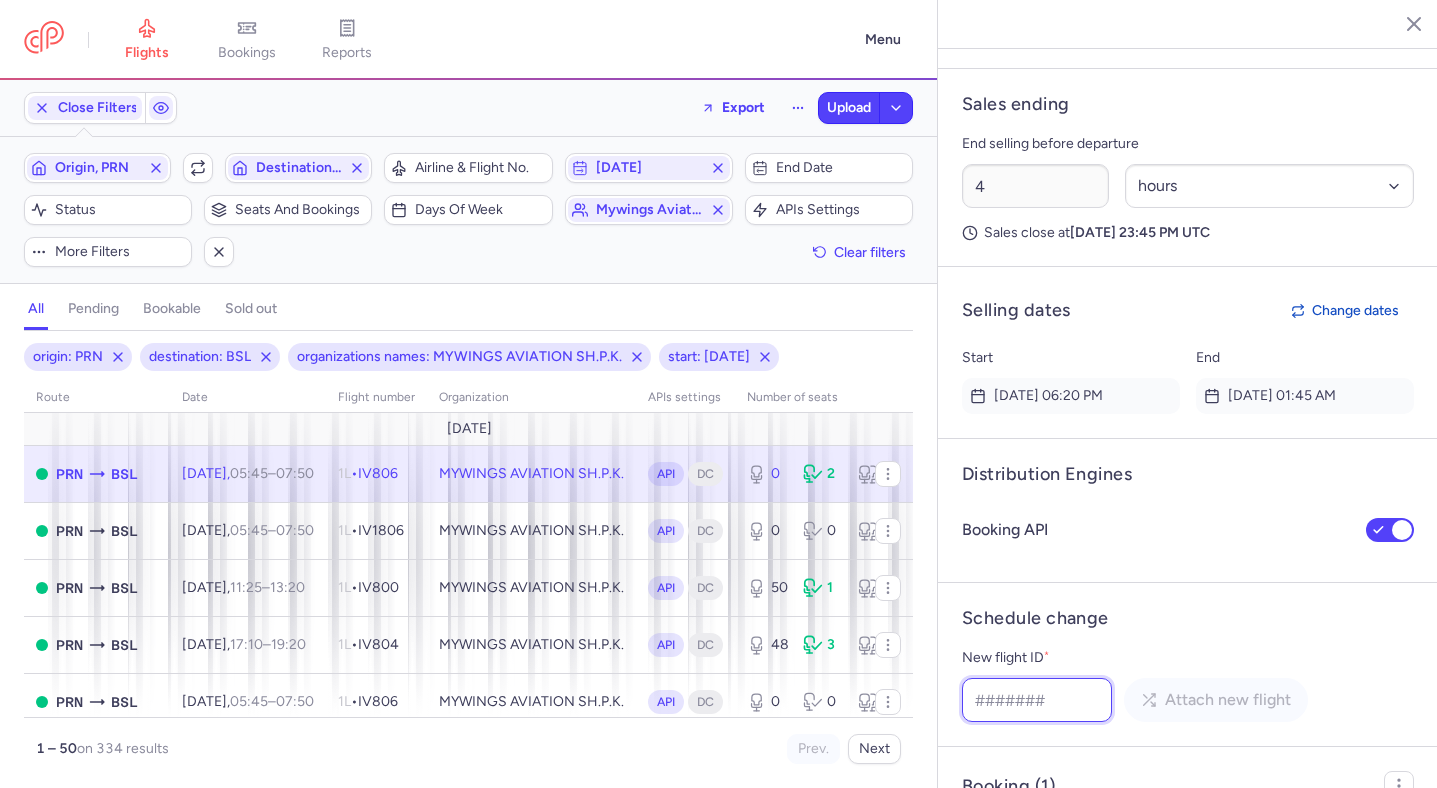 paste on "640124130" 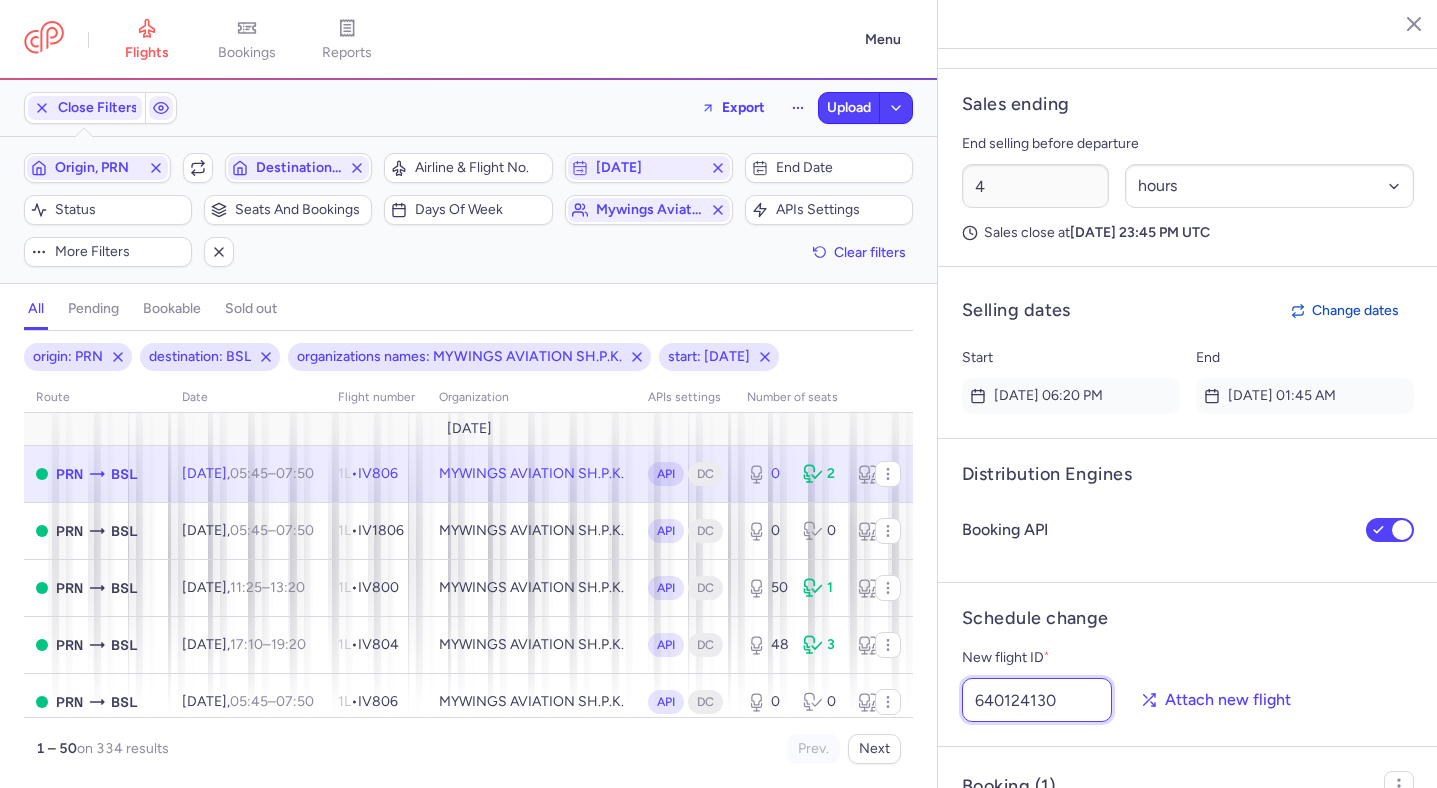 type on "640124130" 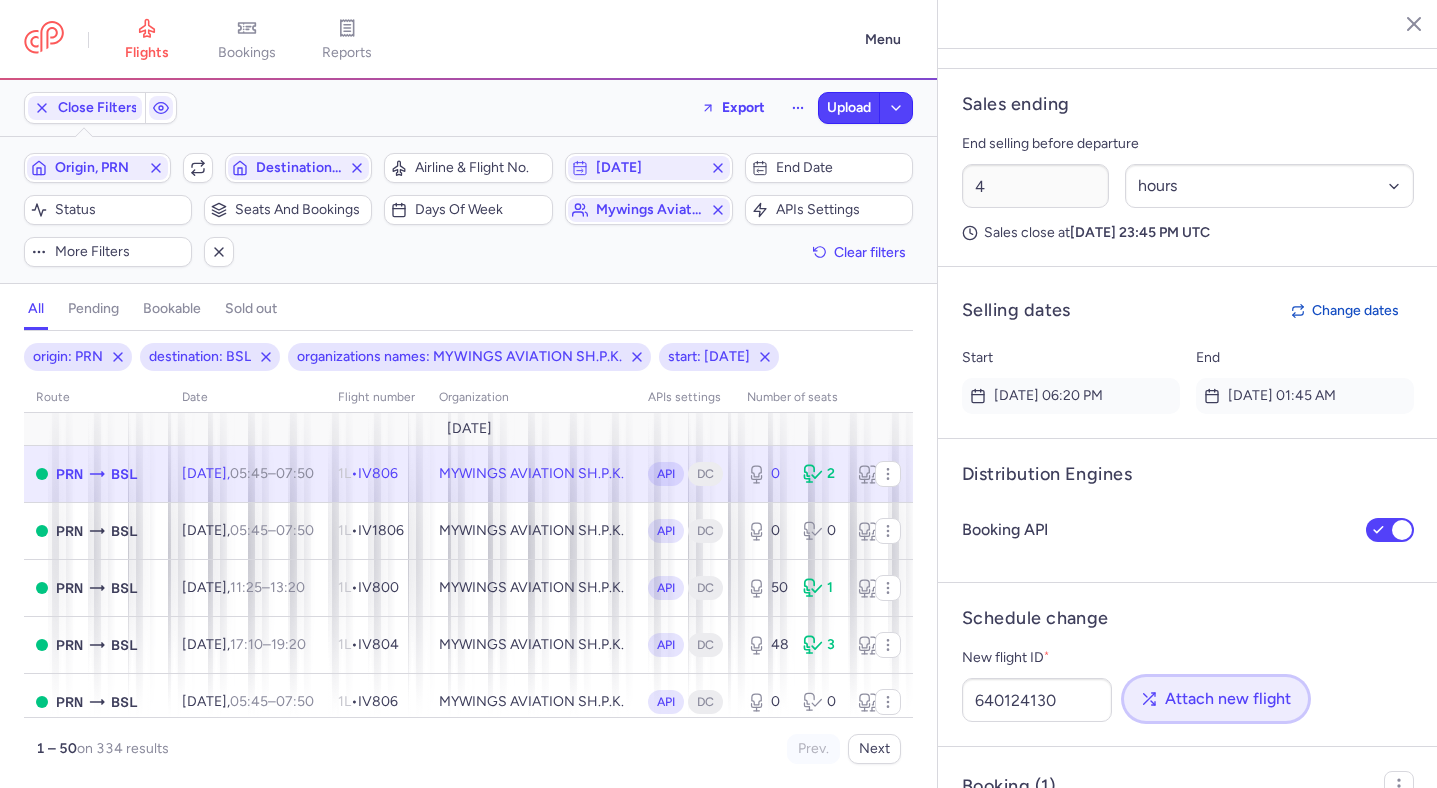 click on "Attach new flight" at bounding box center (1228, 699) 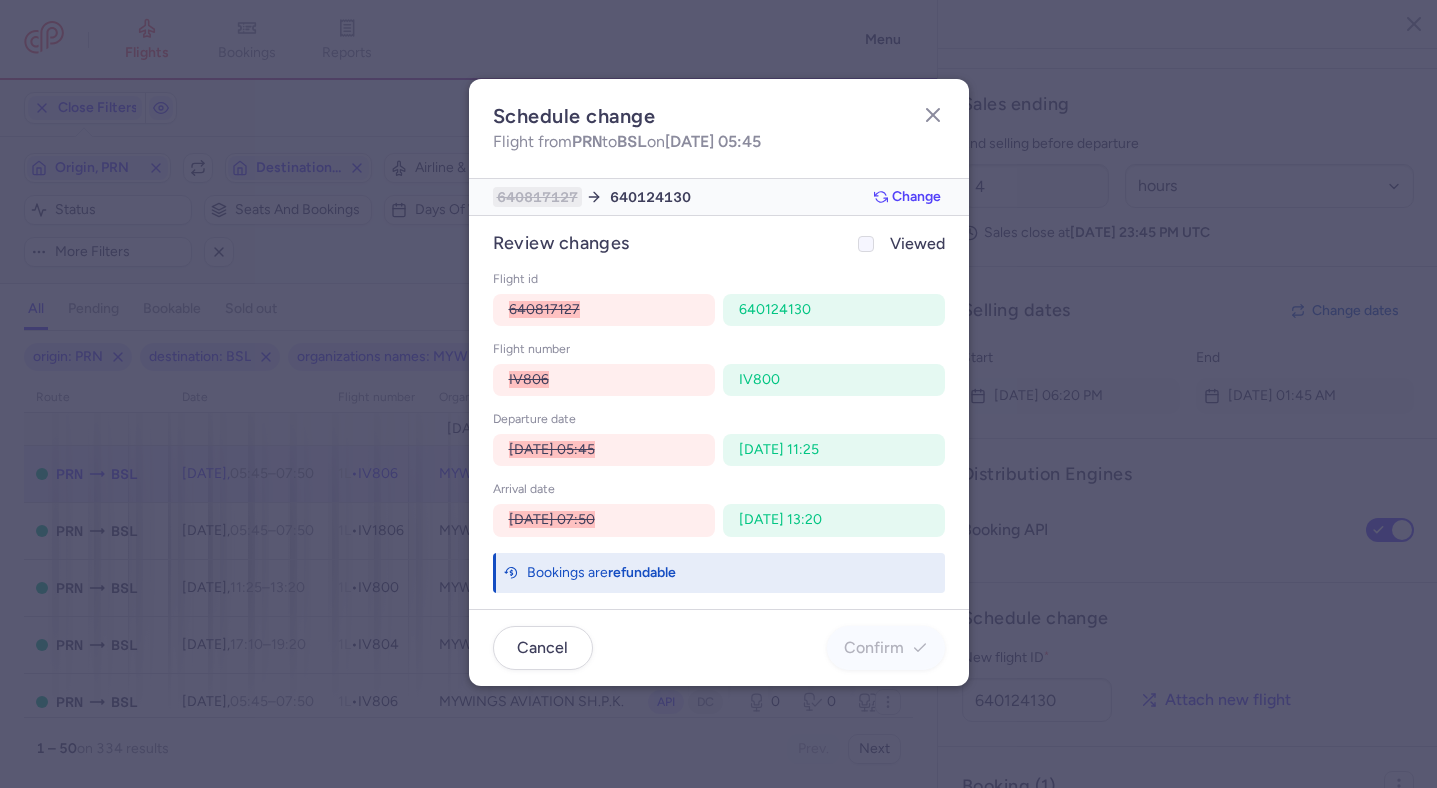 click on "Viewed" 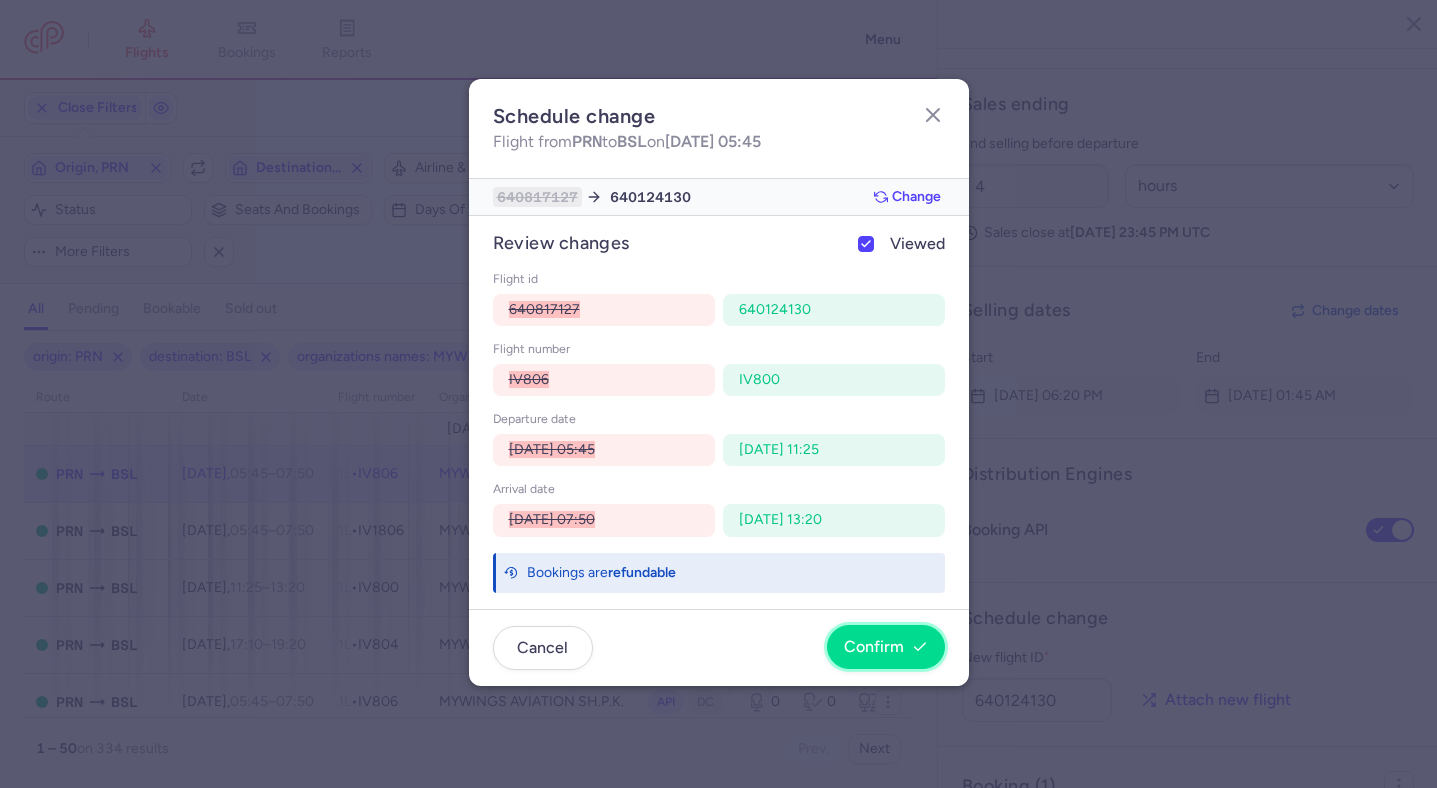 click on "Confirm" at bounding box center (874, 647) 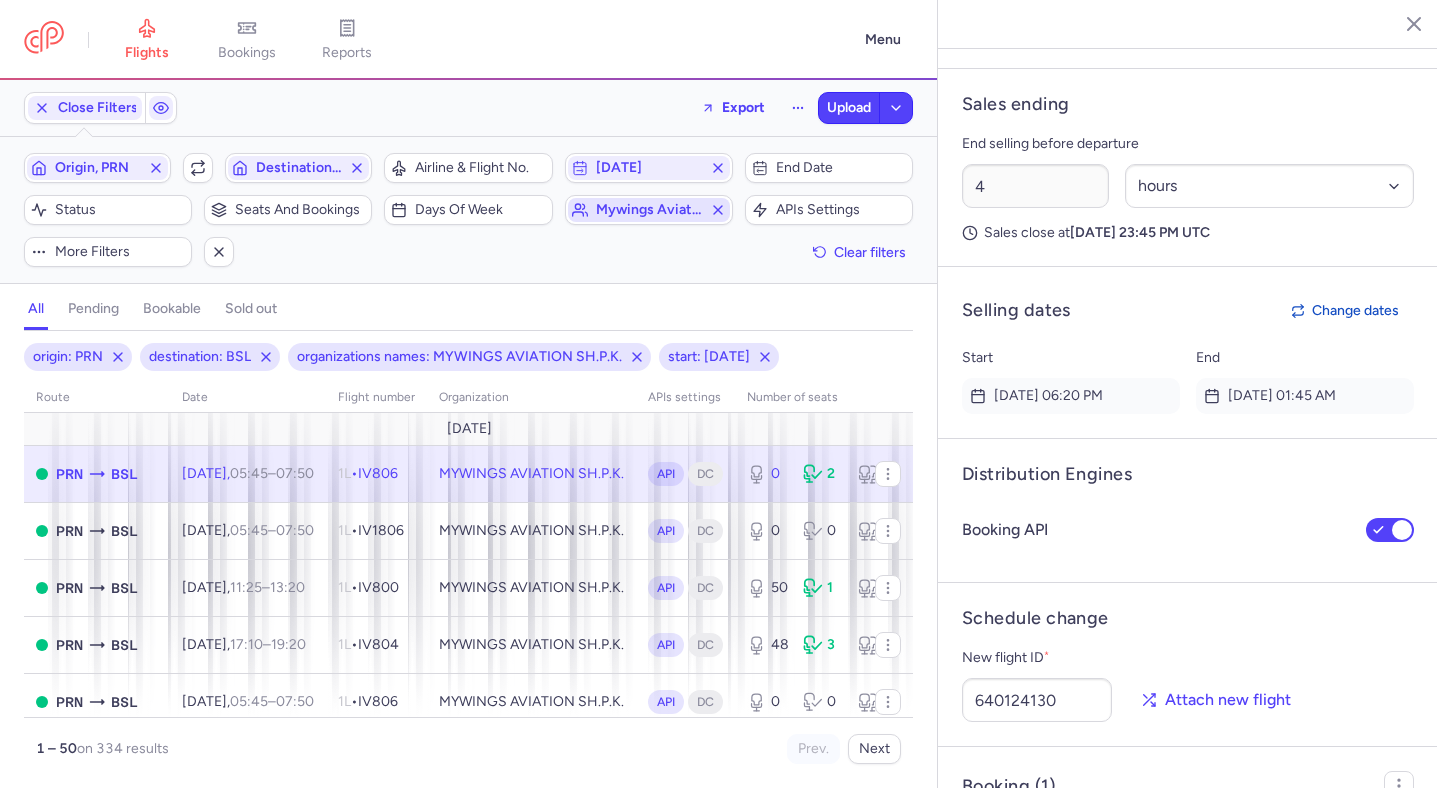 click 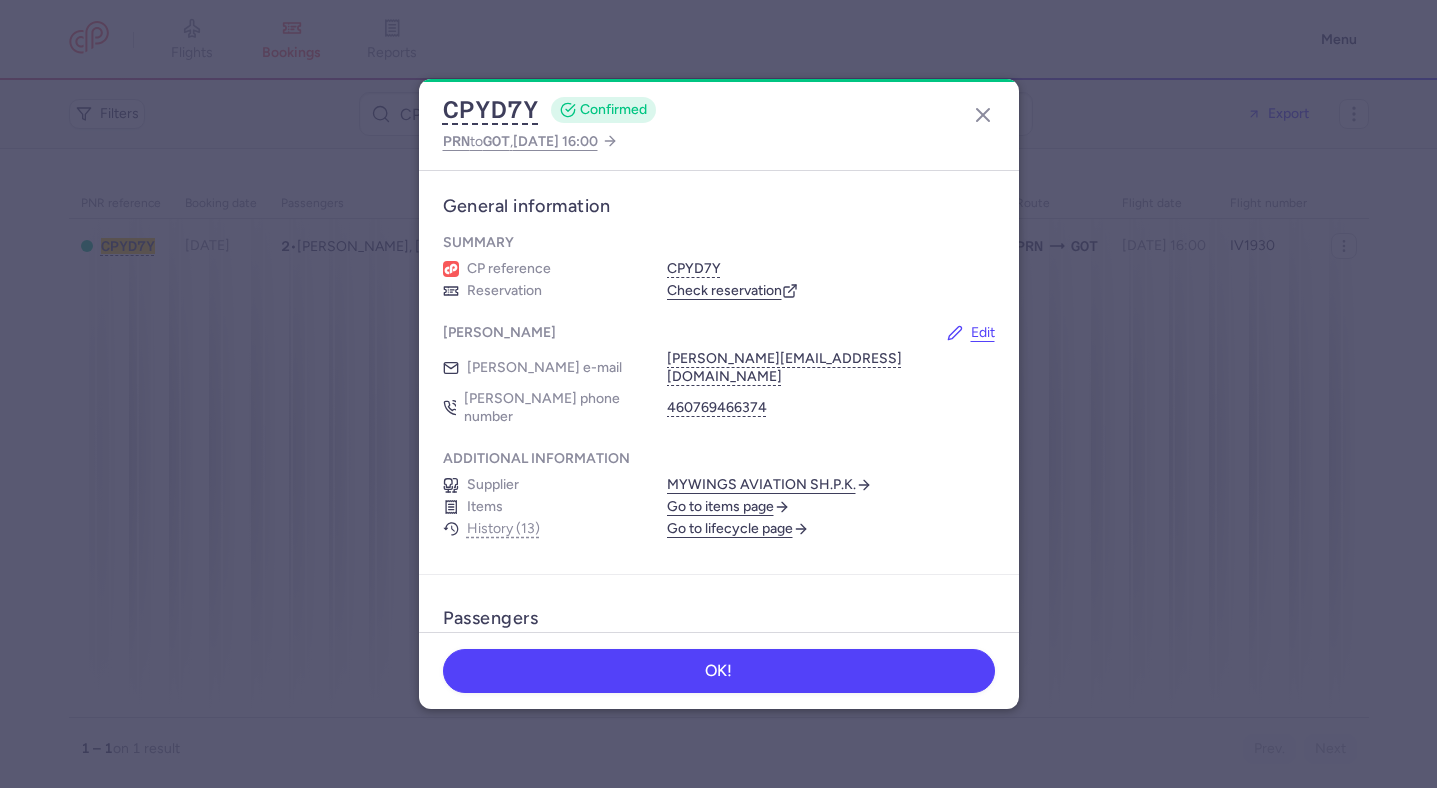 scroll, scrollTop: 0, scrollLeft: 0, axis: both 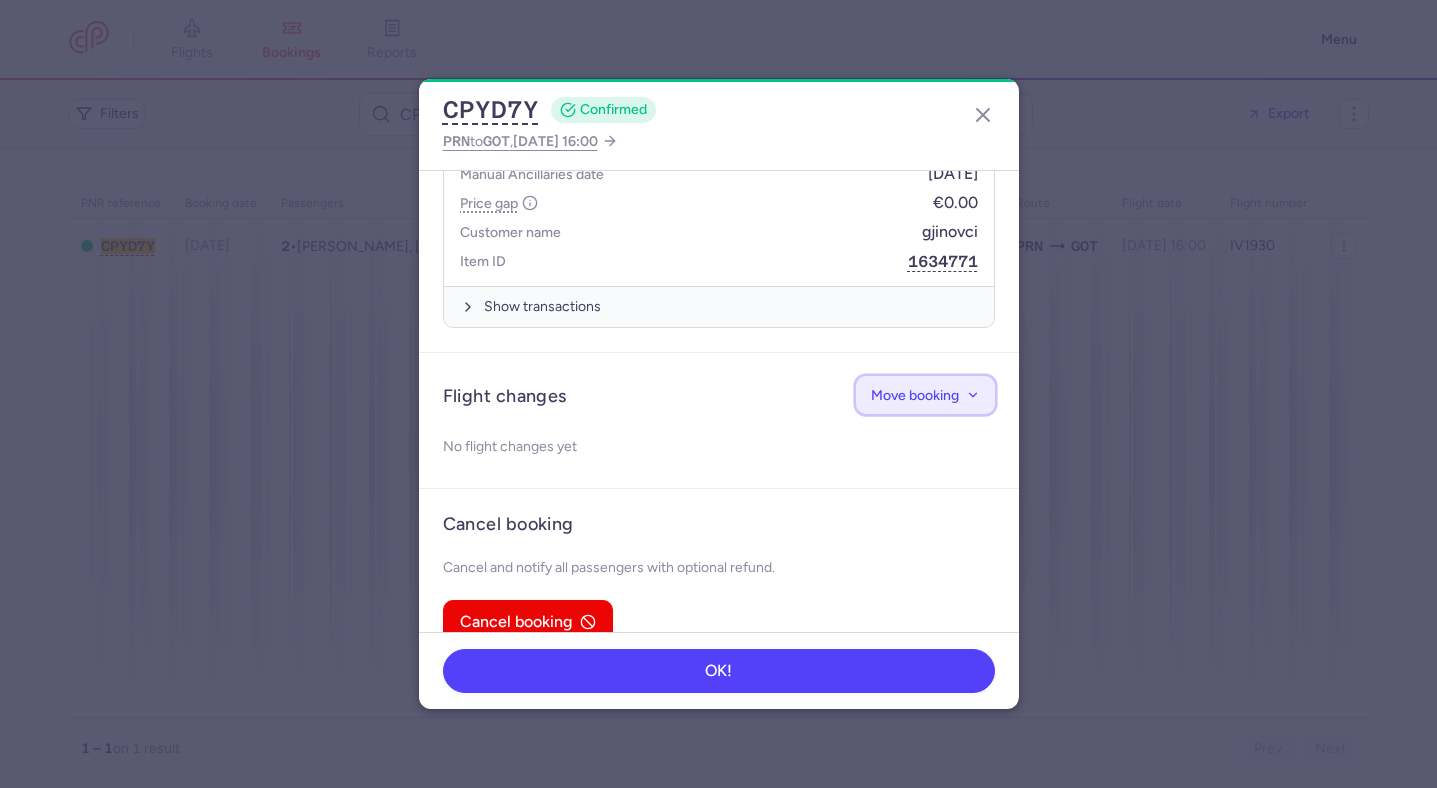 click on "Move booking" 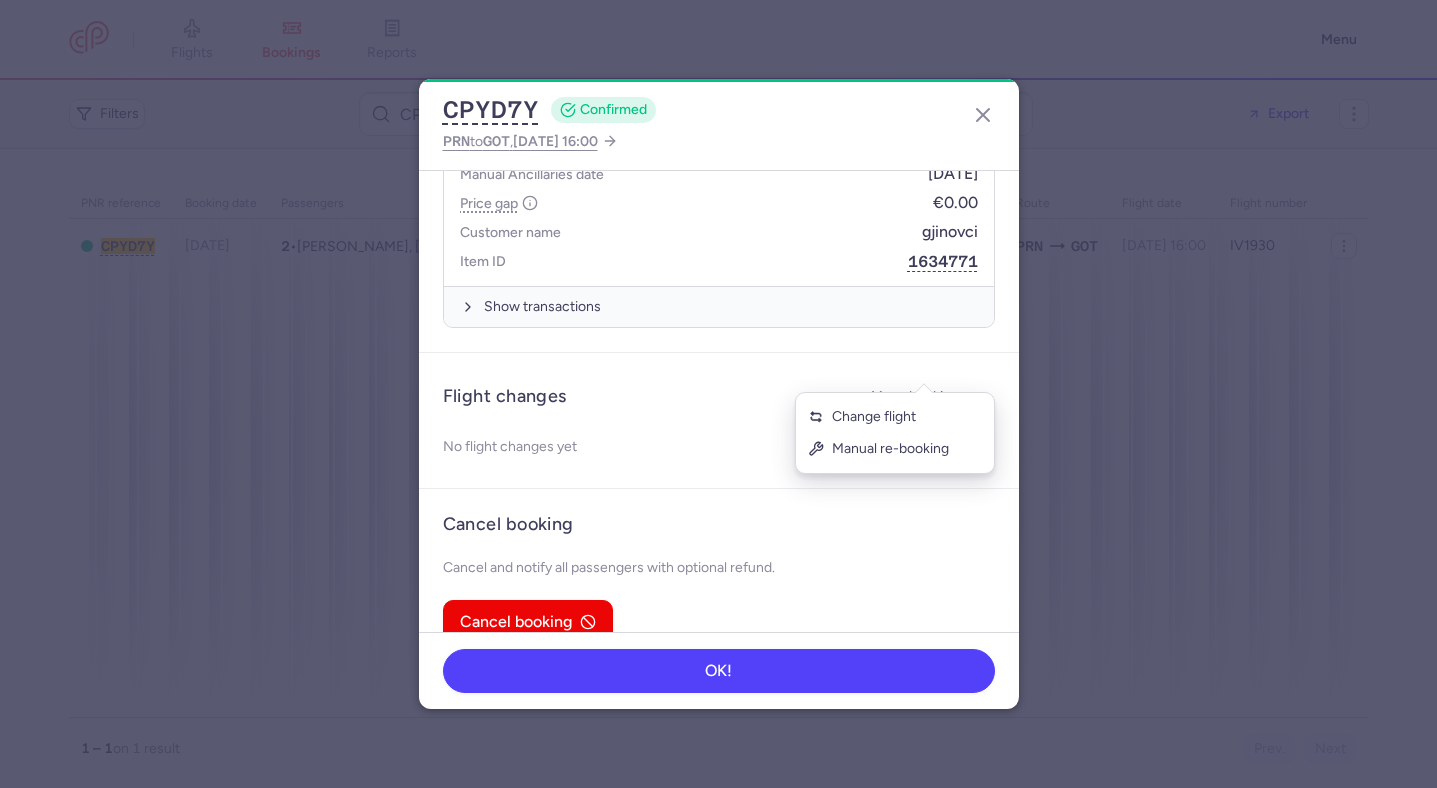 click on "Change flight" at bounding box center (874, 417) 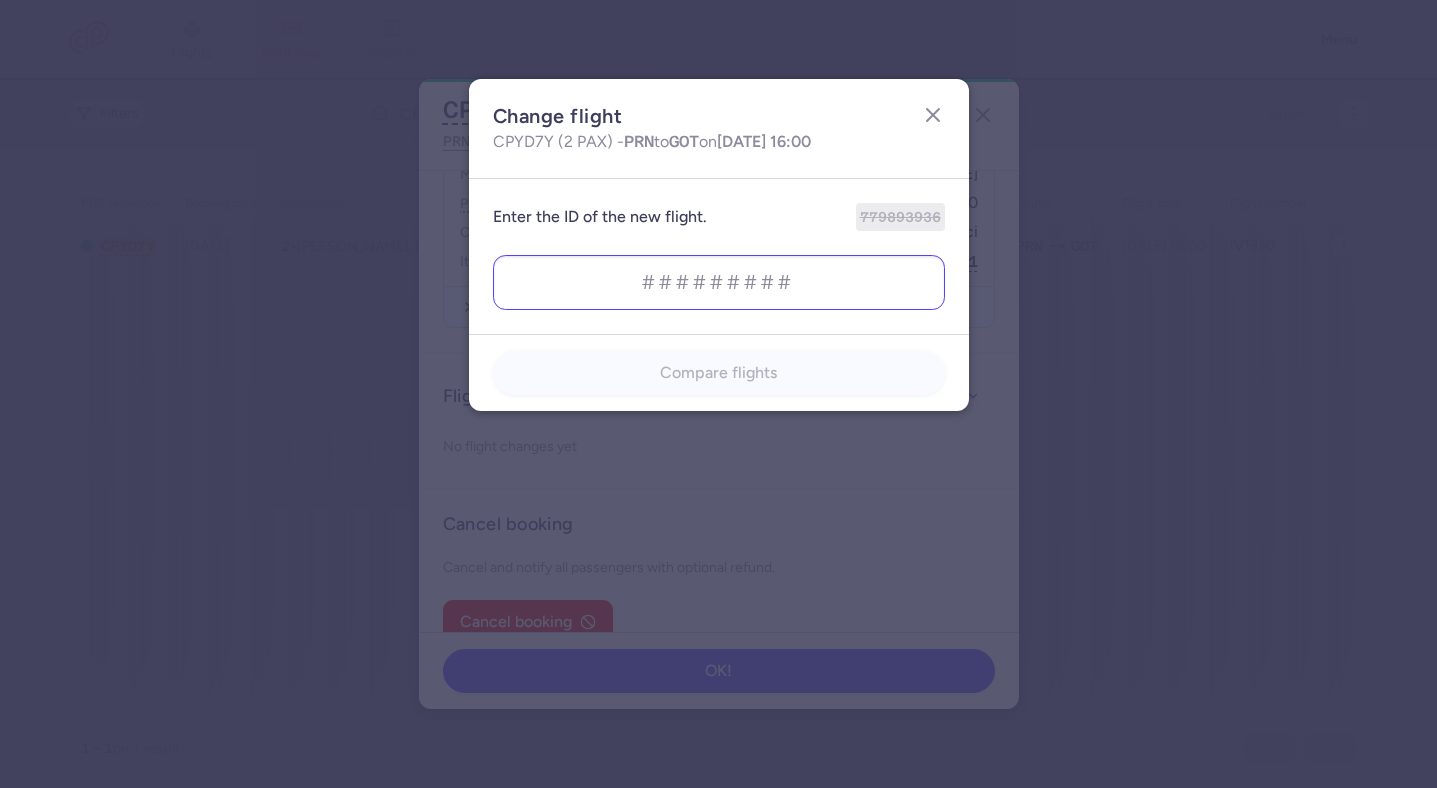 type on "779893935" 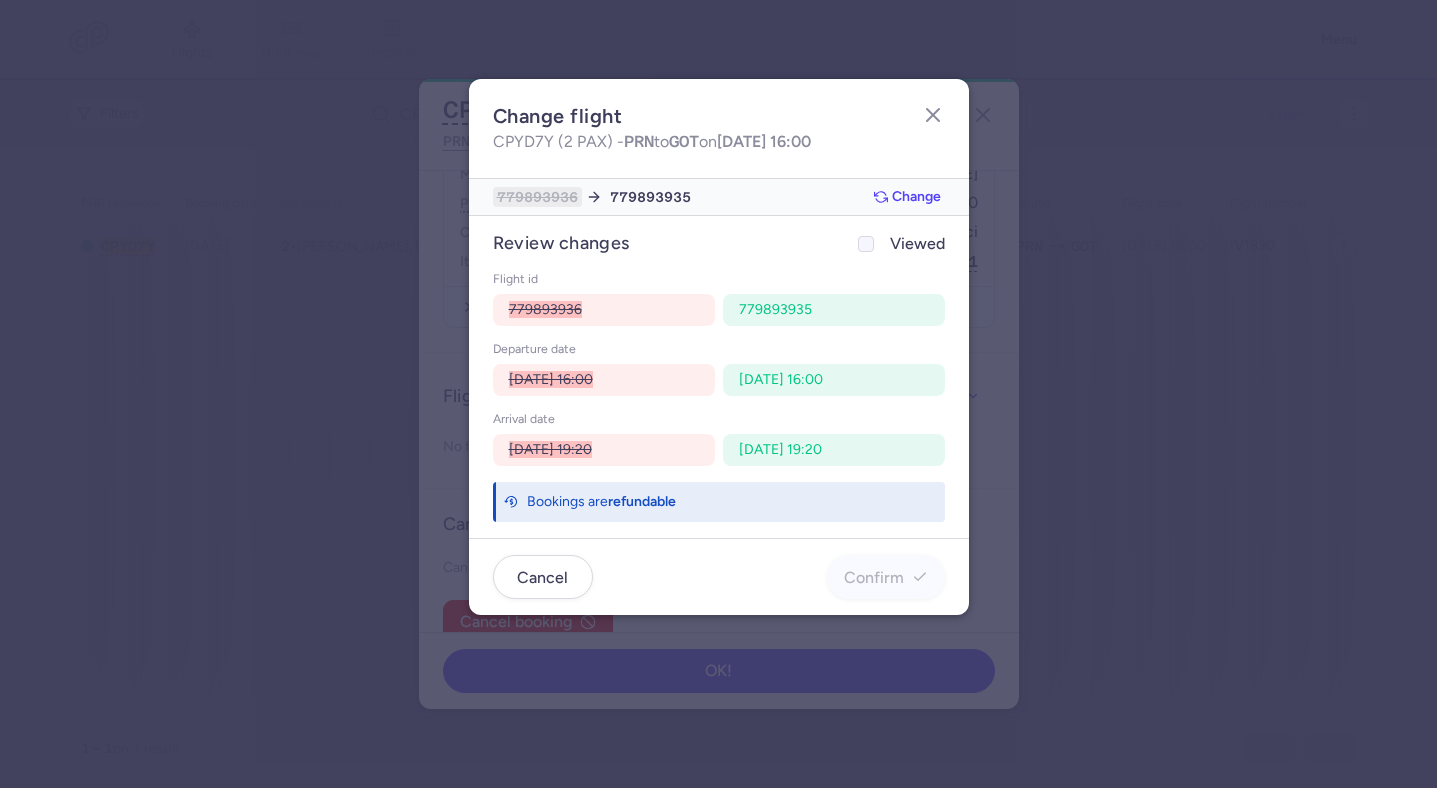 click on "Viewed" 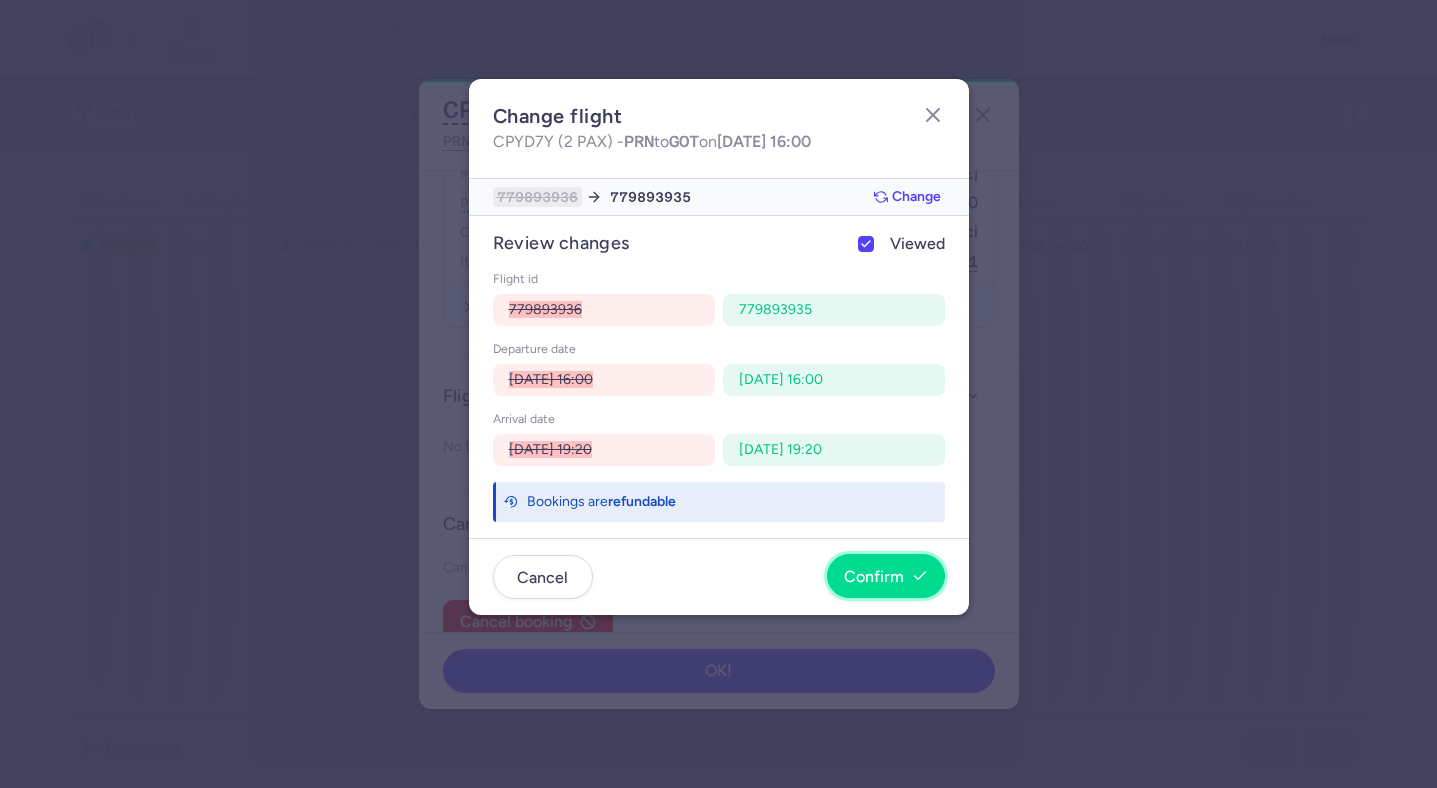 click on "Confirm" at bounding box center (886, 576) 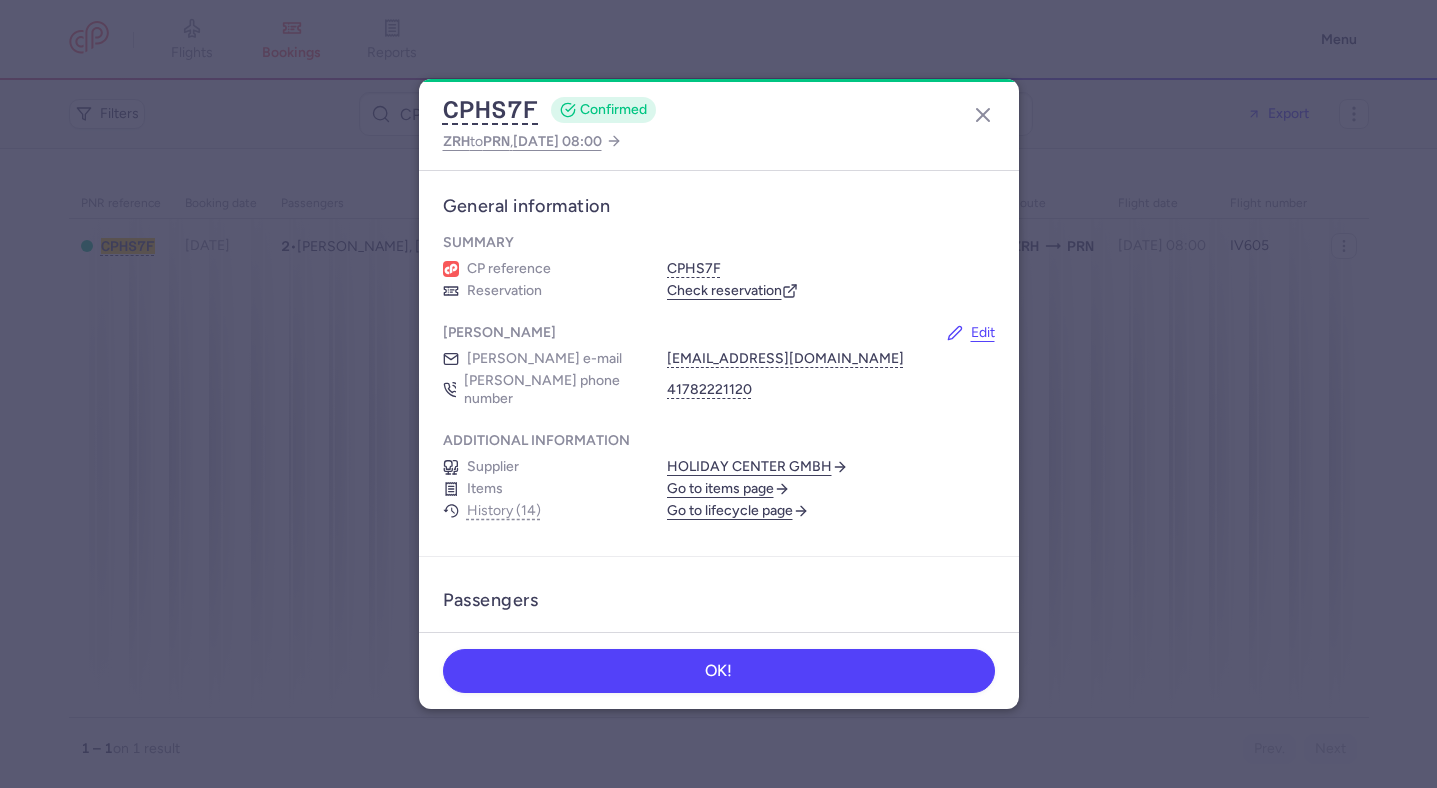 scroll, scrollTop: 0, scrollLeft: 0, axis: both 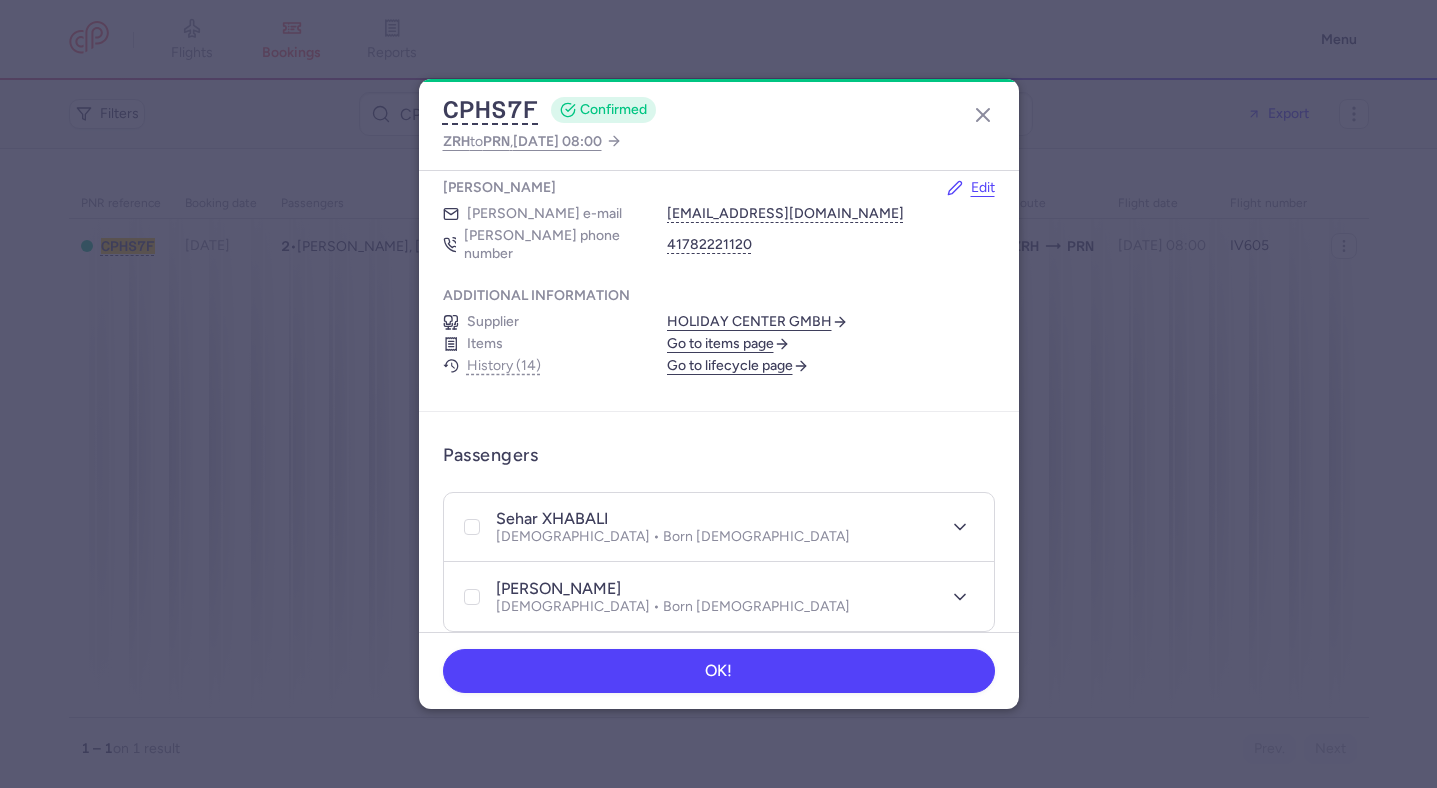 type 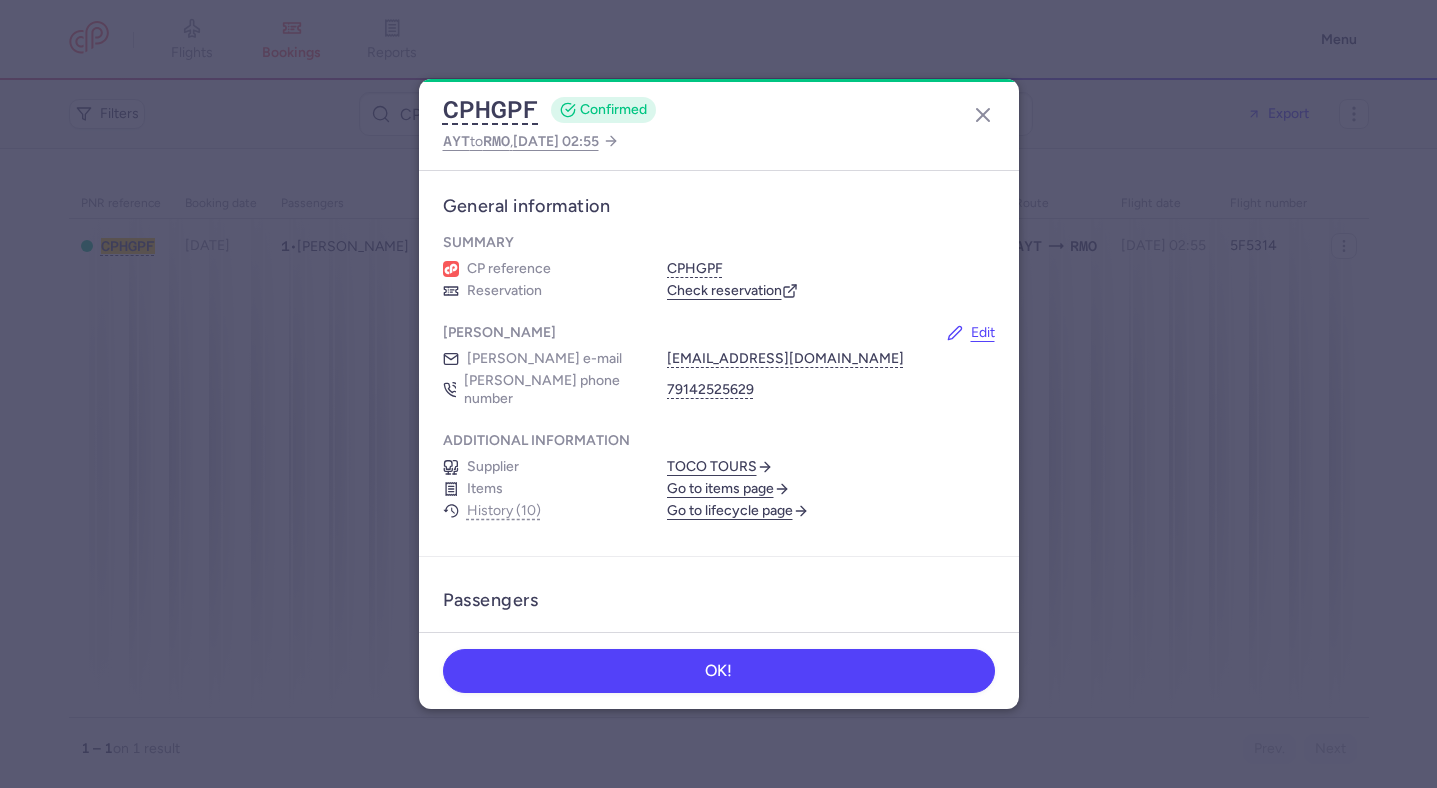 scroll, scrollTop: 0, scrollLeft: 0, axis: both 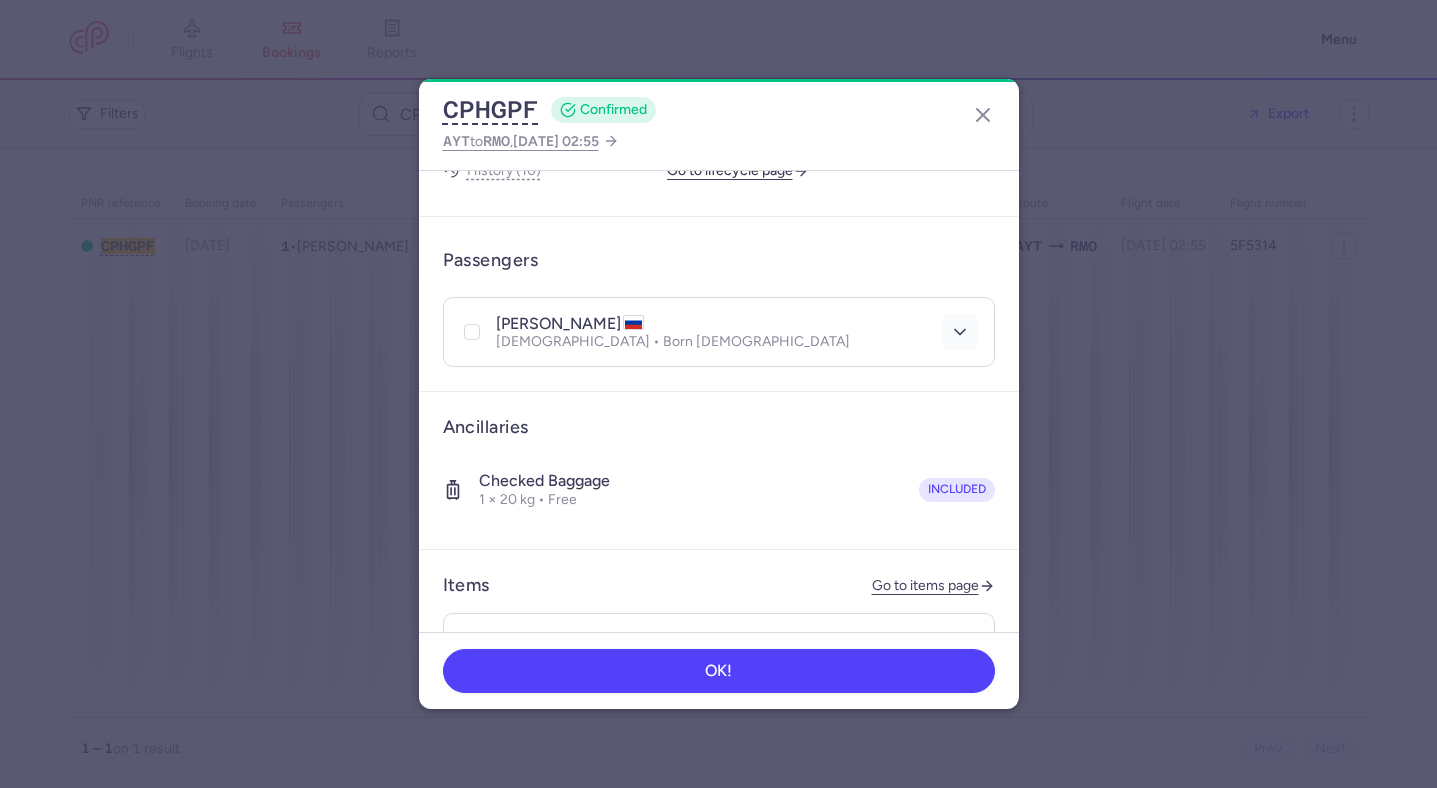 click 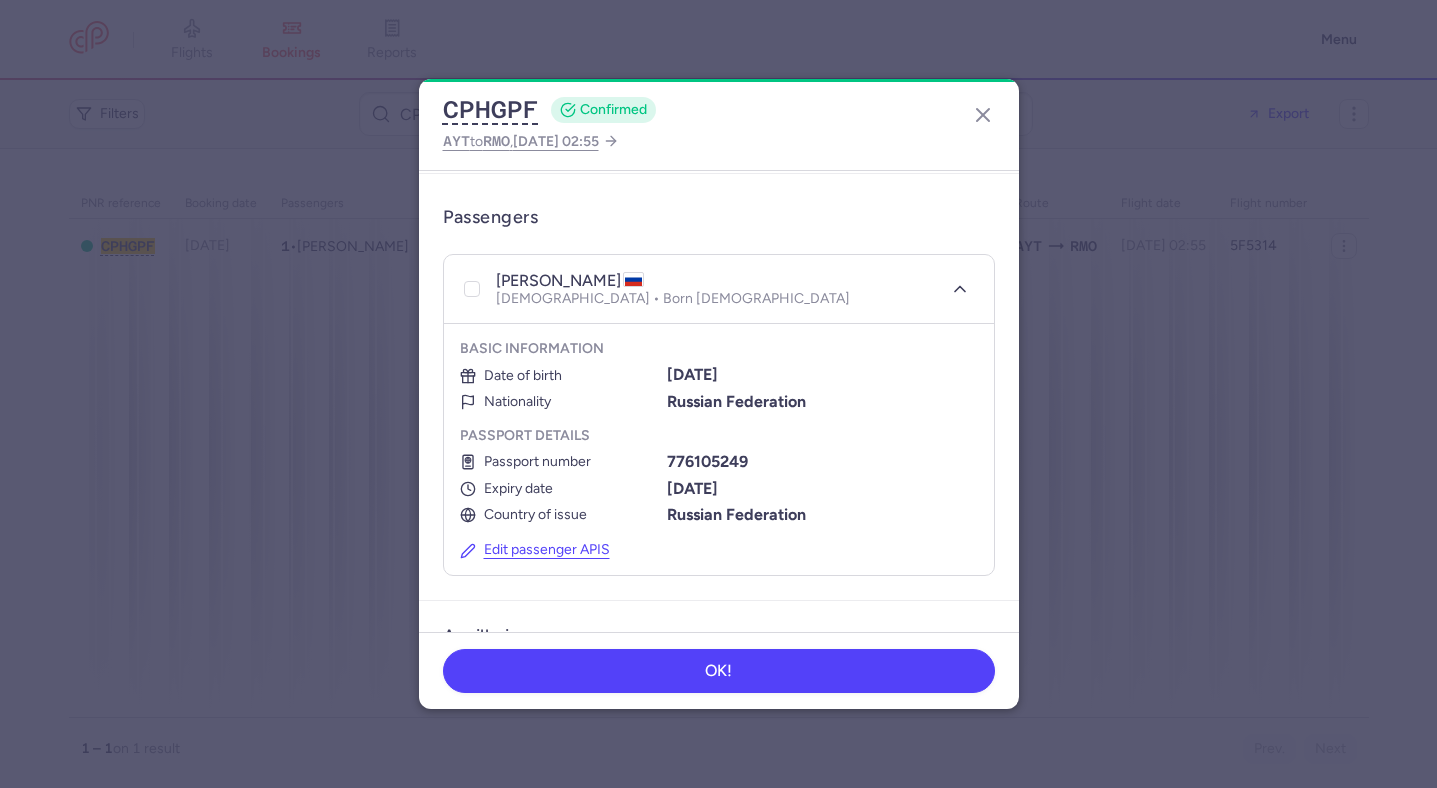 scroll, scrollTop: 384, scrollLeft: 0, axis: vertical 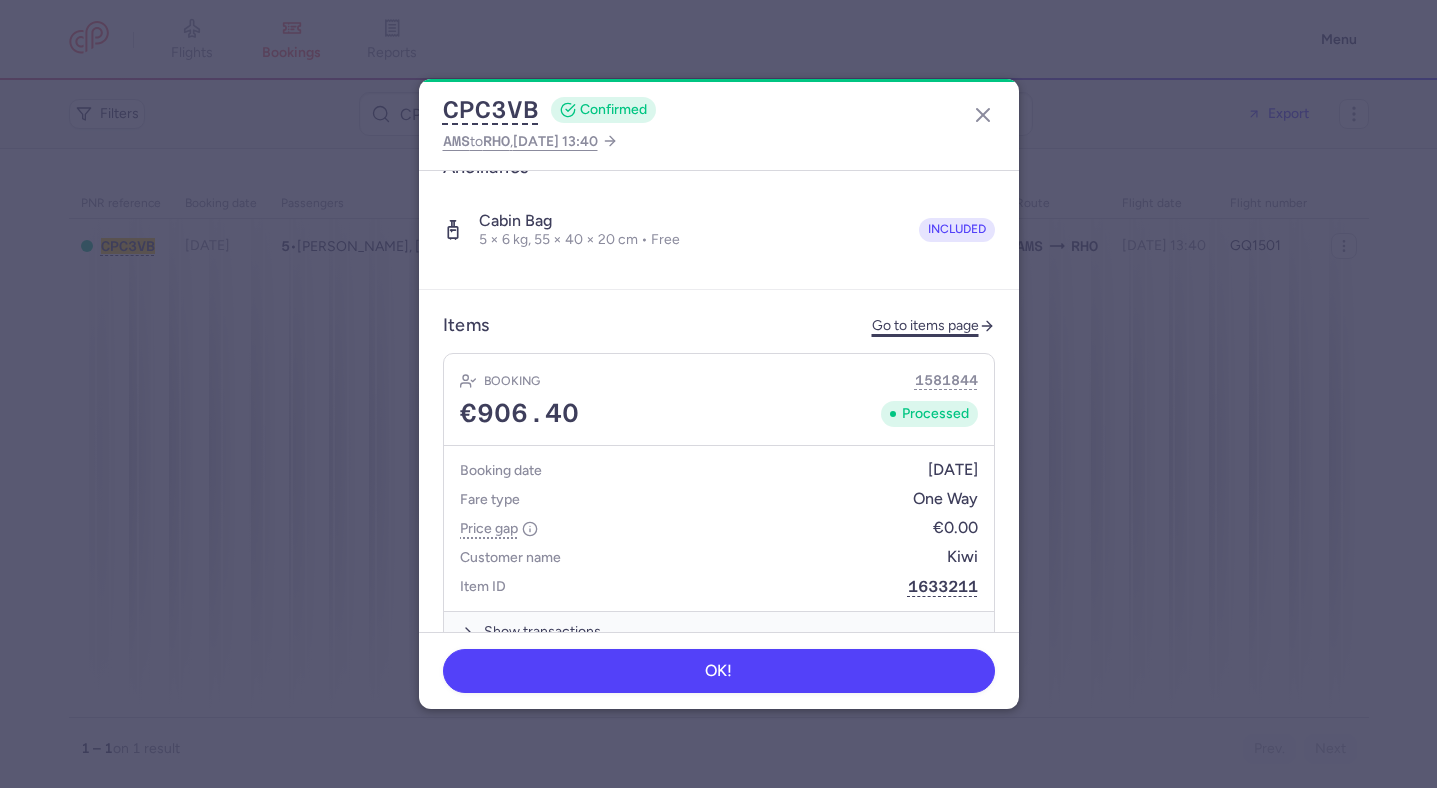 click on "Go to items page" 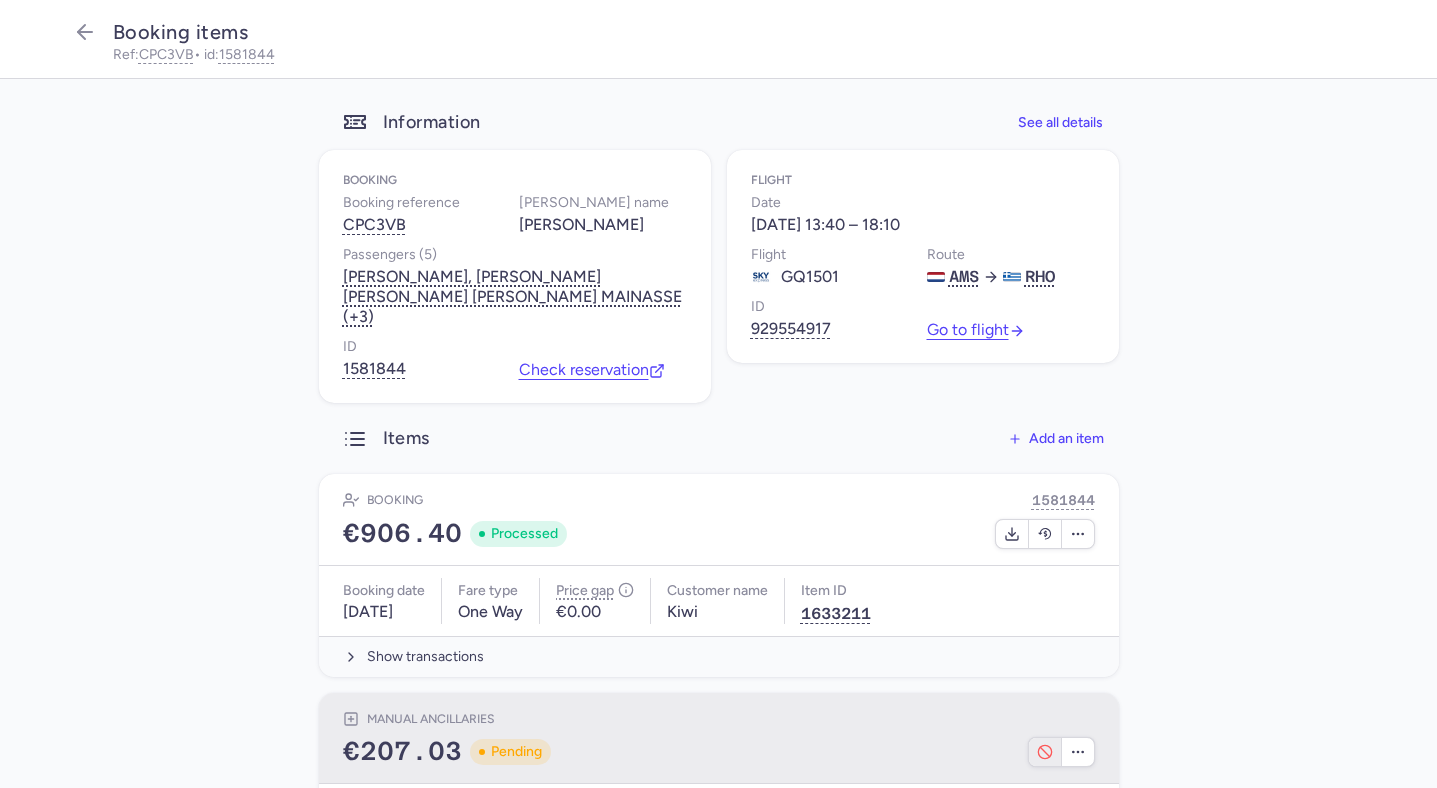 click 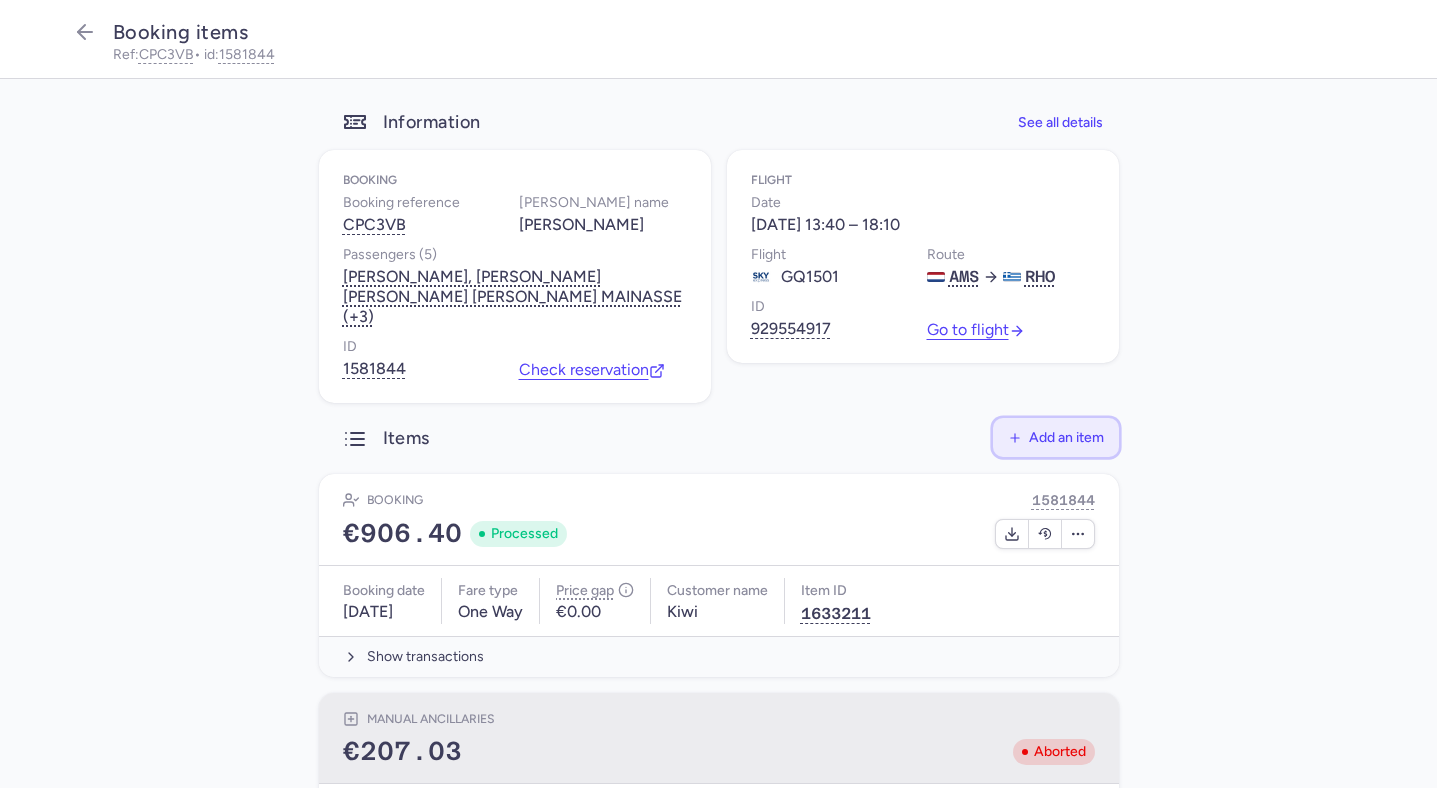 click on "Add an item" at bounding box center (1066, 437) 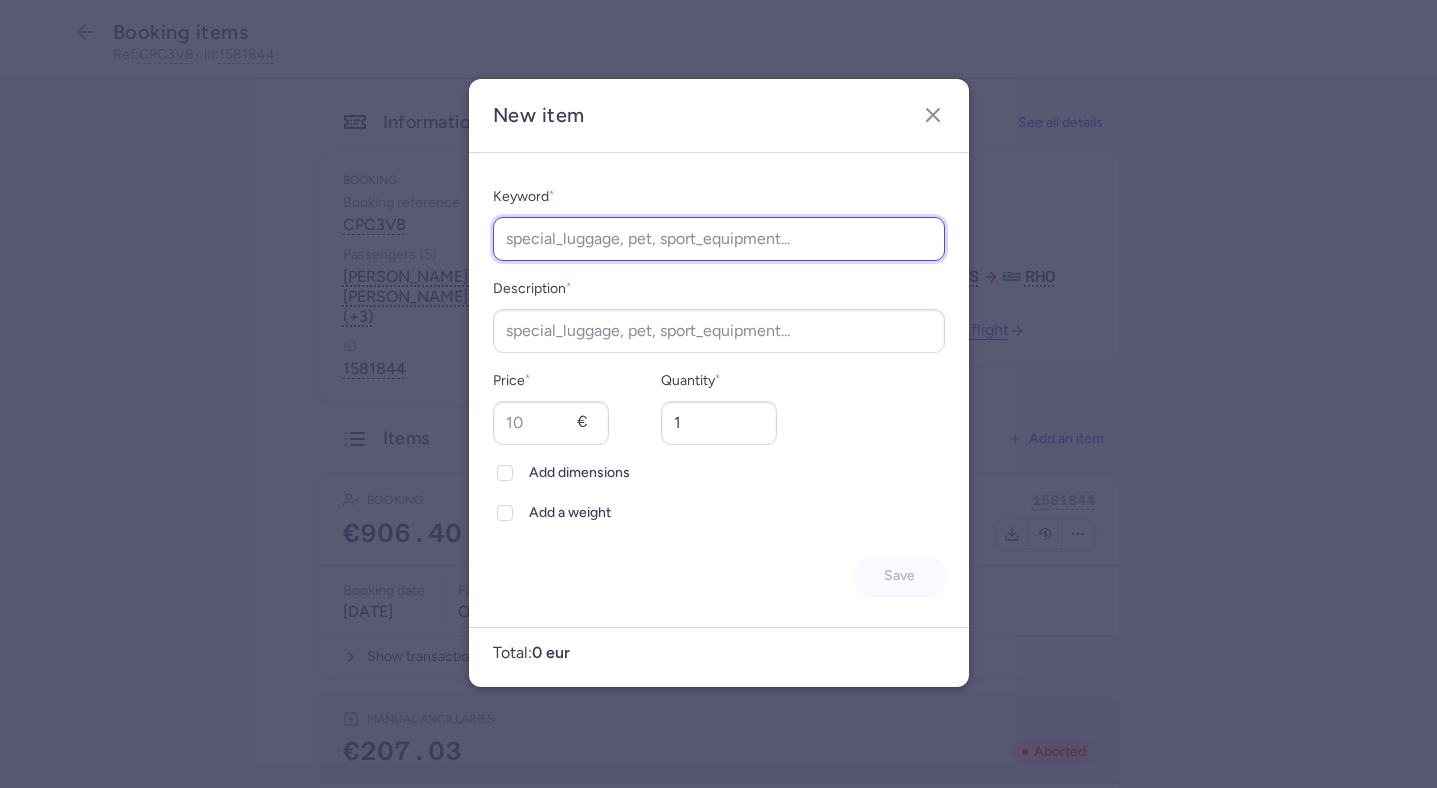 click on "Keyword  *" at bounding box center [719, 239] 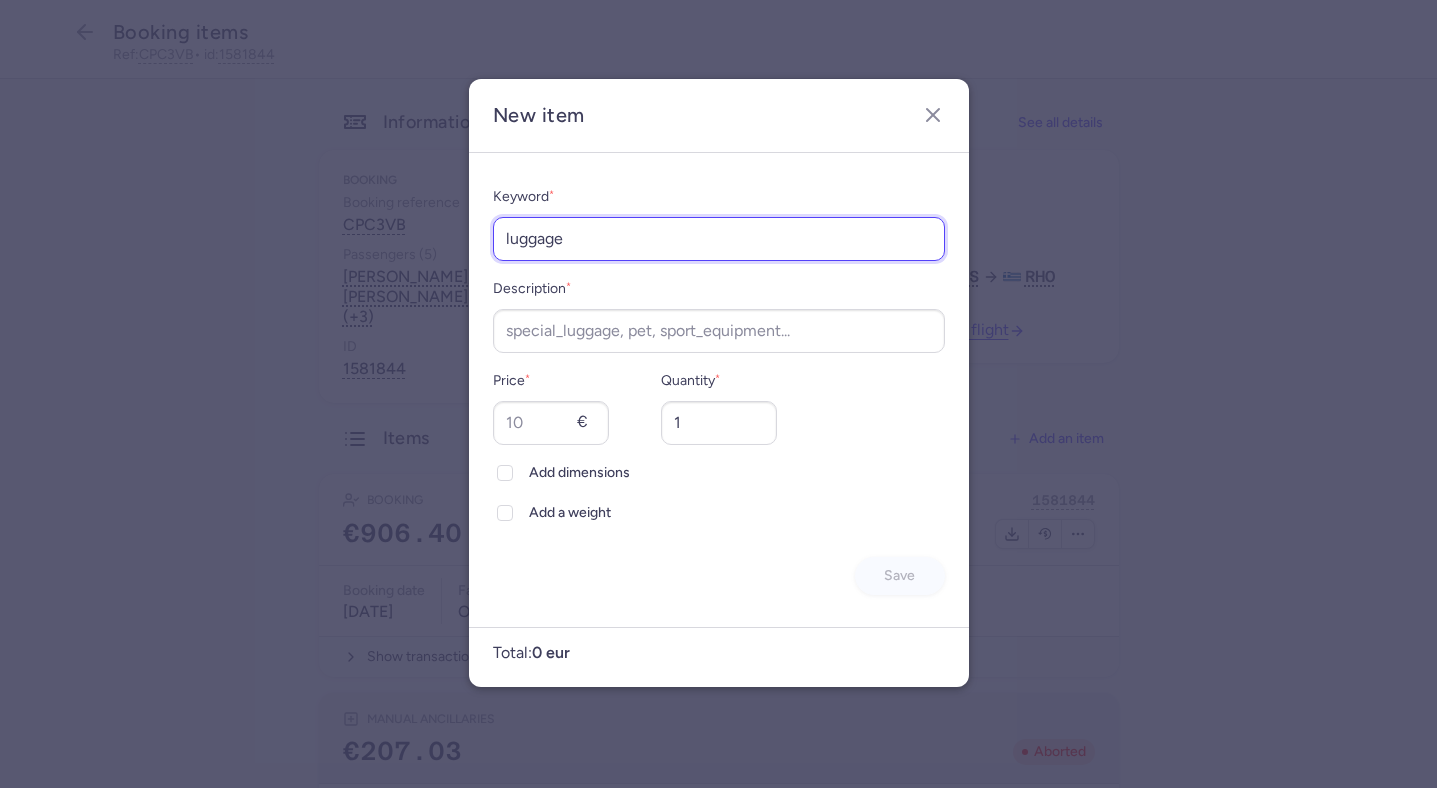 type on "luggage" 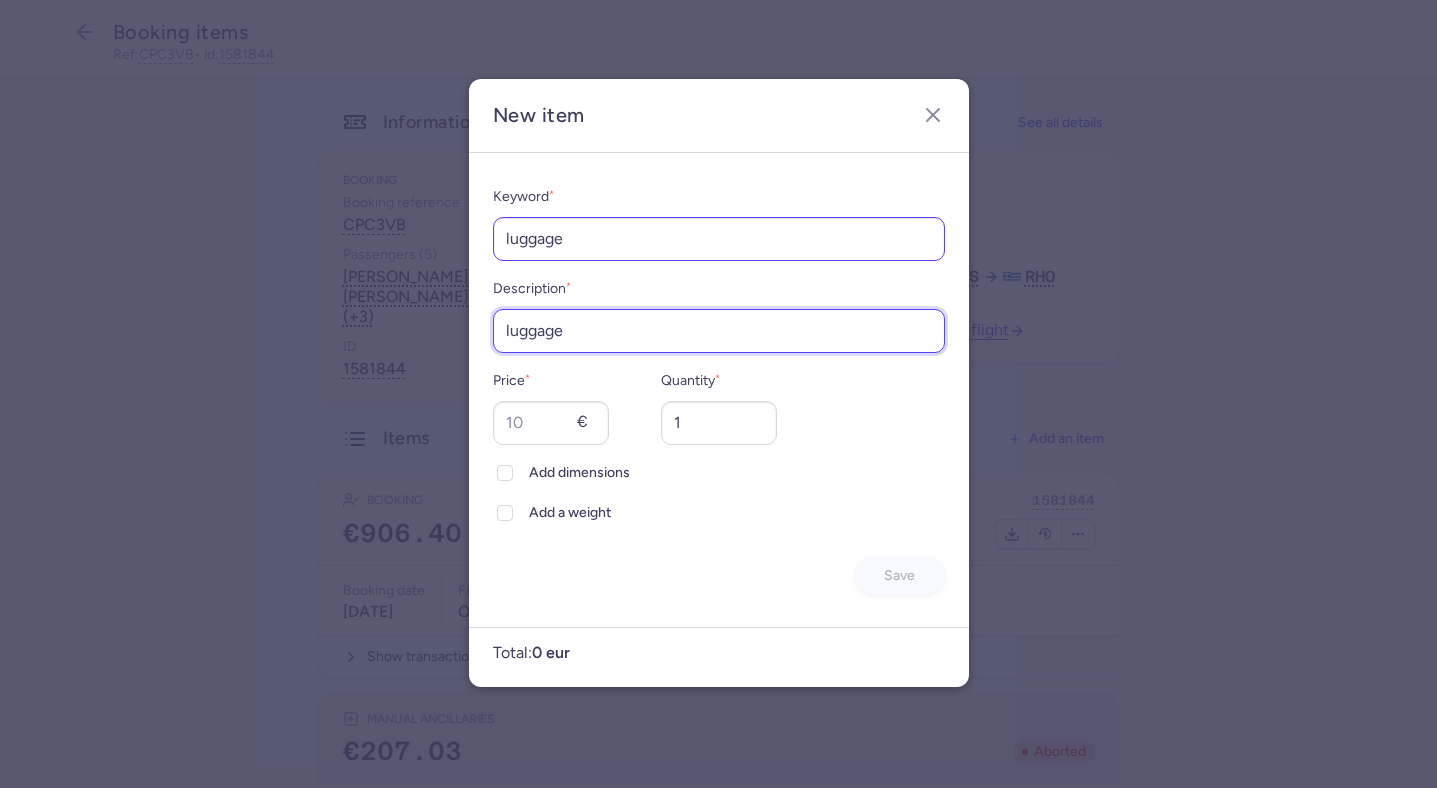 type on "luggage" 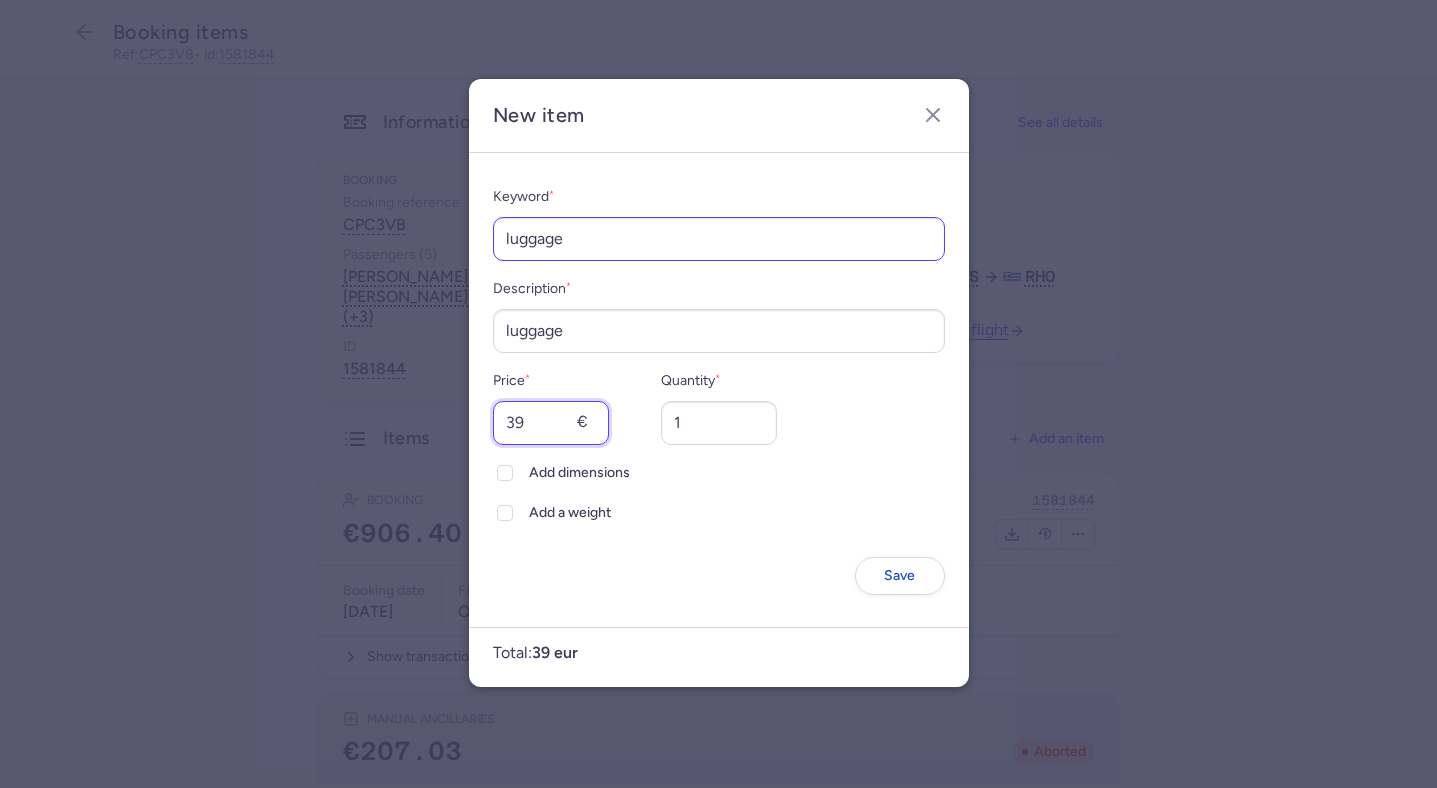 type on "39" 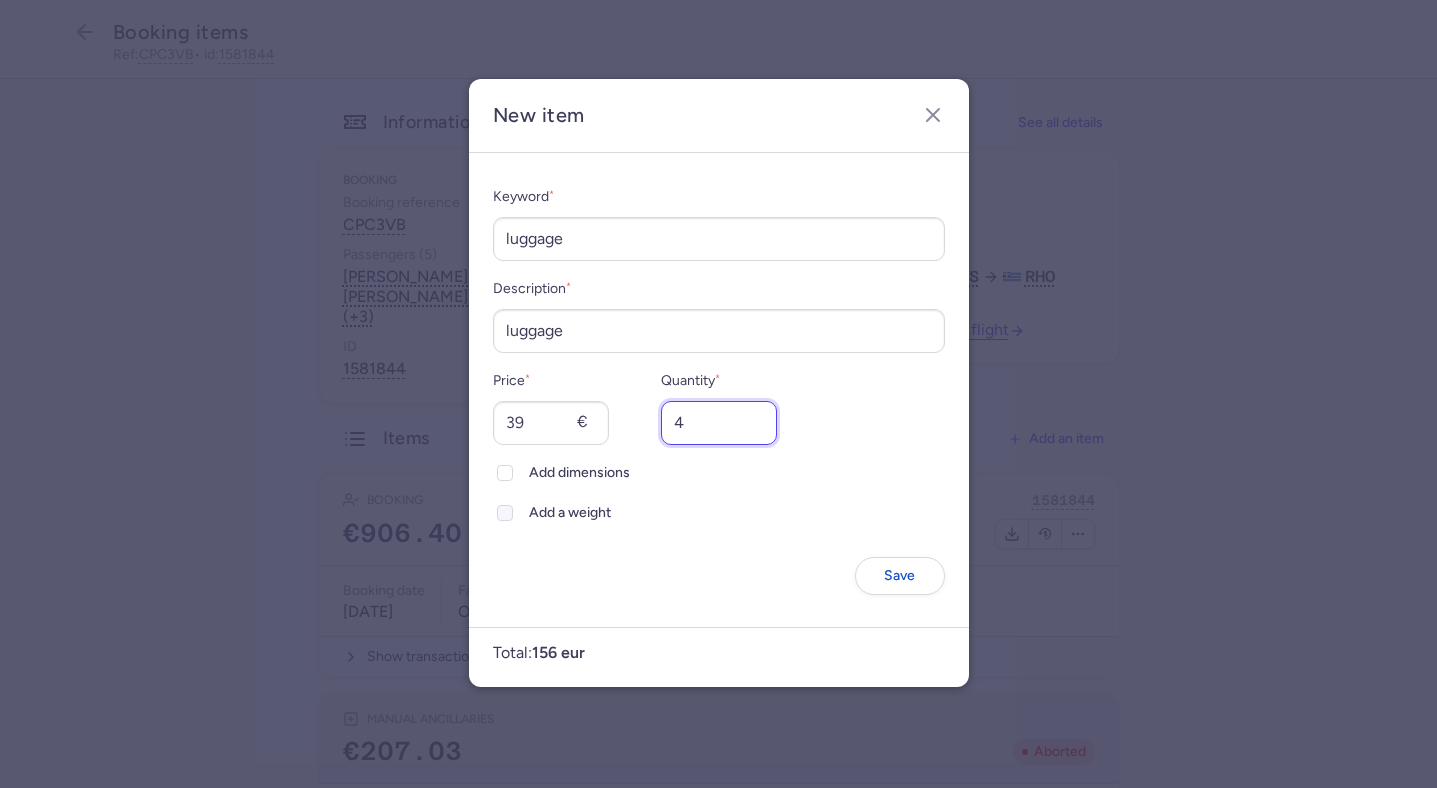 type on "4" 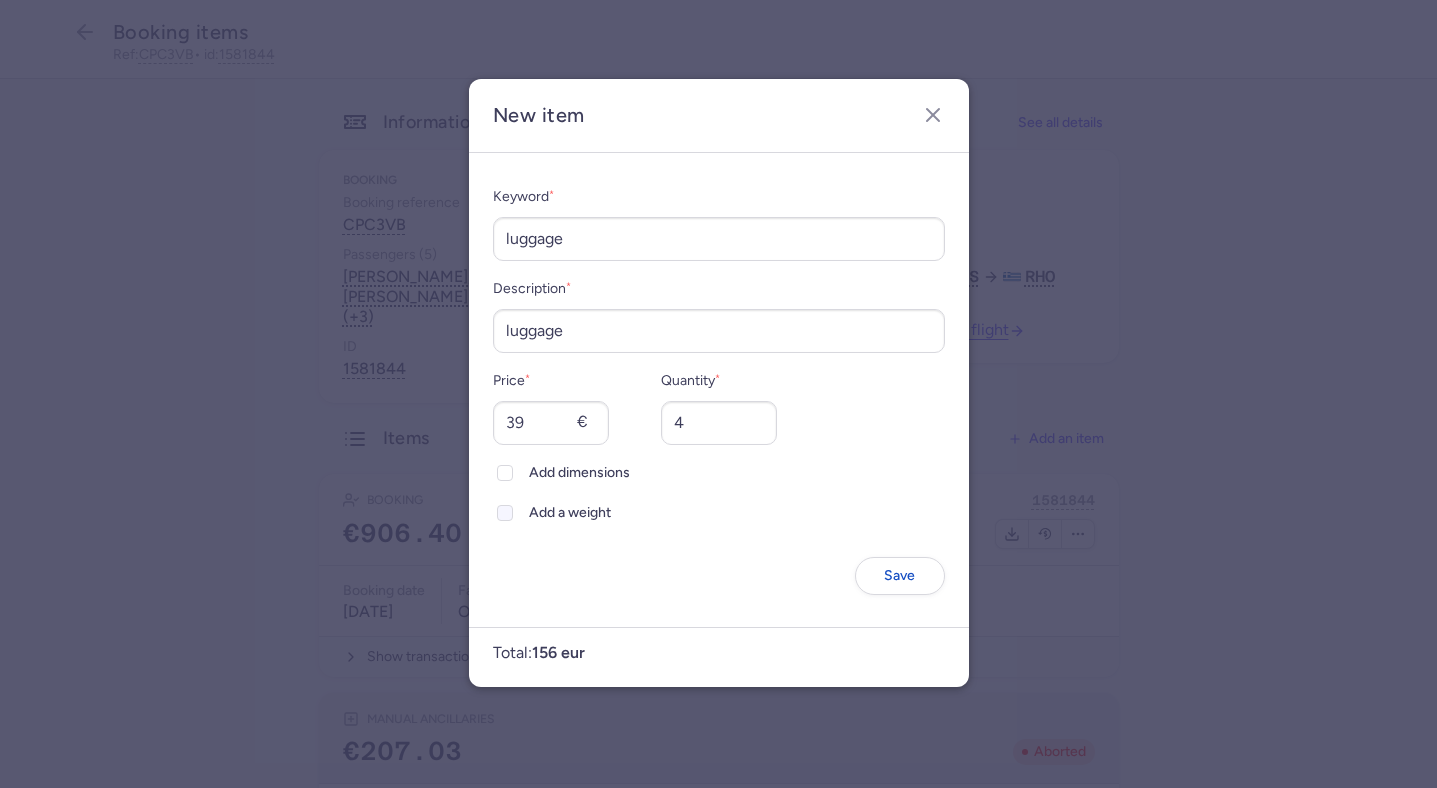 click on "Add a weight" 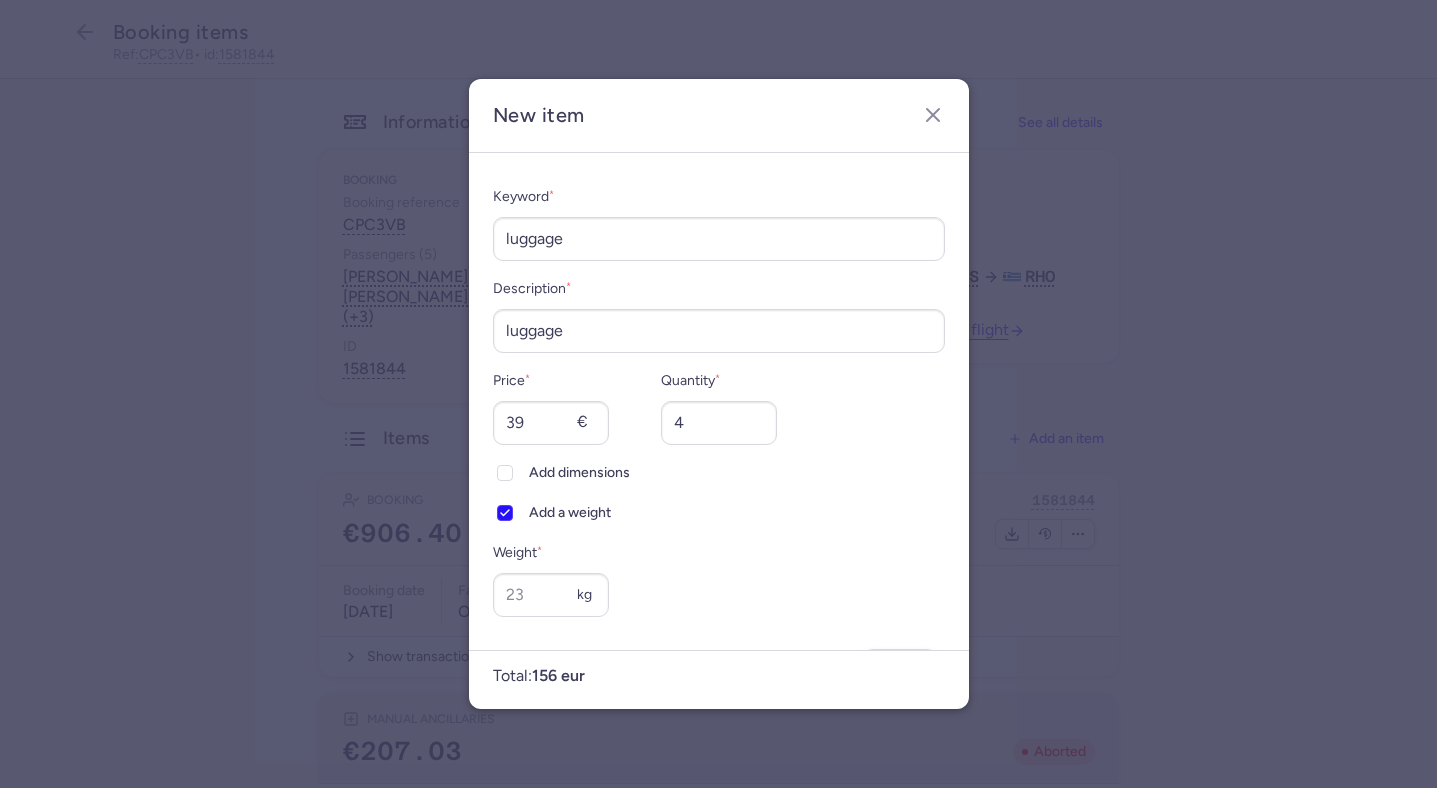 scroll, scrollTop: 0, scrollLeft: 0, axis: both 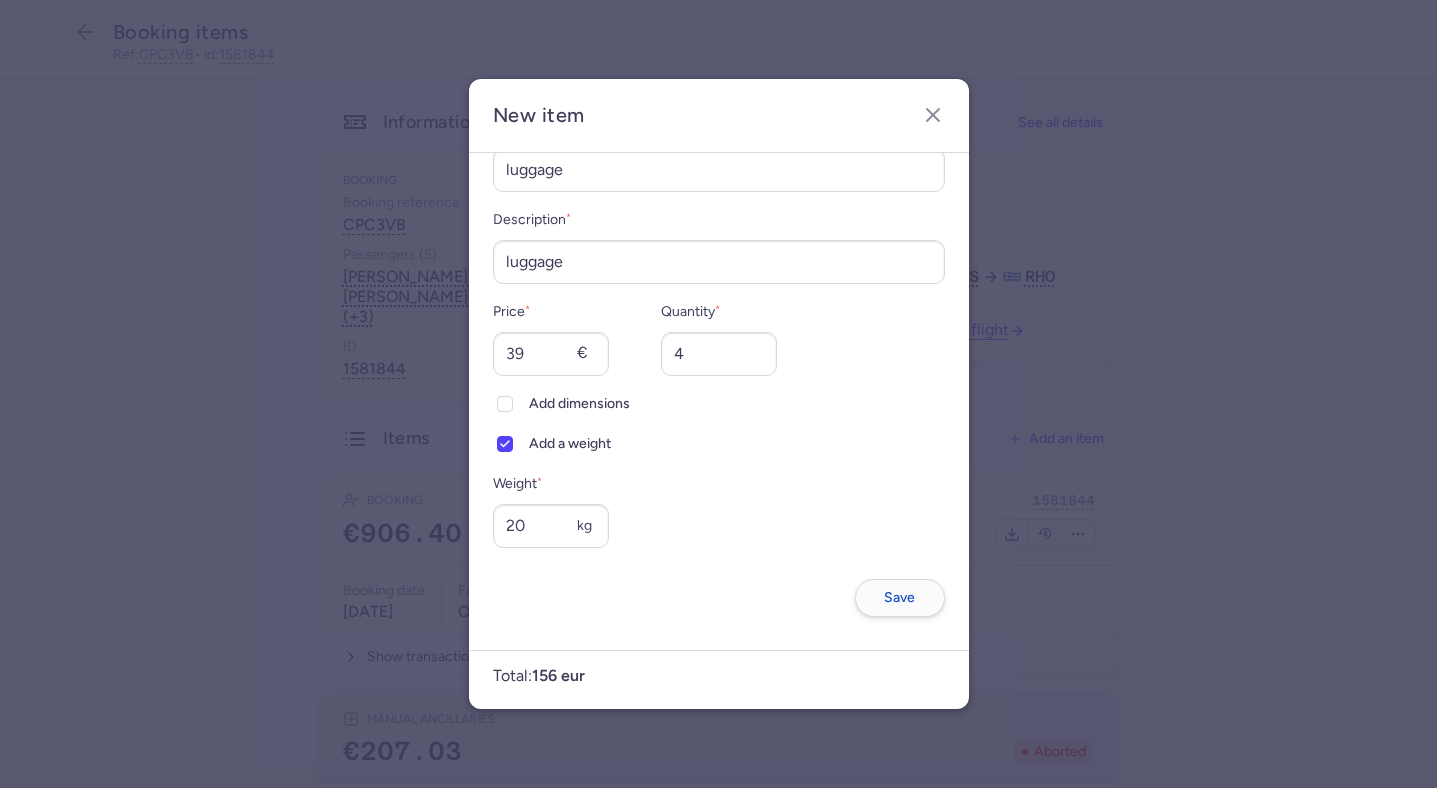 type on "20" 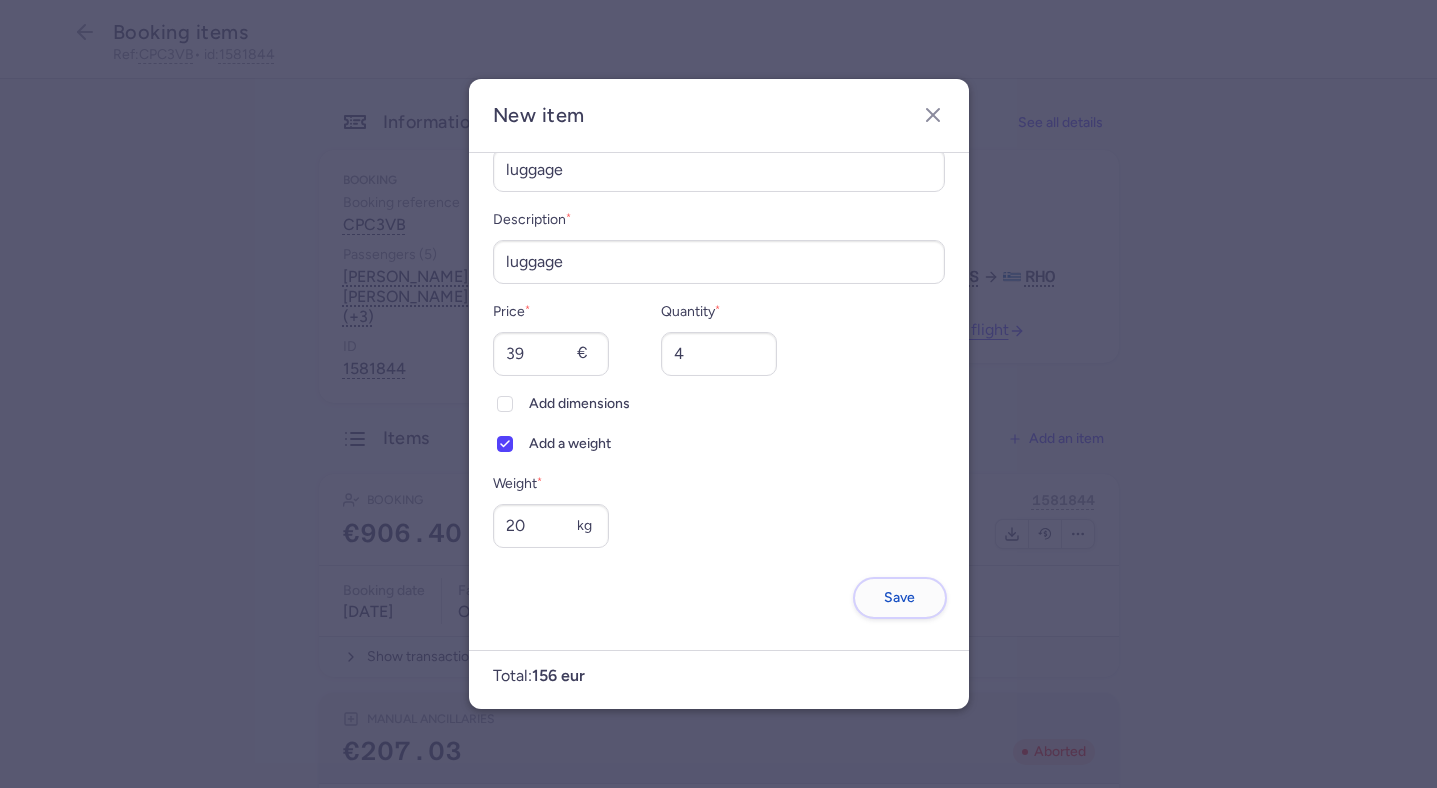 click on "Save" at bounding box center [900, 598] 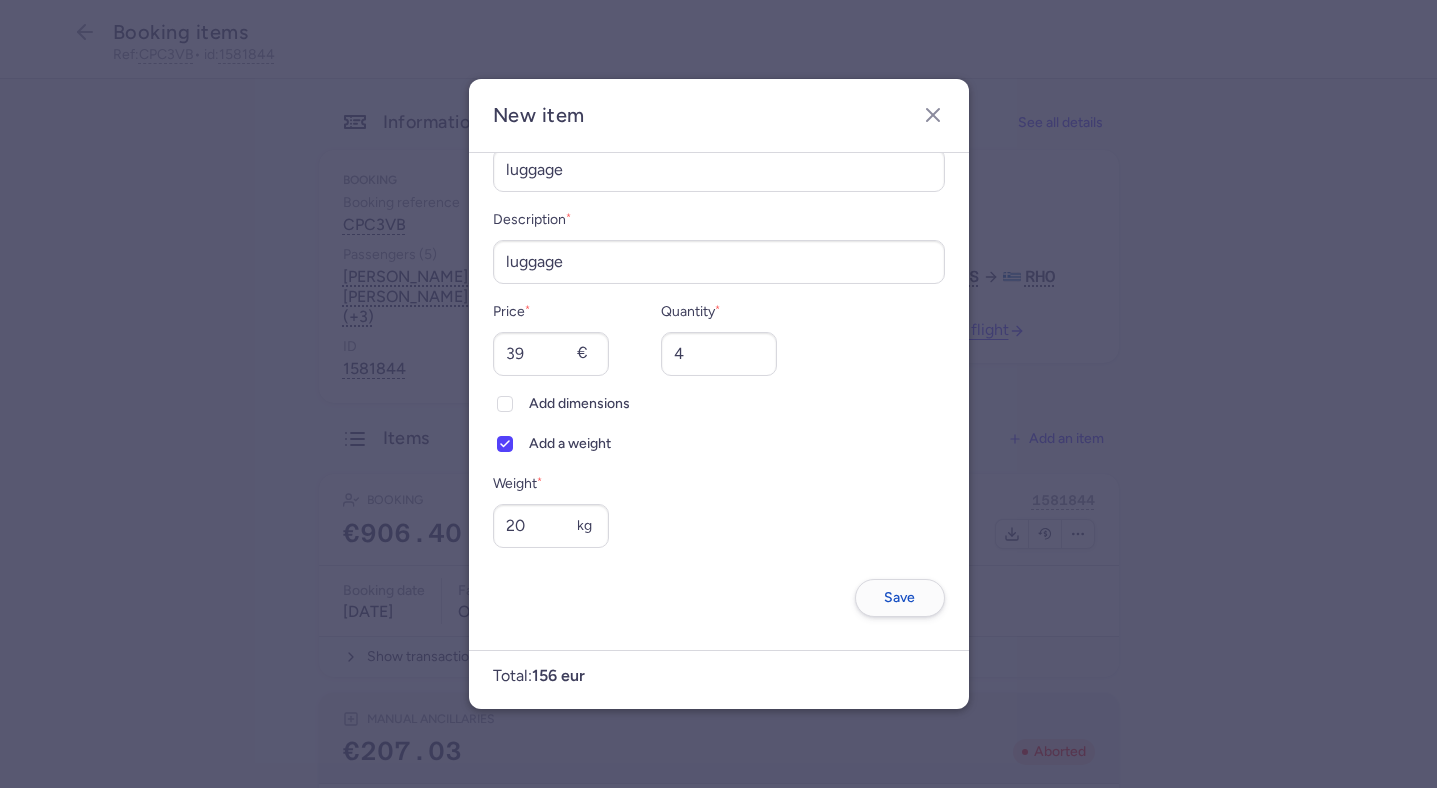 scroll, scrollTop: 0, scrollLeft: 0, axis: both 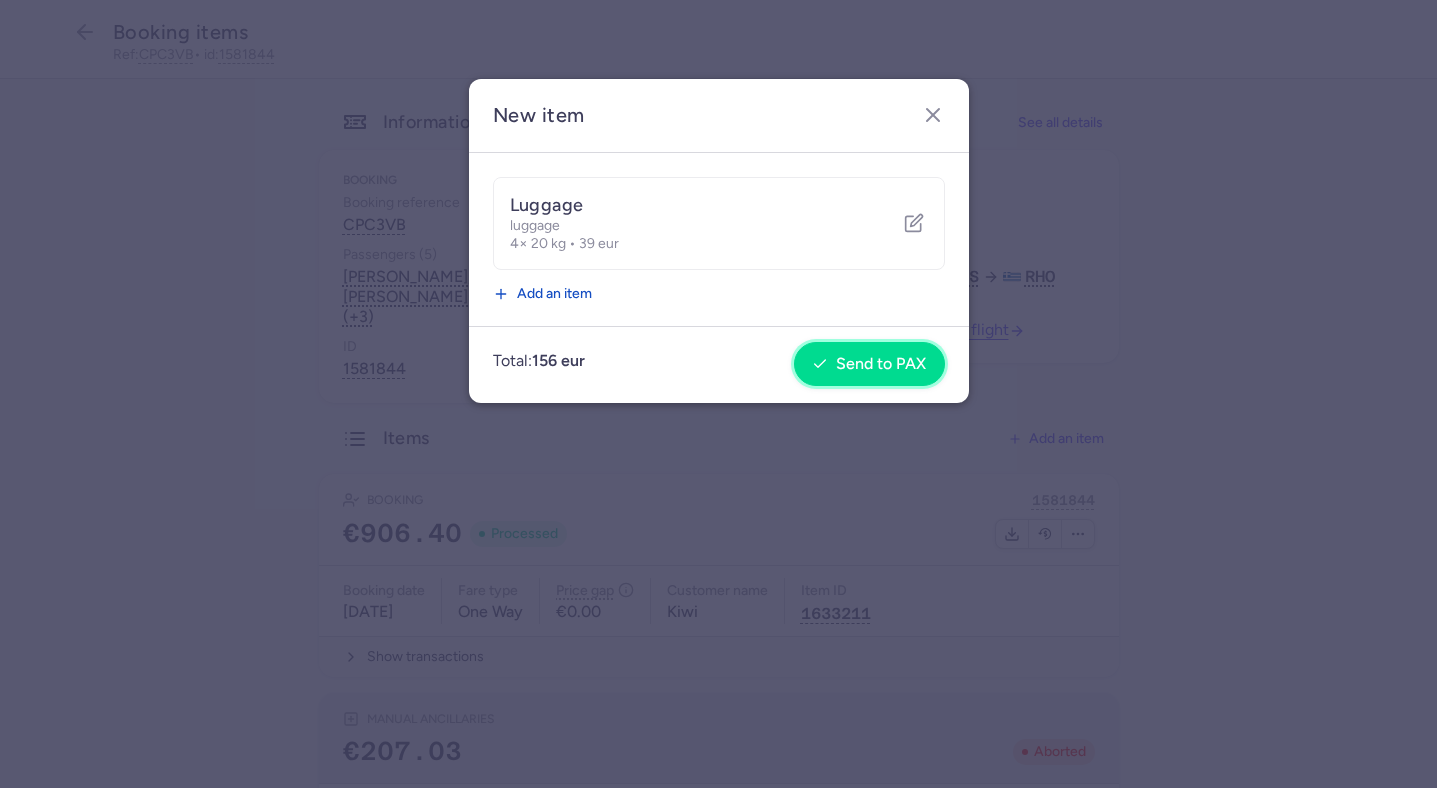 click on "Send to PAX" at bounding box center (881, 364) 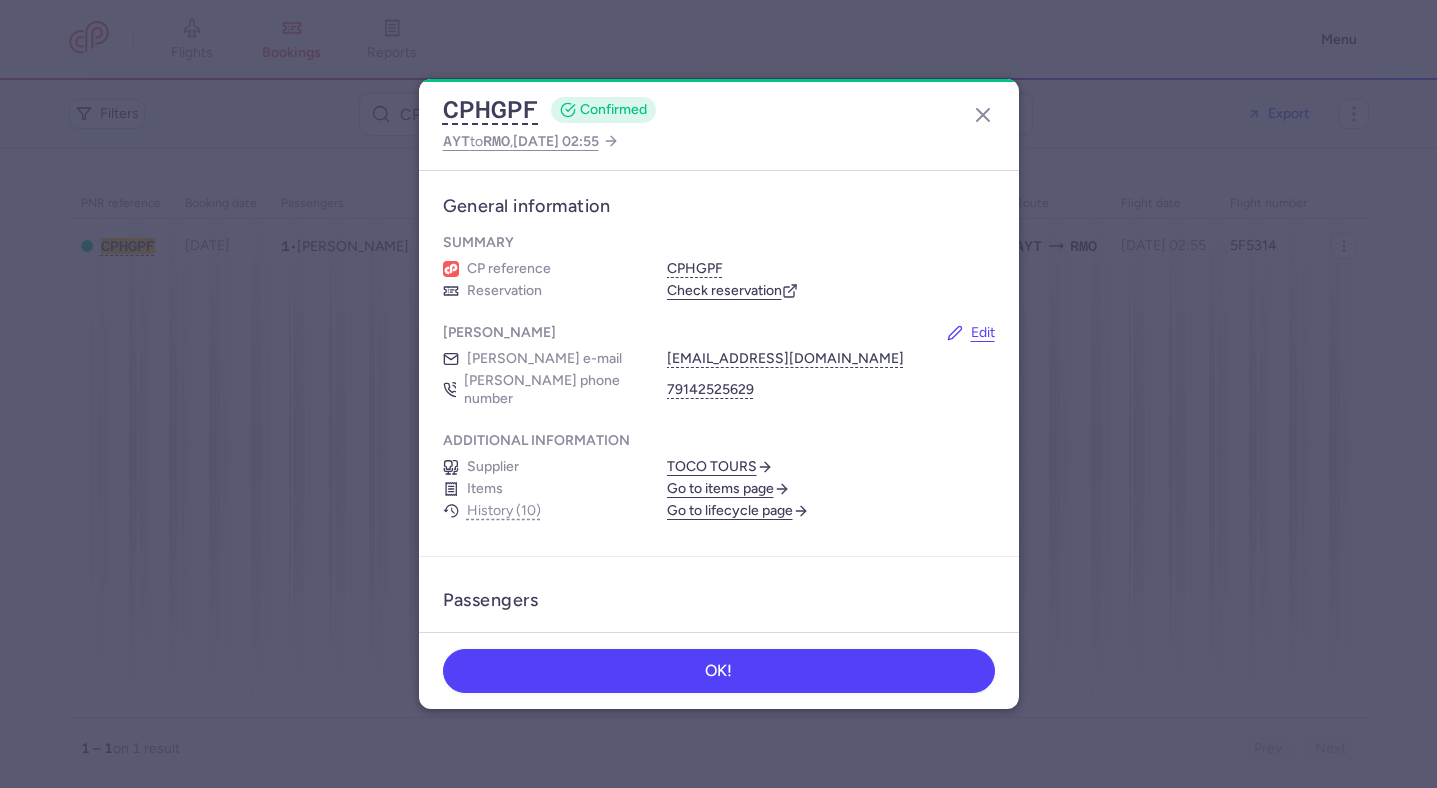 scroll, scrollTop: 0, scrollLeft: 0, axis: both 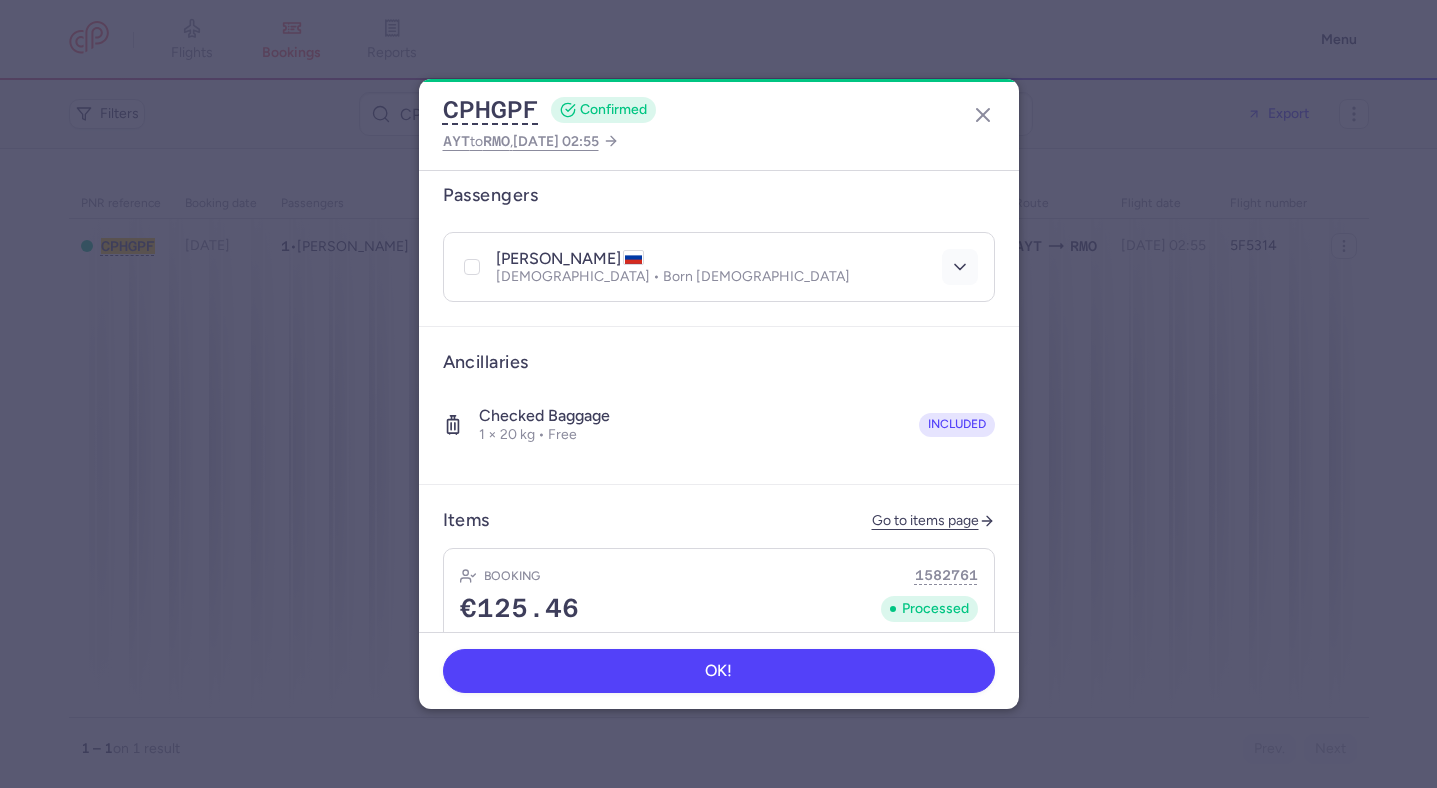 click 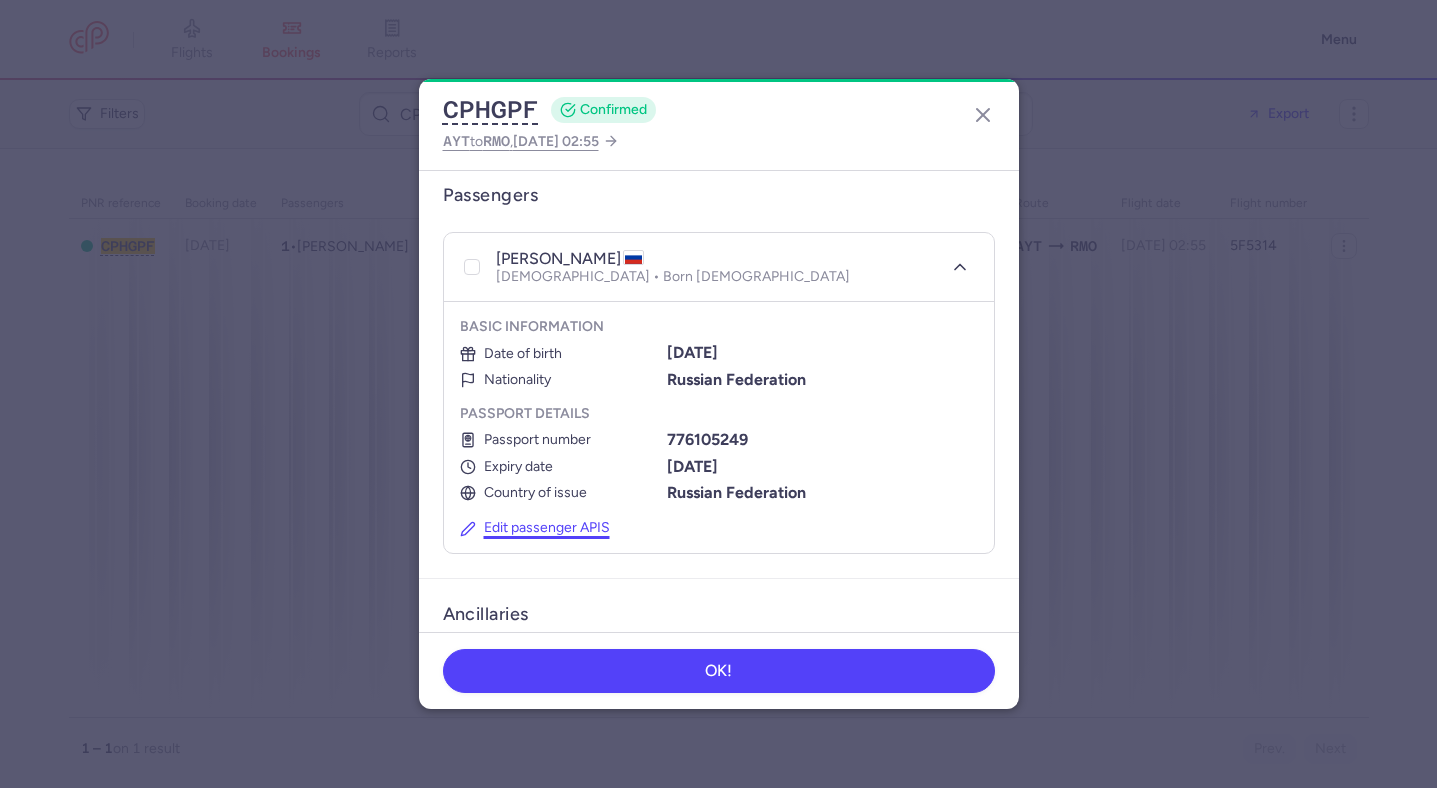 click on "Edit passenger APIS" at bounding box center [535, 528] 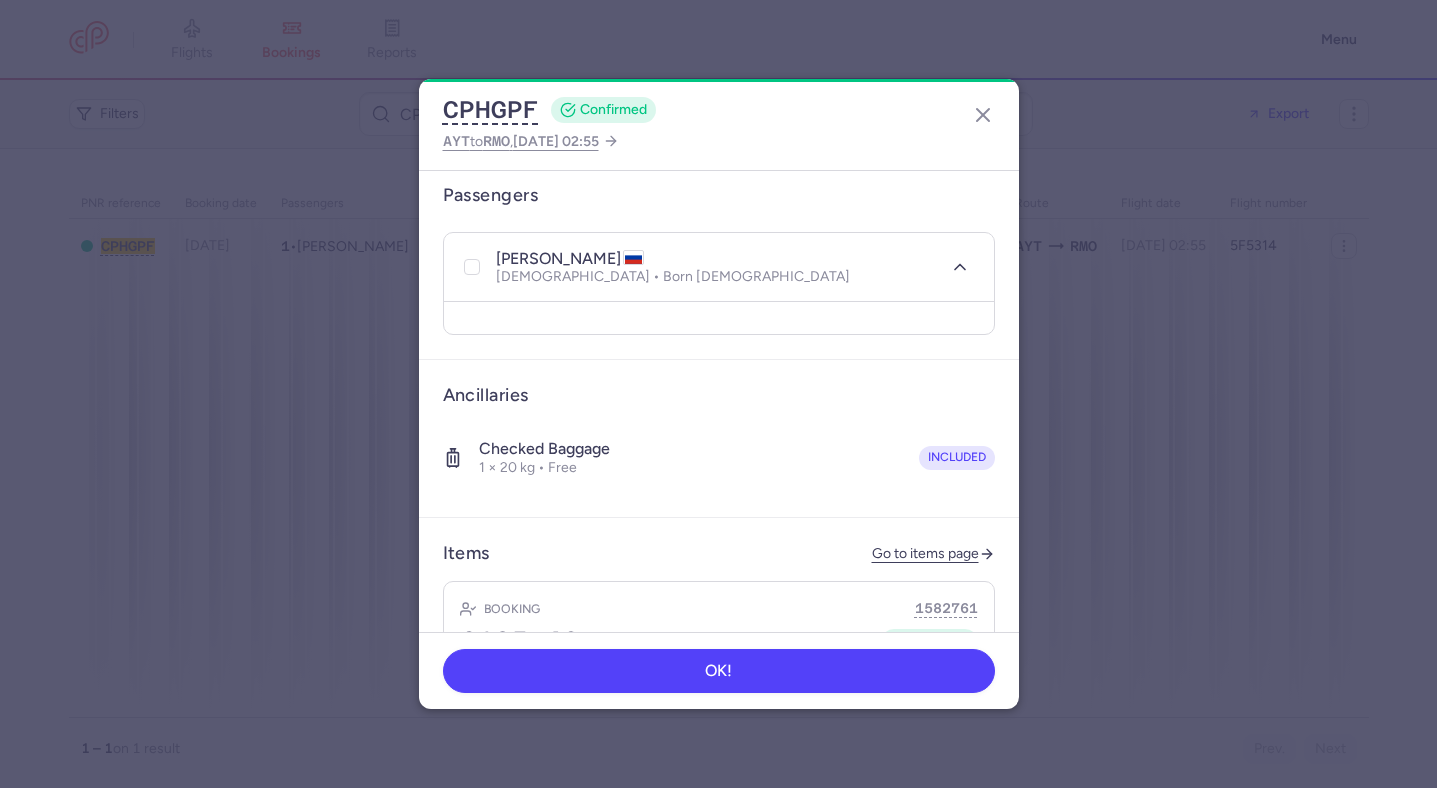 select on "ru" 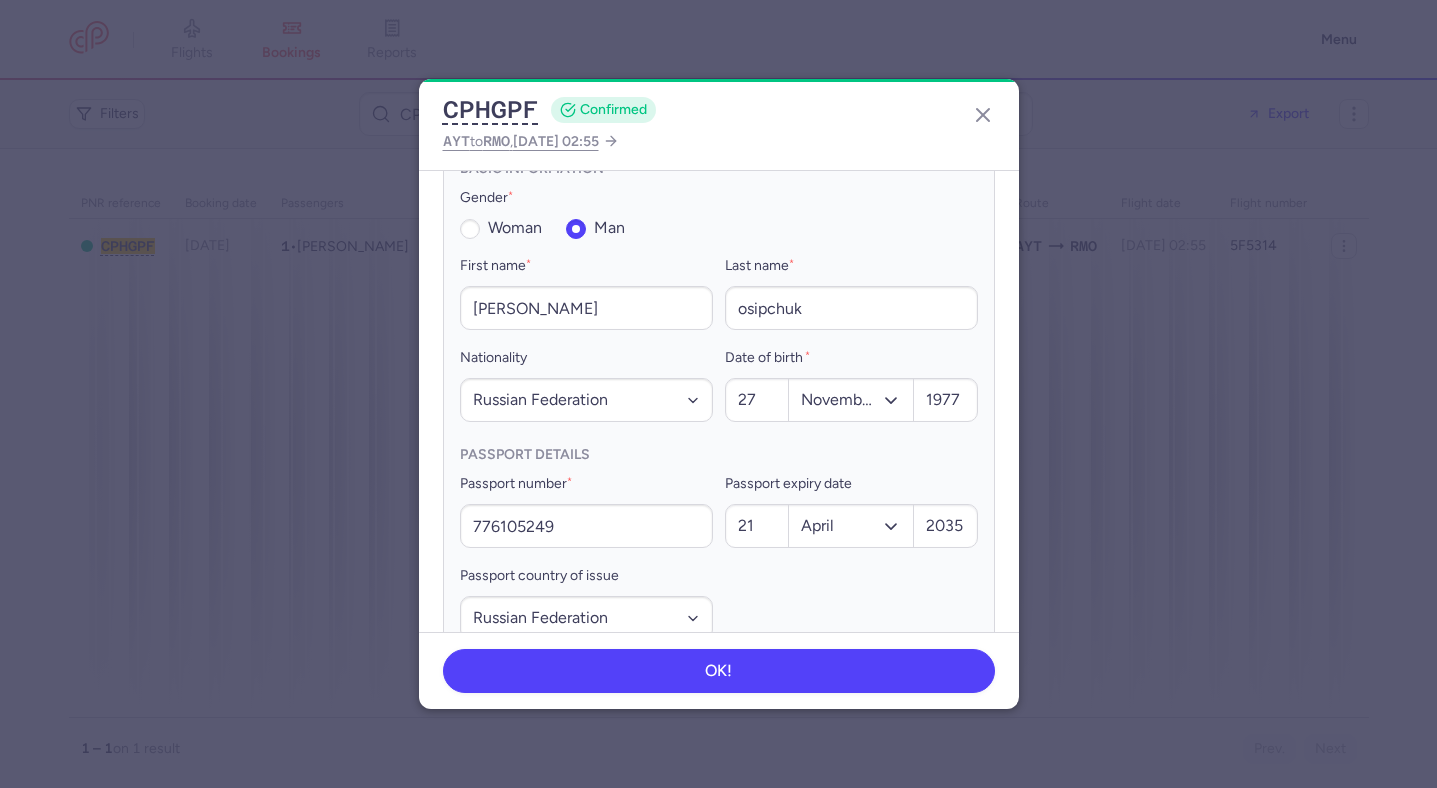scroll, scrollTop: 565, scrollLeft: 0, axis: vertical 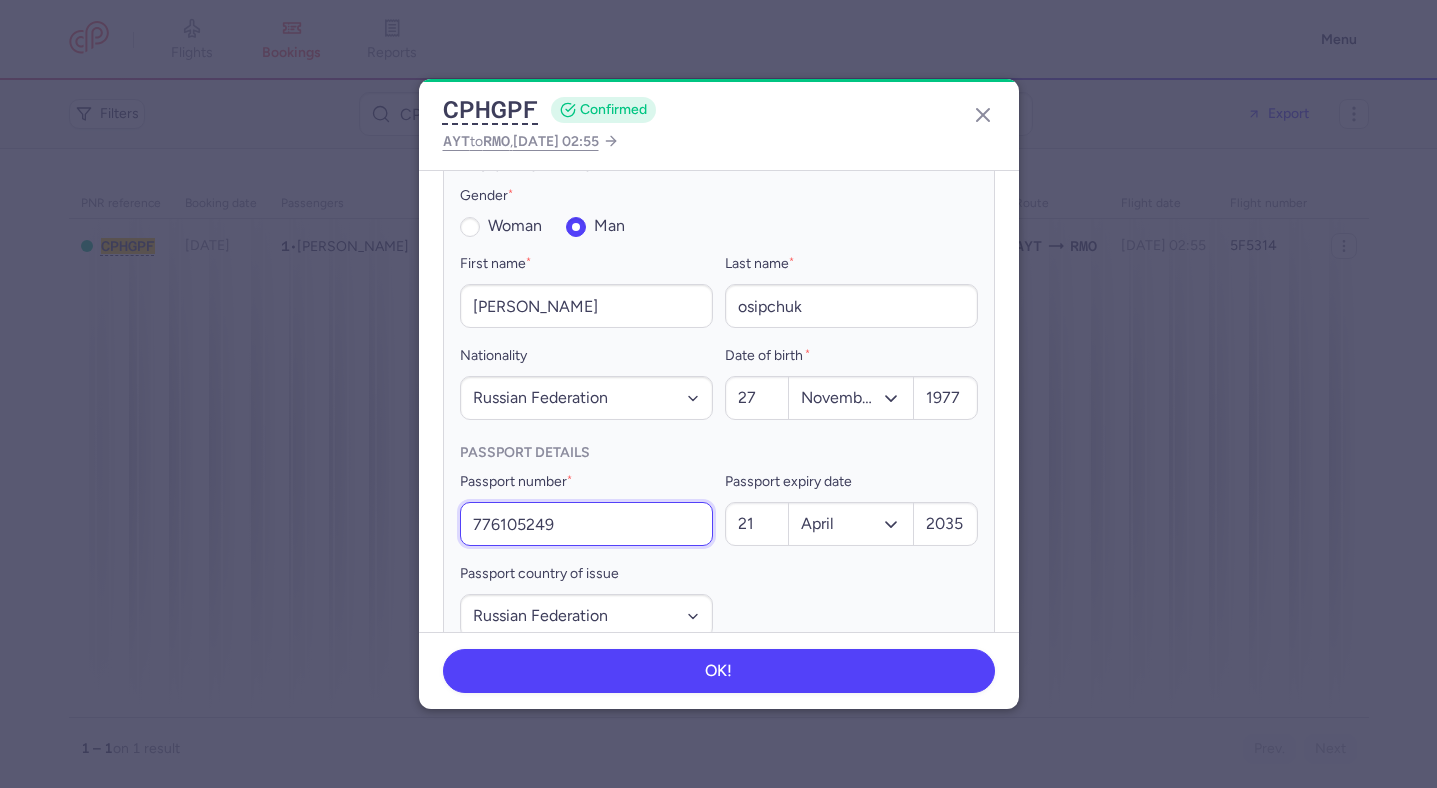 click on "776105249" at bounding box center [586, 524] 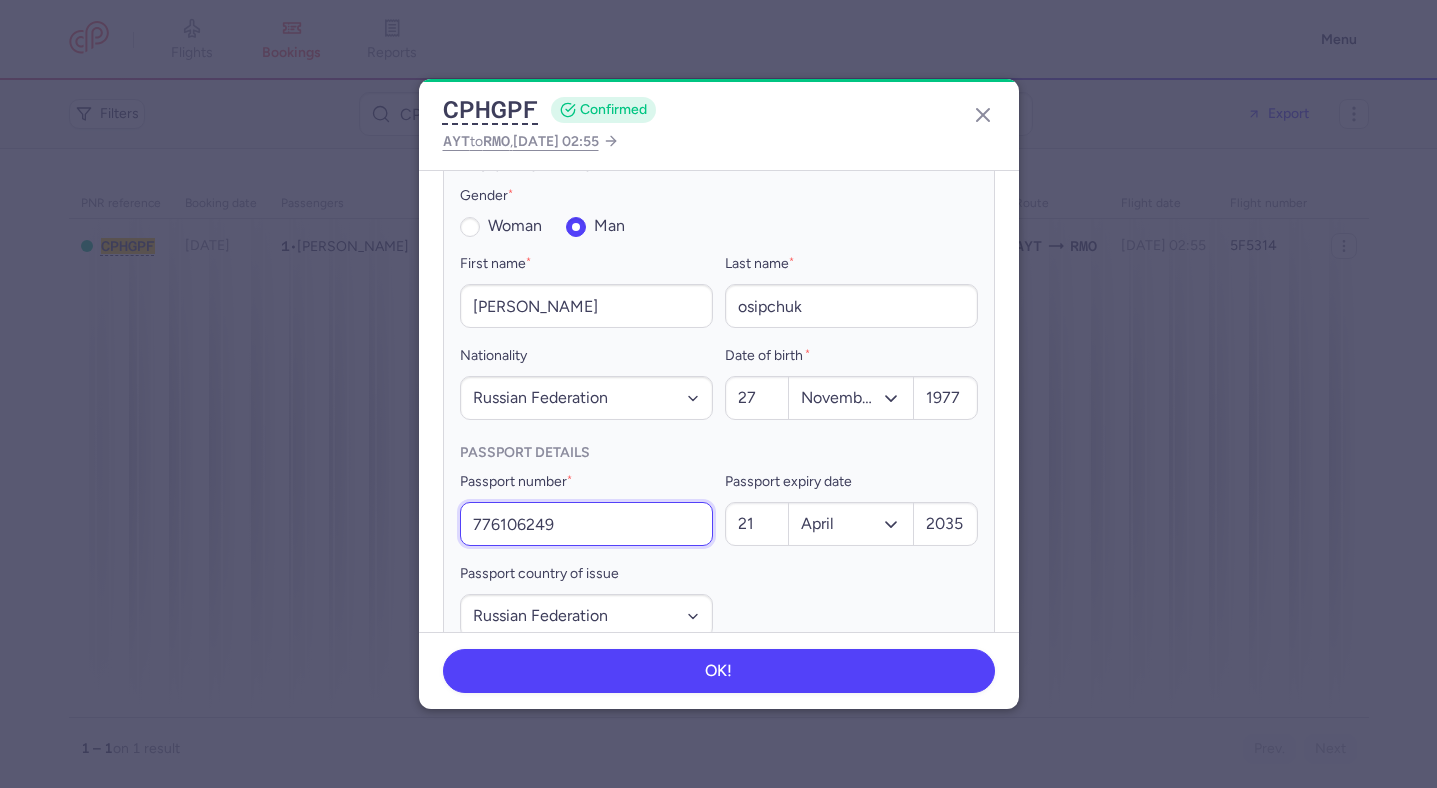 scroll, scrollTop: 843, scrollLeft: 0, axis: vertical 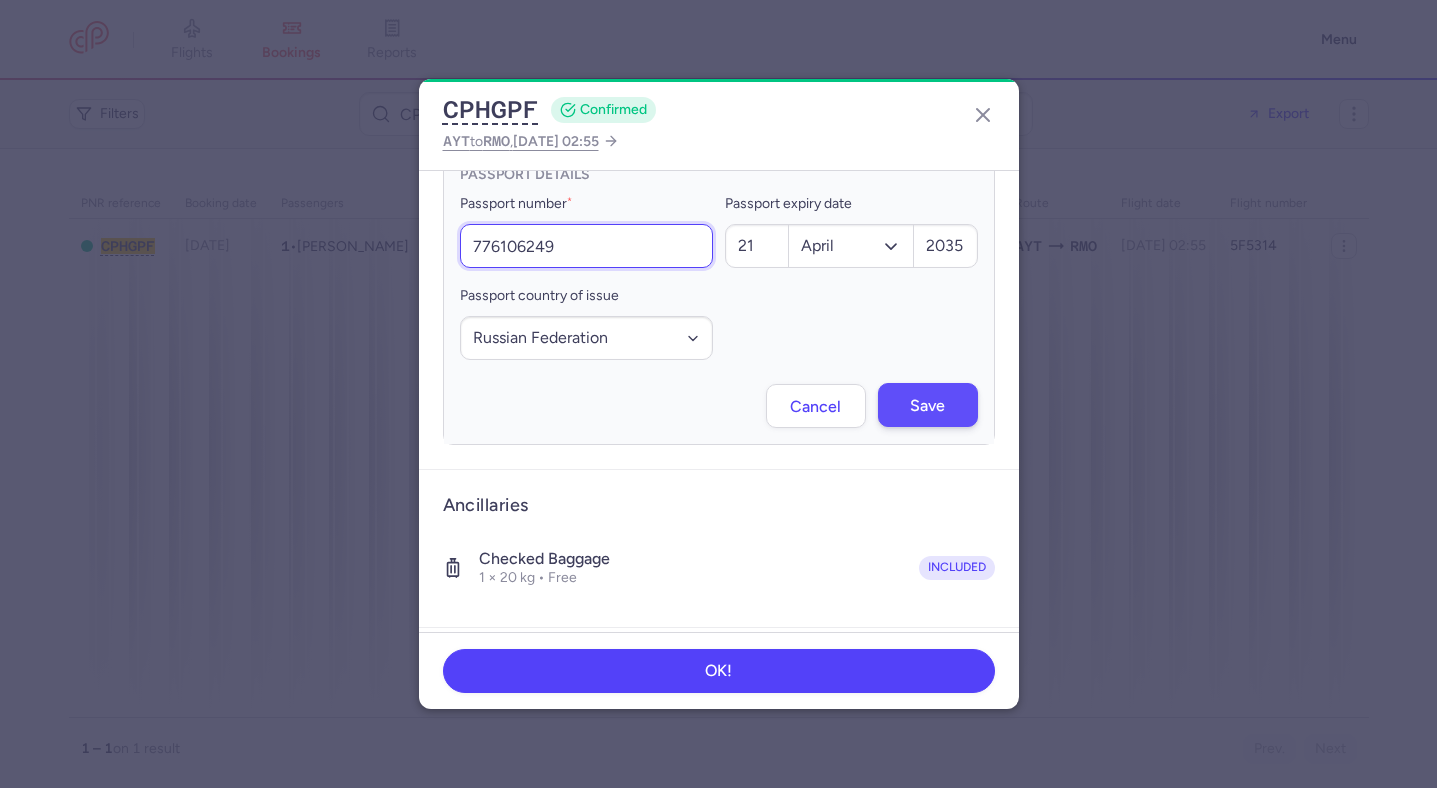 type on "776106249" 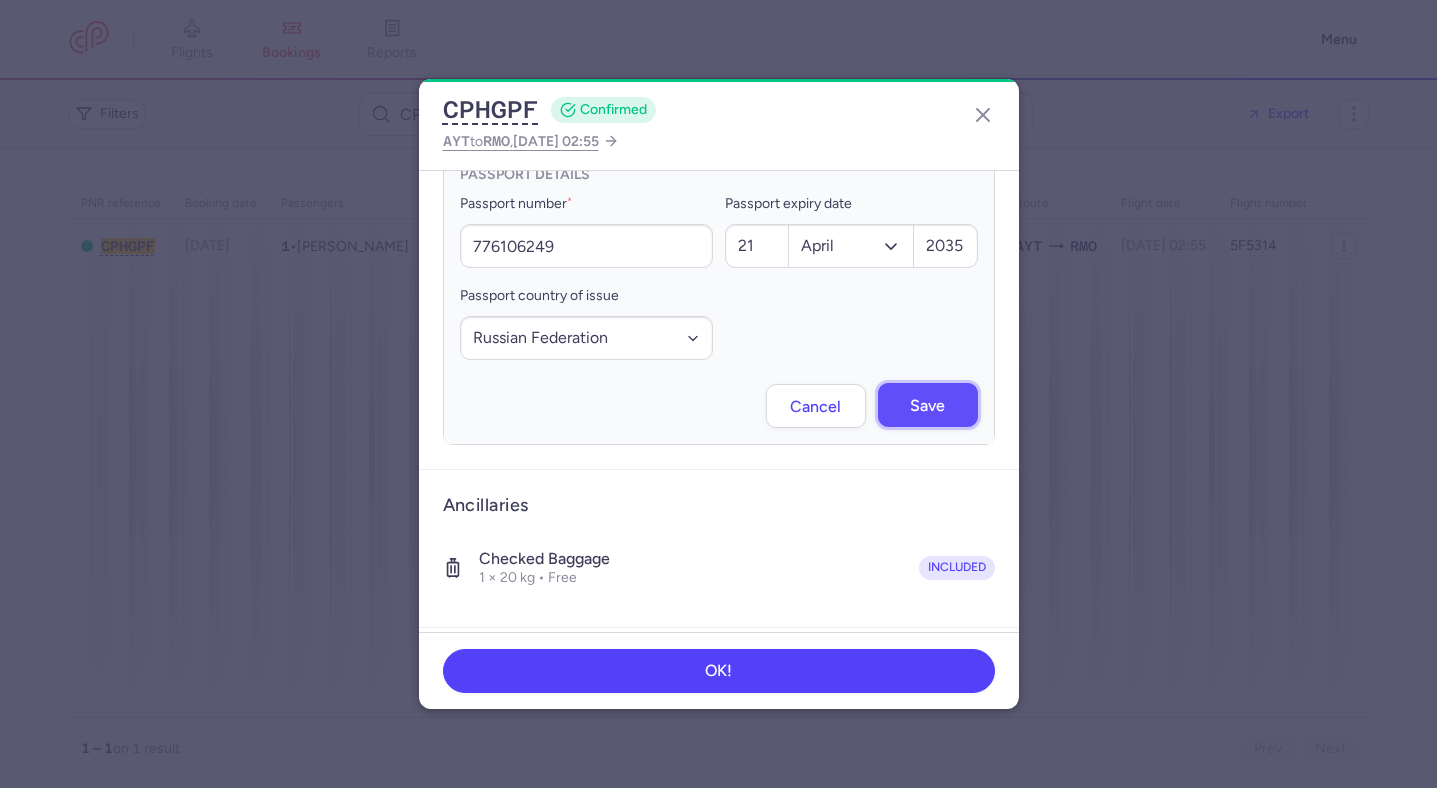 click on "Save" at bounding box center (928, 405) 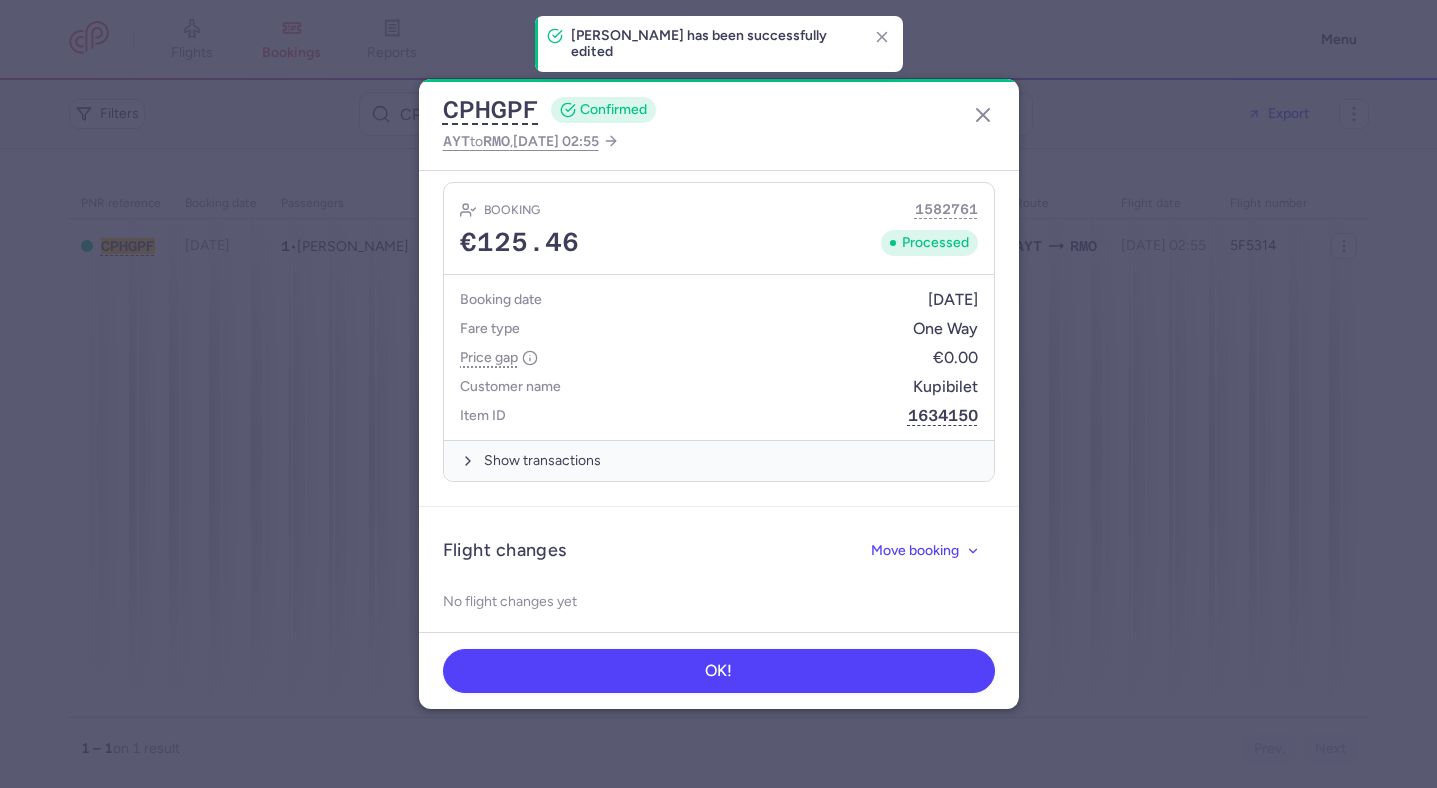 scroll, scrollTop: 1062, scrollLeft: 0, axis: vertical 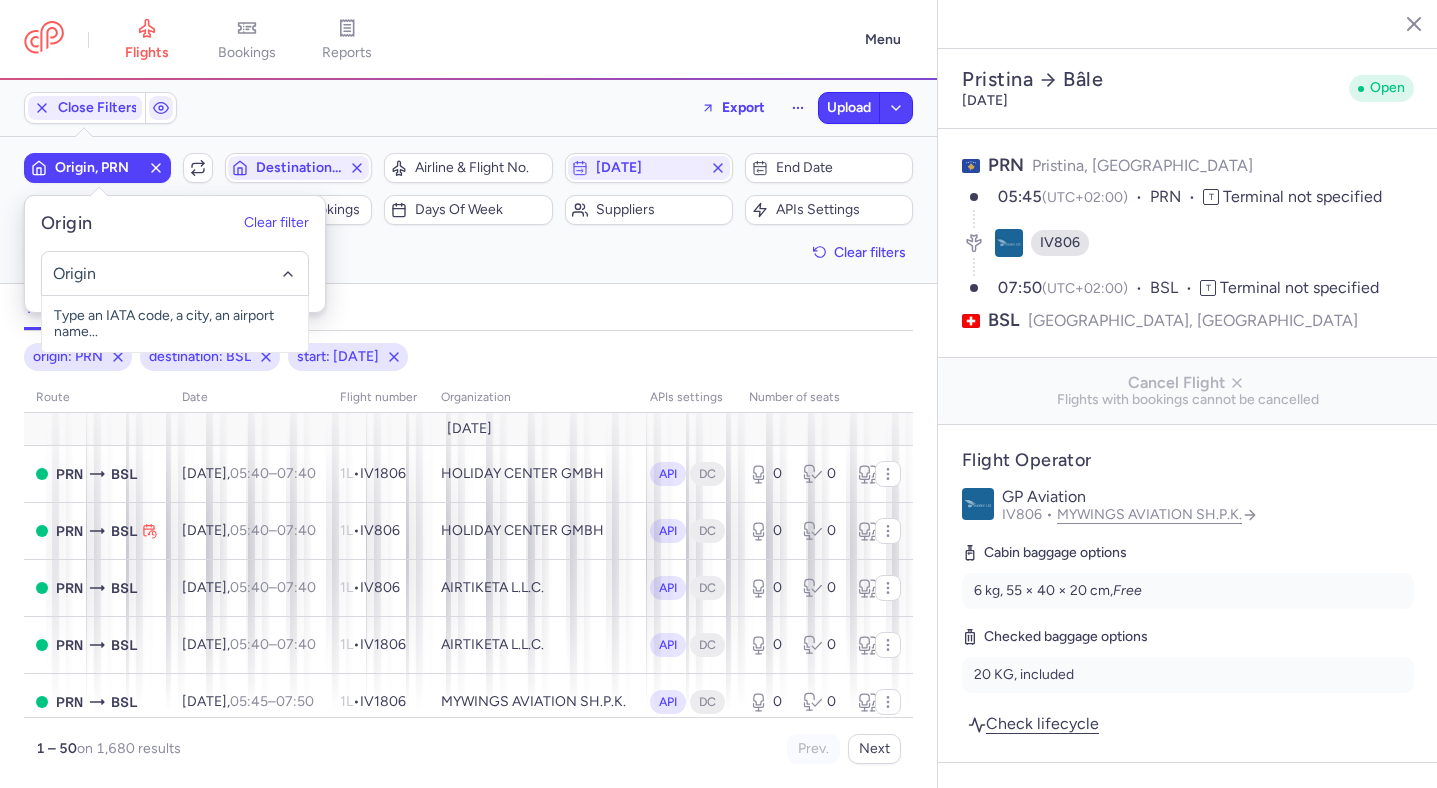 select on "hours" 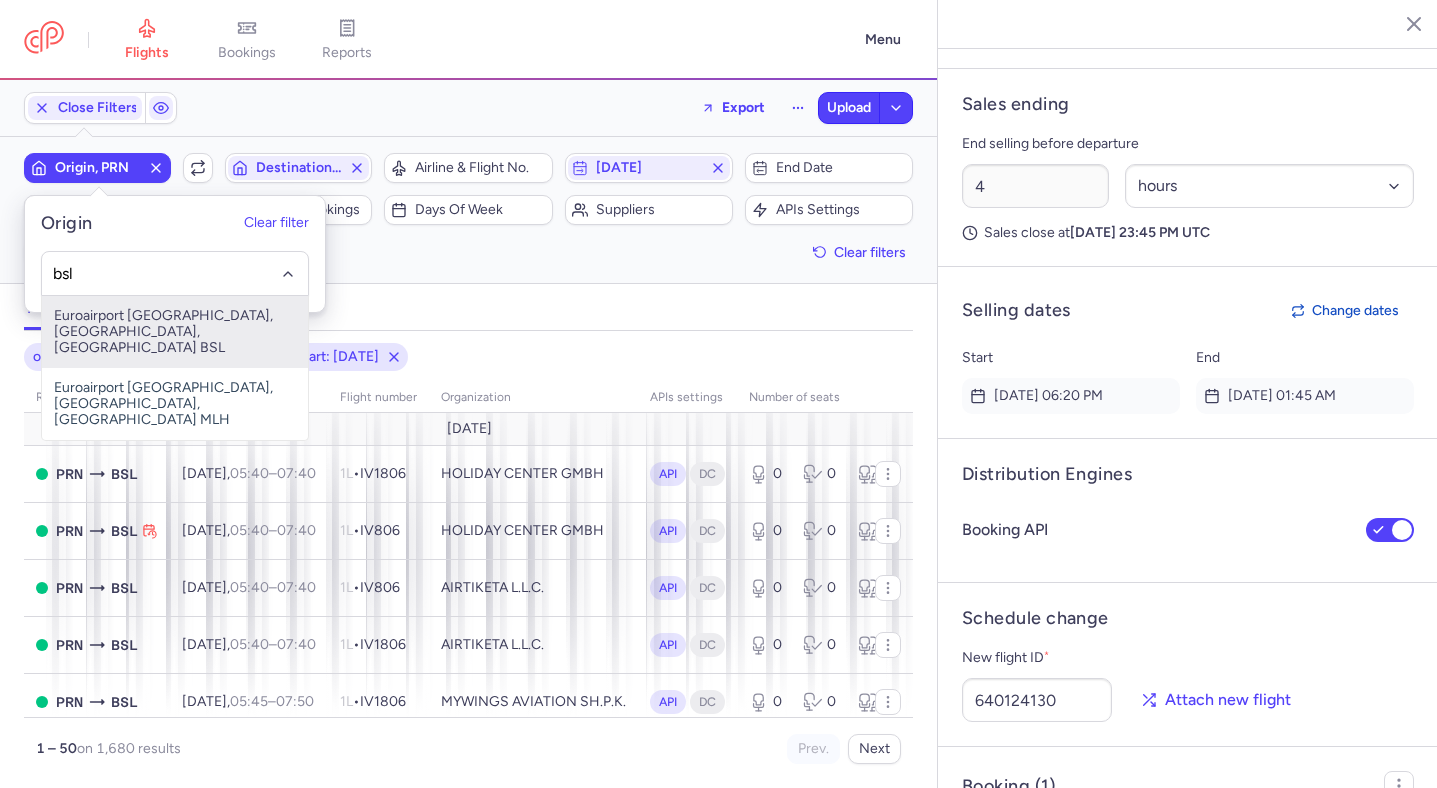 type on "bsl" 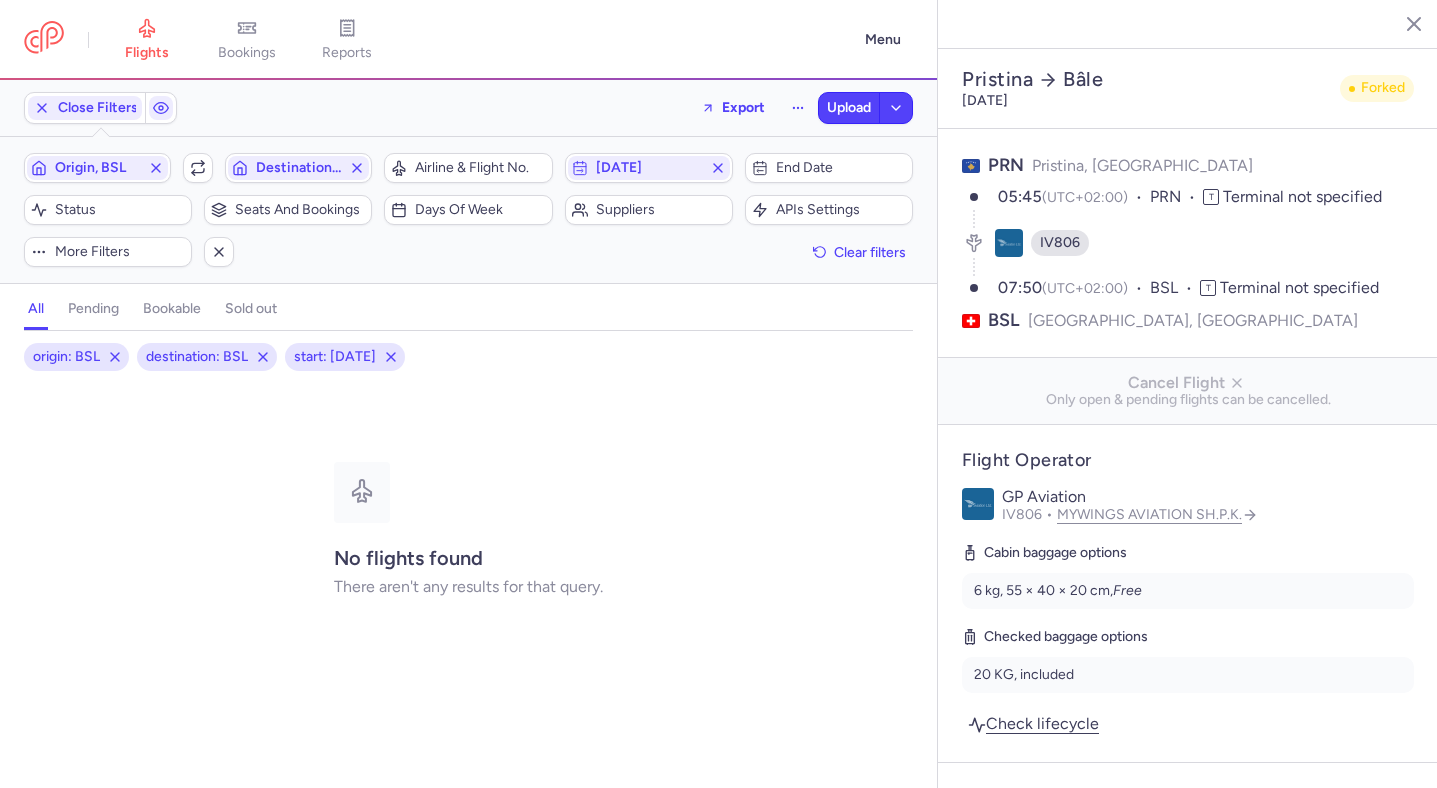 scroll, scrollTop: 0, scrollLeft: 0, axis: both 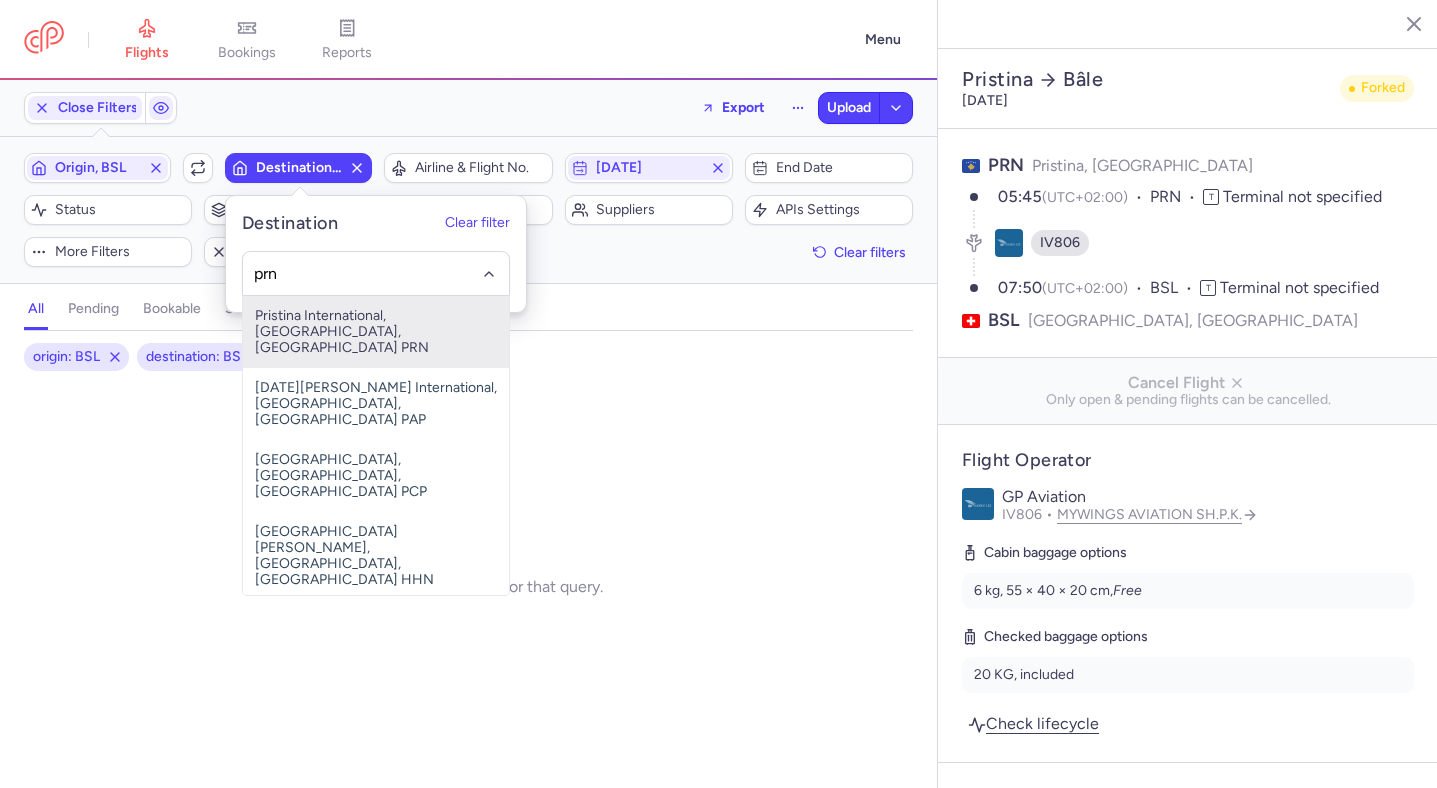 type on "prn" 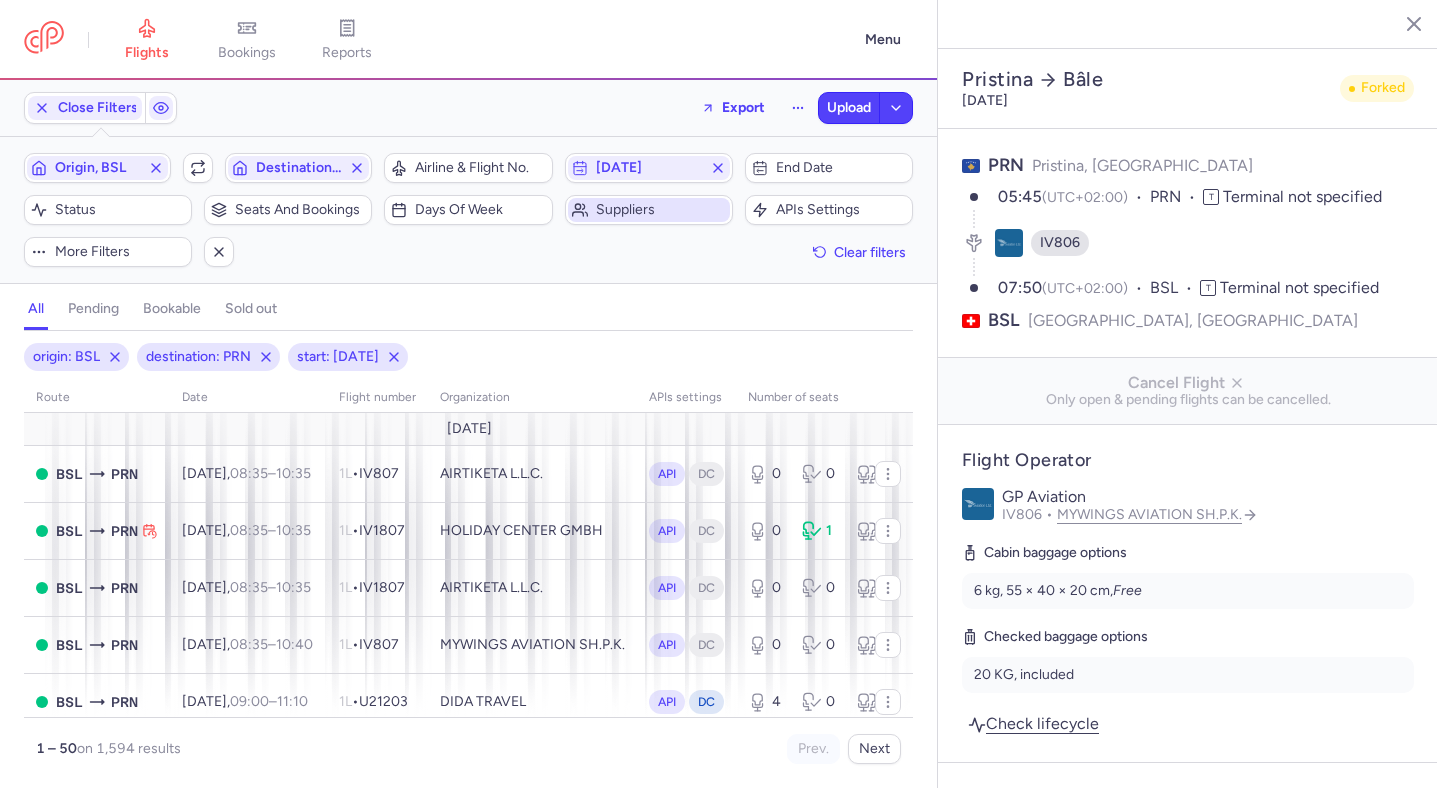click on "Suppliers" at bounding box center [649, 210] 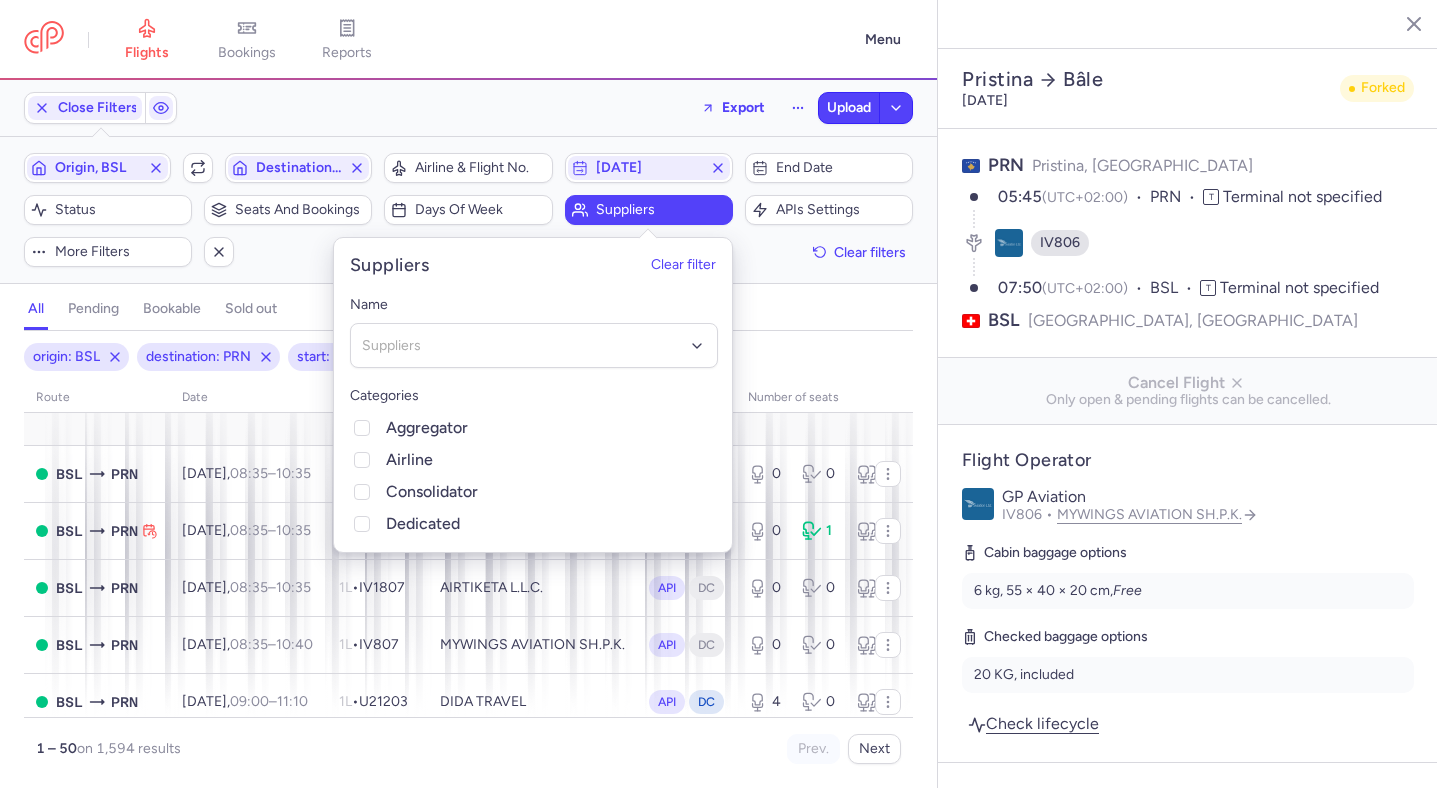 click on "Name Suppliers No elements found. Consider changing the search query. Type an organization name  Categories  Aggregator Airline Consolidator Dedicated" 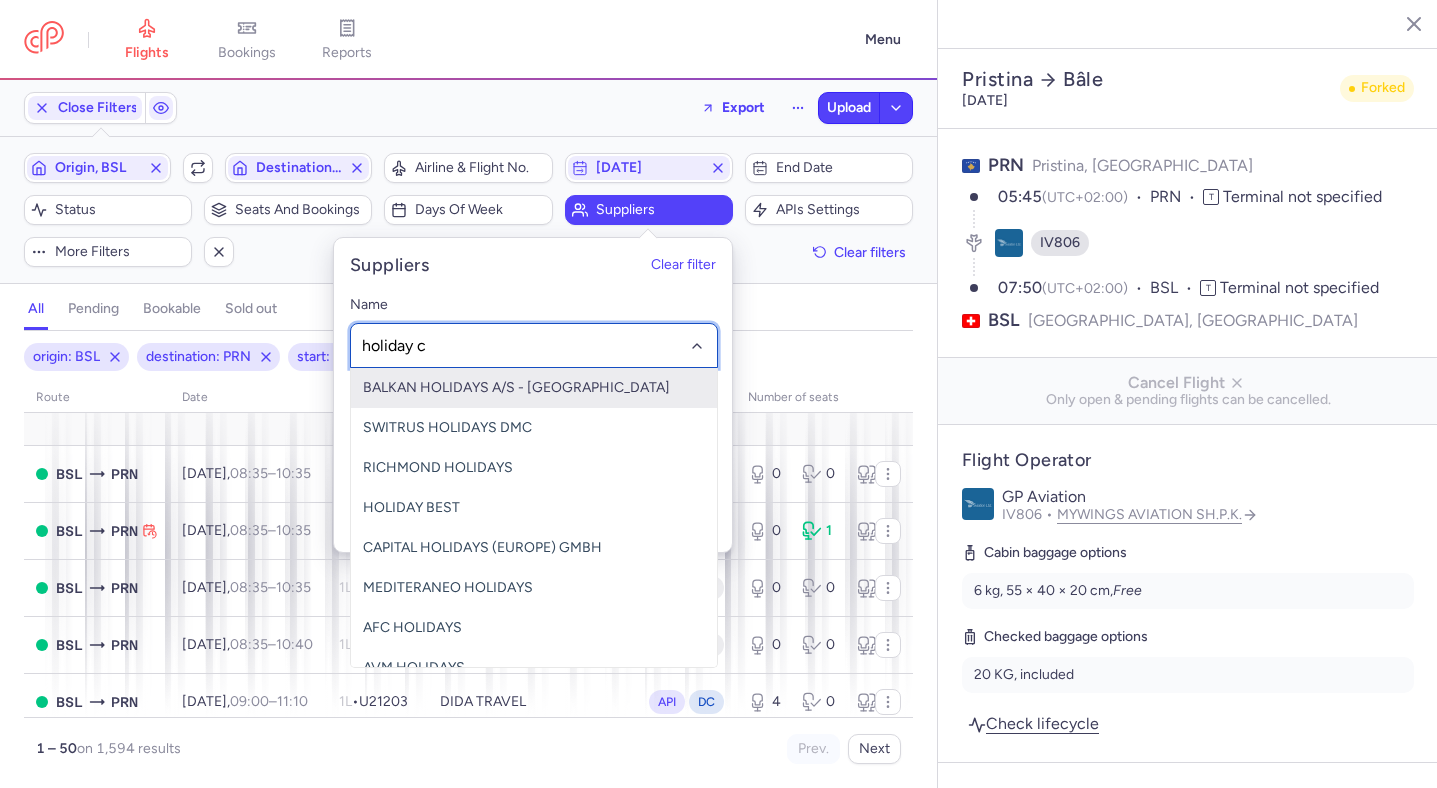 type on "holiday ce" 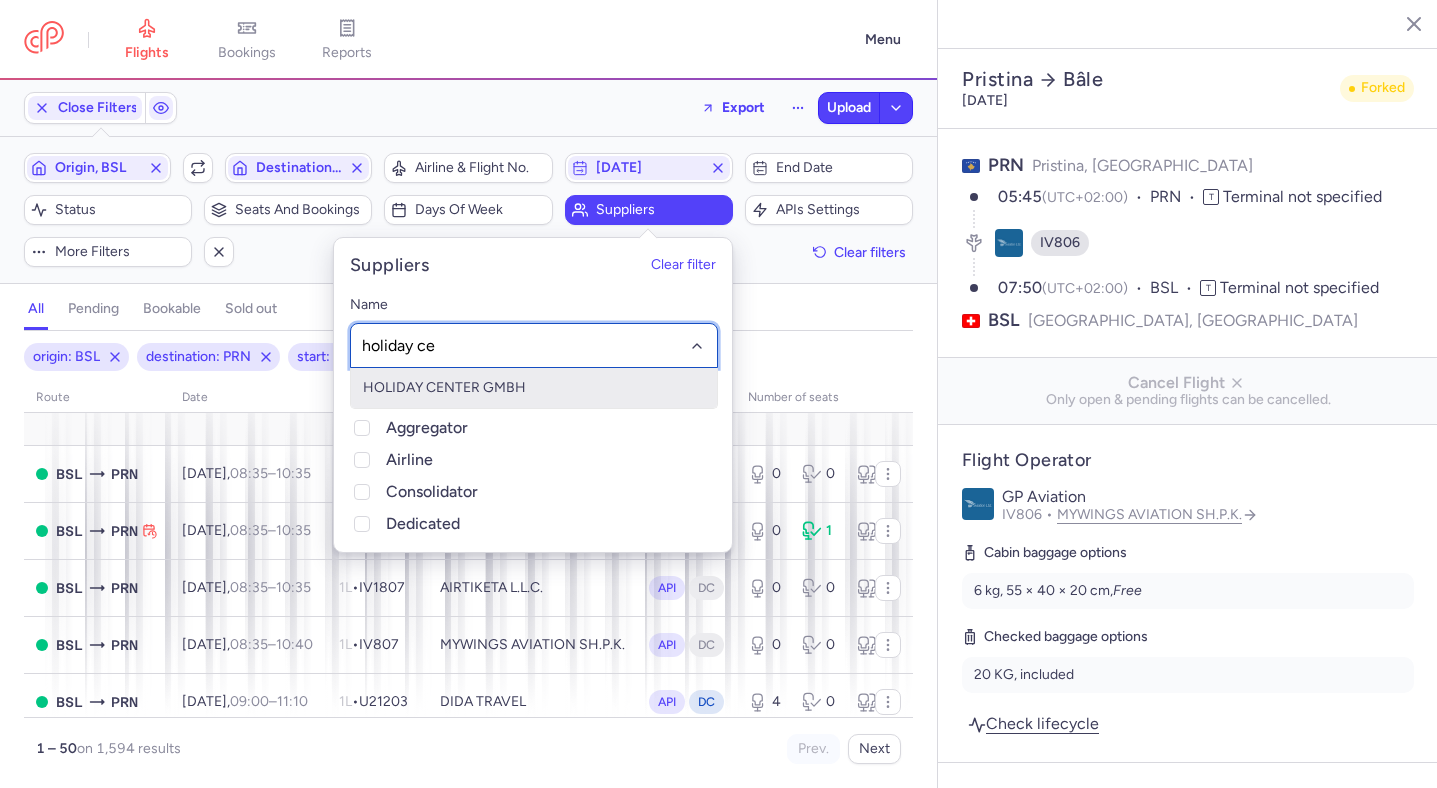 type 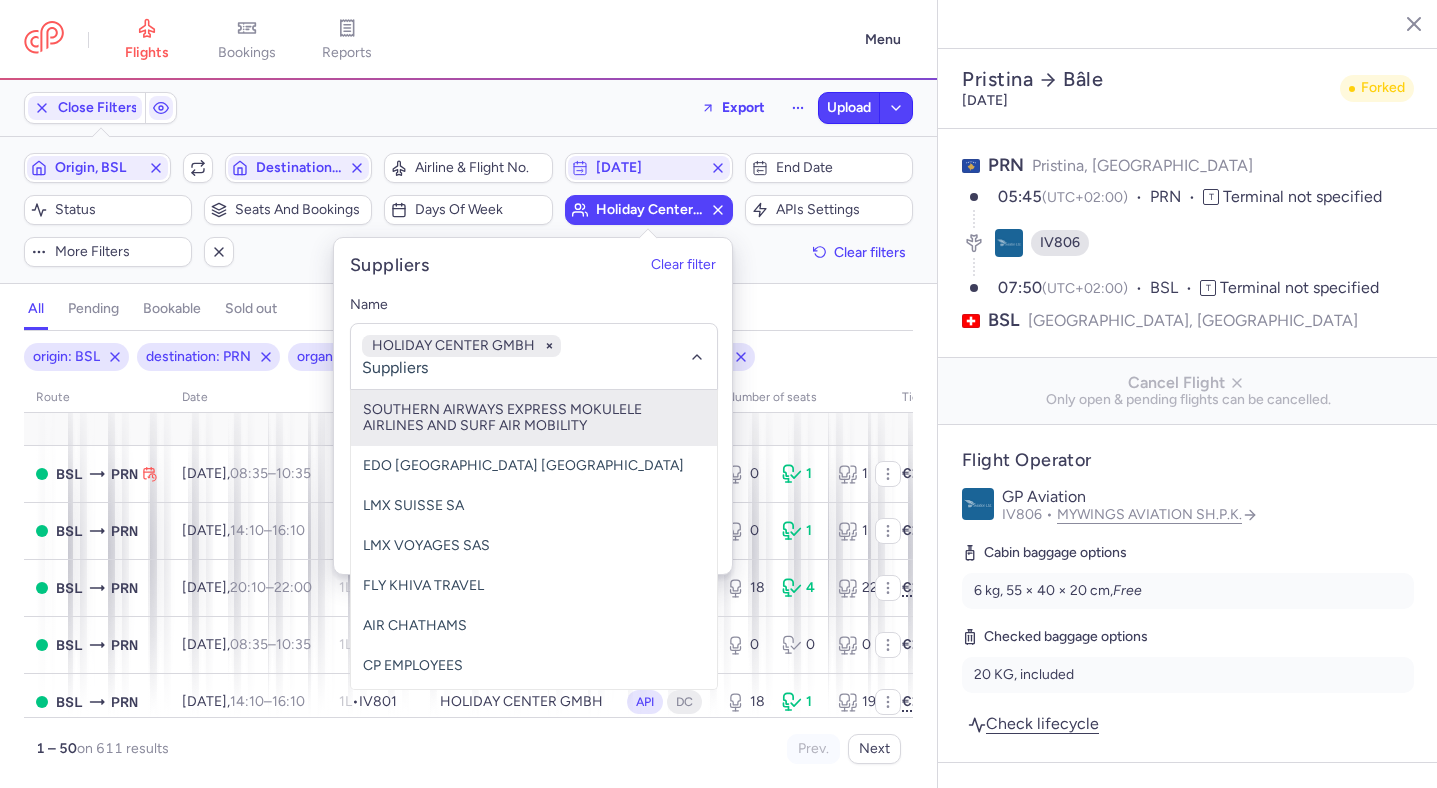 click on "origin: BSL destination: PRN organizations names: HOLIDAY CENTER GMBH start: 2025-07-16 route date Flight number organization APIs settings number of seats Ticket price July 25  BSL  PRN Wed, 16 Jul,  08:35  –  10:35  +0 1L  •   IV1807  HOLIDAY CENTER GMBH API DC 0 1 1 €218.00  BSL  PRN Wed, 16 Jul,  14:10  –  16:10  +0 1L  •   IV801  HOLIDAY CENTER GMBH API DC 0 1 1 €227.00  BSL  PRN Wed, 16 Jul,  20:10  –  22:00  +0 1L  •   IV805  HOLIDAY CENTER GMBH API DC 18 4 22 €275.00  BSL  PRN Thu, 17 Jul,  08:35  –  10:35  +0 1L  •   IV807  HOLIDAY CENTER GMBH API DC 0 0 0 €246.00  BSL  PRN Thu, 17 Jul,  14:10  –  16:10  +0 1L  •   IV801  HOLIDAY CENTER GMBH API DC 18 1 19 €246.00  BSL  PRN Thu, 17 Jul,  20:10  –  22:00  +0 1L  •   IV805  HOLIDAY CENTER GMBH API DC 0 0 0 €275.00  BSL  PRN Thu, 17 Jul,  20:30  –  22:30  +0 1L  •   IV1809  HOLIDAY CENTER GMBH API DC 30 0 30 €256.00  BSL  PRN Thu, 17 Jul,  20:30  –  22:30  +0 1L  •   IV809  HOLIDAY CENTER GMBH API DC 0 0 0 0" at bounding box center [468, 559] 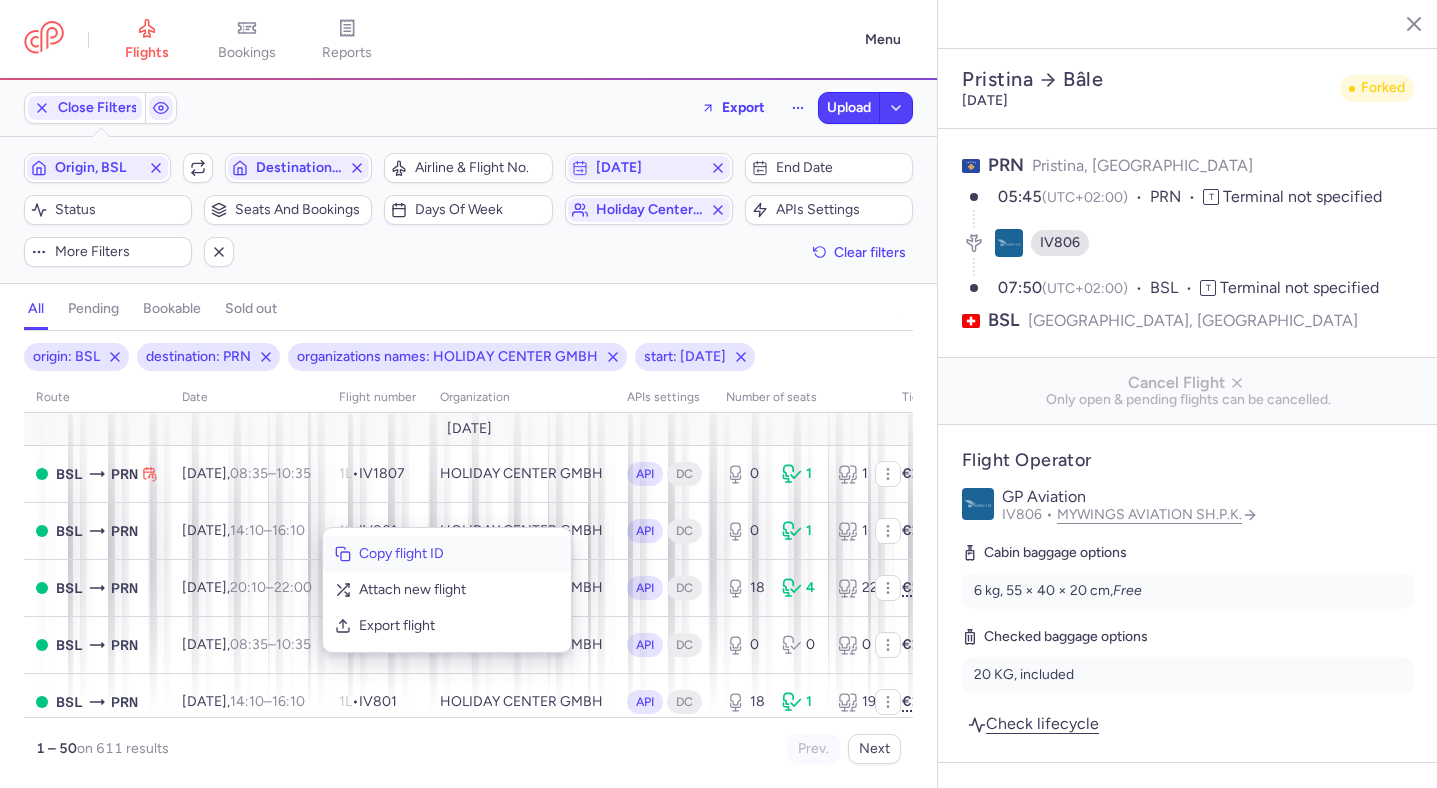 click on "Copy flight ID" 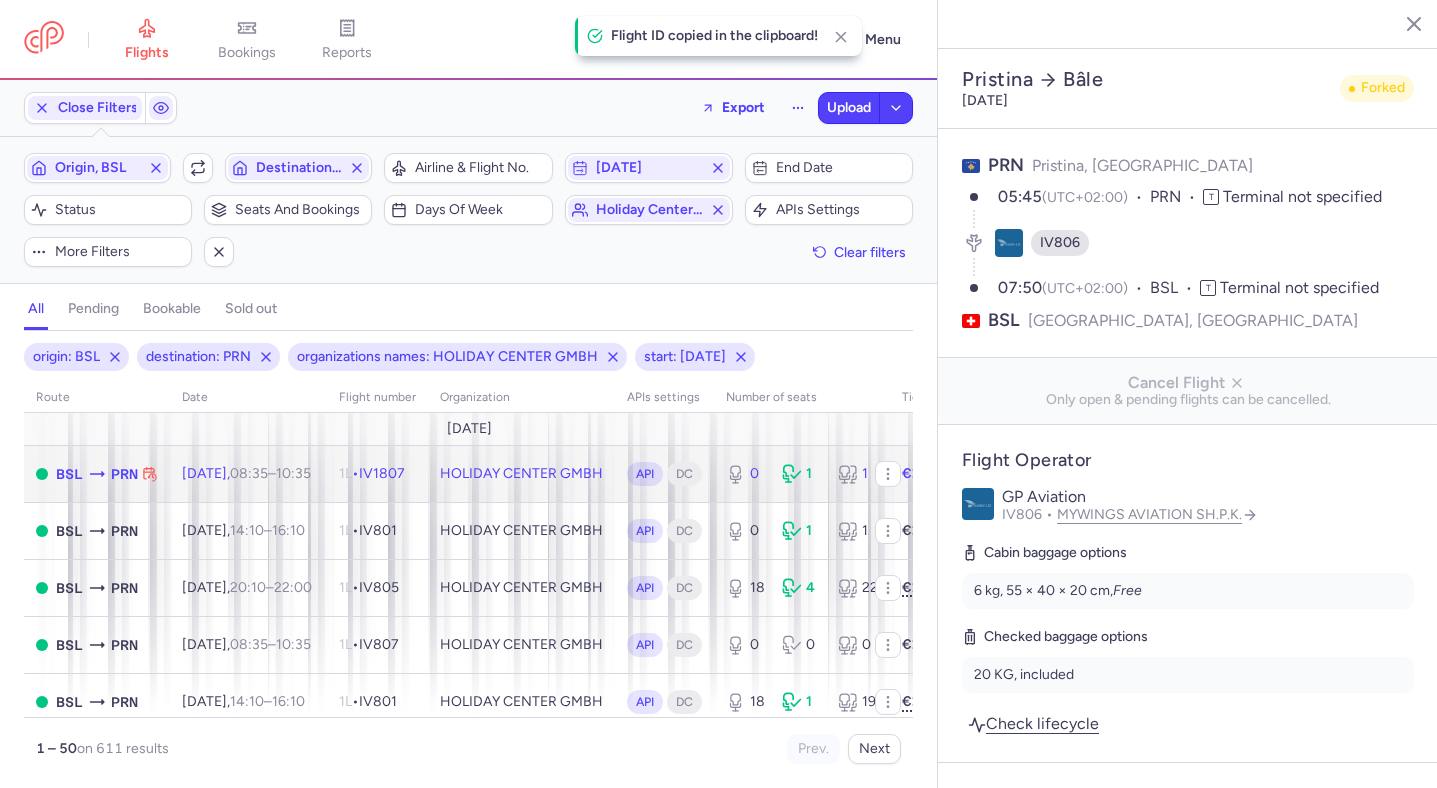 click on "1L" 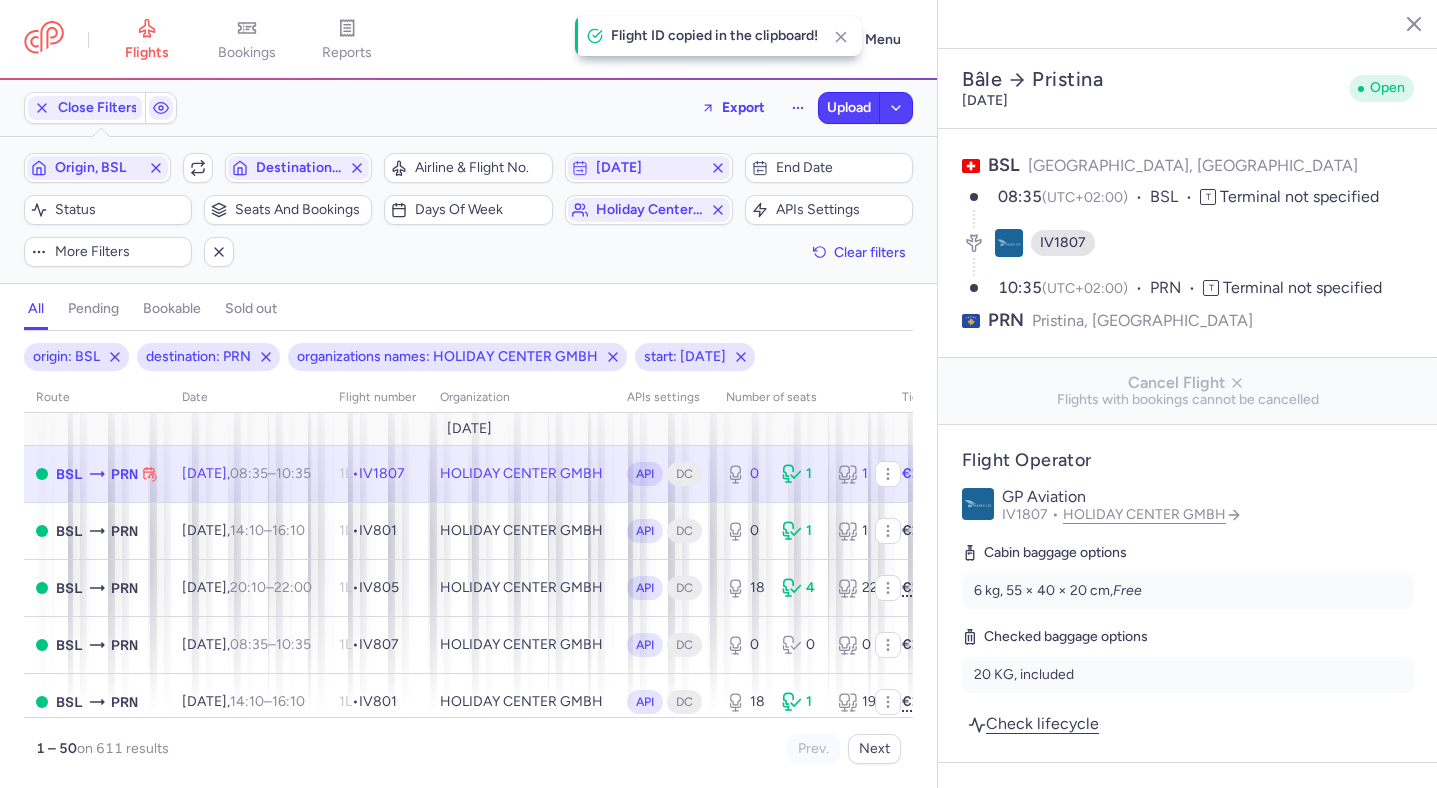 scroll, scrollTop: 1156, scrollLeft: 0, axis: vertical 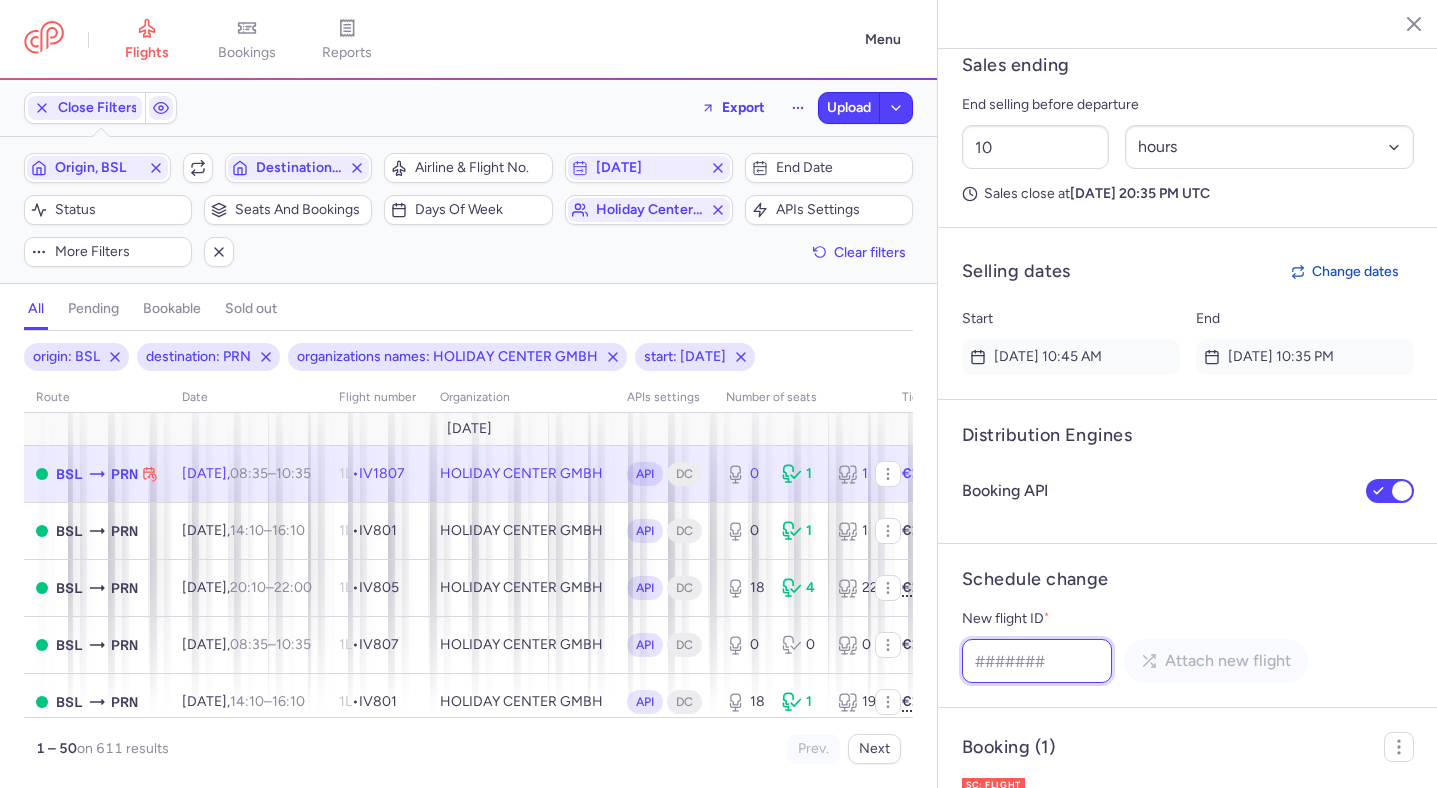 click on "New flight ID  *" at bounding box center [1037, 661] 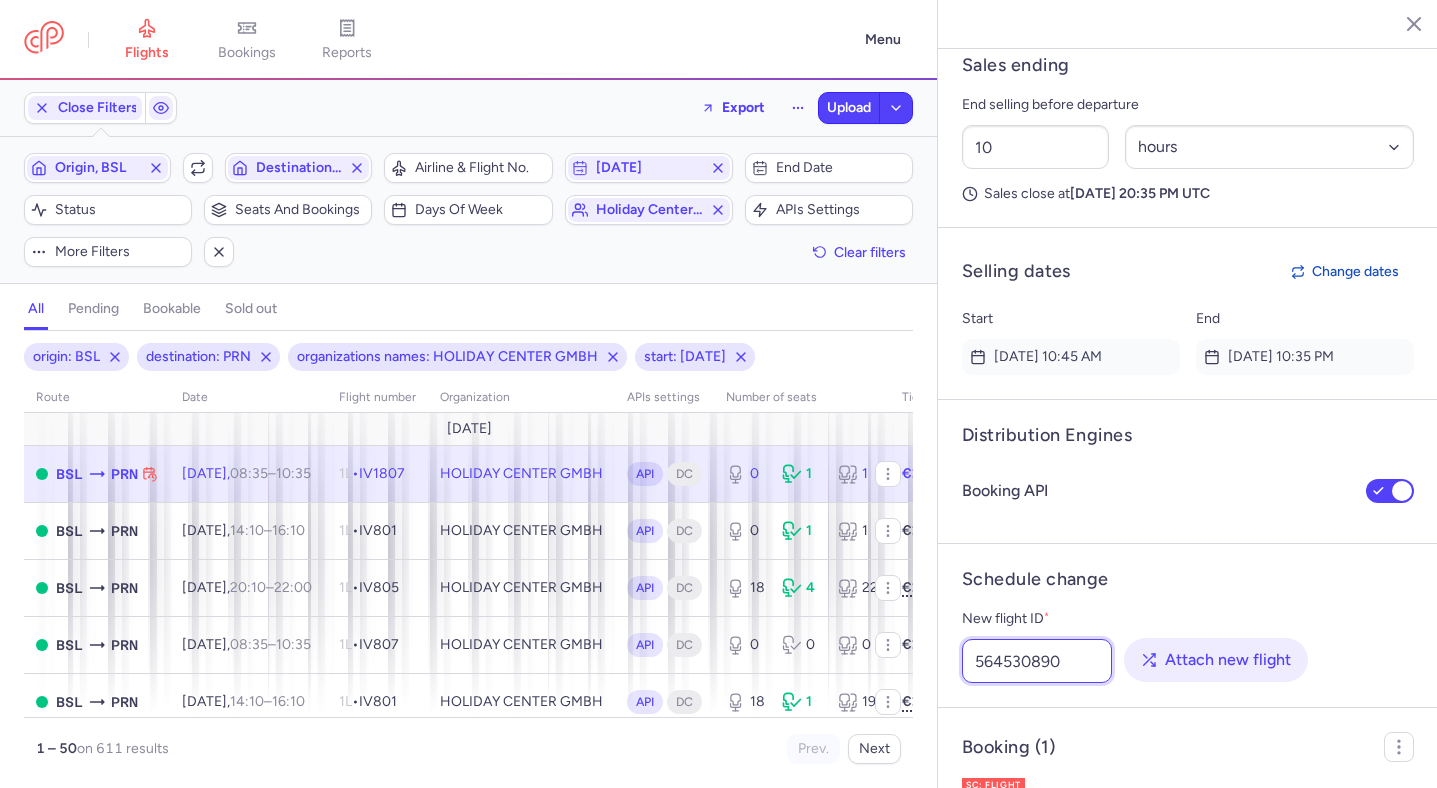type on "564530890" 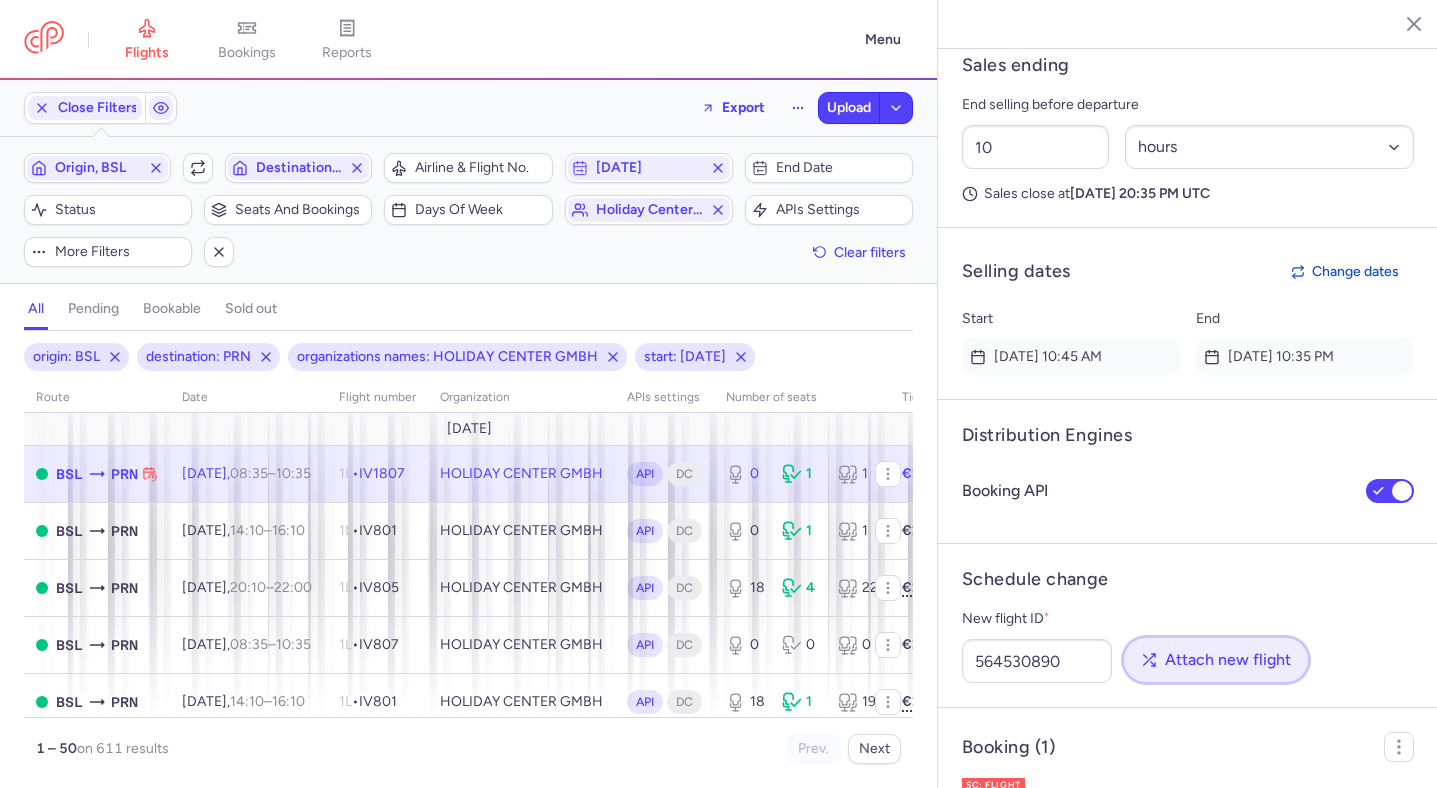 click on "Attach new flight" at bounding box center (1216, 660) 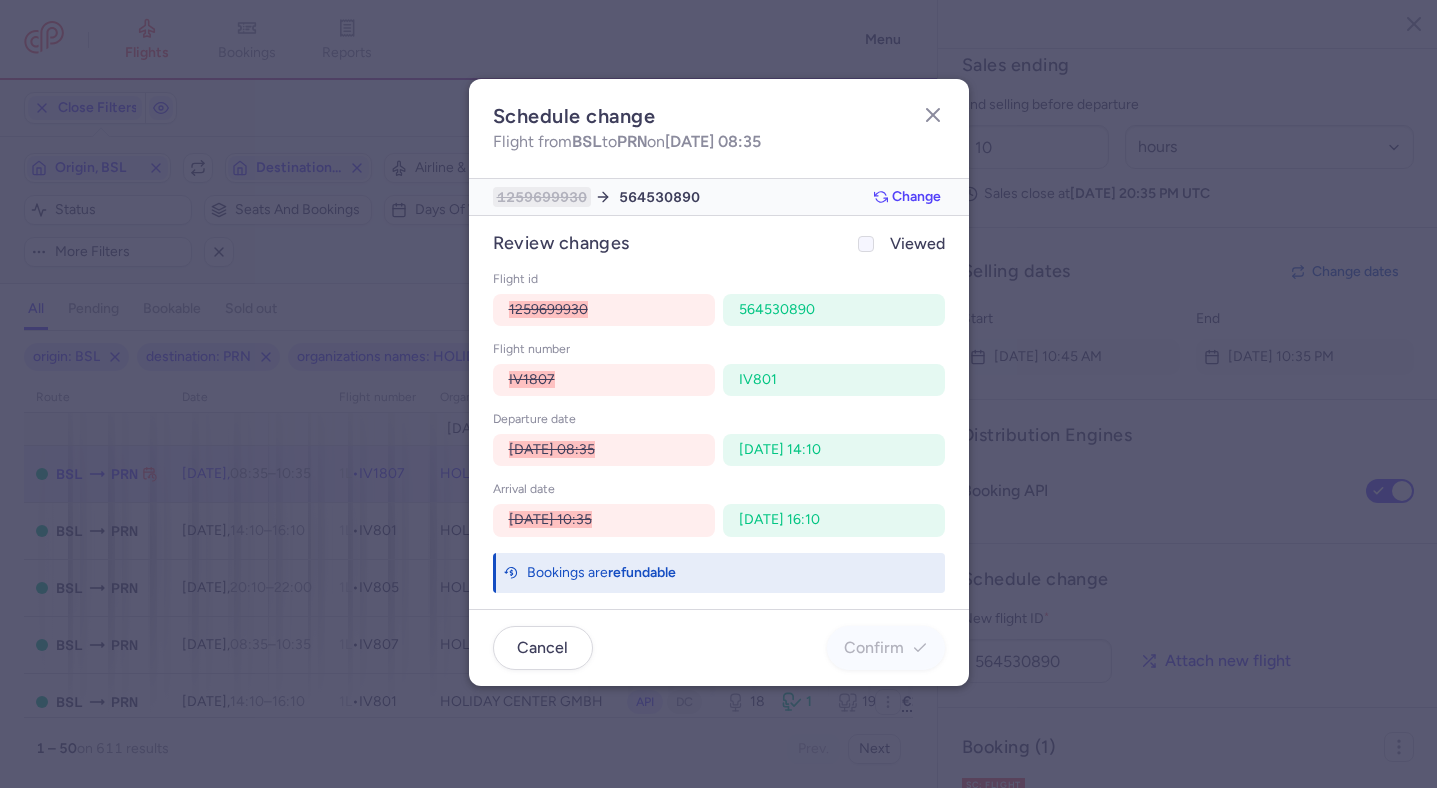 click on "Viewed" 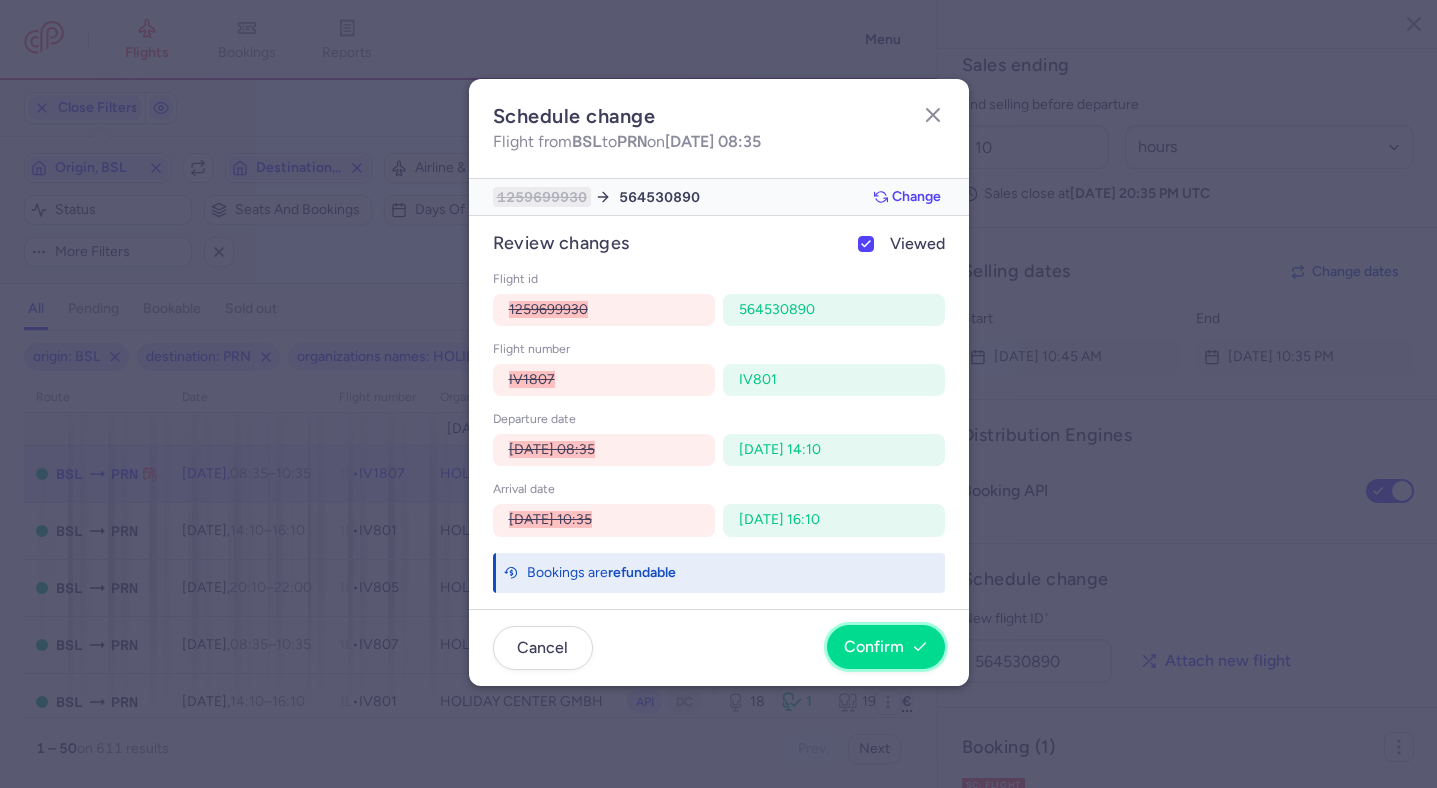 click on "Cancel  Confirm" at bounding box center [719, 648] 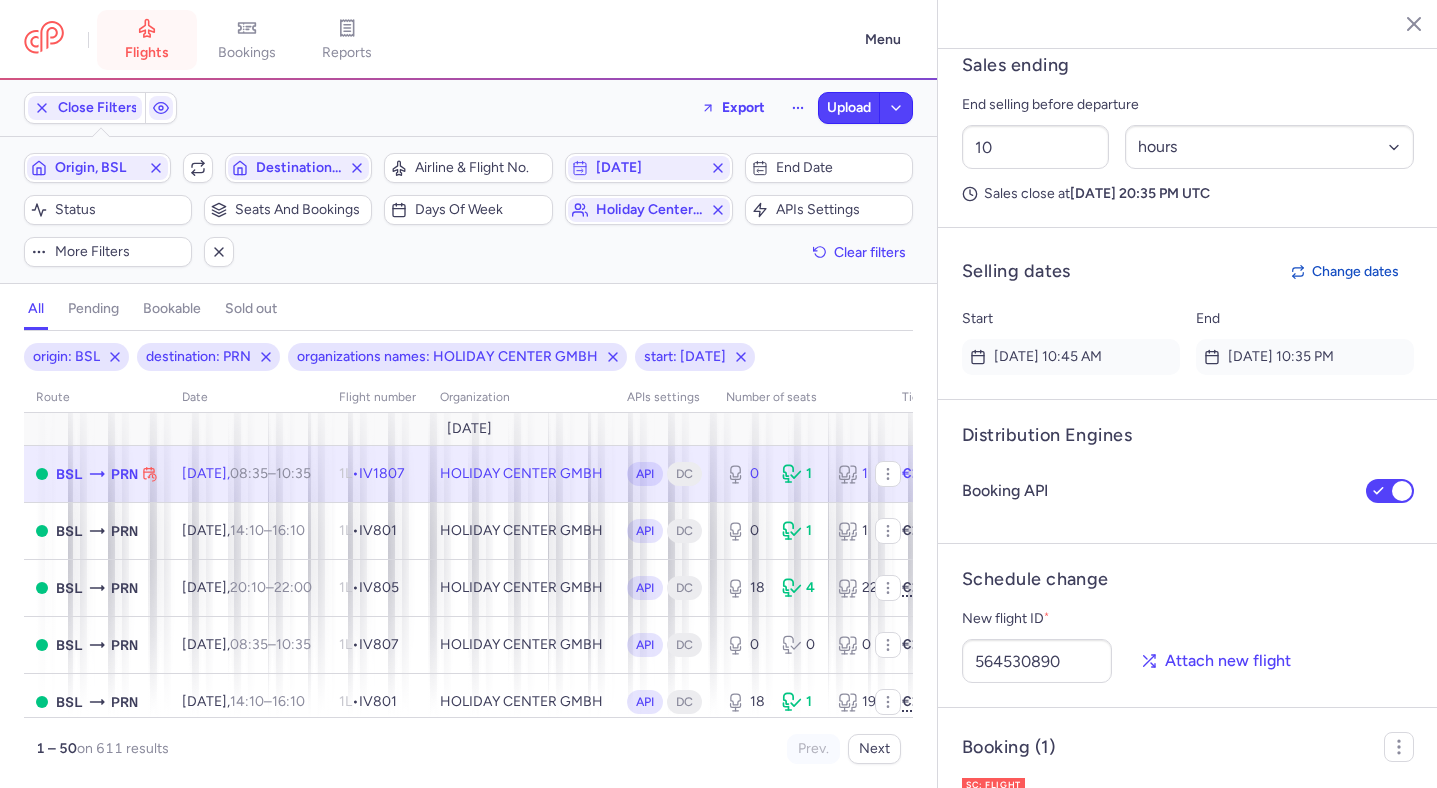 click on "flights" at bounding box center (147, 53) 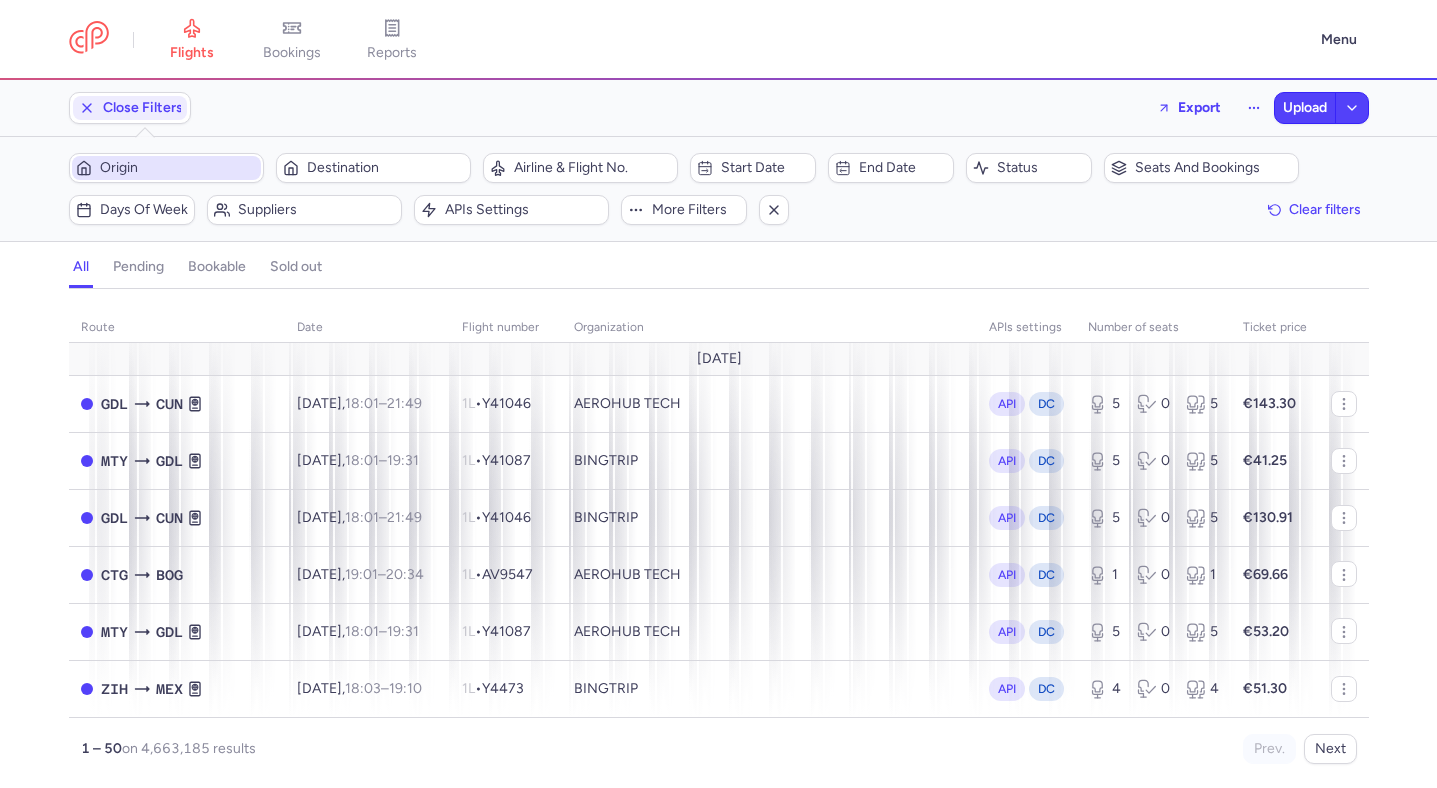 click on "Origin" at bounding box center [178, 168] 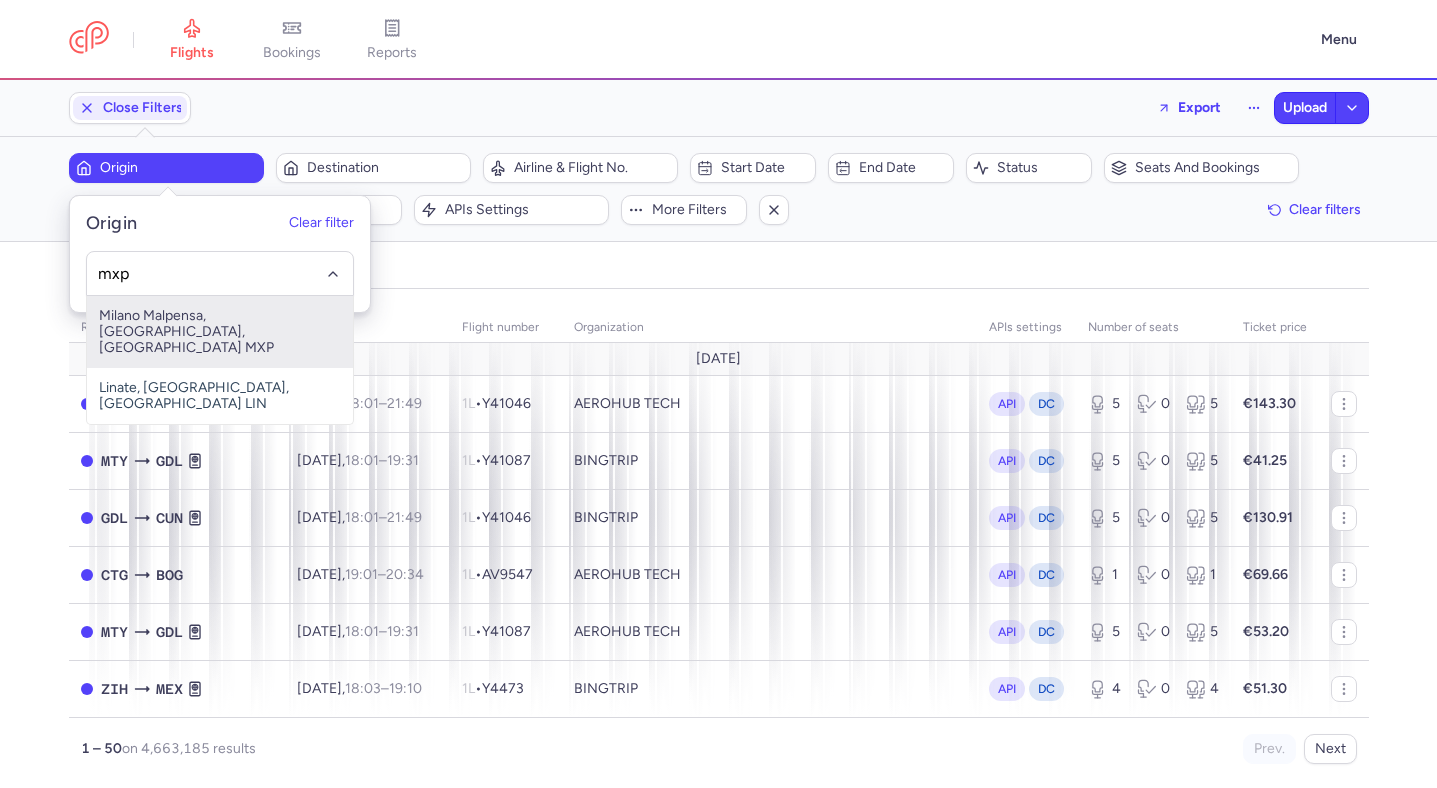type on "mxp" 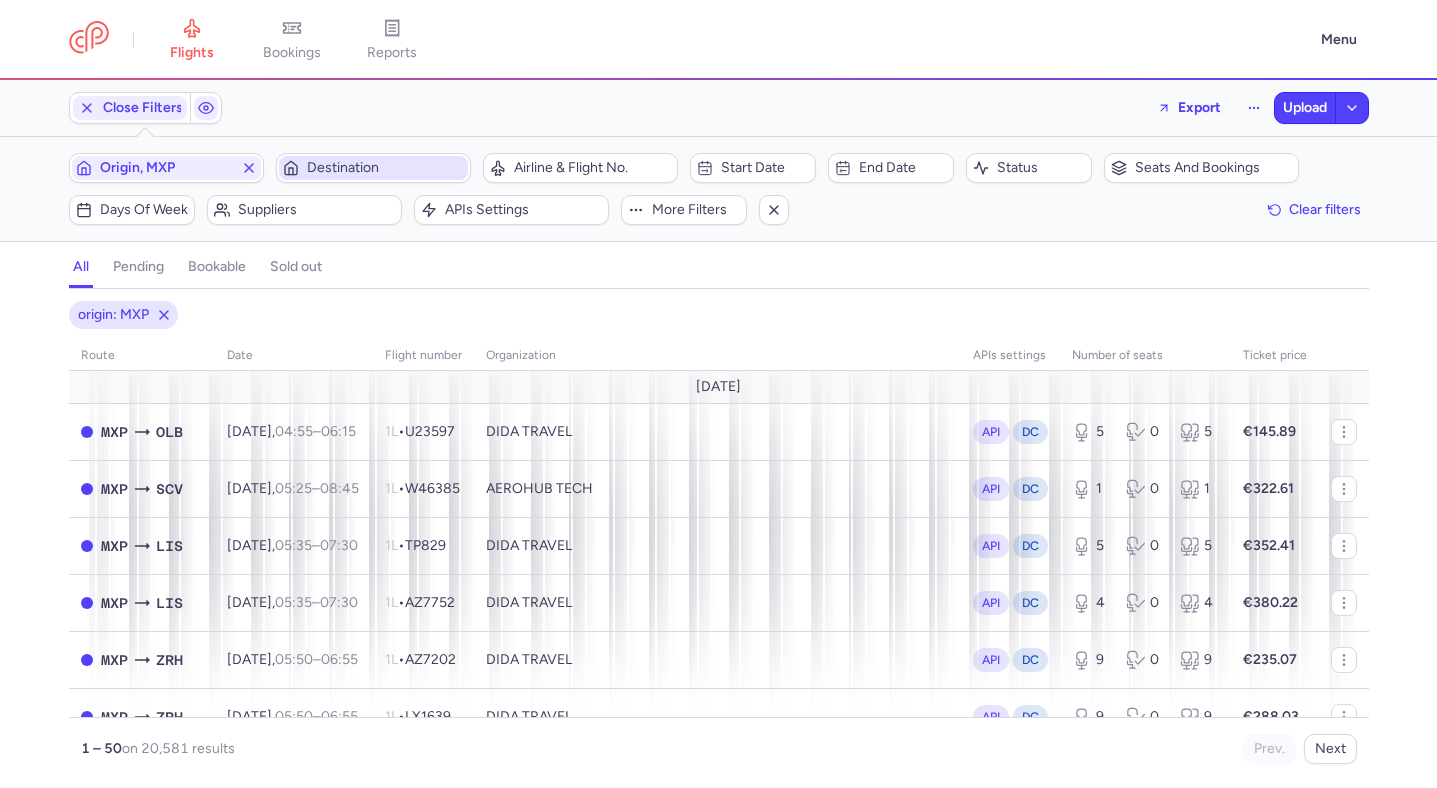click on "Destination" at bounding box center (385, 168) 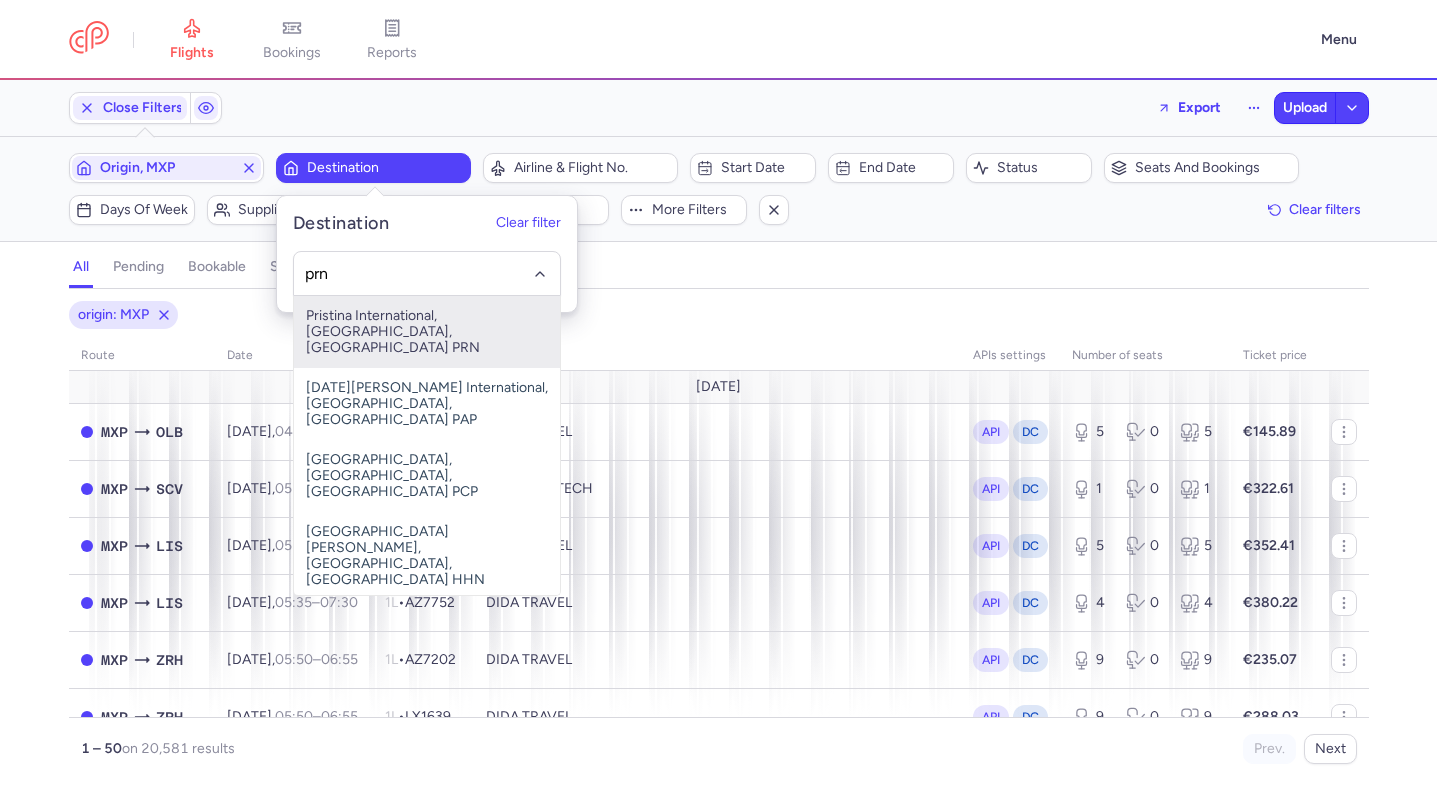 type on "prn" 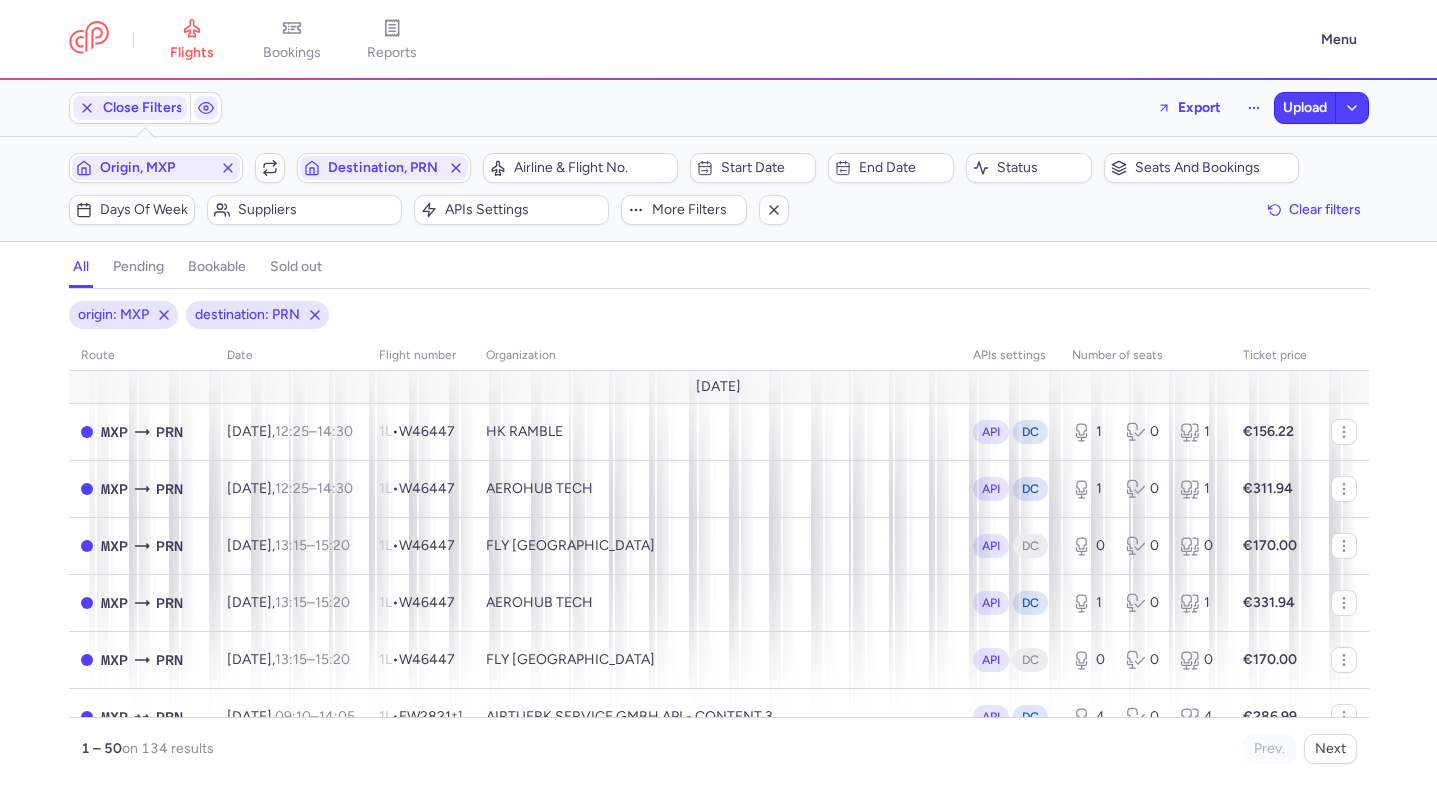 click on "Origin, MXP  Include return  Destination, PRN  Airline & Flight No.  Start date  End date  Status  Seats and bookings  Days of week Suppliers   APIs settings  More filters  Clear filters" at bounding box center (719, 189) 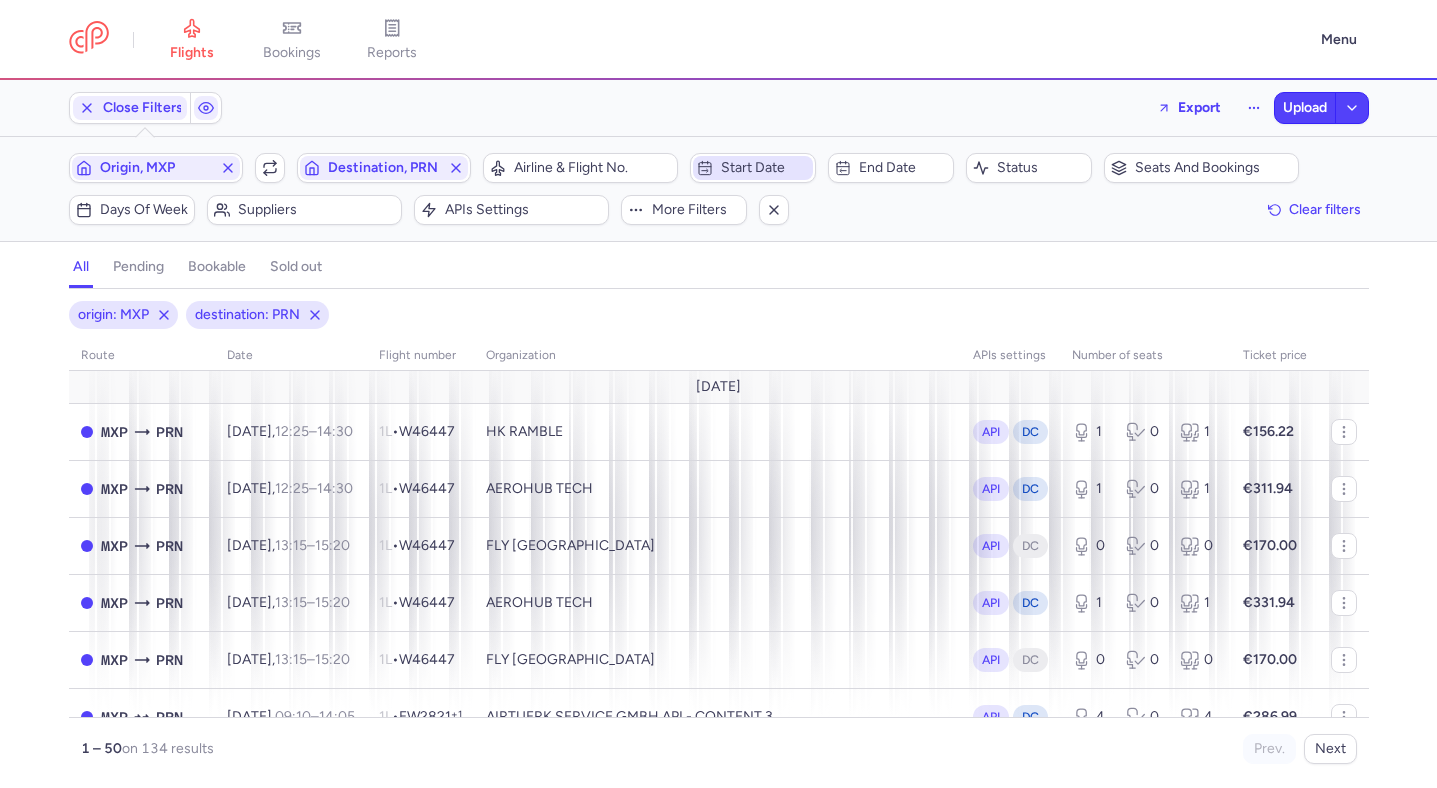 click on "Start date" at bounding box center (765, 168) 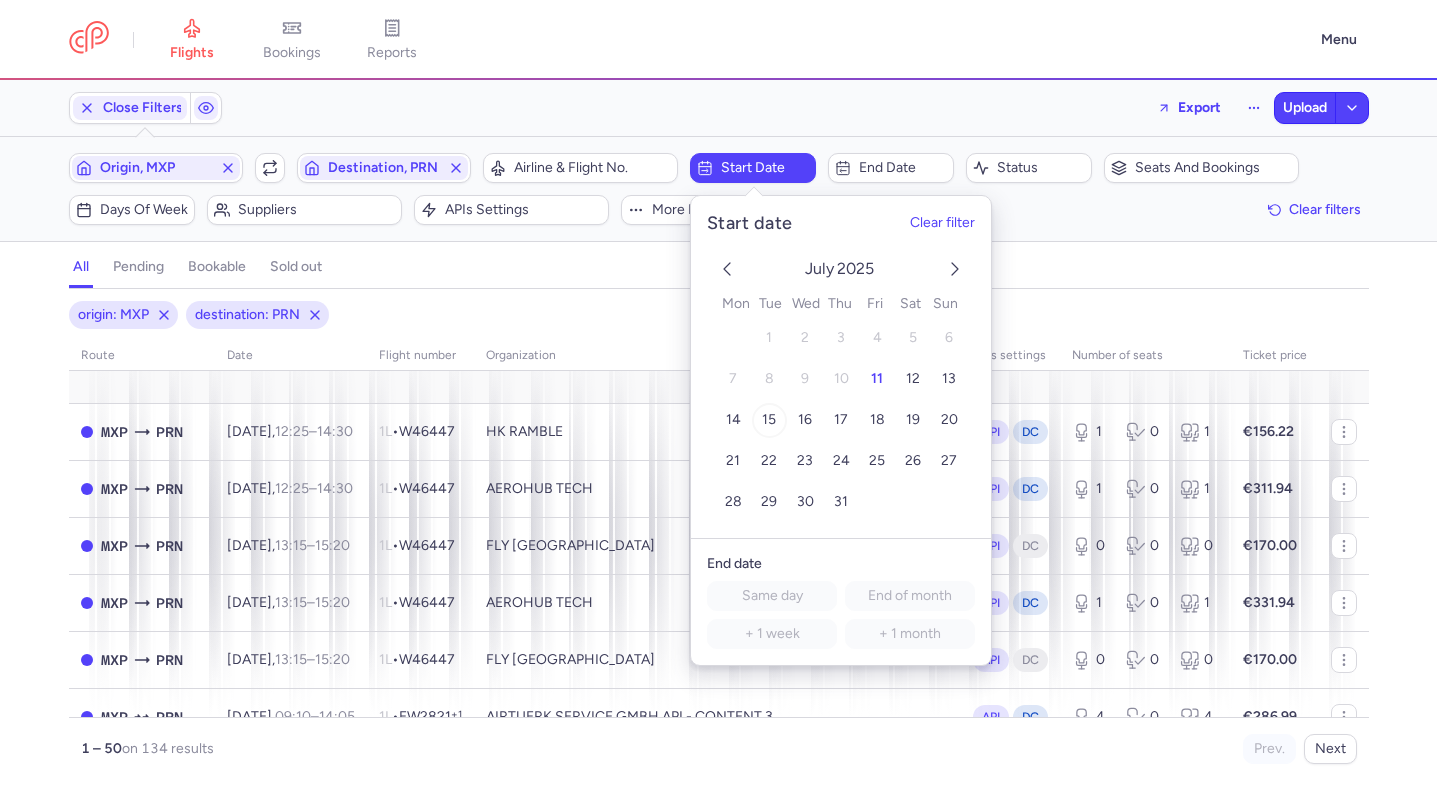 click on "15" at bounding box center (769, 420) 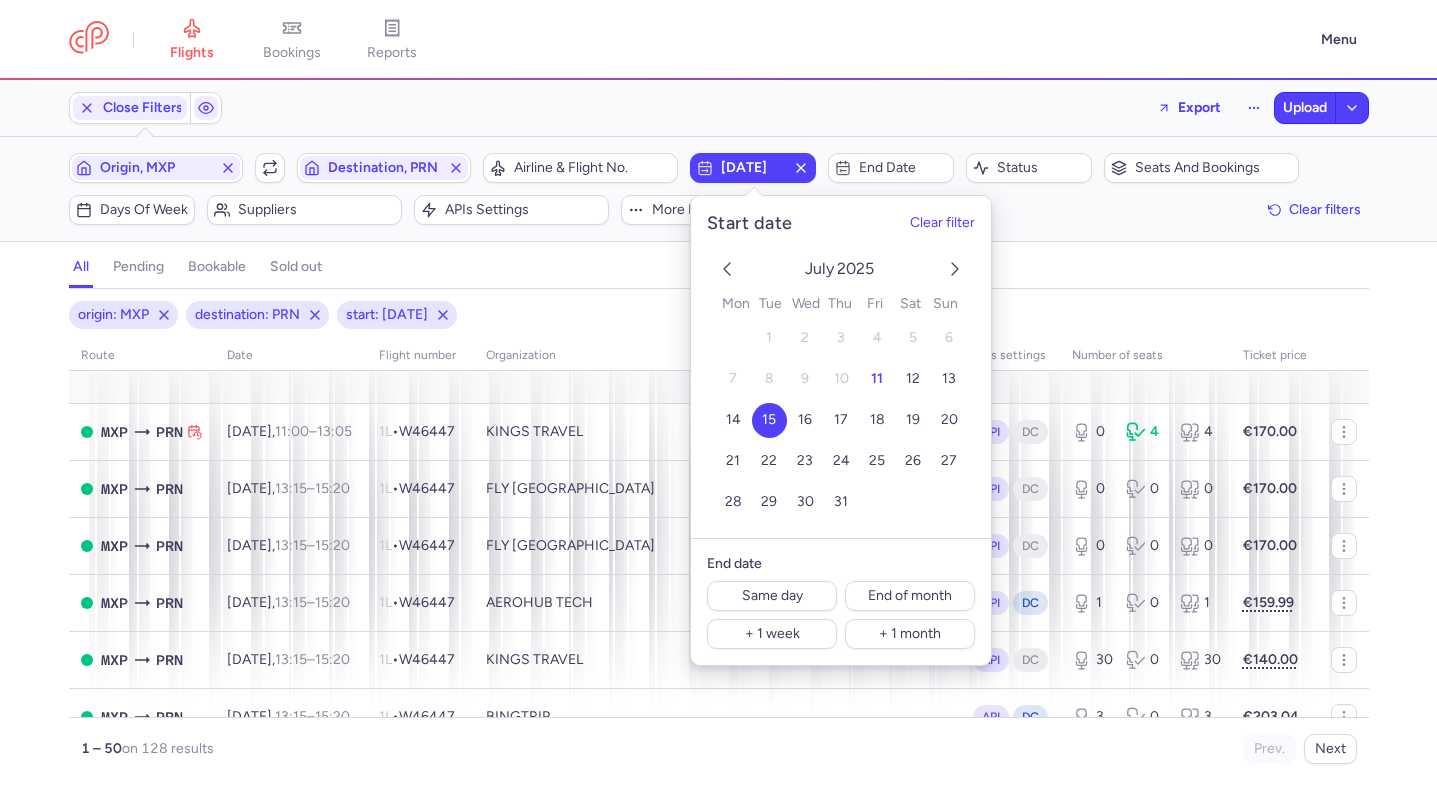 click on "origin: MXP destination: PRN start: 2025-07-15" at bounding box center (719, 315) 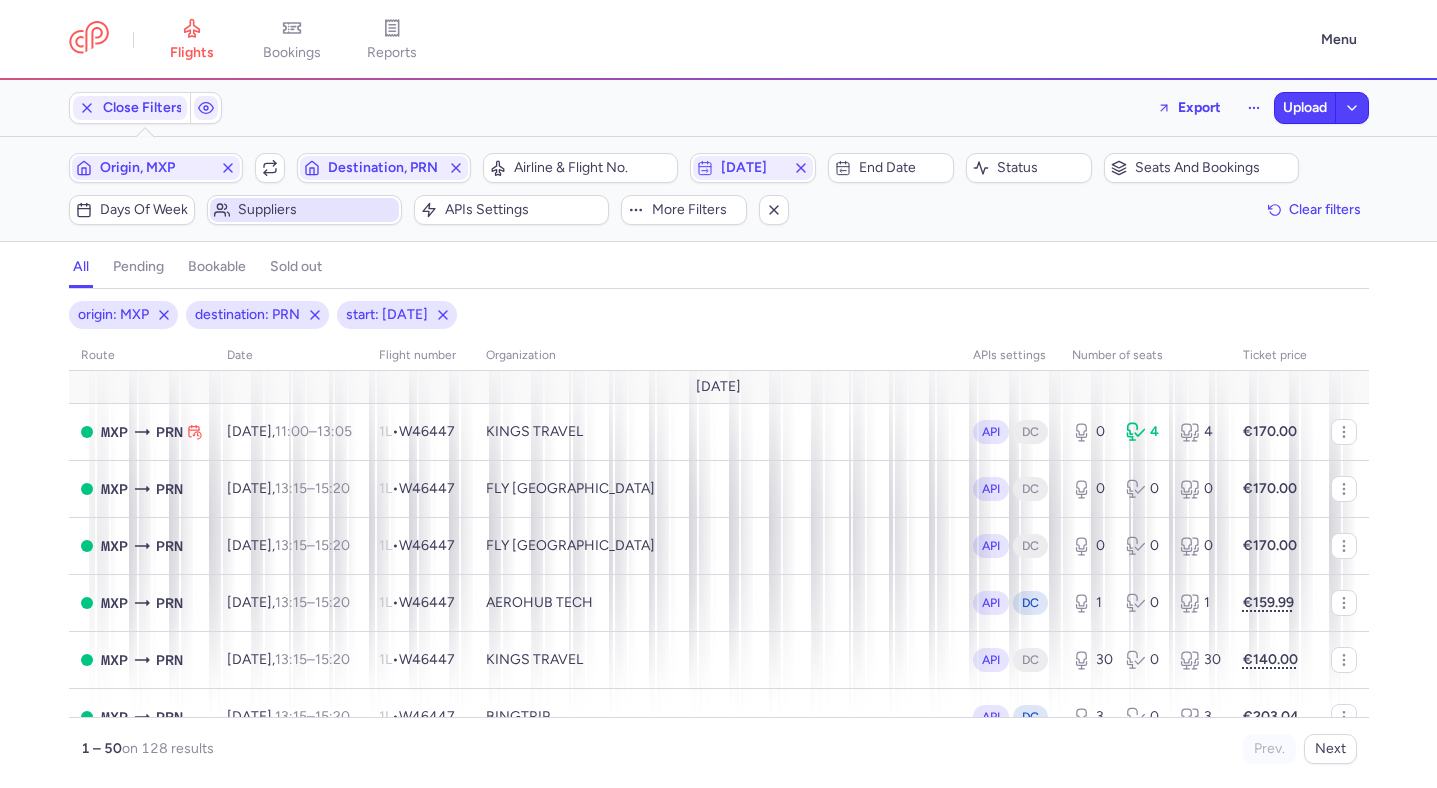 click on "Suppliers" at bounding box center (316, 210) 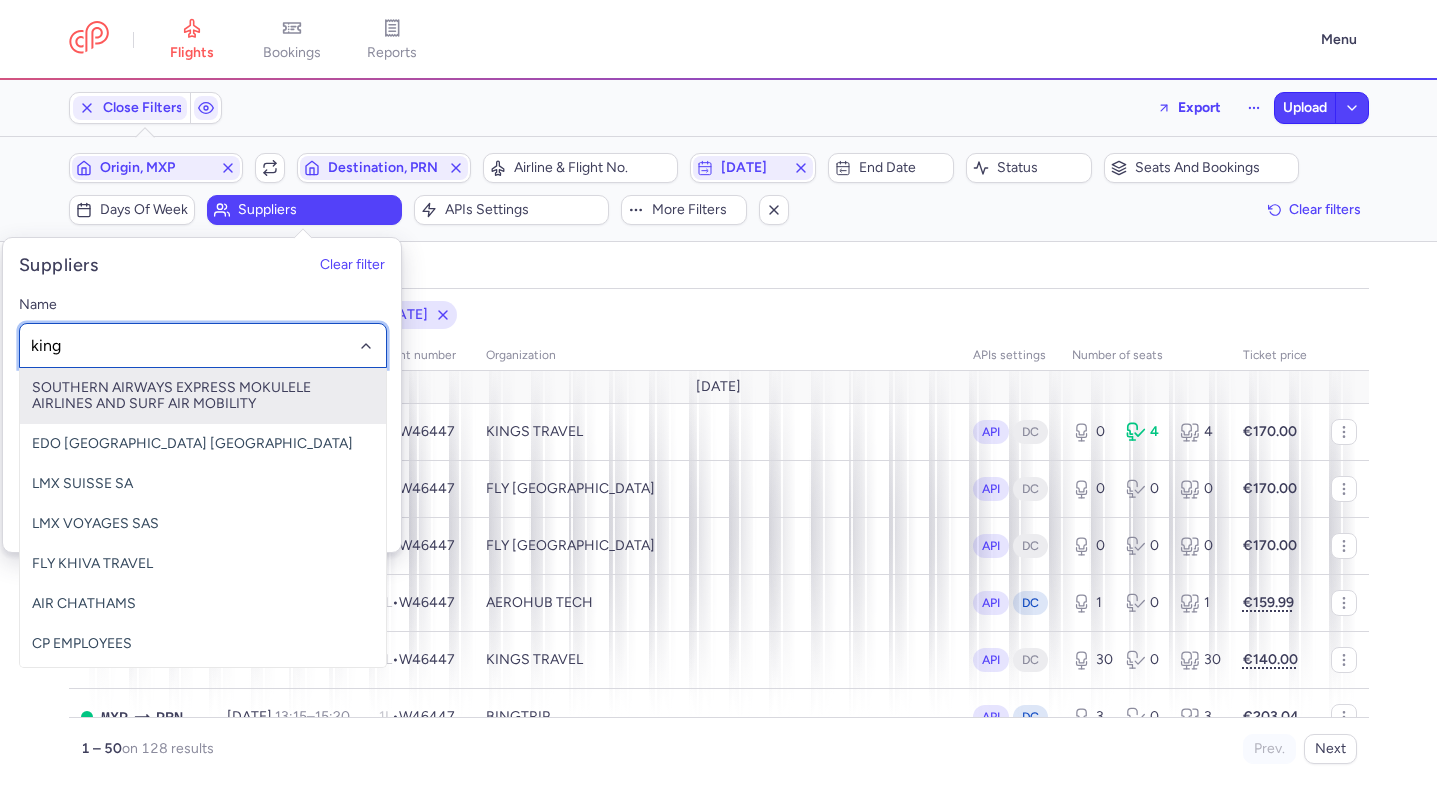 type on "kings" 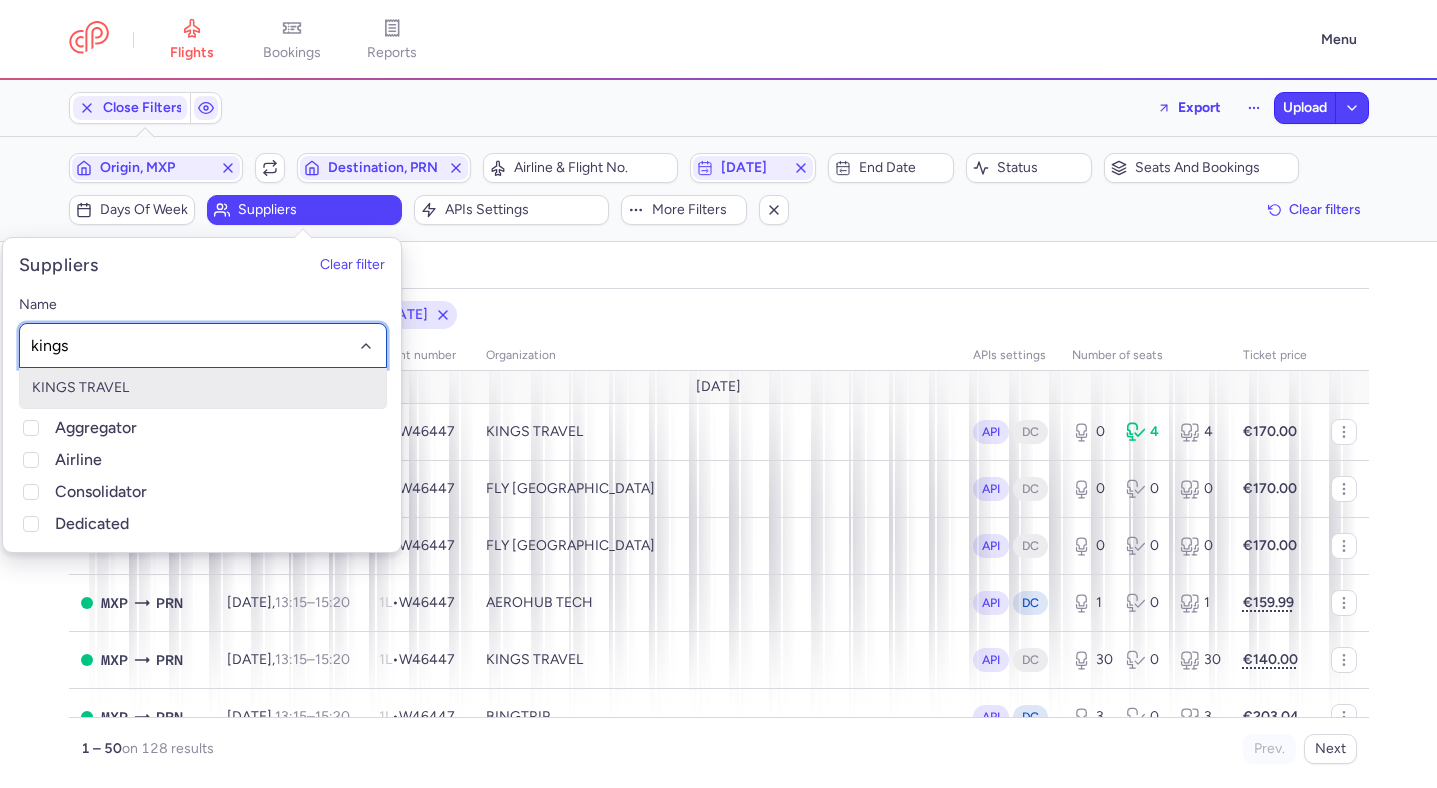 type 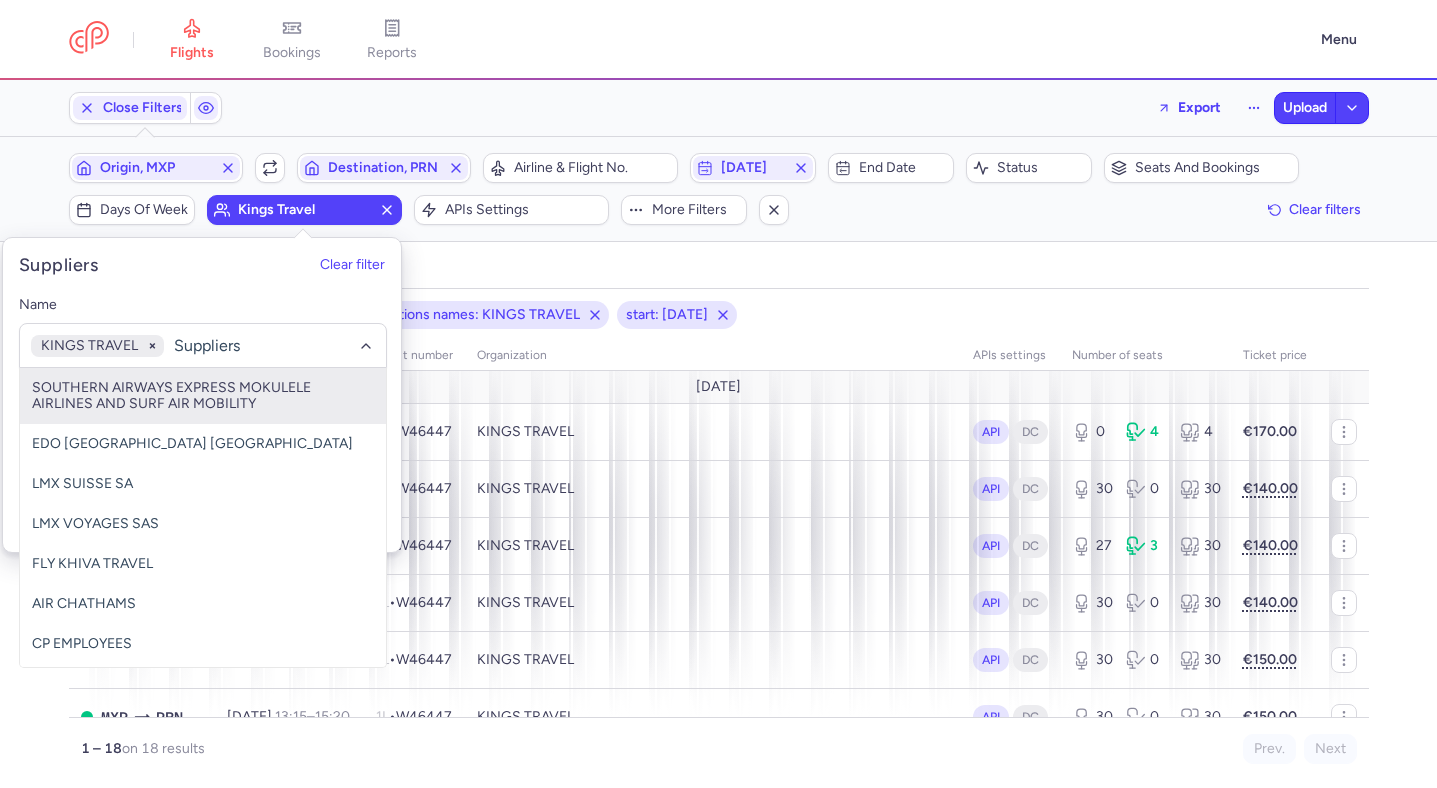 click on "all pending bookable sold out" at bounding box center (719, 271) 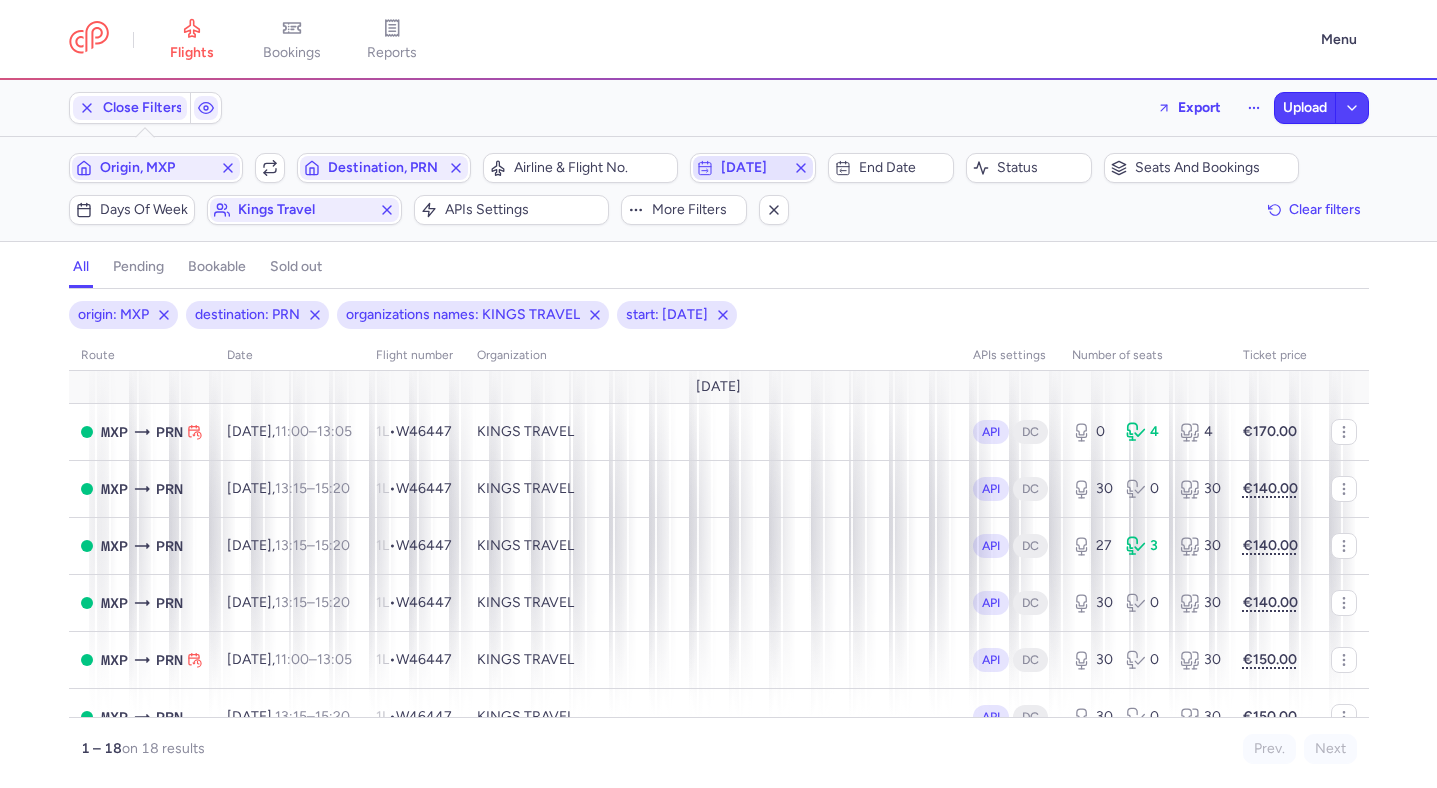 click on "2025-07-15" at bounding box center [753, 168] 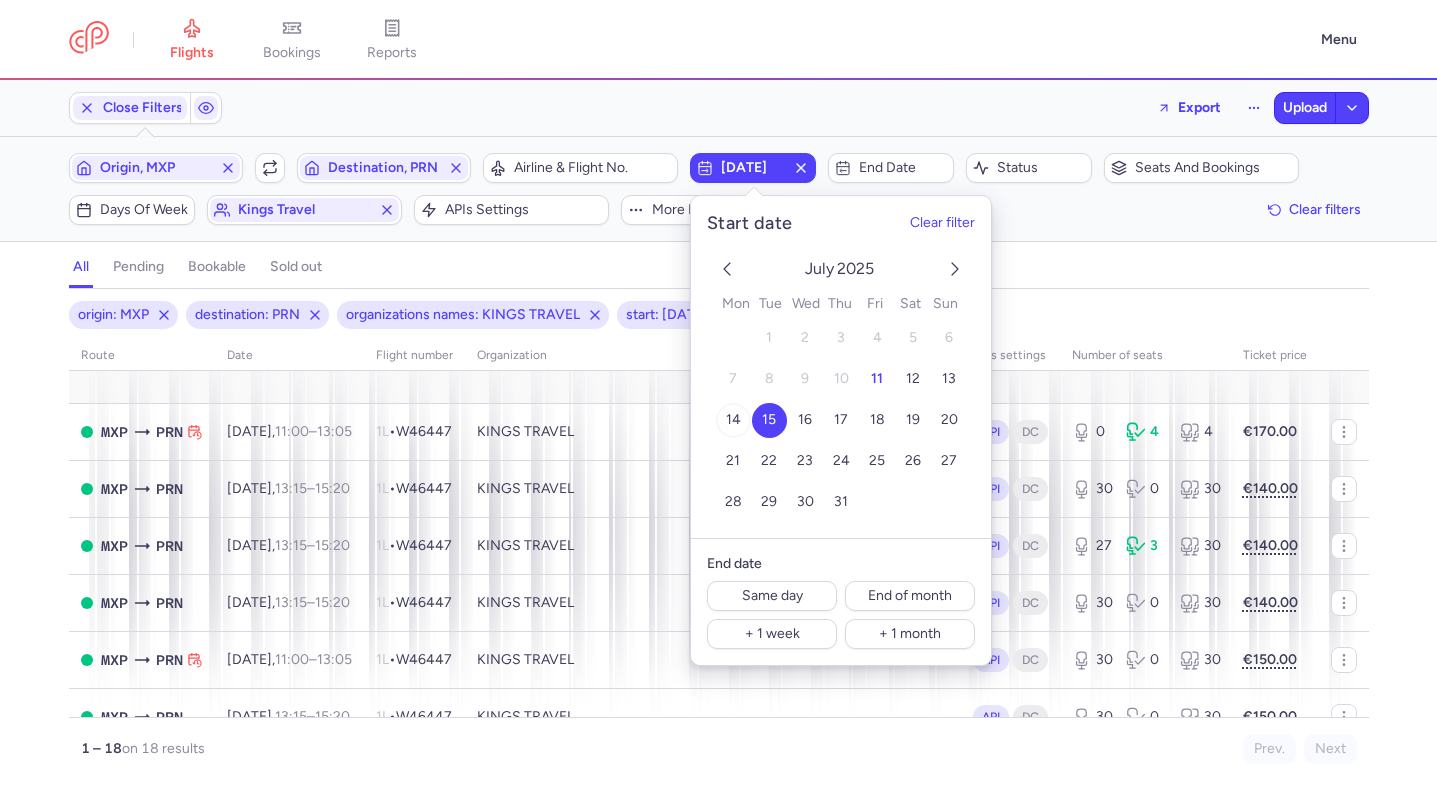 click on "14" at bounding box center (732, 420) 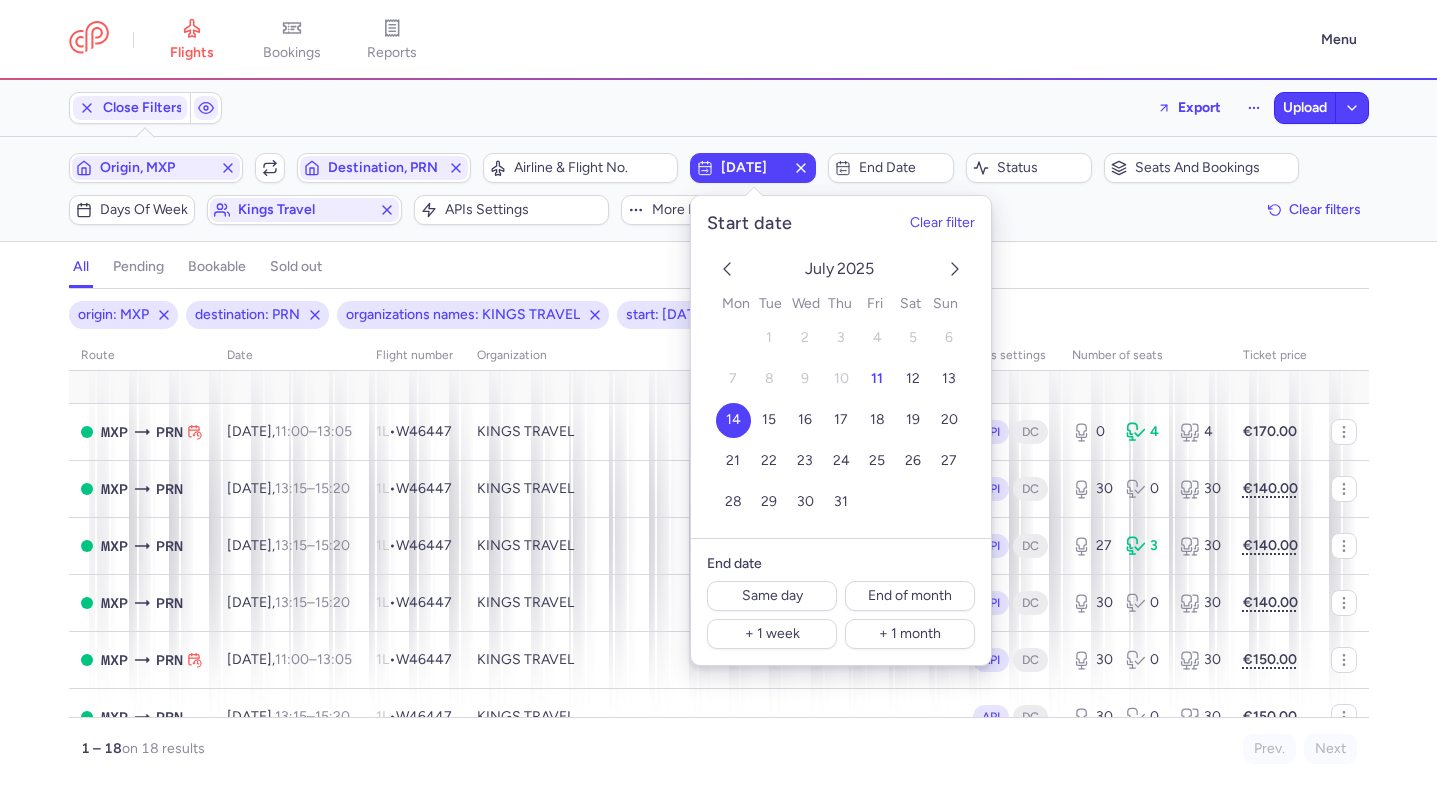 click on "all pending bookable sold out" at bounding box center (719, 271) 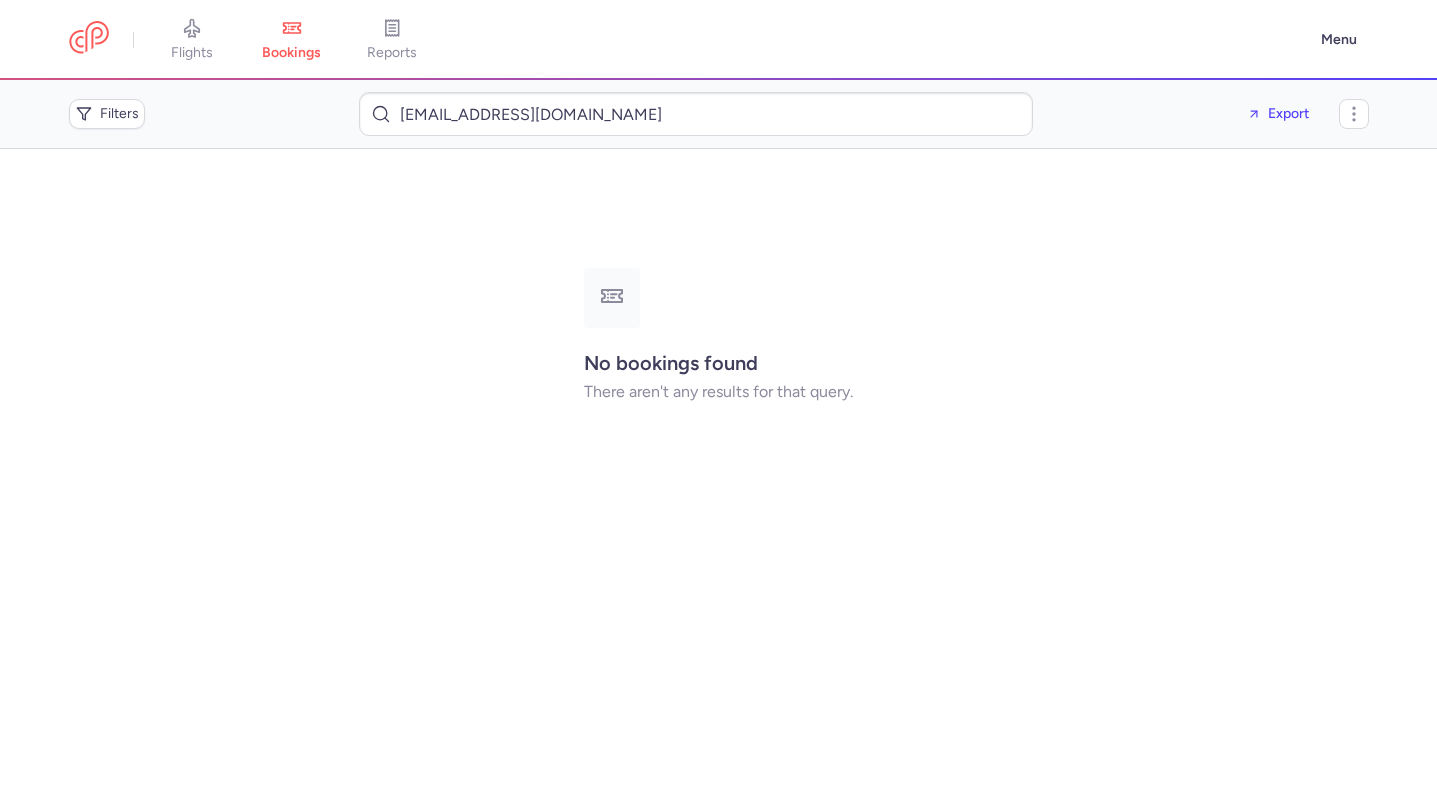scroll, scrollTop: 0, scrollLeft: 0, axis: both 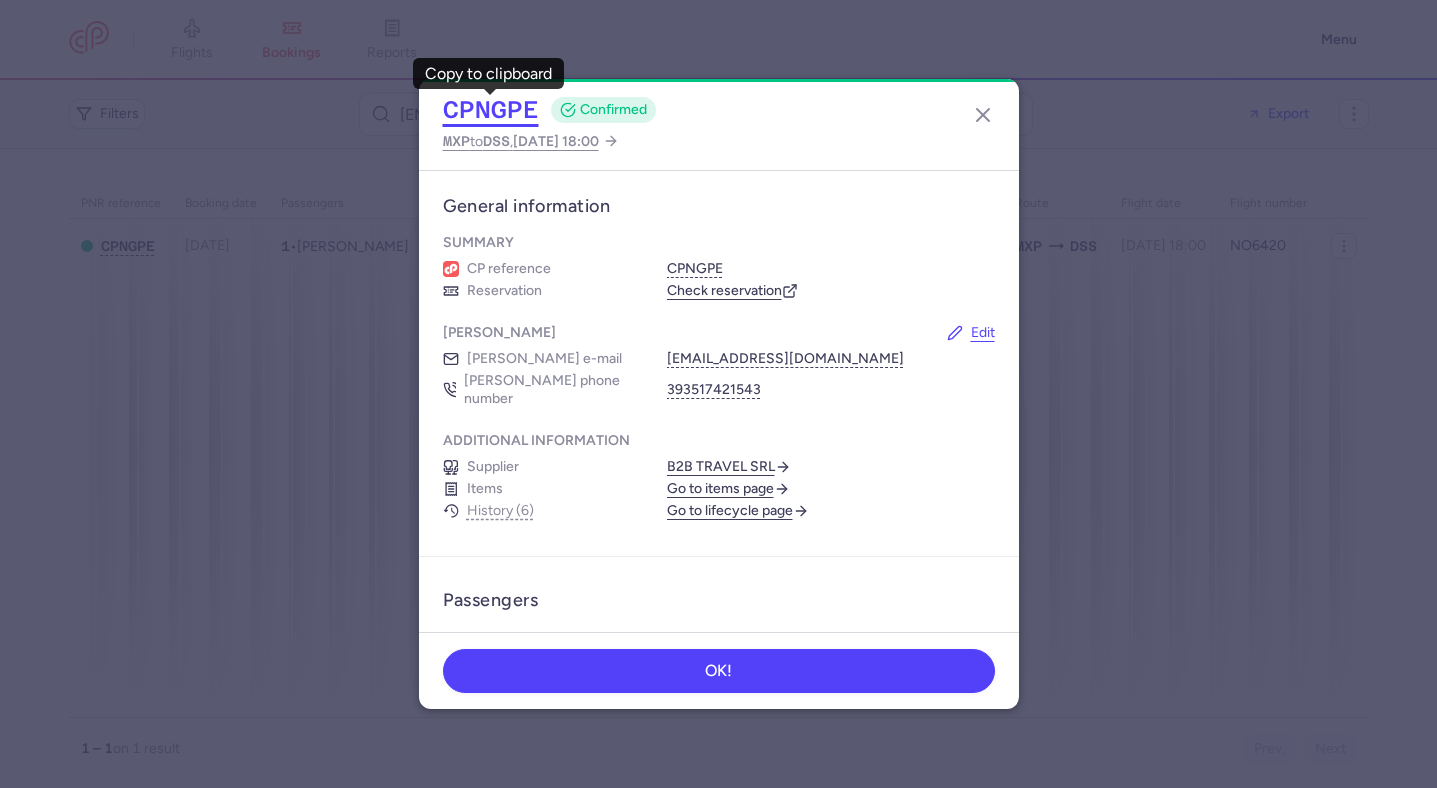 click on "CPNGPE" 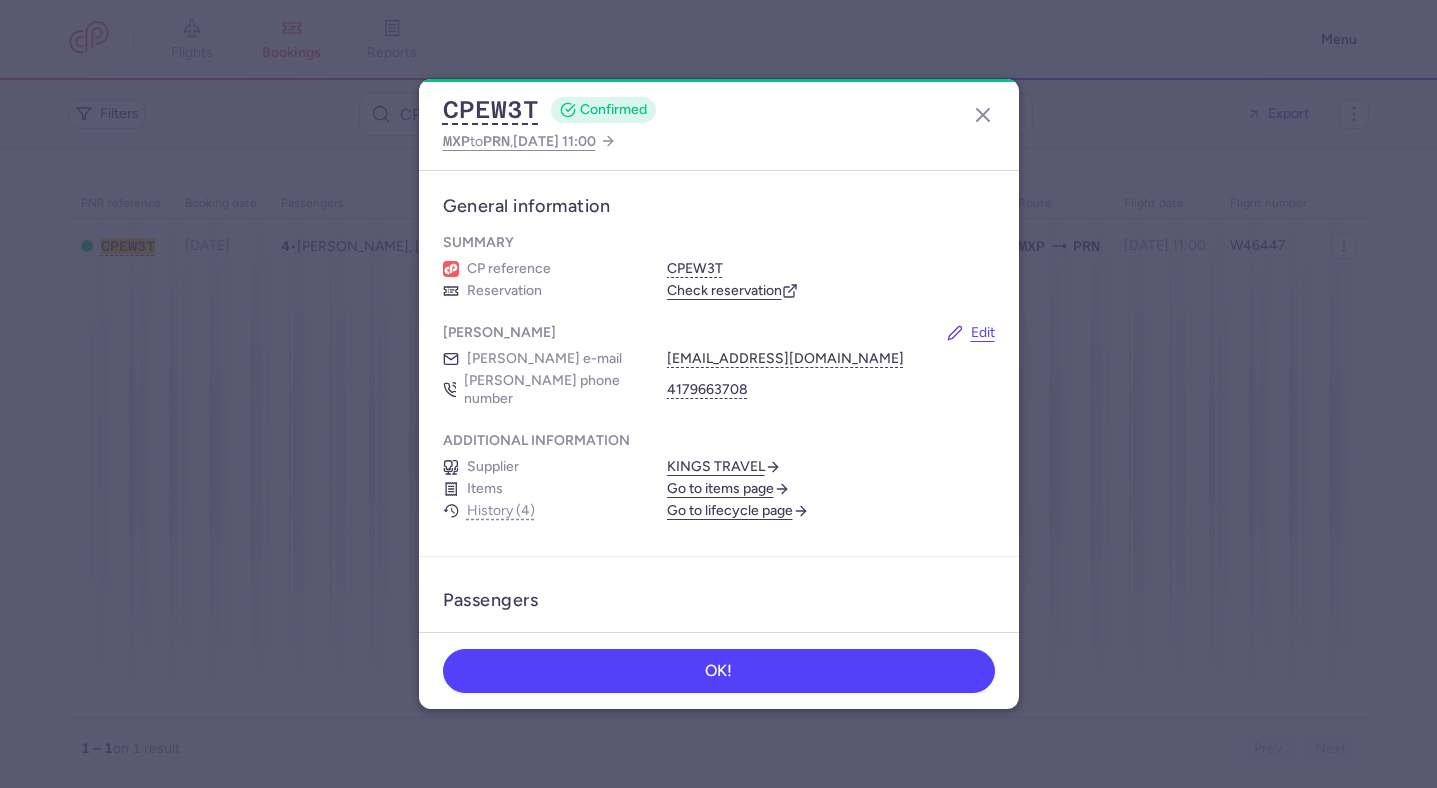scroll, scrollTop: 0, scrollLeft: 0, axis: both 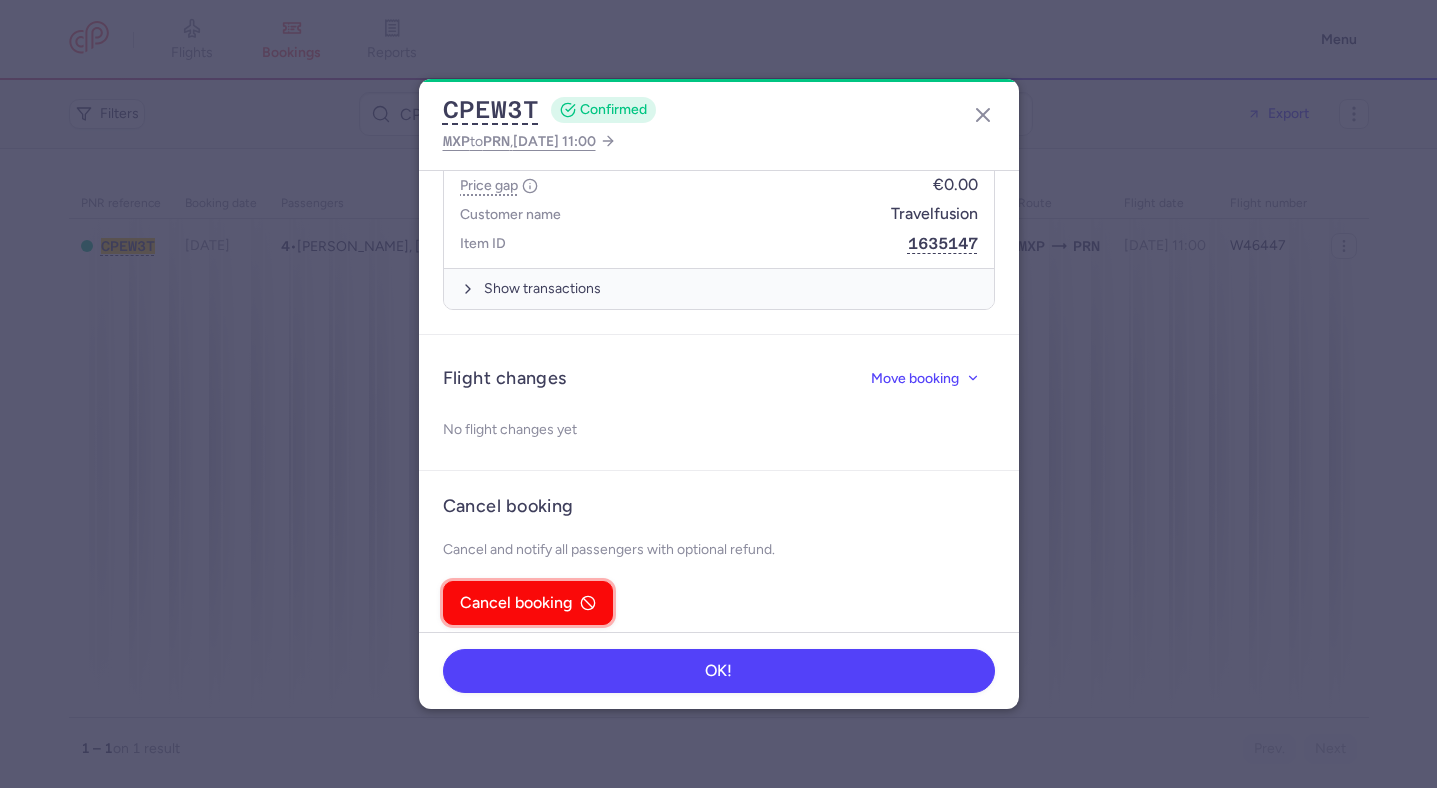 click on "Cancel booking" at bounding box center (528, 603) 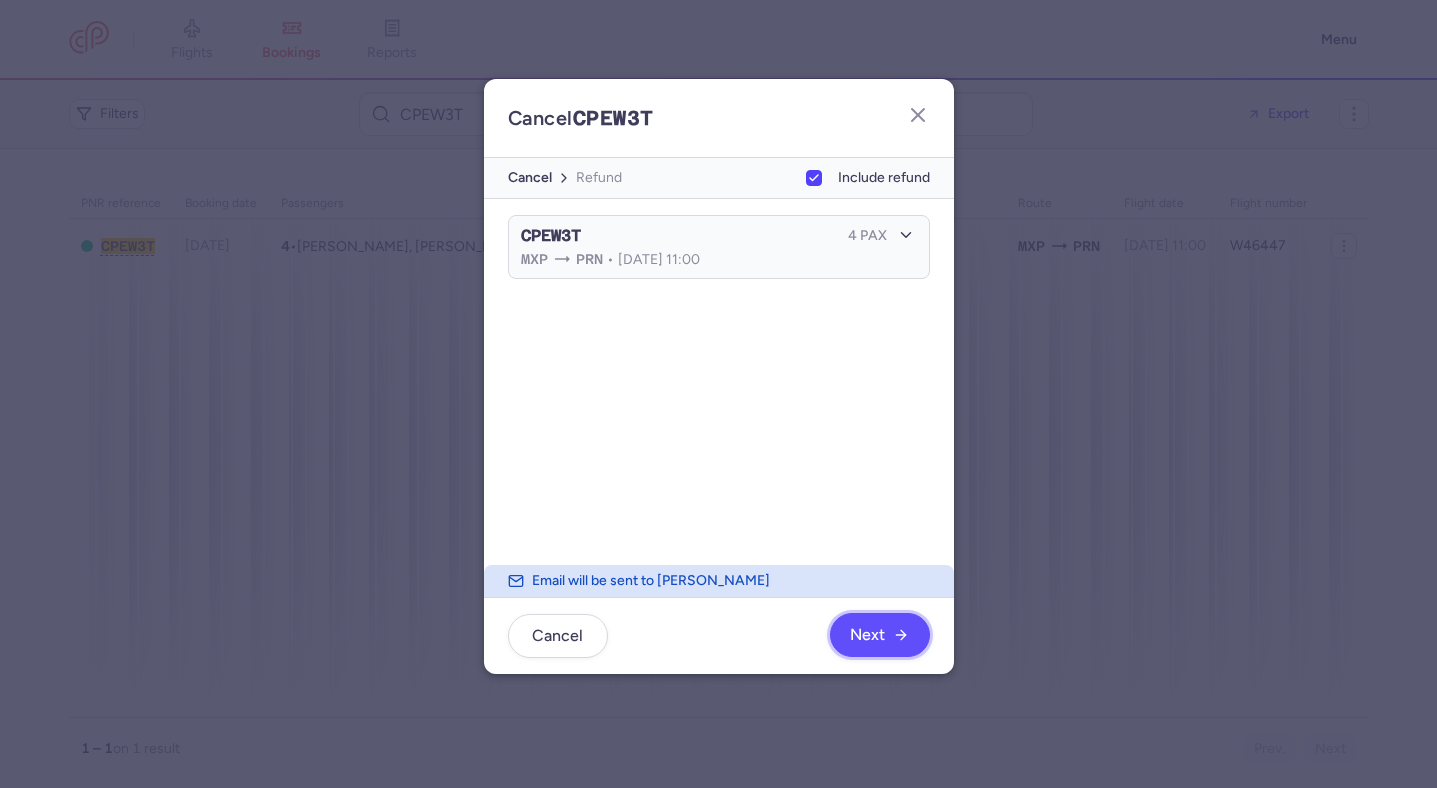 click on "Next" 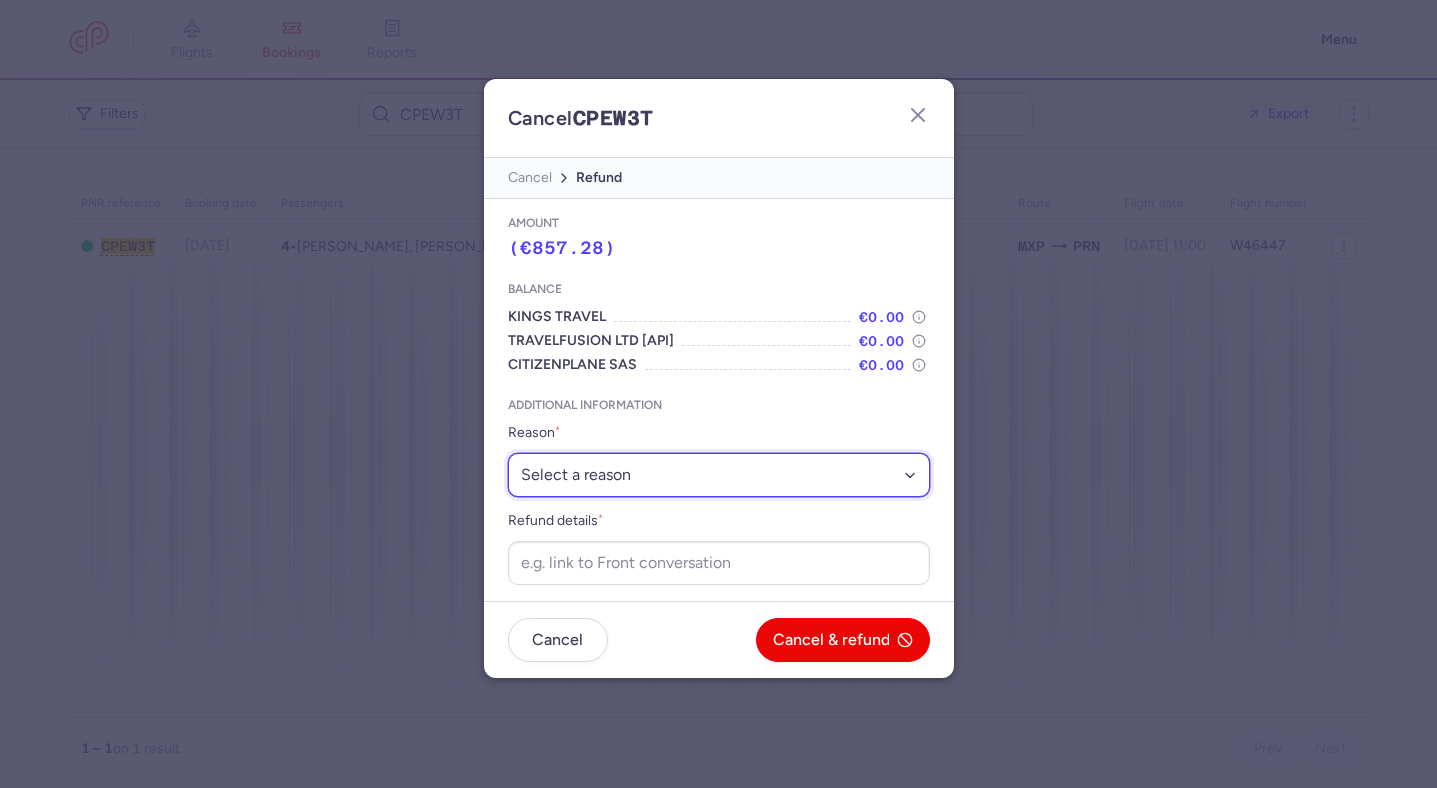 click on "Select a reason ⛔️ Unconfirmed booking ❌ Flight canceled 🙅 Schedule change not accepted" at bounding box center [719, 475] 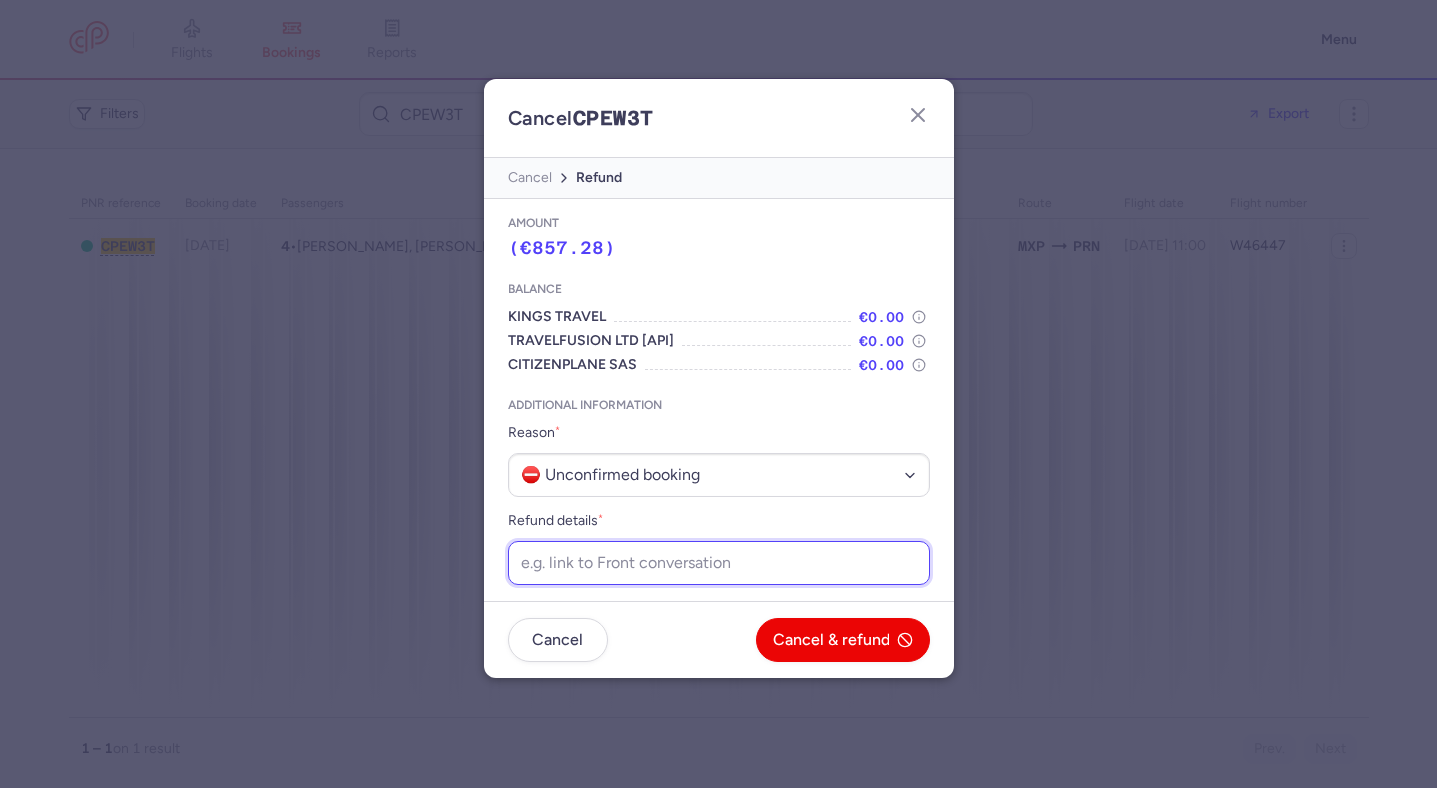 click on "Refund details  *" at bounding box center [719, 563] 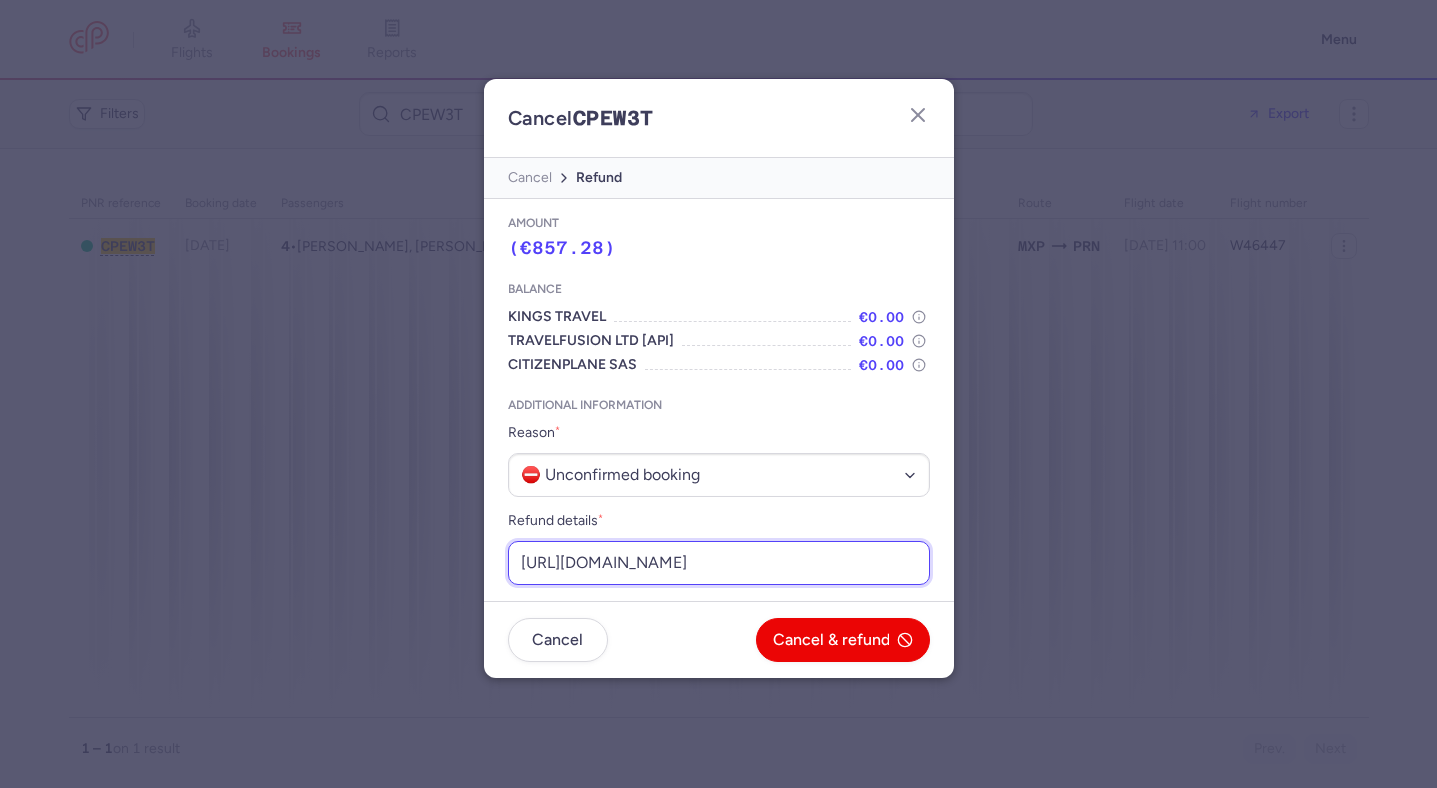 scroll, scrollTop: 0, scrollLeft: 267, axis: horizontal 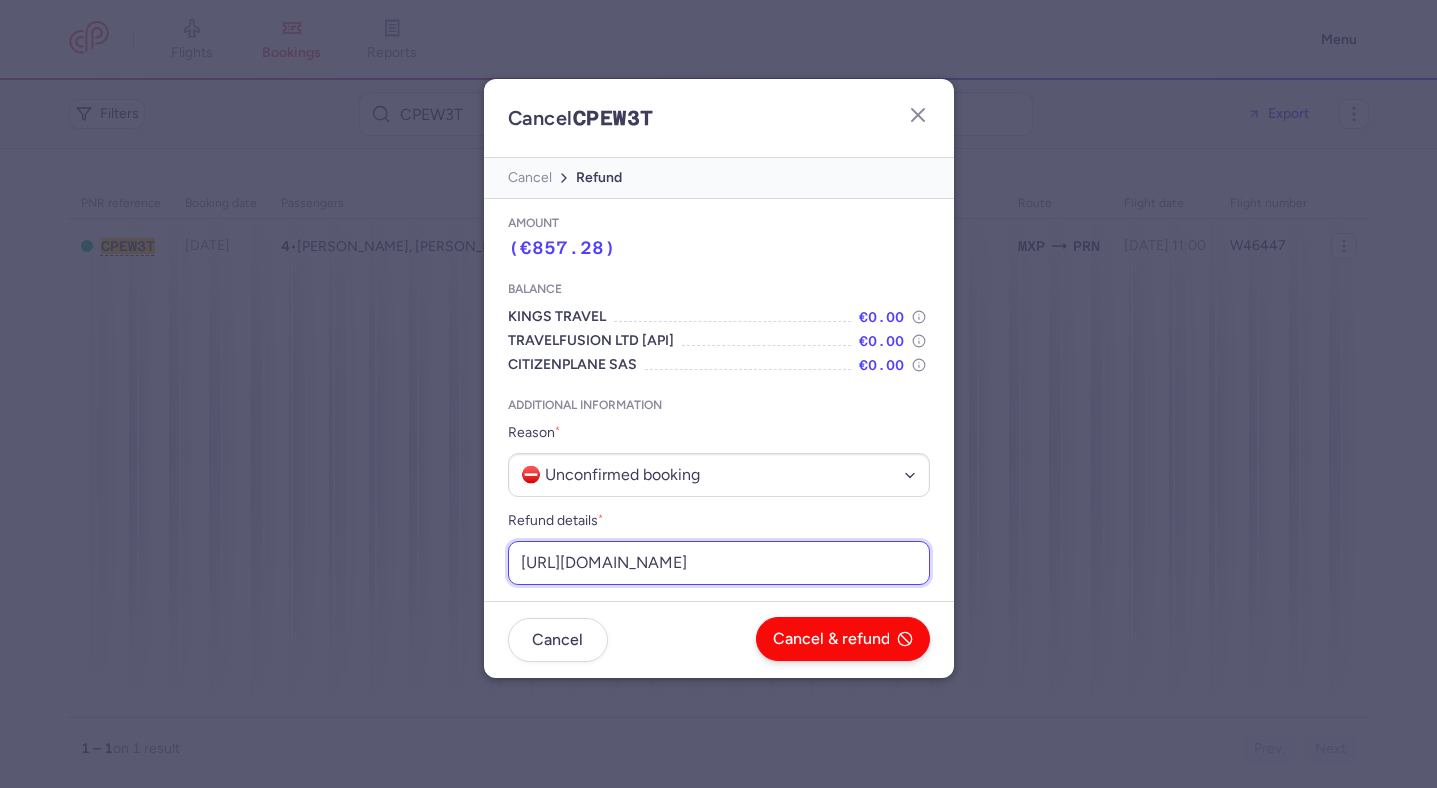 type on "https://app.frontapp.com/open/msg_pu3fxs2?key=T-ArGY0uXtKwGPmnk4DB3nLz6sKh_2eJ" 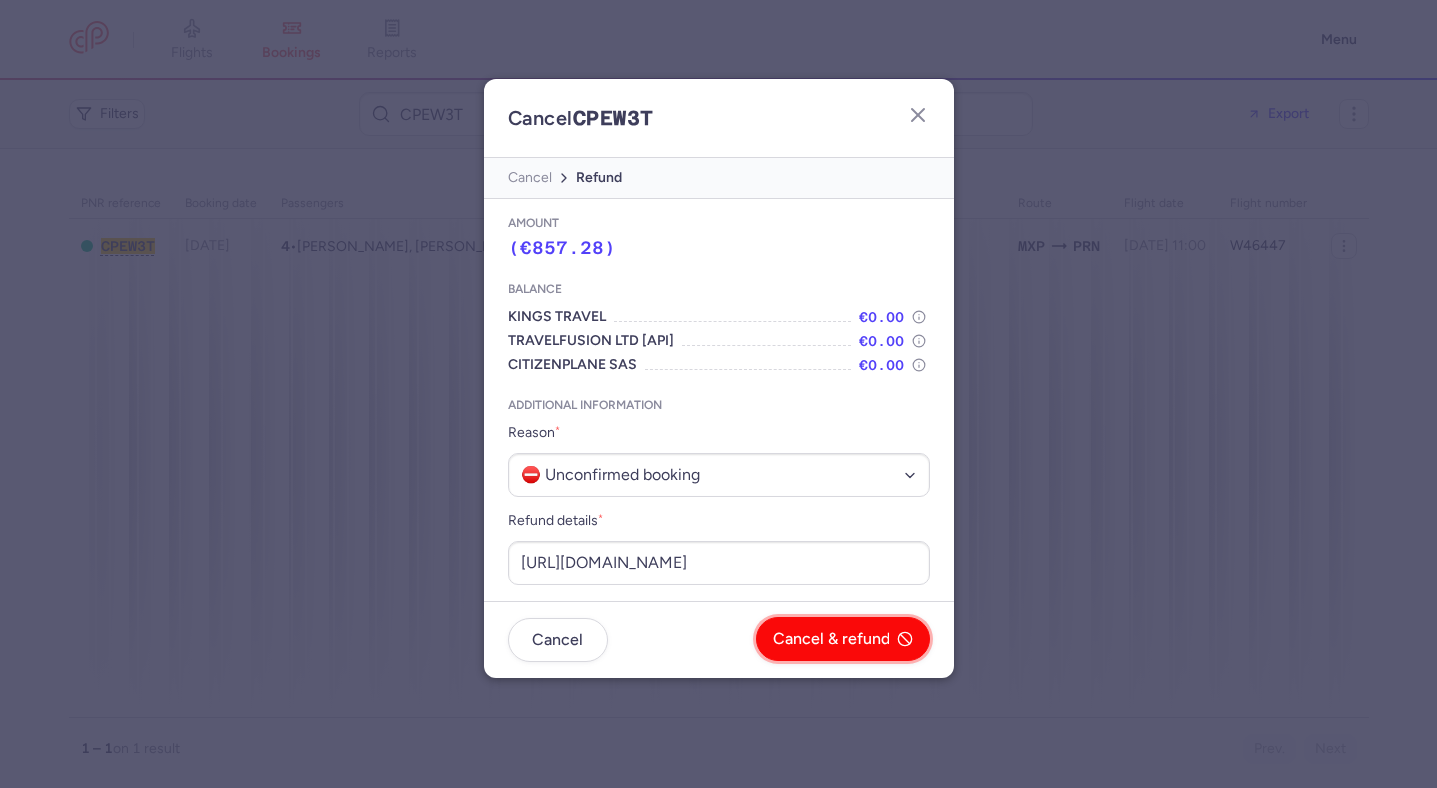 click on "Cancel & refund" 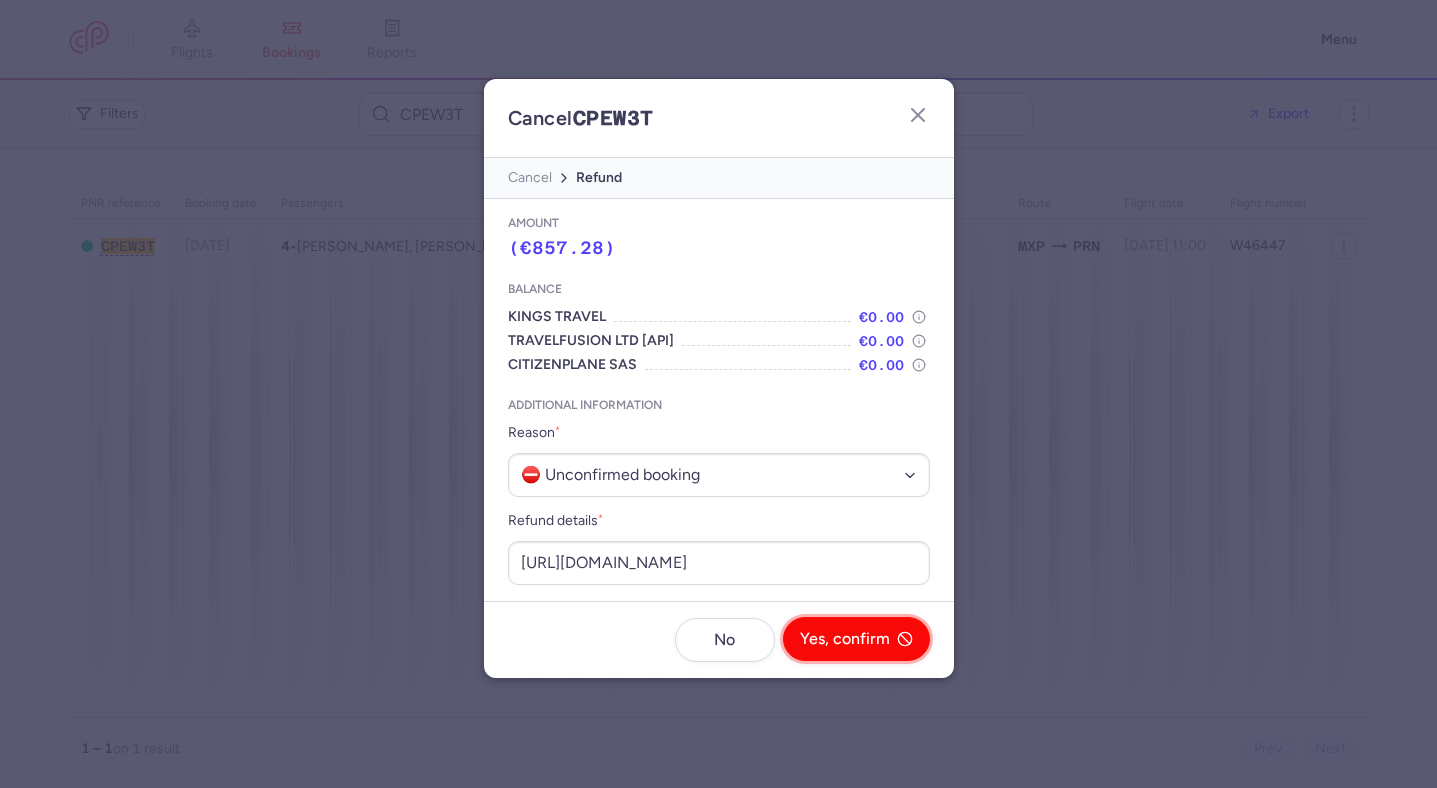 click on "Yes, confirm" 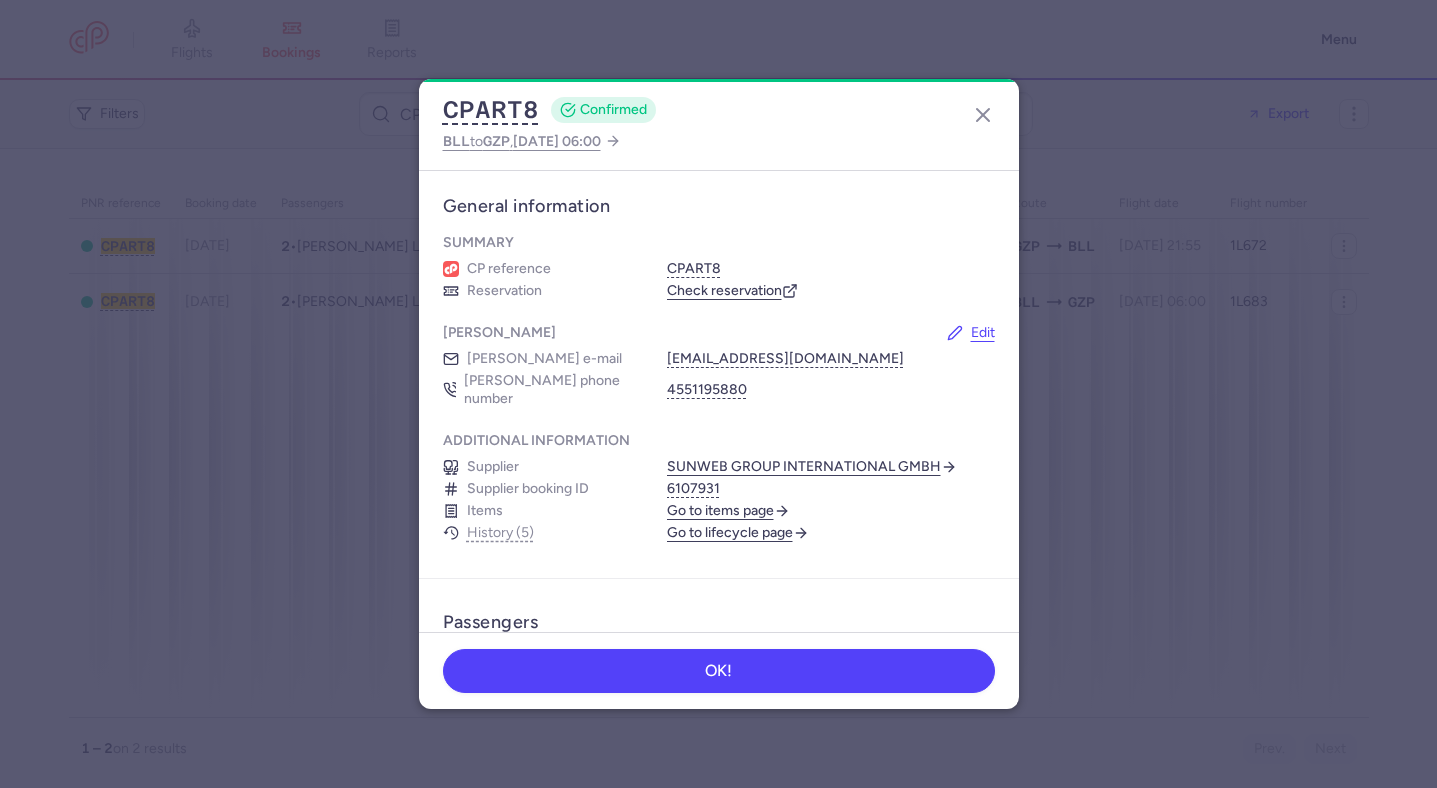 scroll, scrollTop: 0, scrollLeft: 0, axis: both 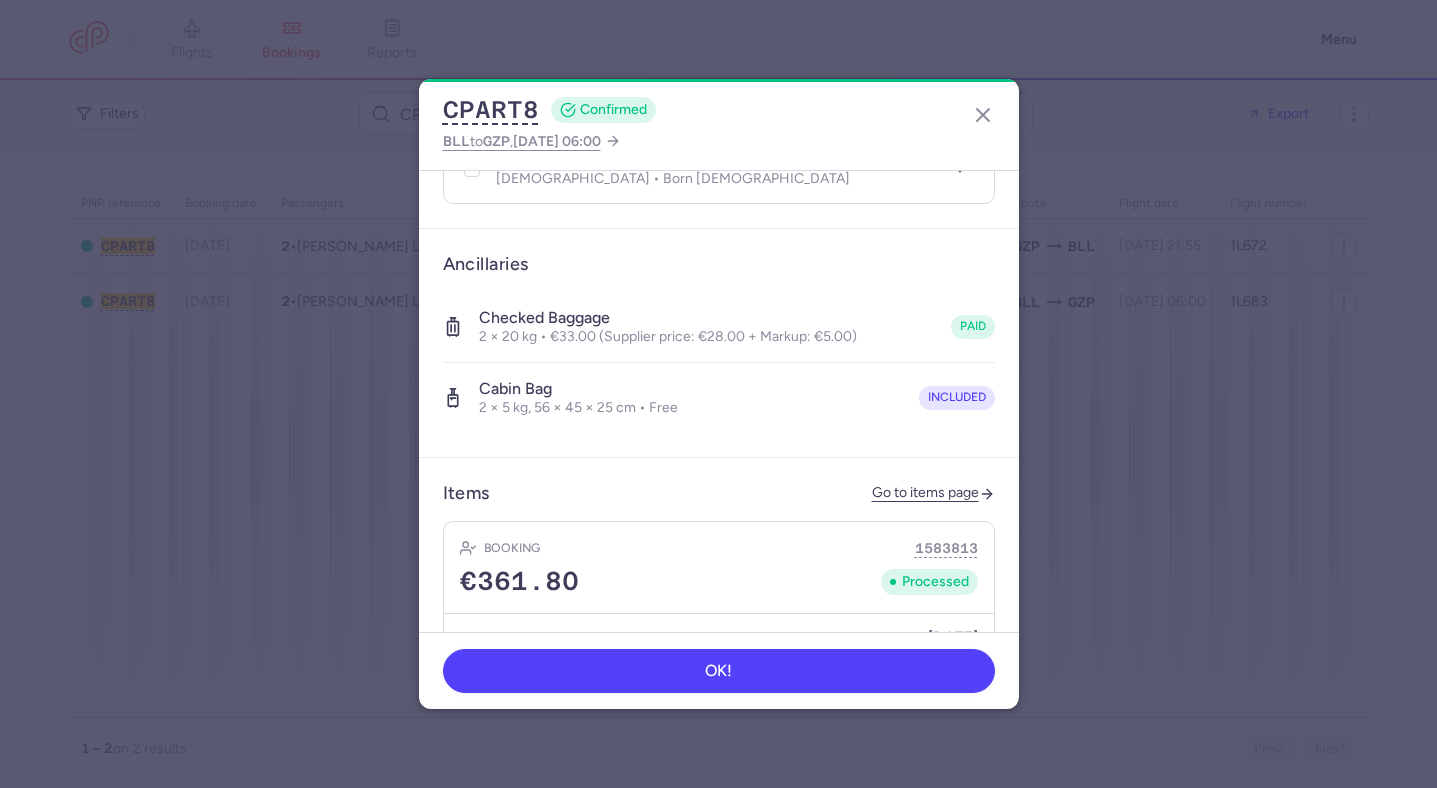 type 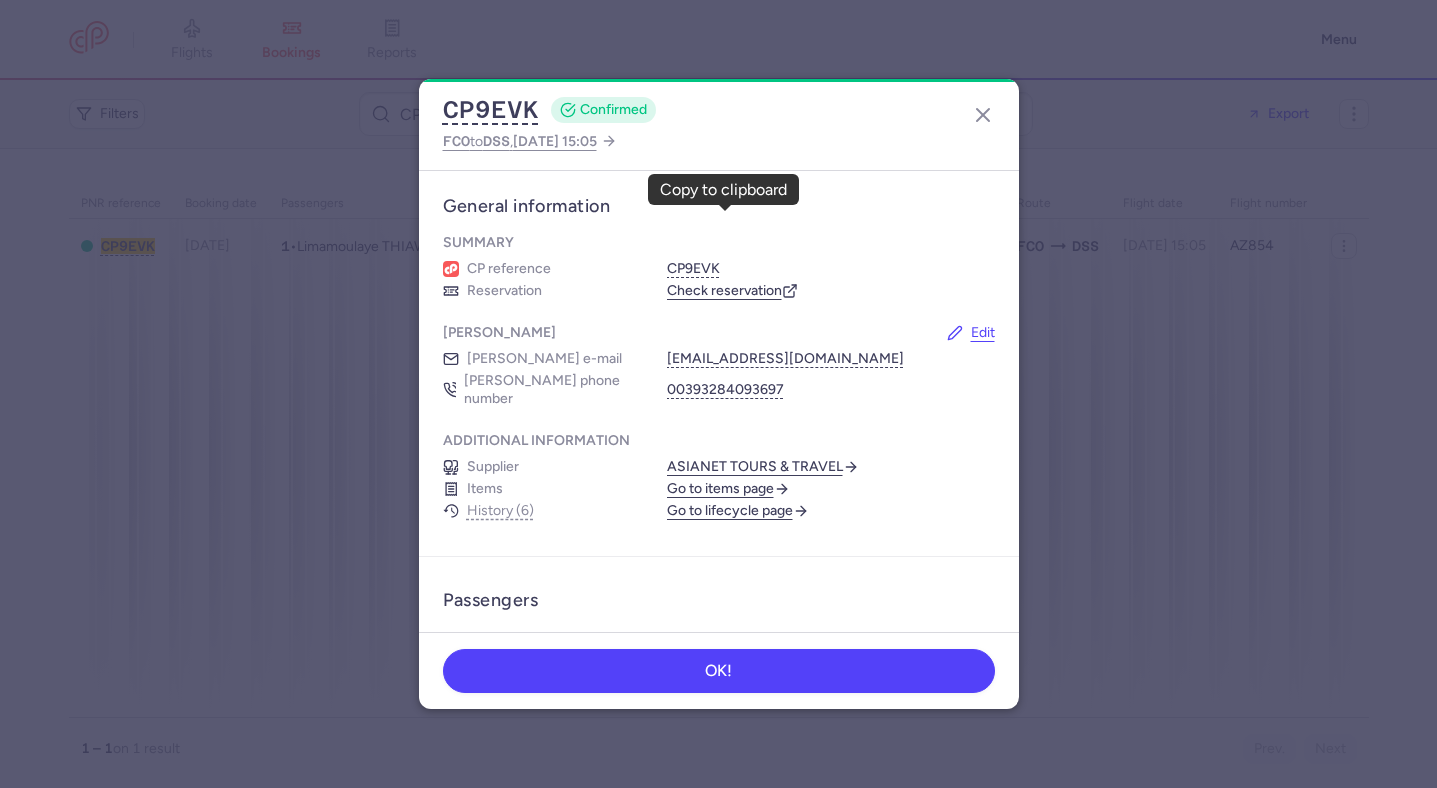 scroll, scrollTop: 0, scrollLeft: 0, axis: both 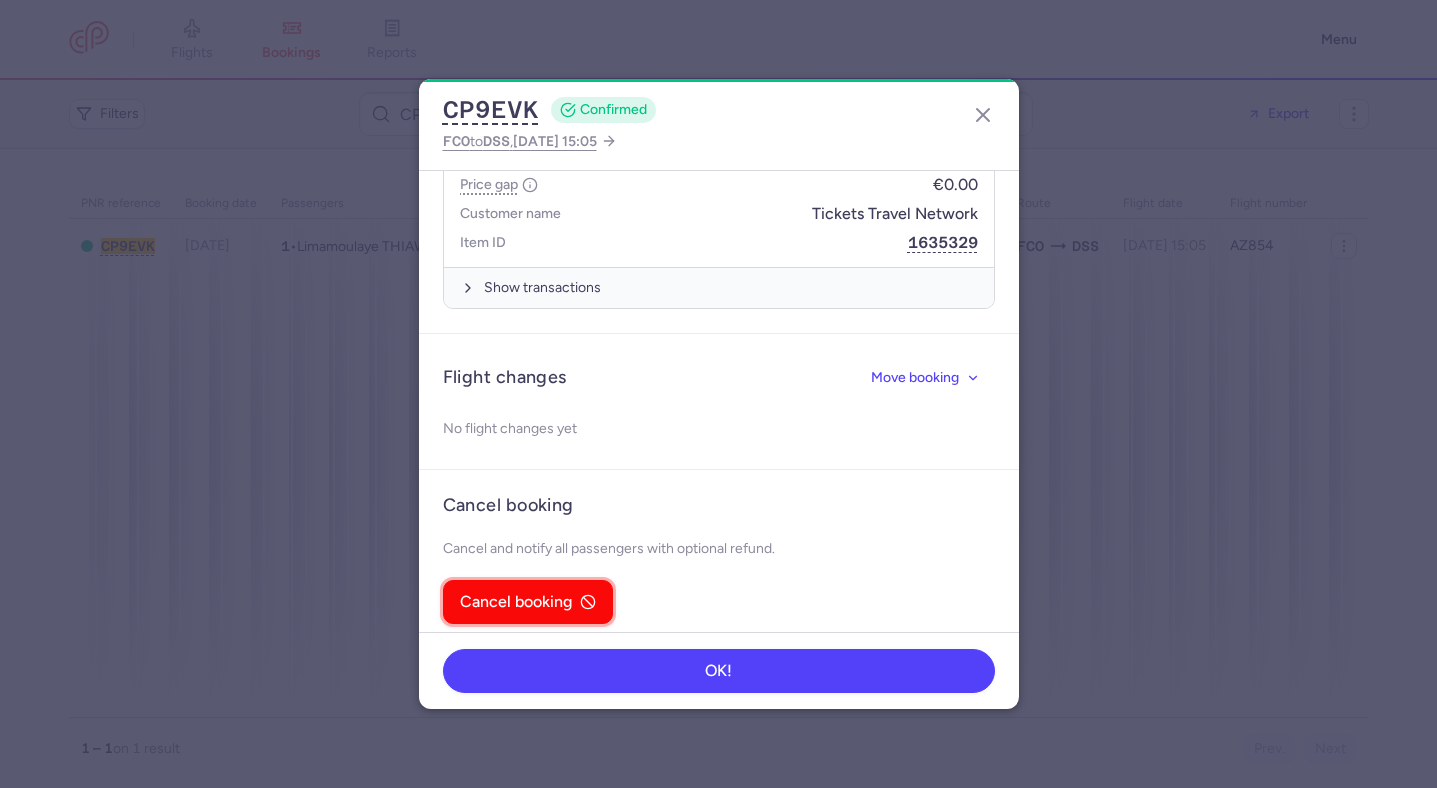 click 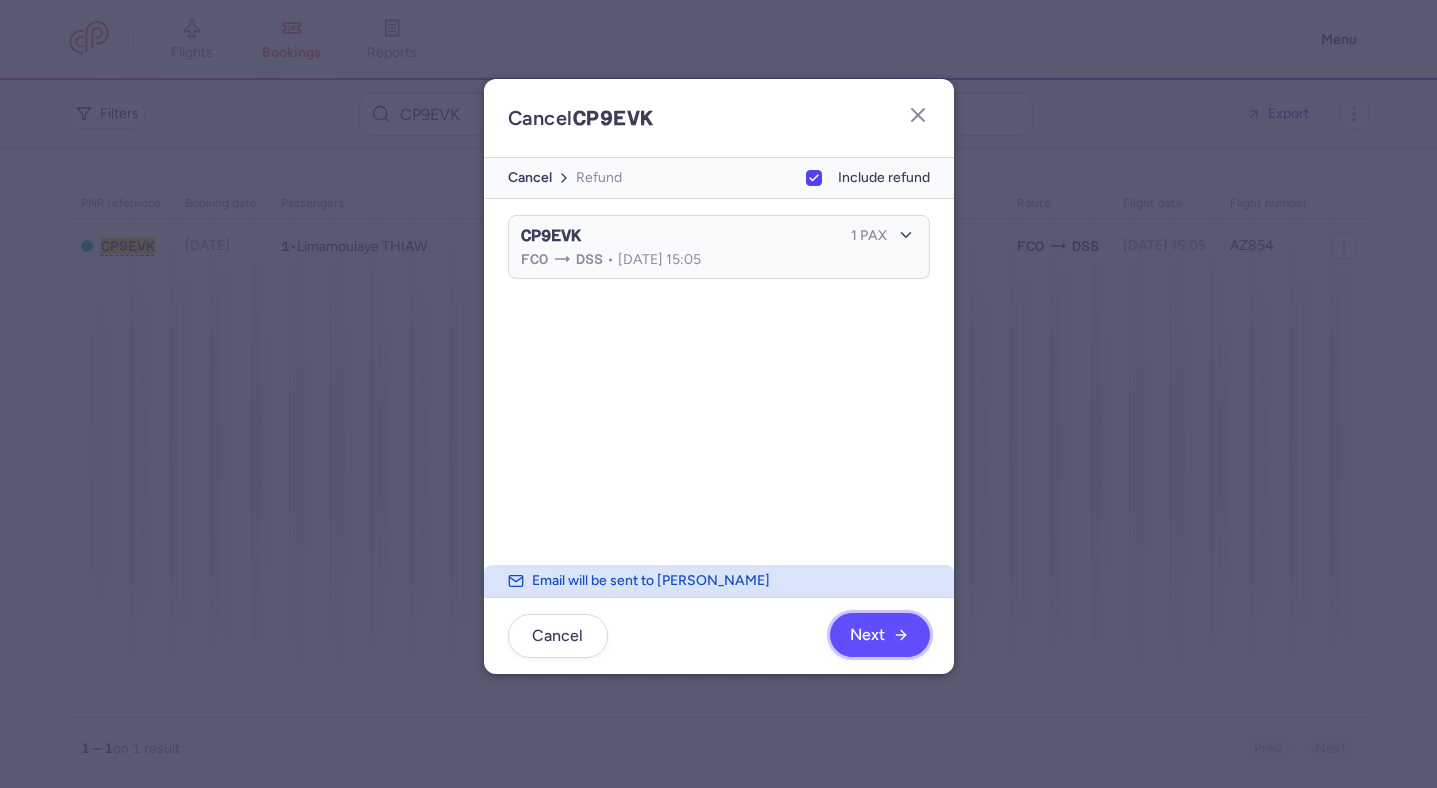 click 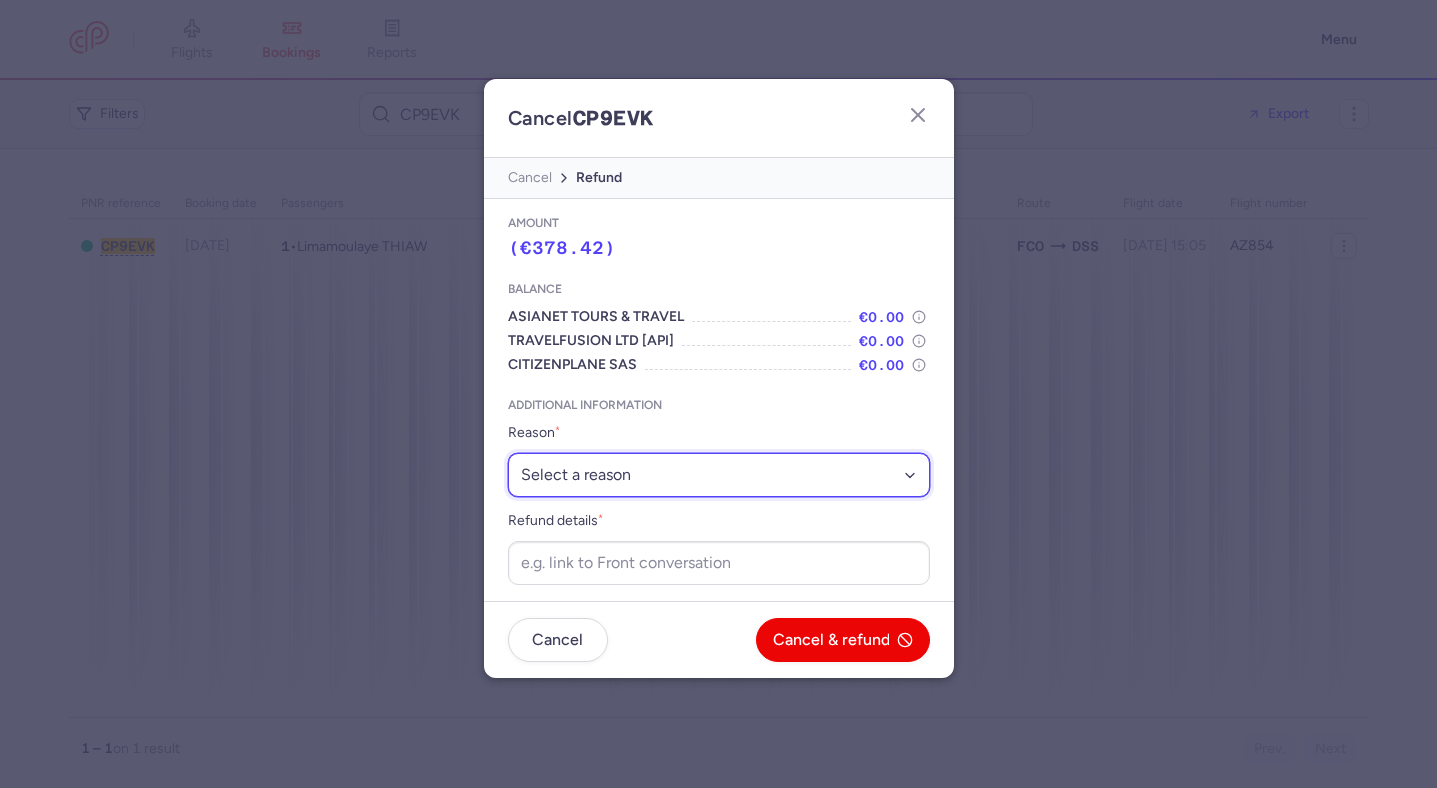 click on "Select a reason ⛔️ Unconfirmed booking ❌ Flight canceled 🙅 Schedule change not accepted" 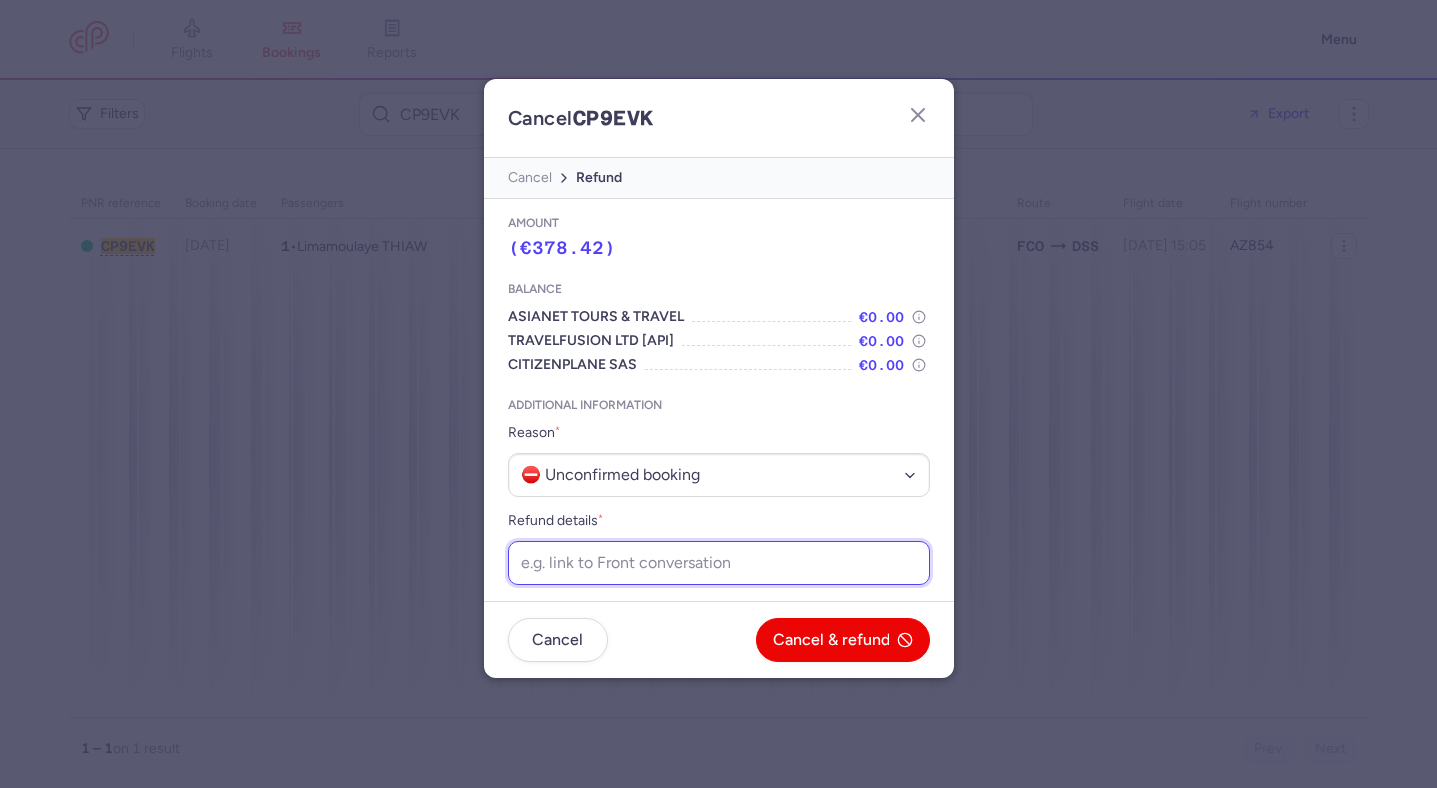 click on "Refund details  *" 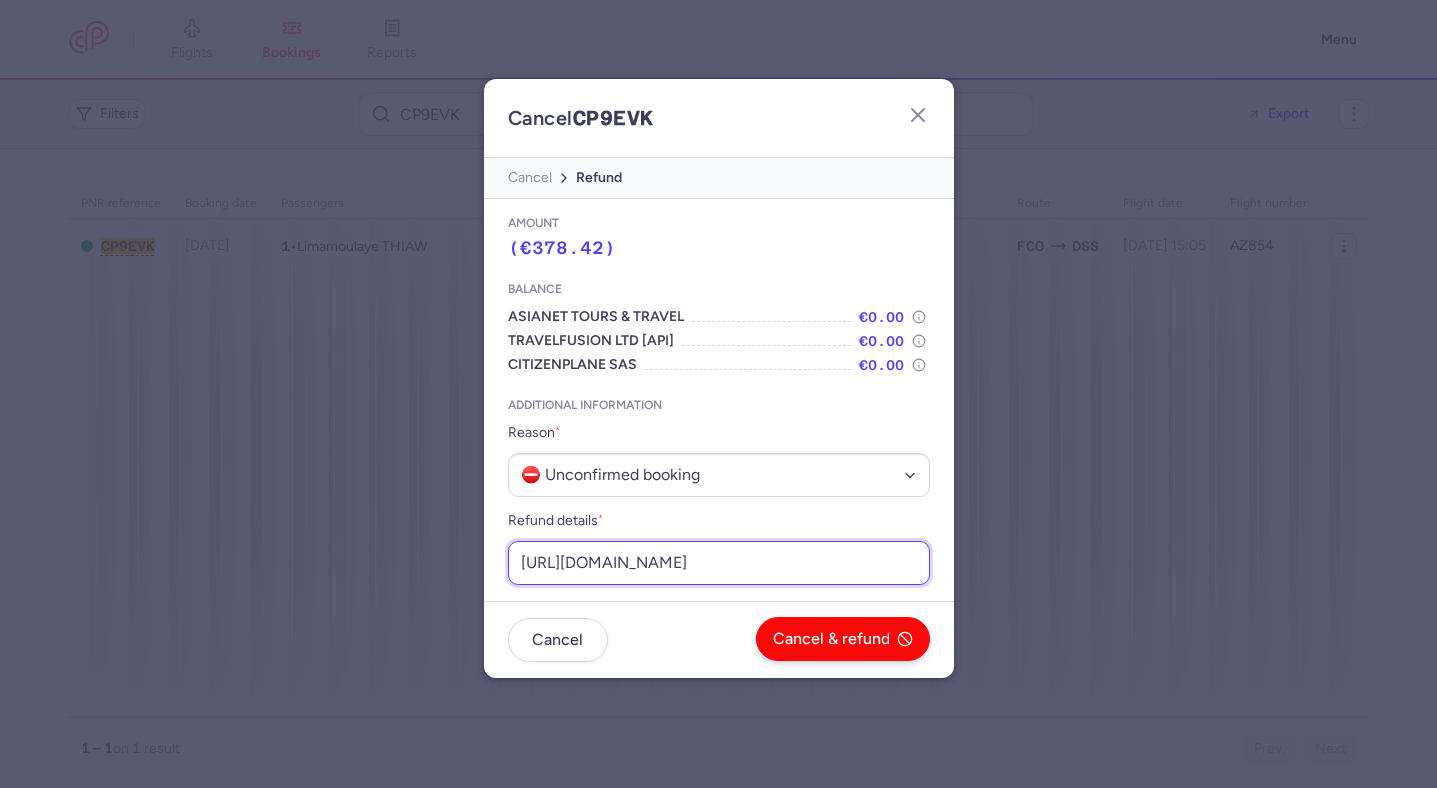 scroll, scrollTop: 0, scrollLeft: 288, axis: horizontal 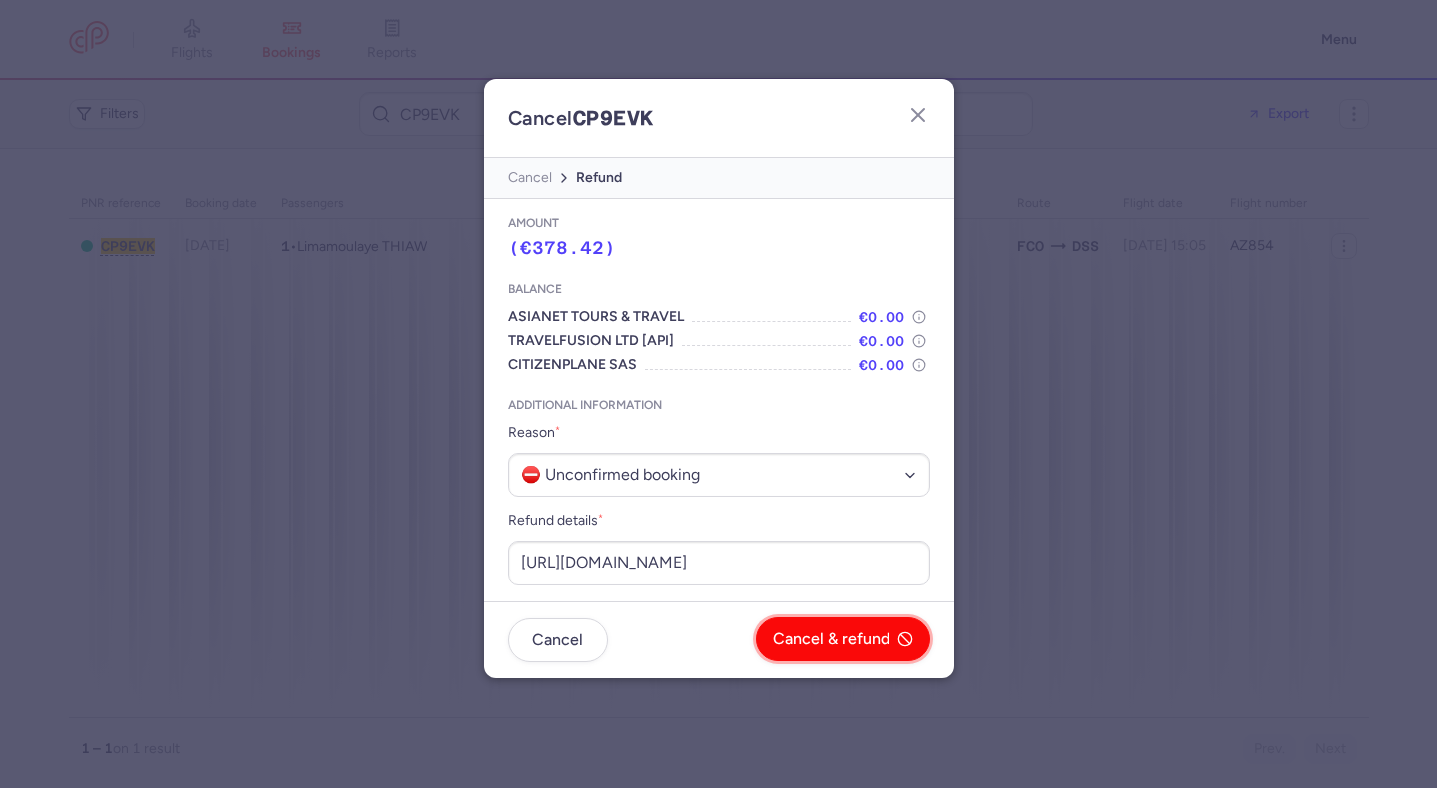 click on "Cancel & refund" 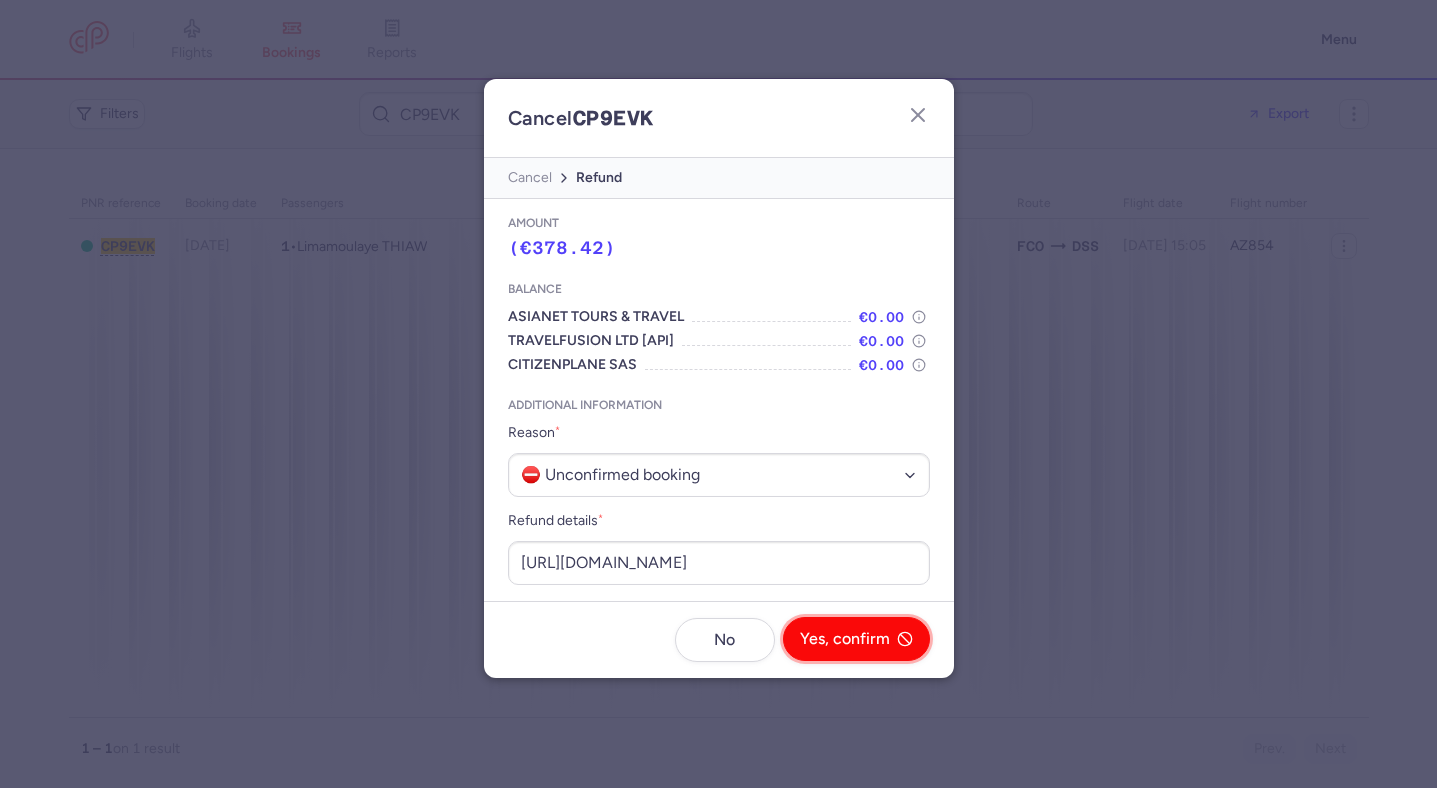 click on "Yes, confirm" 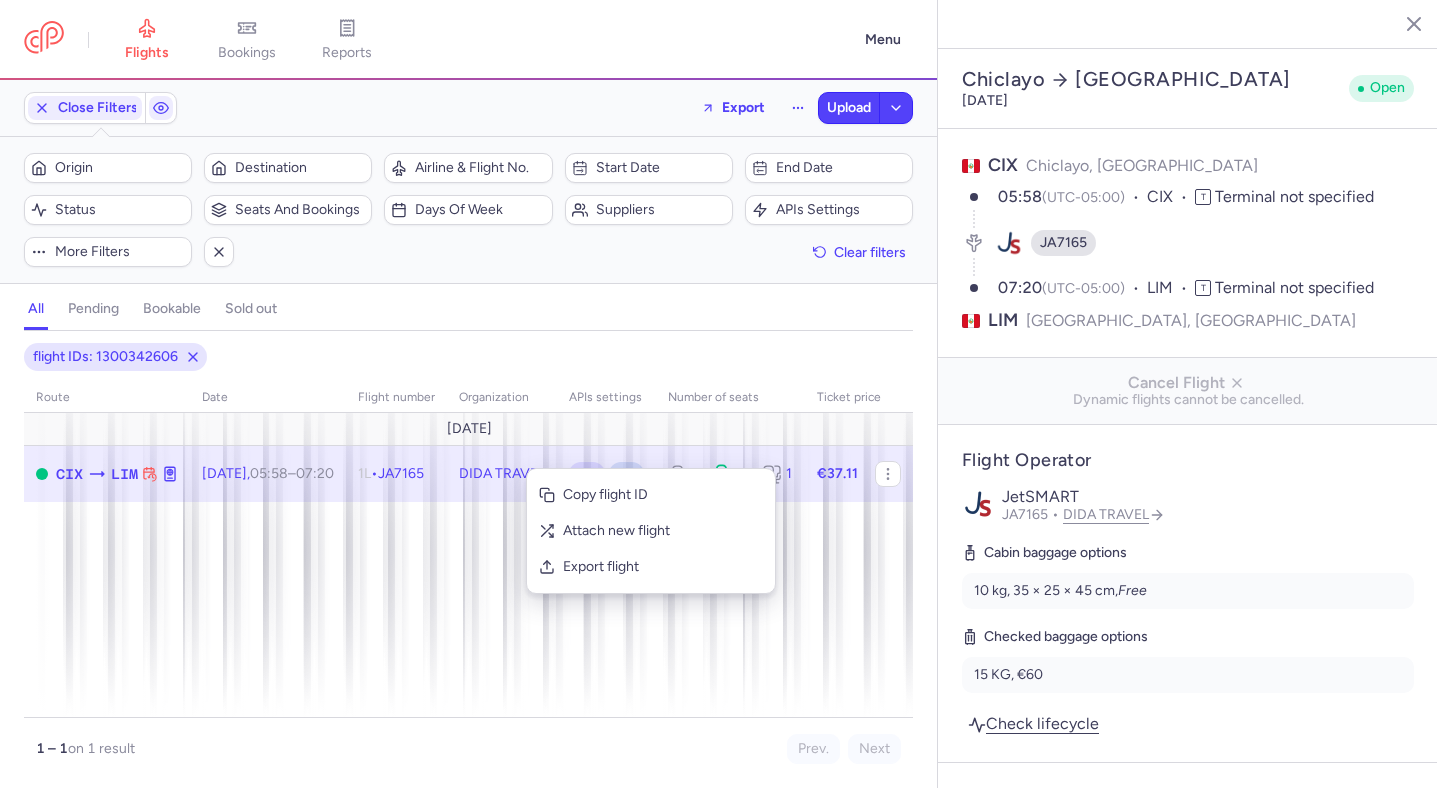select on "days" 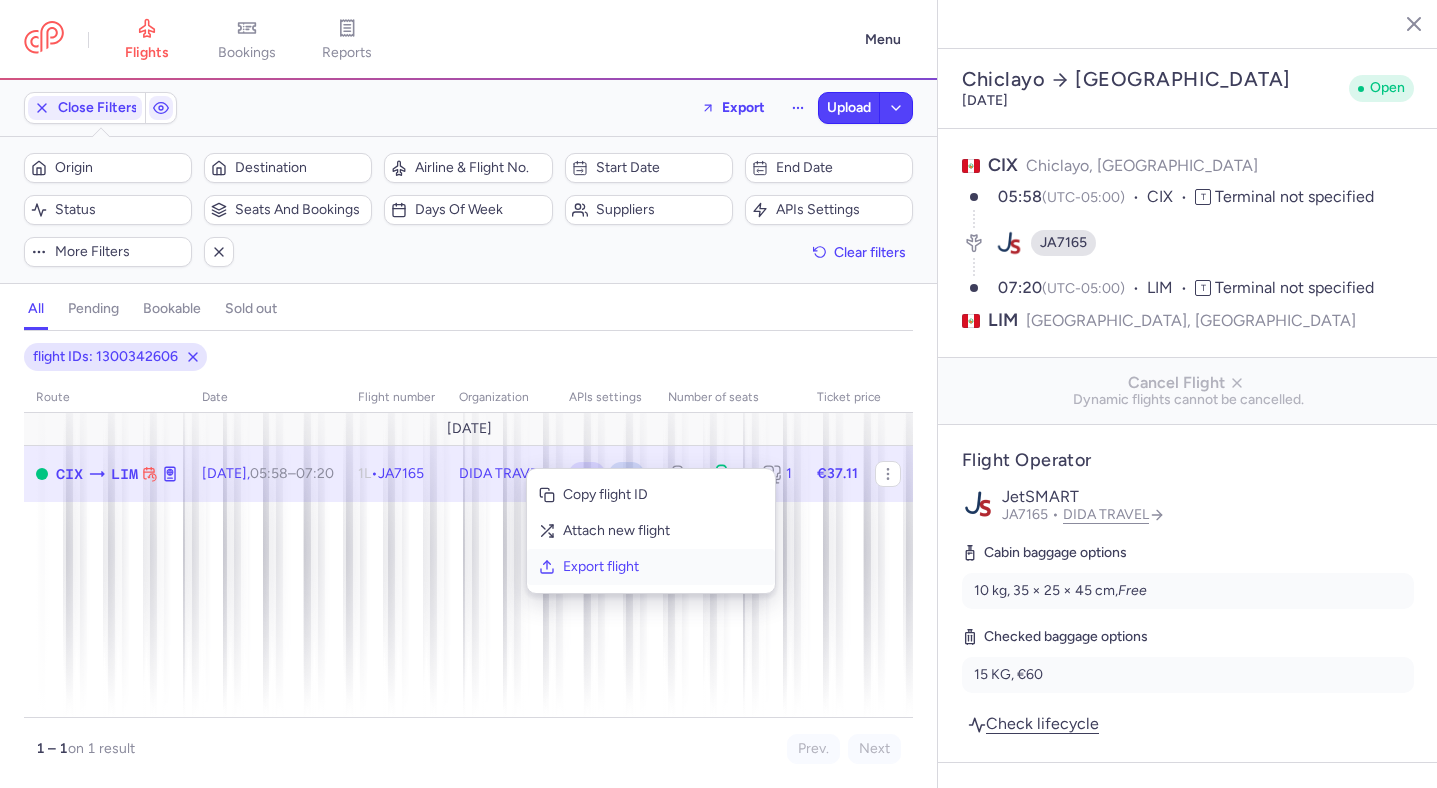 click on "Export flight" at bounding box center [651, 567] 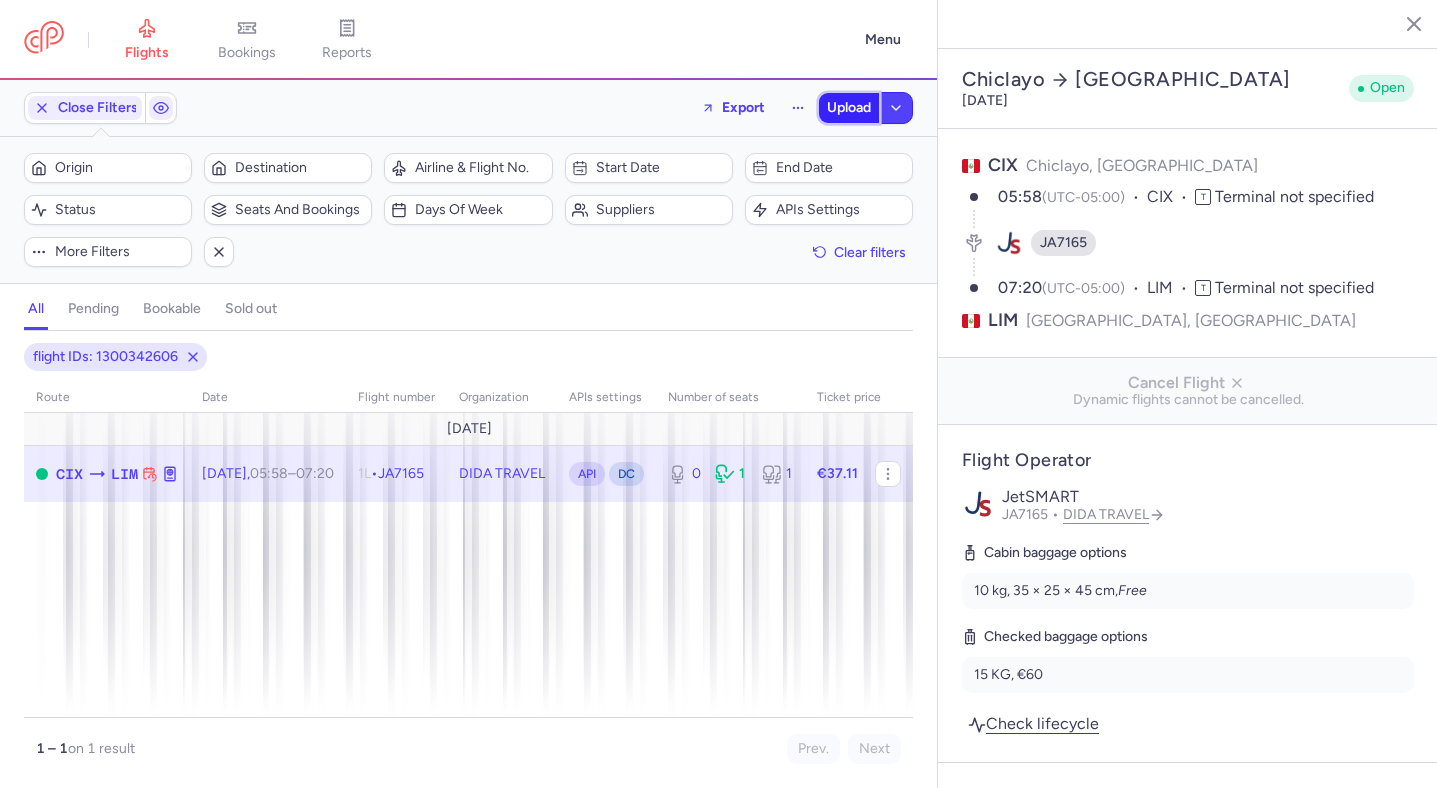 click on "Upload" at bounding box center [849, 108] 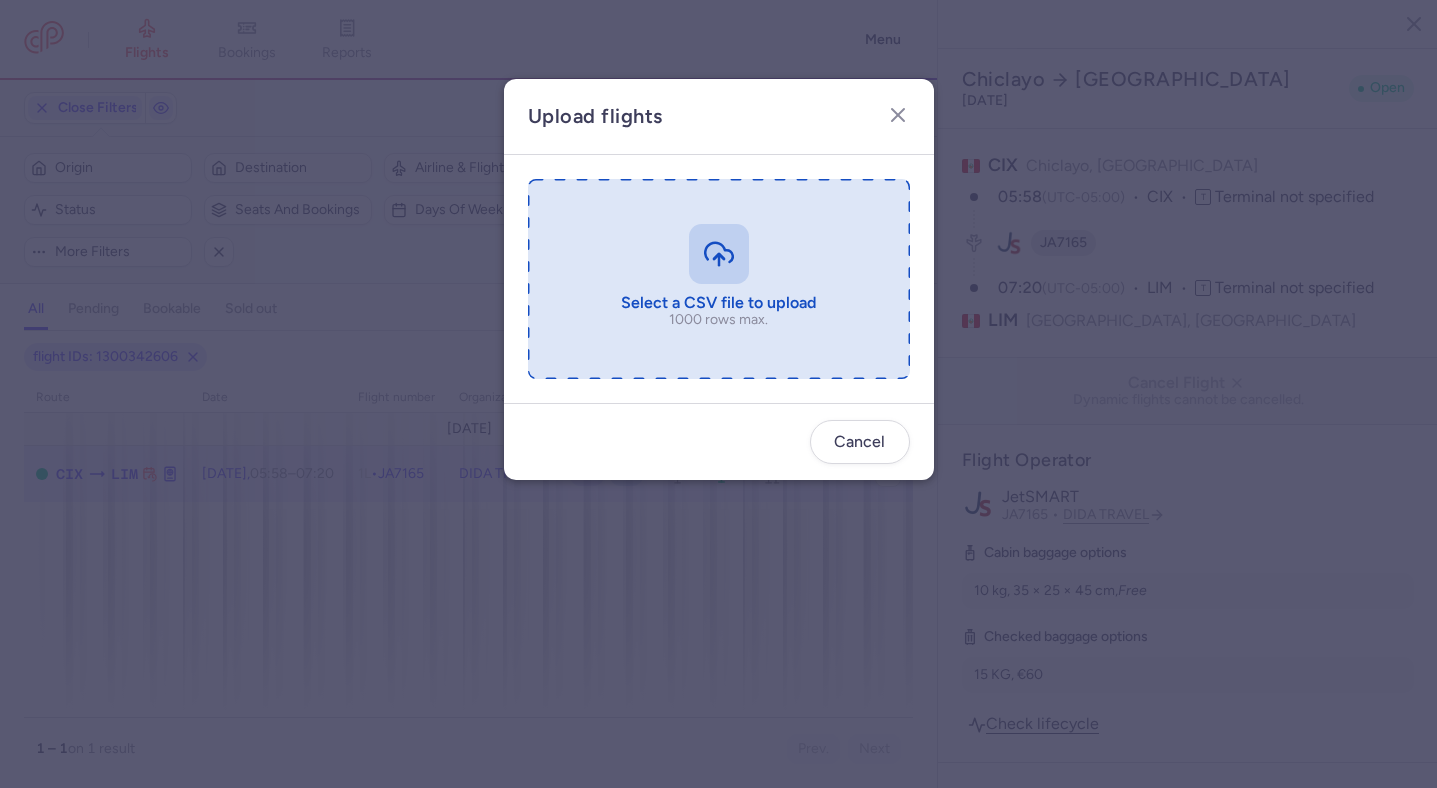 type on "C:\fakepath\export_flight_JA7165_20250711,1917.csv" 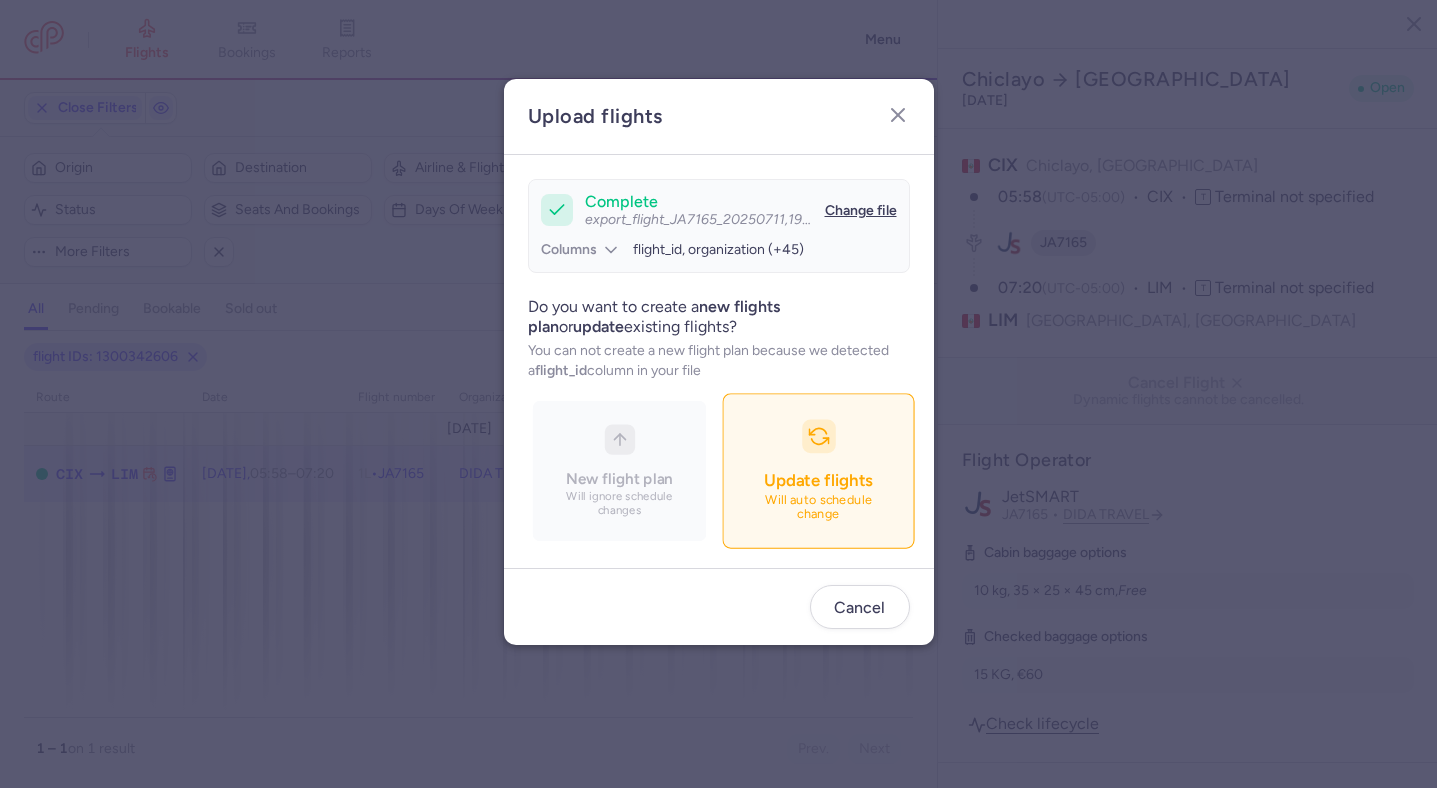 click on "Update flights" at bounding box center [818, 480] 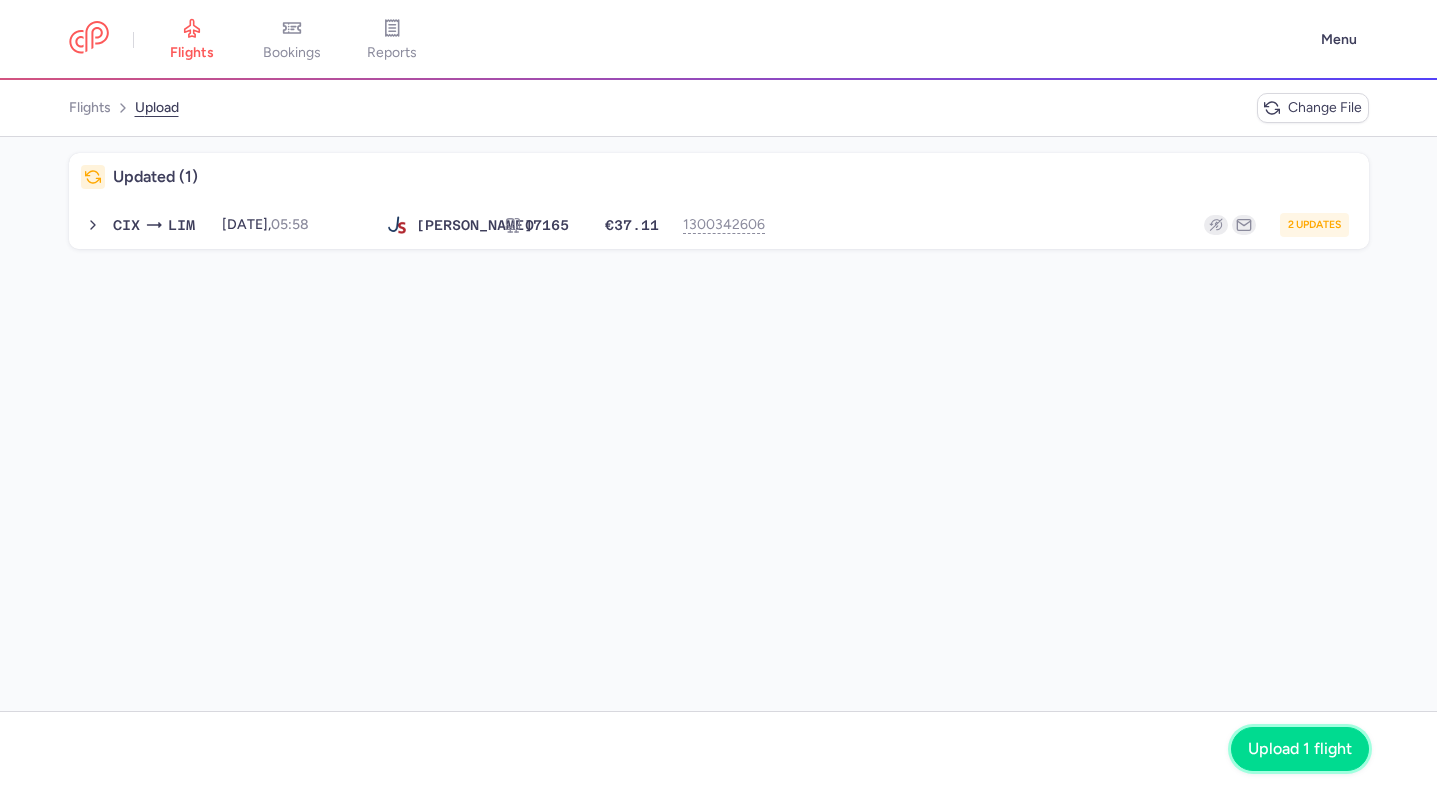 click on "Upload 1 flight" at bounding box center [1300, 749] 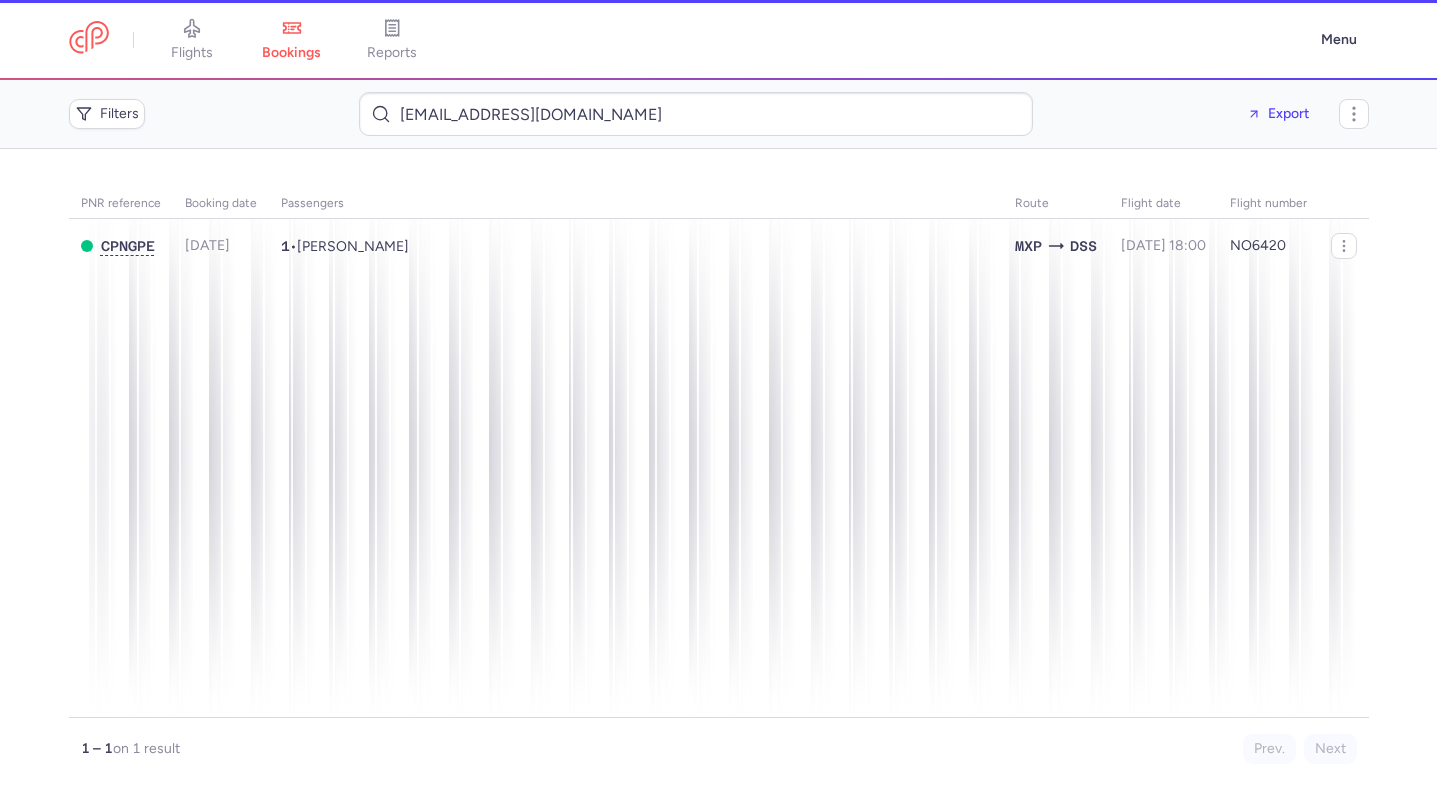 scroll, scrollTop: 0, scrollLeft: 0, axis: both 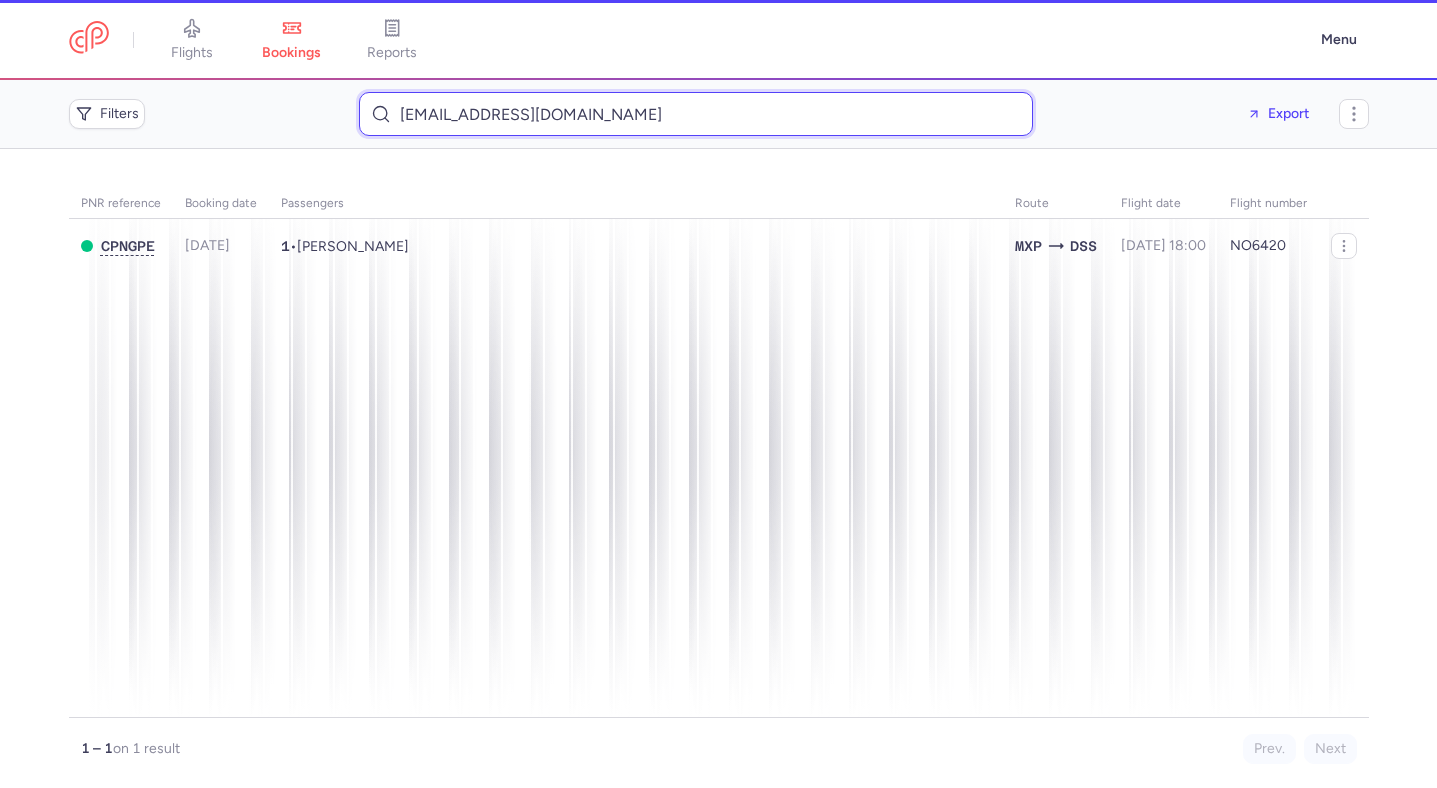 click on "[EMAIL_ADDRESS][DOMAIN_NAME]" at bounding box center [696, 114] 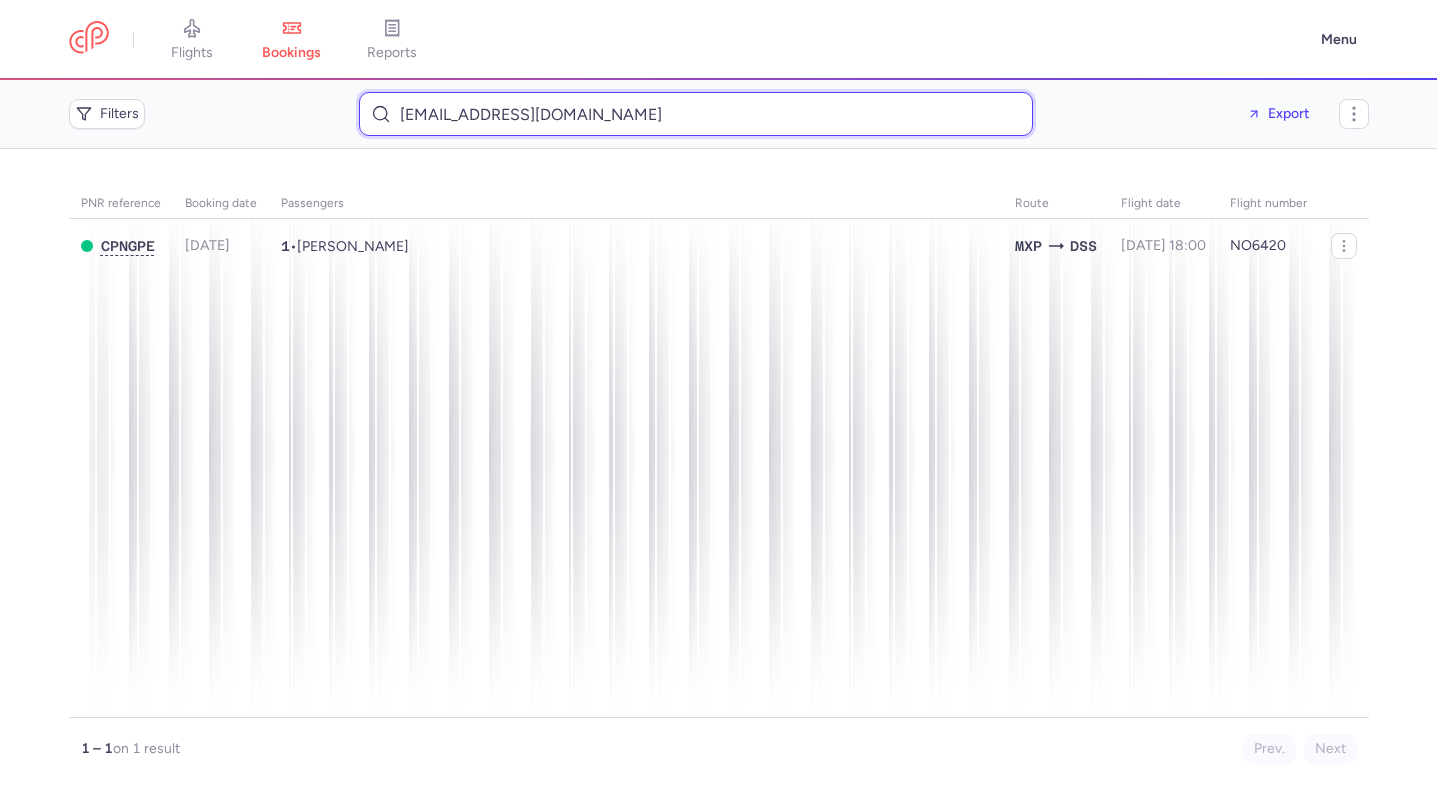 click on "[EMAIL_ADDRESS][DOMAIN_NAME]" at bounding box center (696, 114) 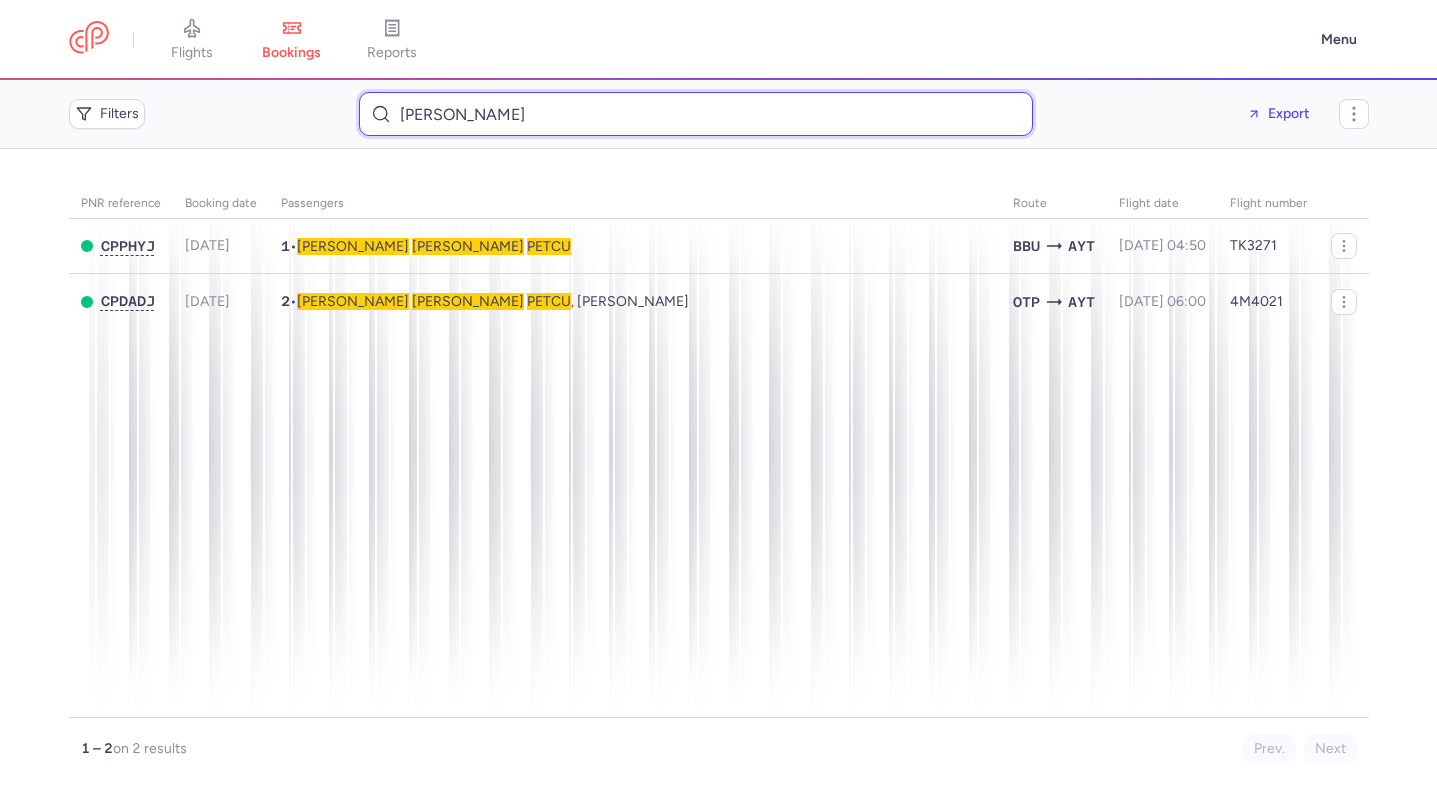 click on "Luisa Gabriela Petcu" at bounding box center [696, 114] 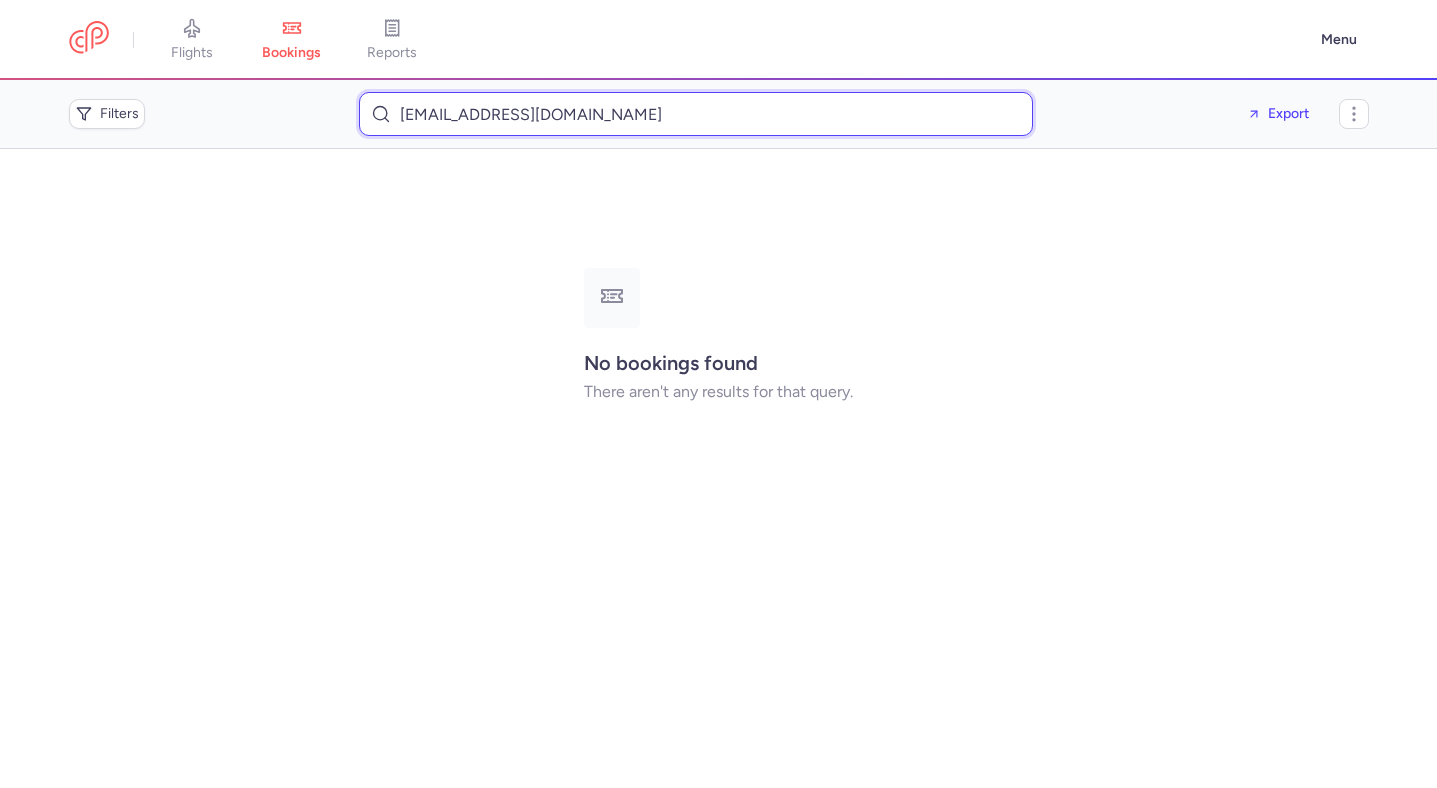 click on "cleyssinholine@gmail.com" at bounding box center [696, 114] 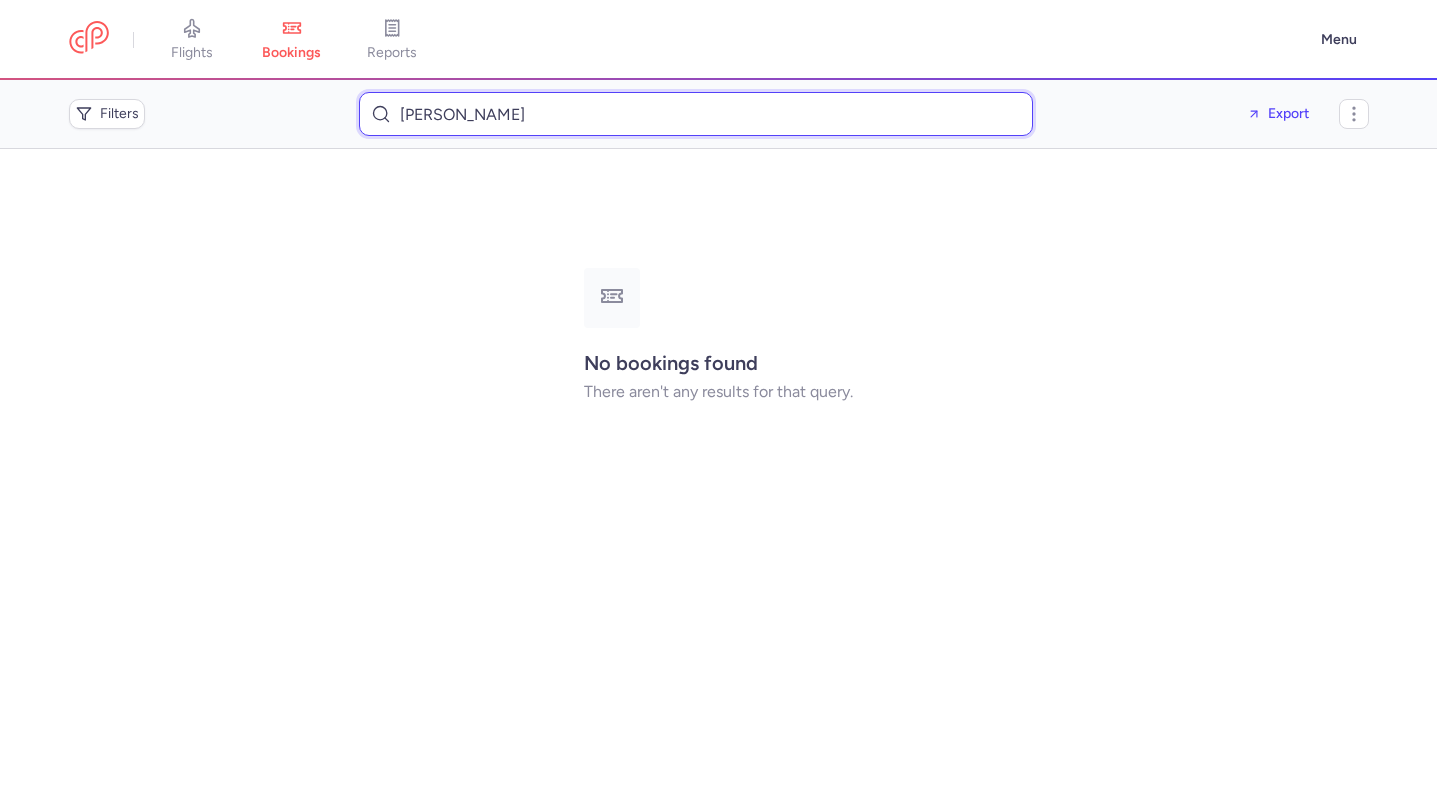 click on "Cleysson Campos" at bounding box center [696, 114] 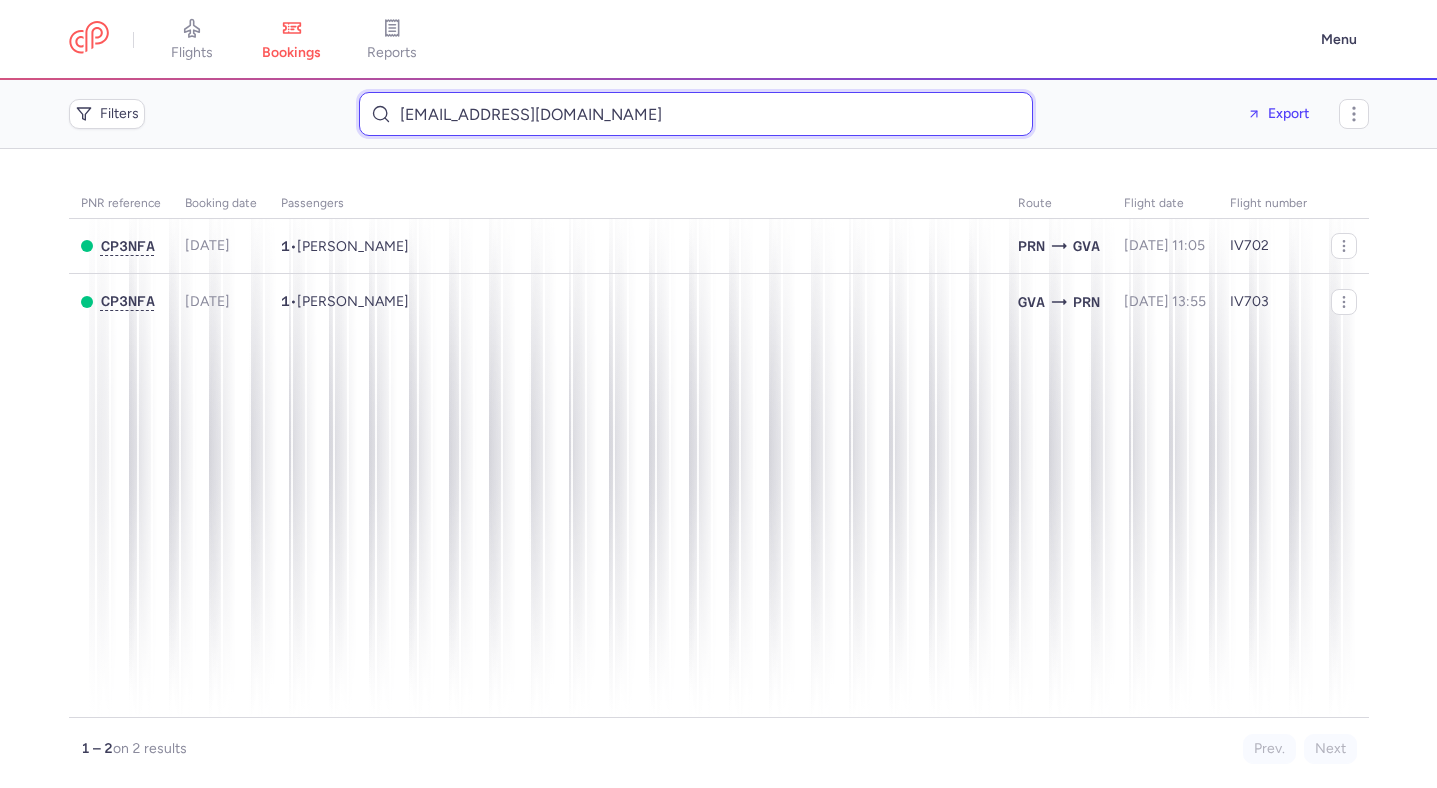 click on "leonit812@gmail.com" at bounding box center [696, 114] 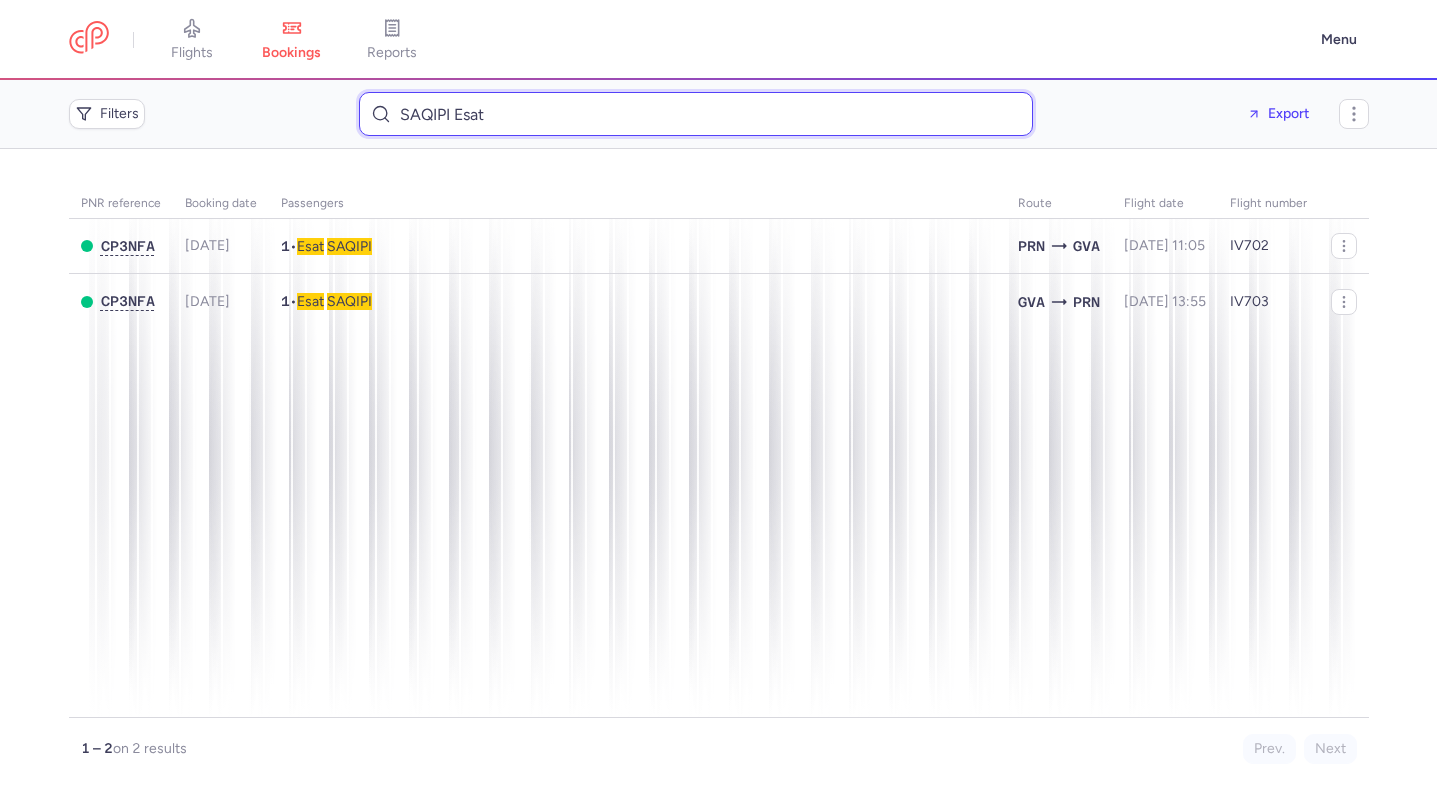 type on "SAQIPI Esat" 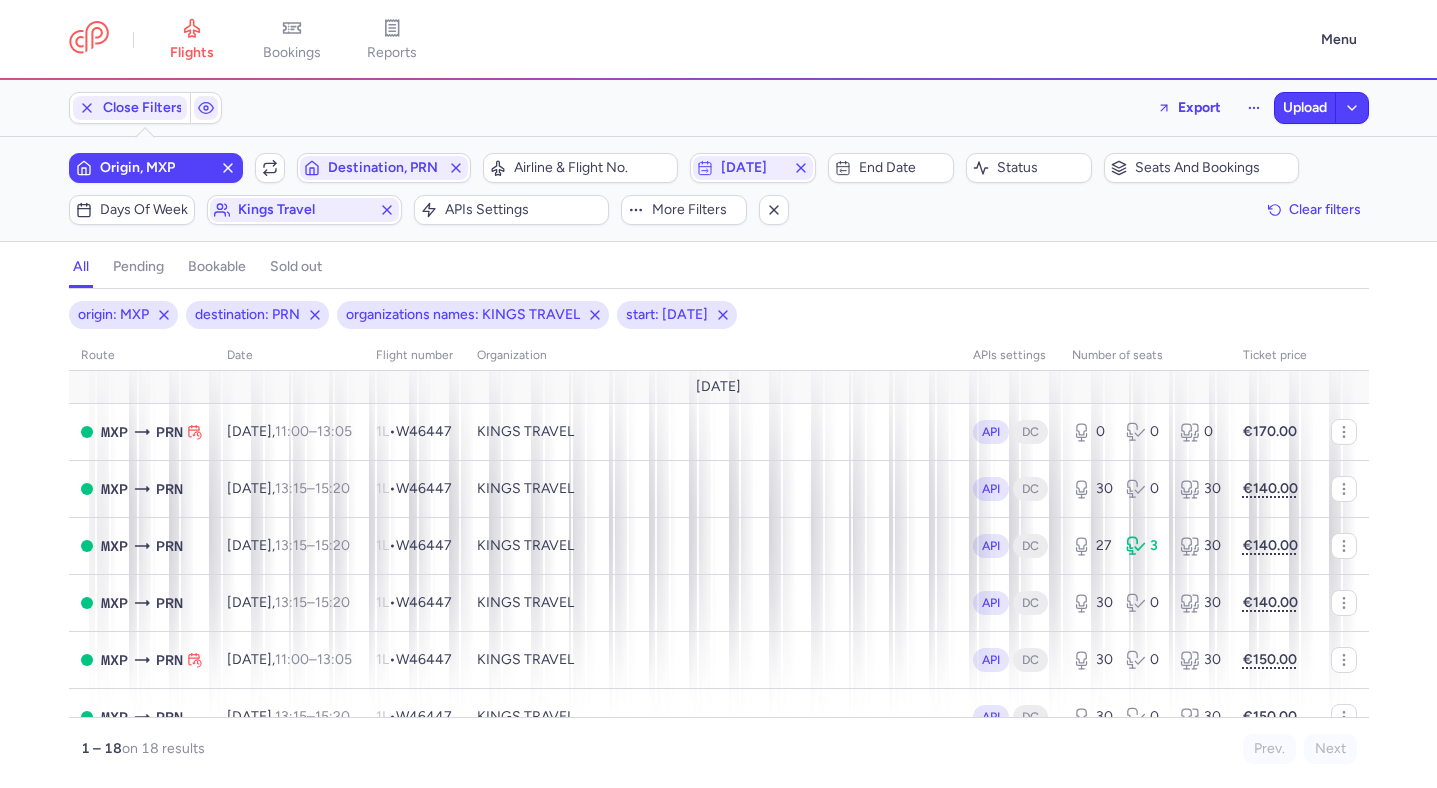 scroll, scrollTop: 0, scrollLeft: 0, axis: both 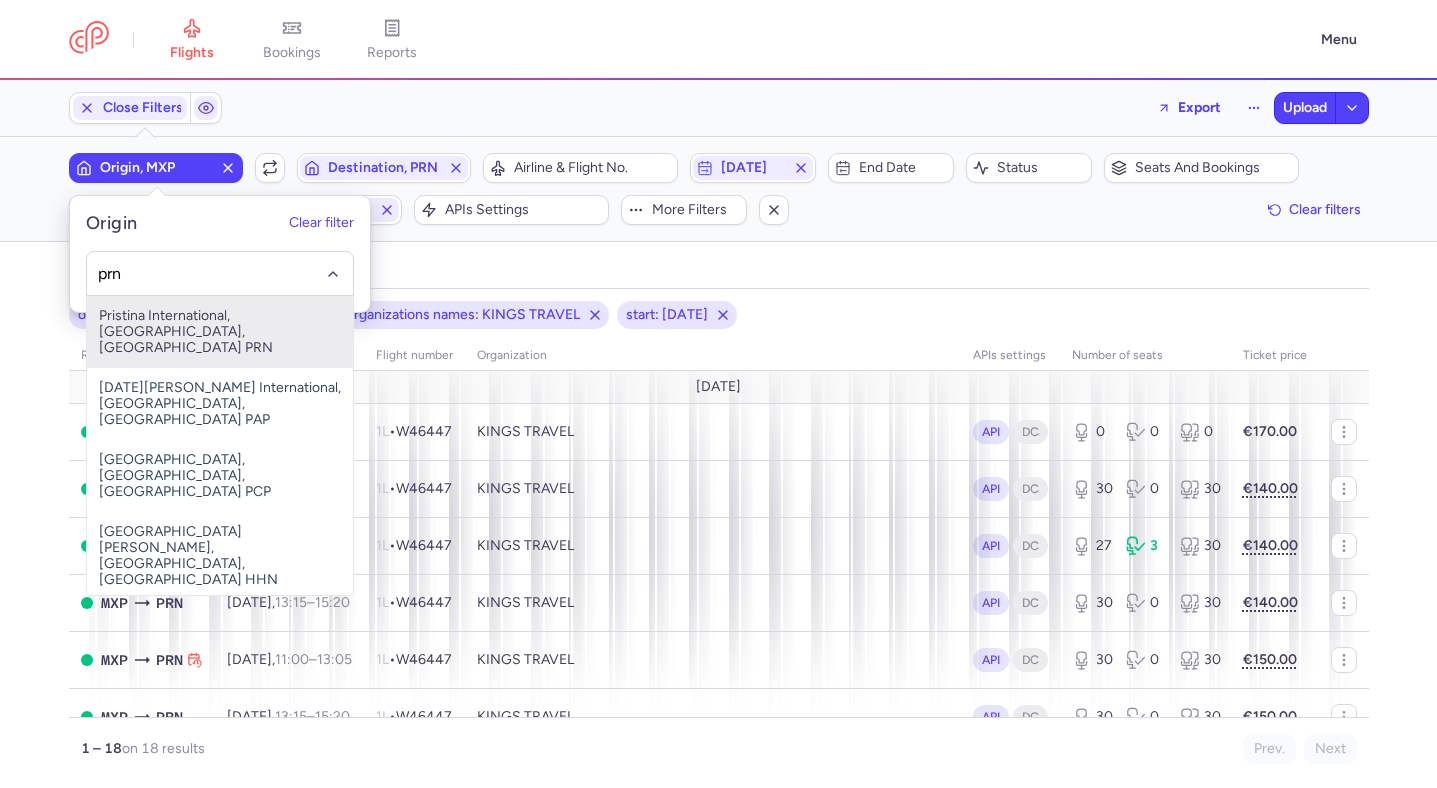 click on "Pristina International, [GEOGRAPHIC_DATA], [GEOGRAPHIC_DATA] PRN" at bounding box center [220, 332] 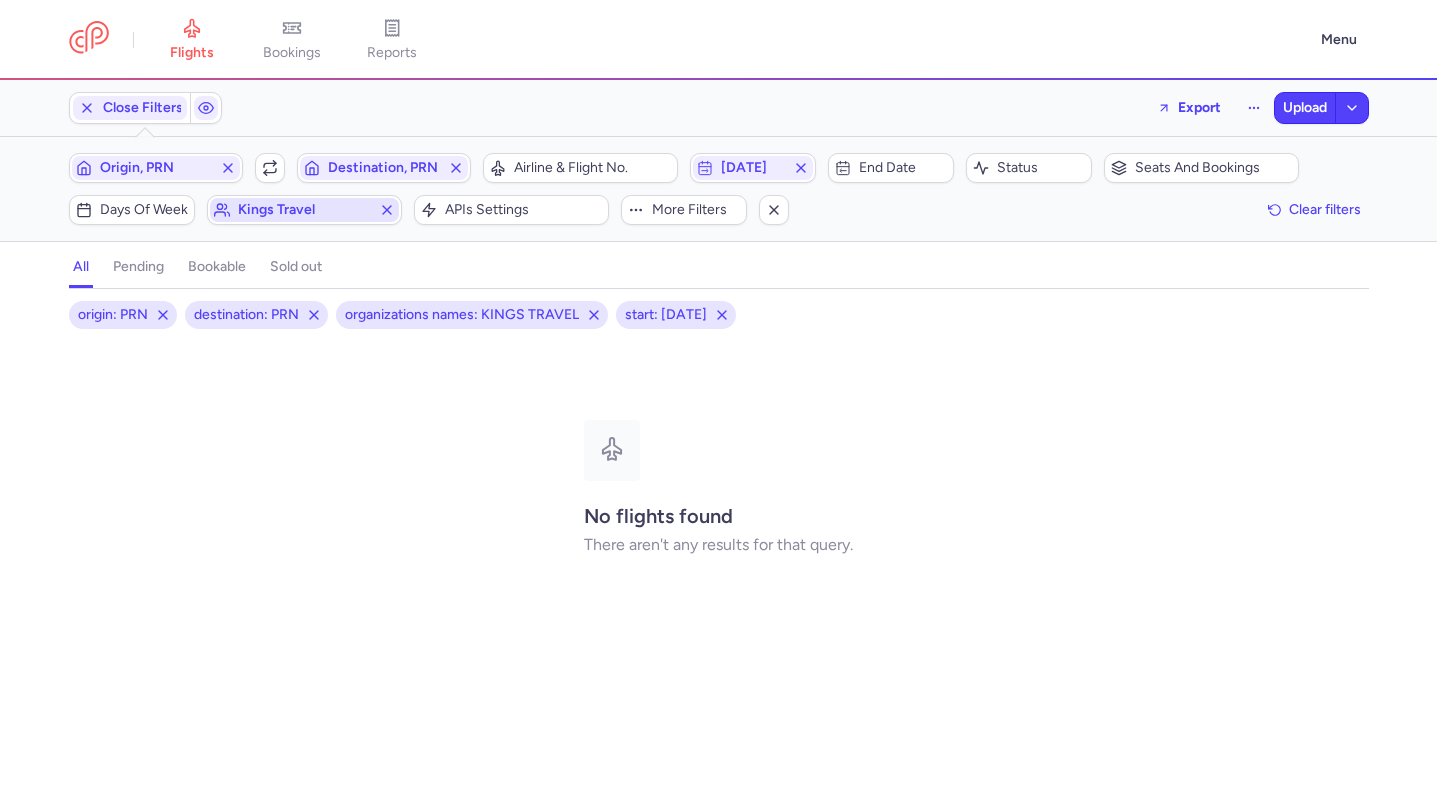 click 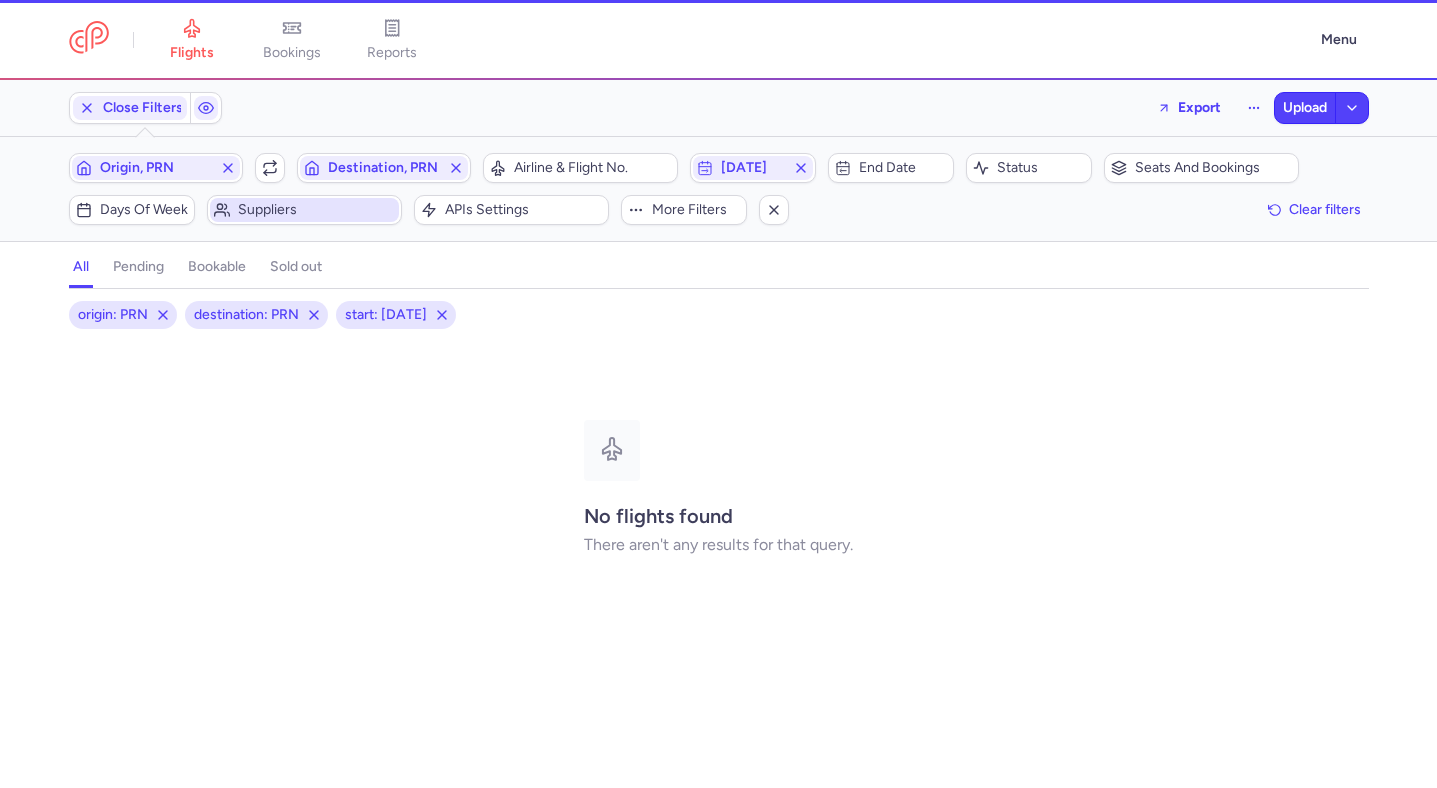 click on "Origin, PRN  Include return  Destination, PRN" at bounding box center [270, 168] 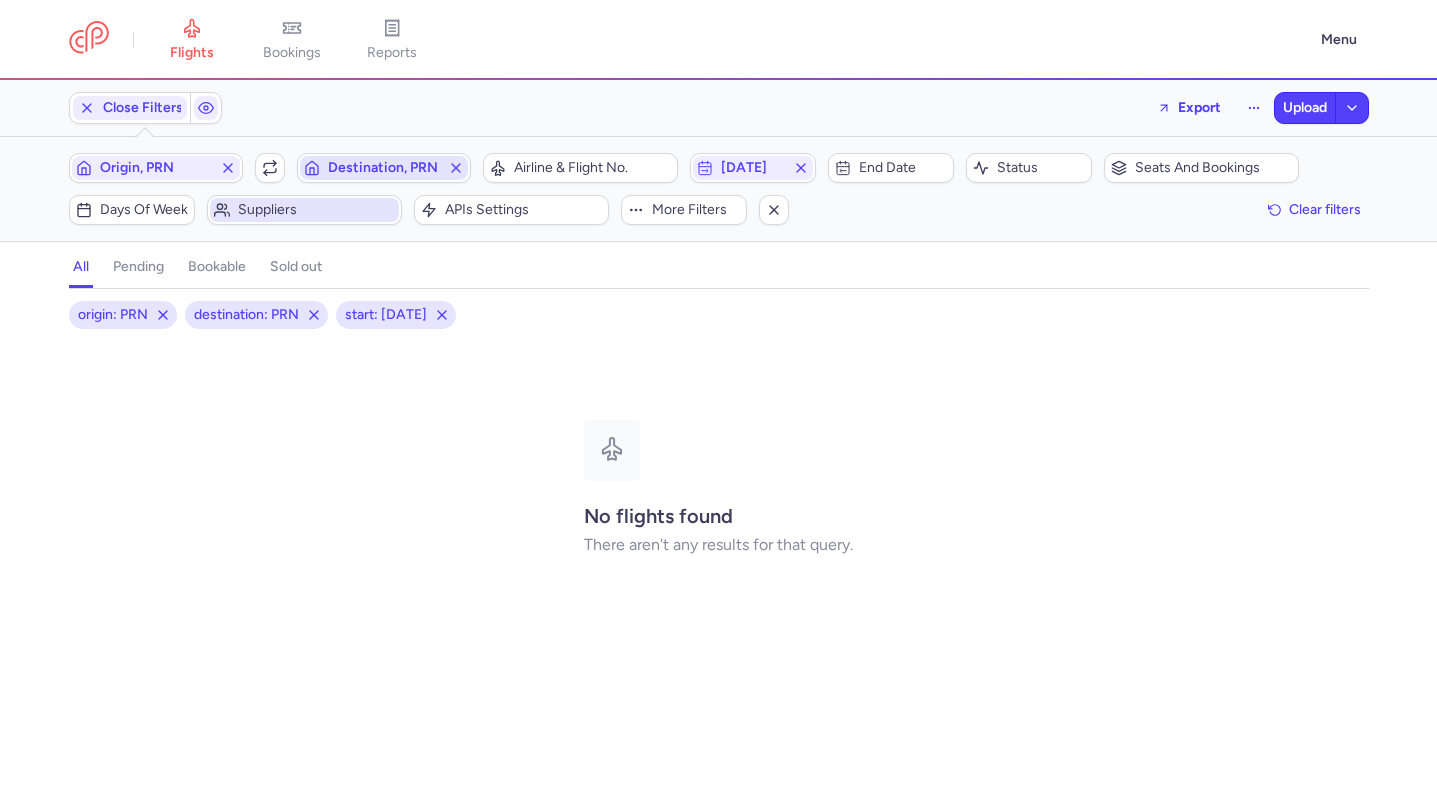 click on "Destination, PRN" at bounding box center [384, 168] 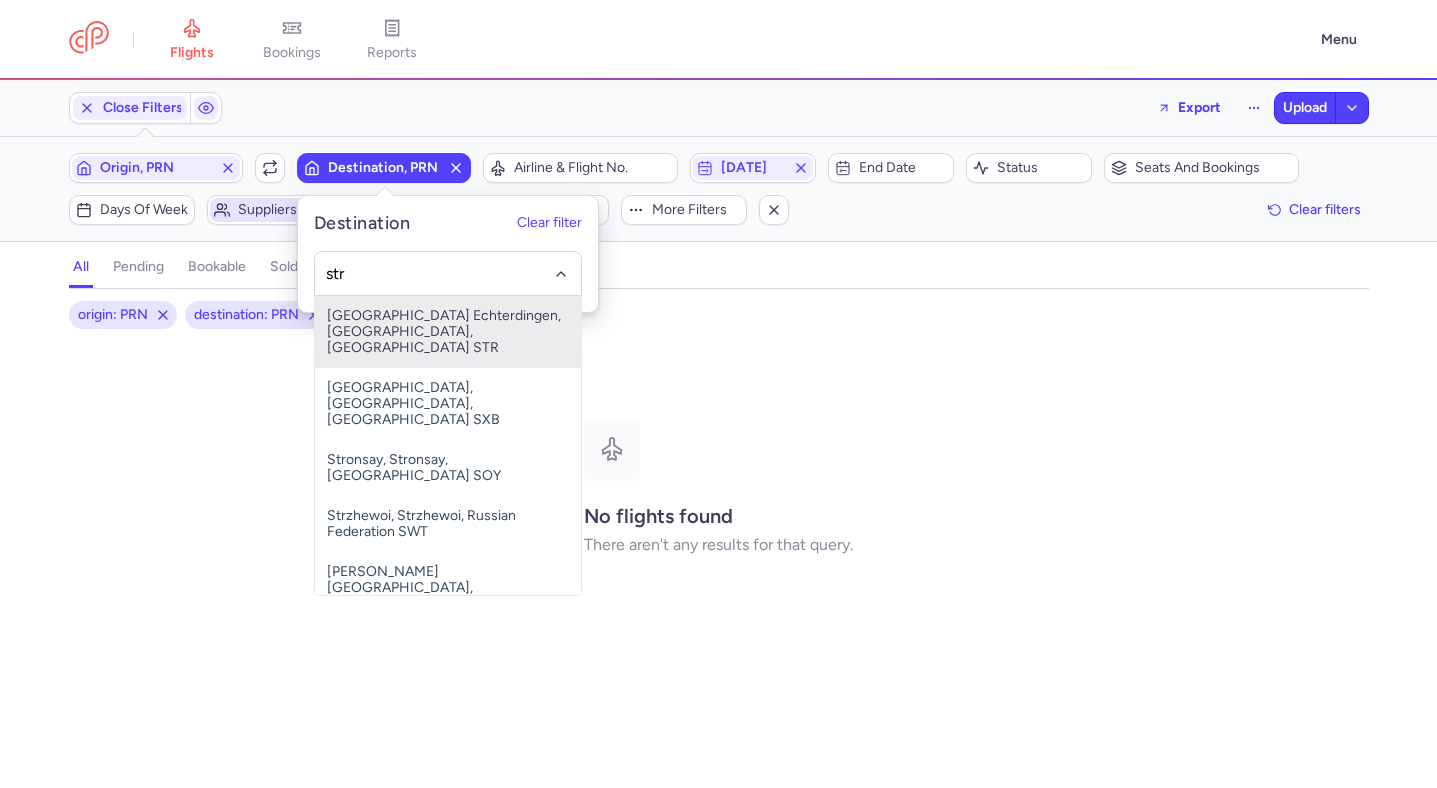 click on "[GEOGRAPHIC_DATA] Echterdingen, [GEOGRAPHIC_DATA], [GEOGRAPHIC_DATA] STR" at bounding box center [448, 332] 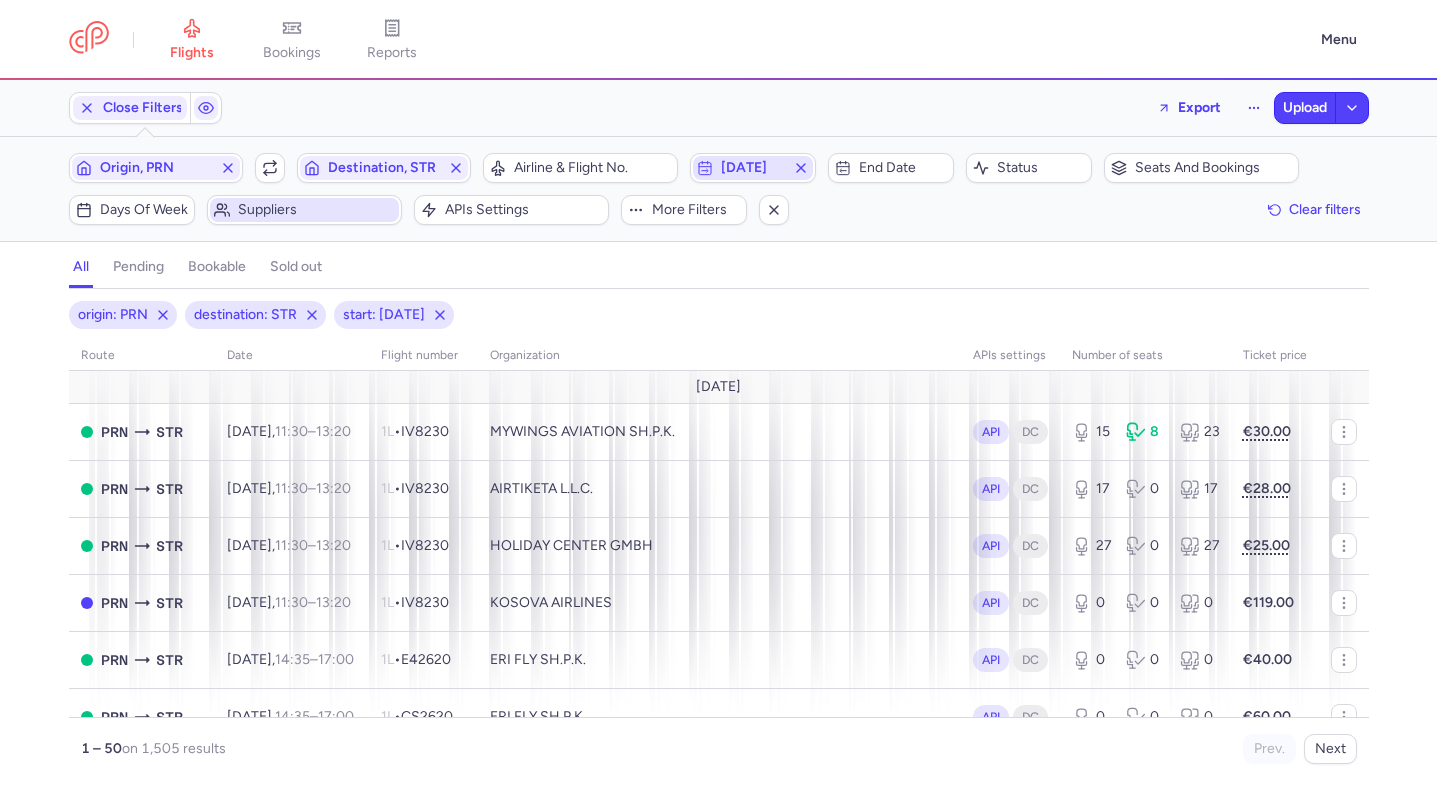 click on "[DATE]" at bounding box center (753, 168) 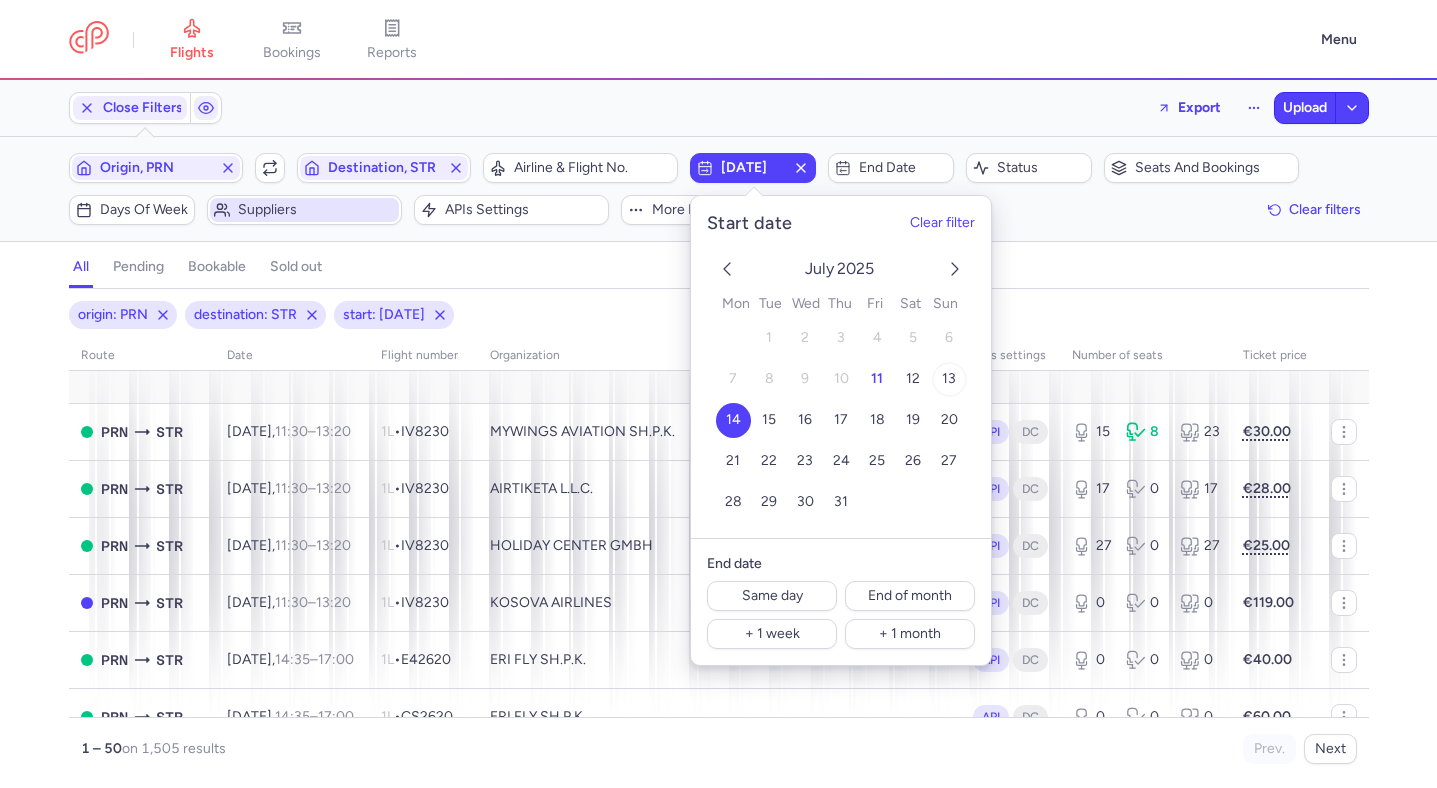 click on "13" at bounding box center (949, 379) 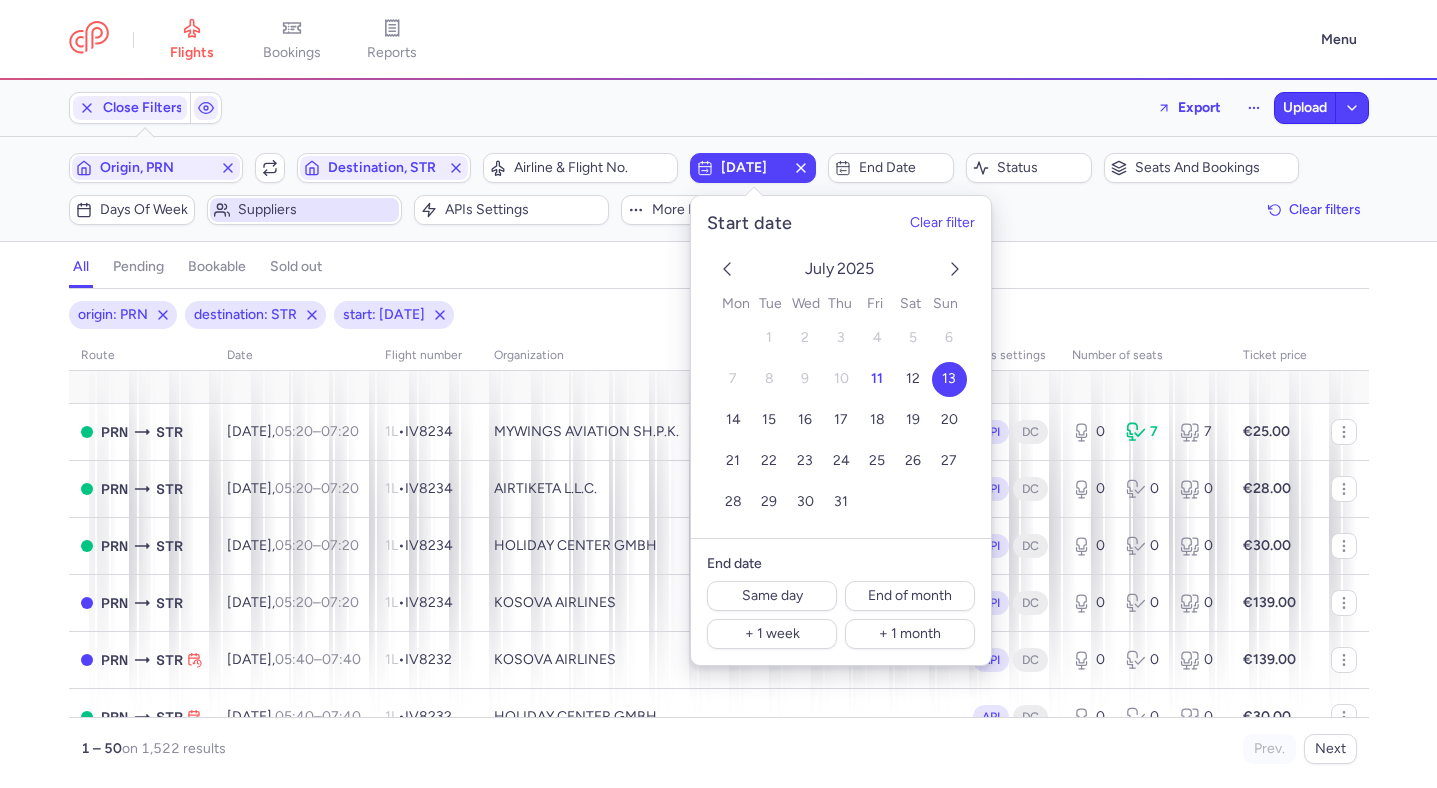 click on "Filters (3) – 1522 results  Origin, PRN  Include return  Destination, STR  Airline & Flight No.  2025-07-13  End date  Status  Seats and bookings  Days of week Suppliers   APIs settings  More filters  Clear filters" at bounding box center [718, 189] 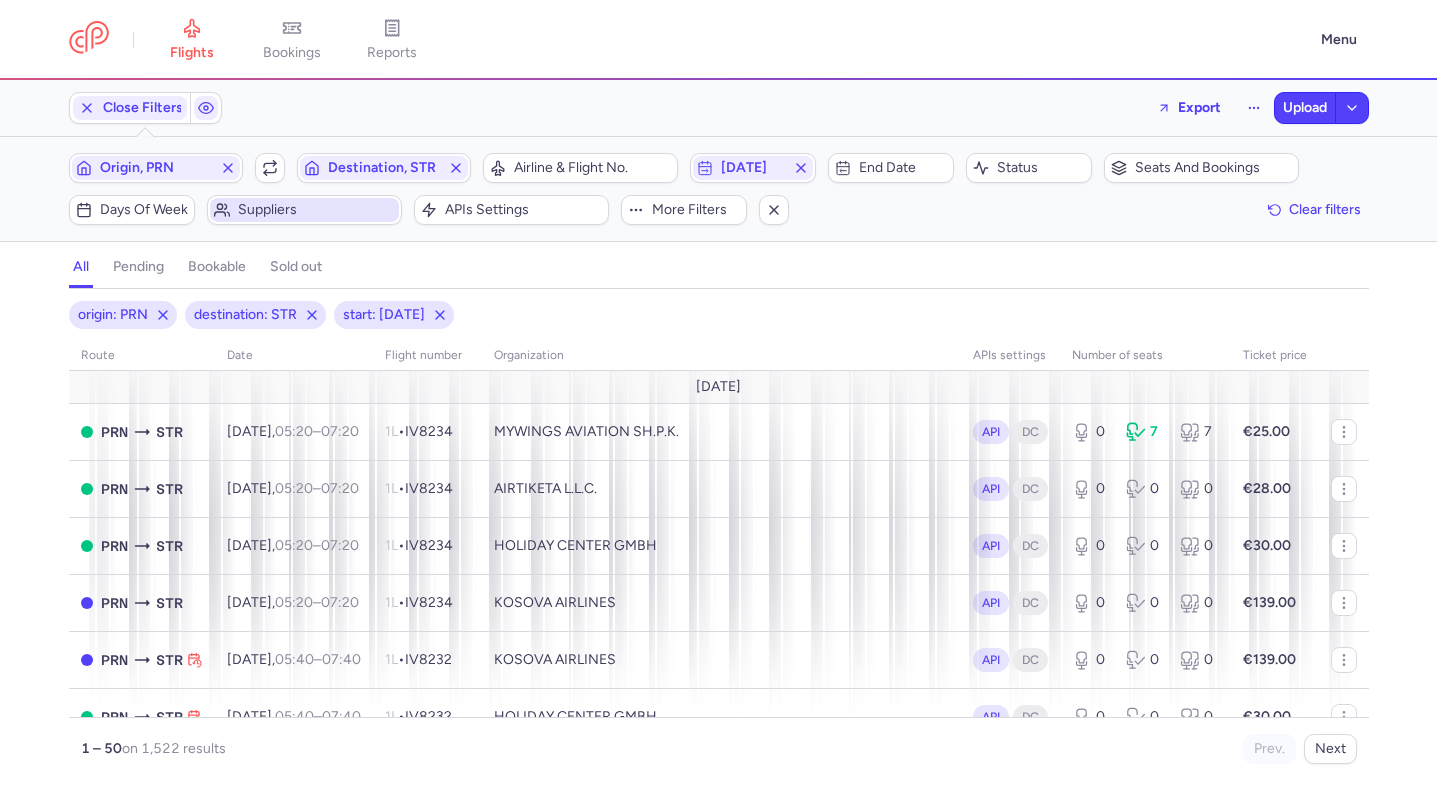 click on "Suppliers" at bounding box center (316, 210) 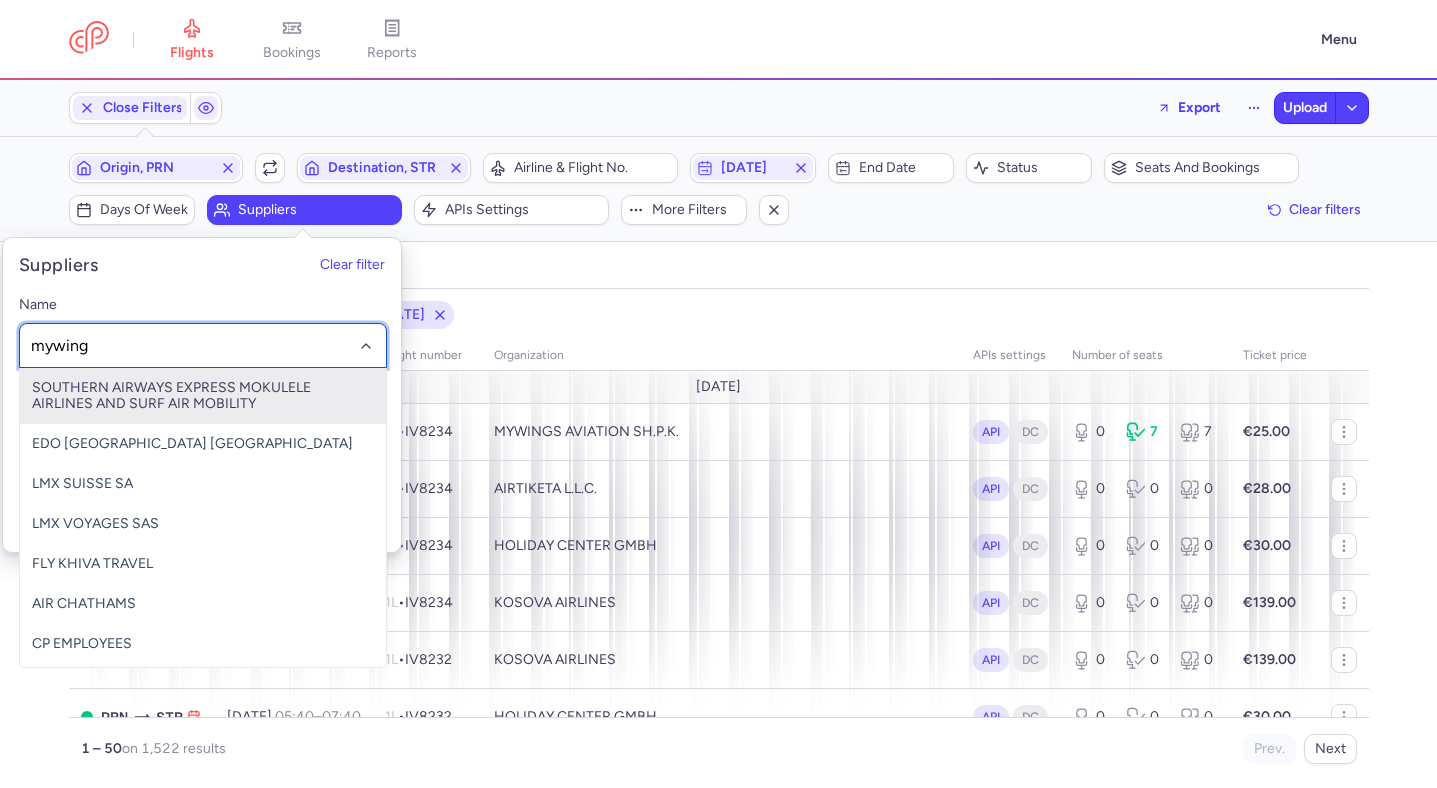 type on "mywings" 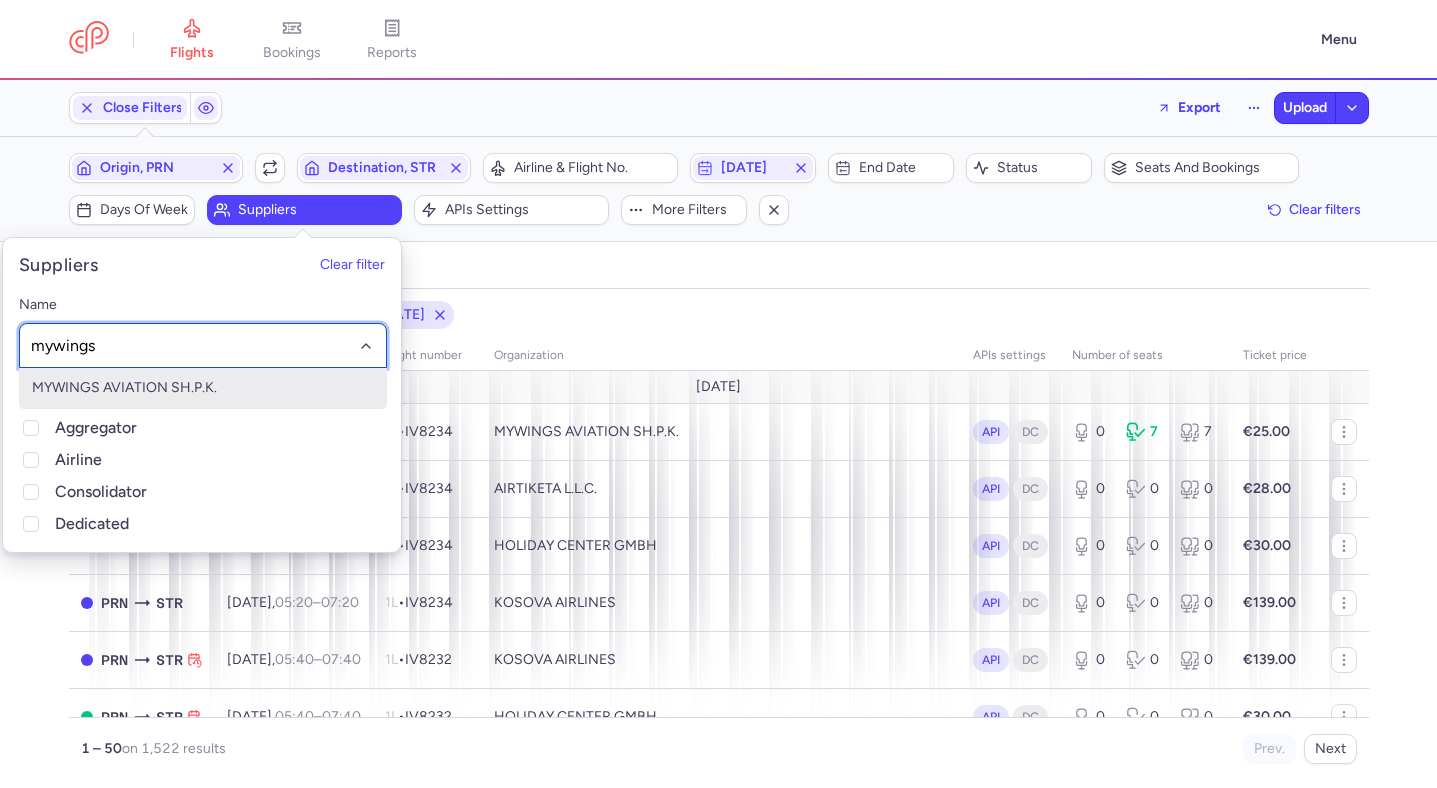 click on "MYWINGS AVIATION SH.P.K." at bounding box center (203, 388) 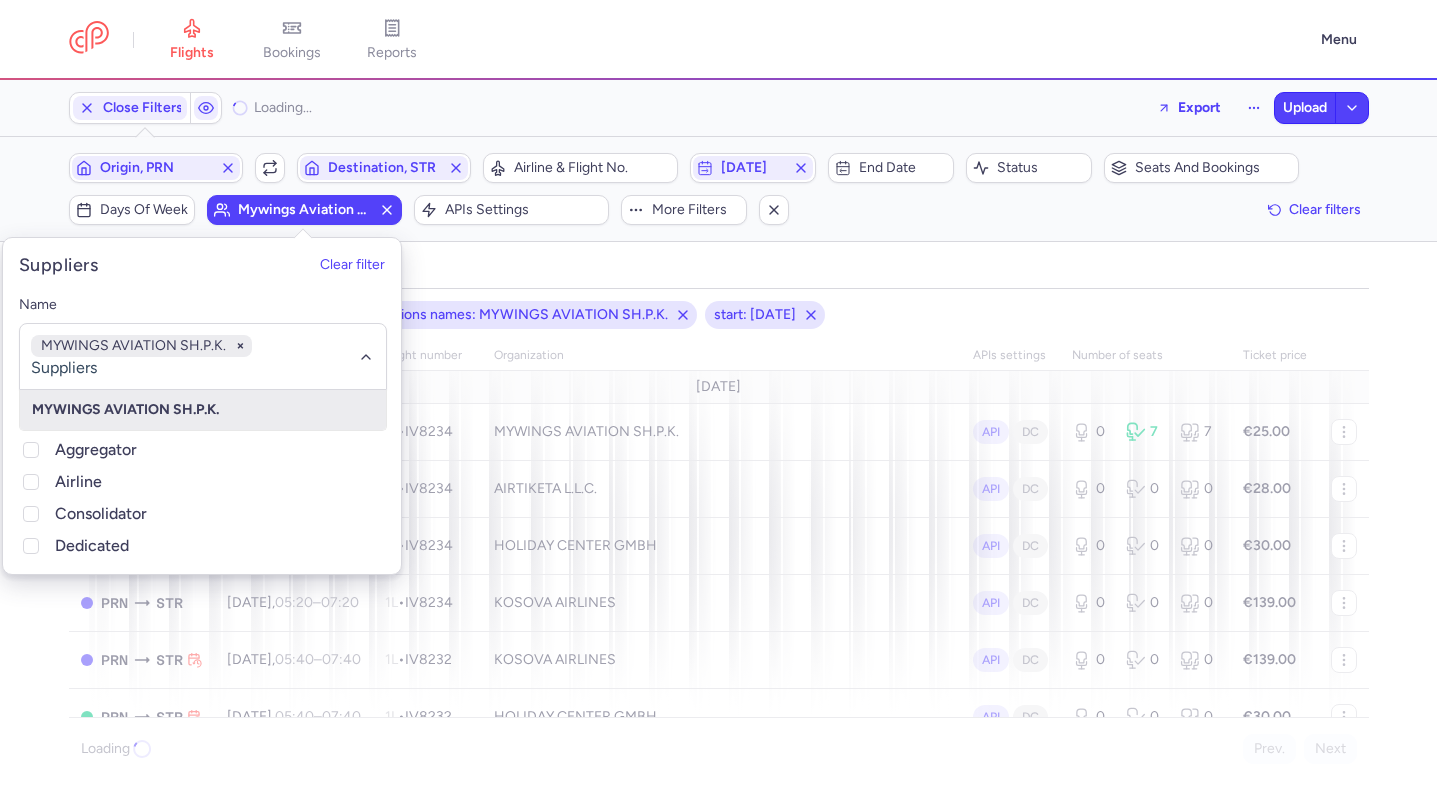 click on "all pending bookable sold out 4" at bounding box center (719, 267) 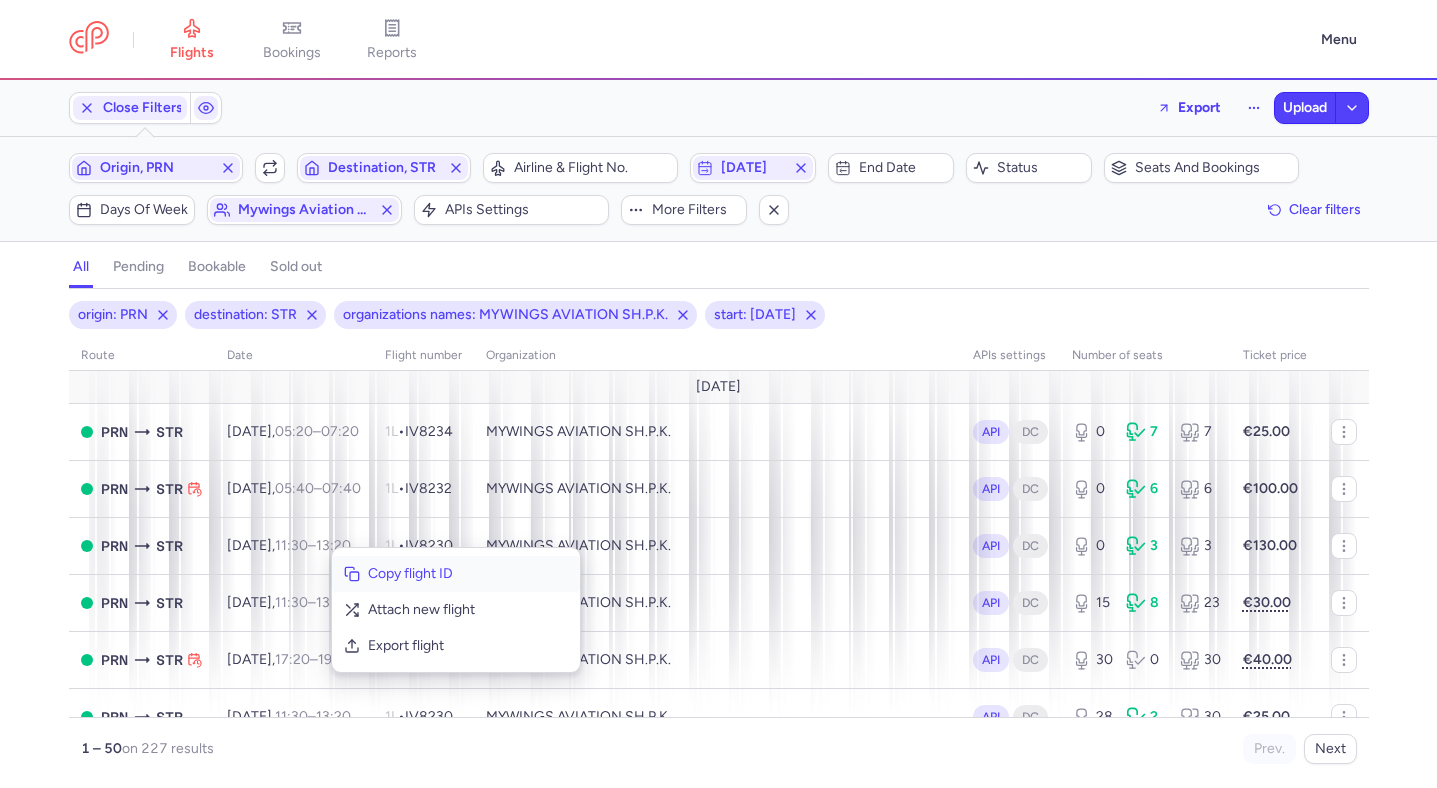 click on "Copy flight ID" at bounding box center [468, 574] 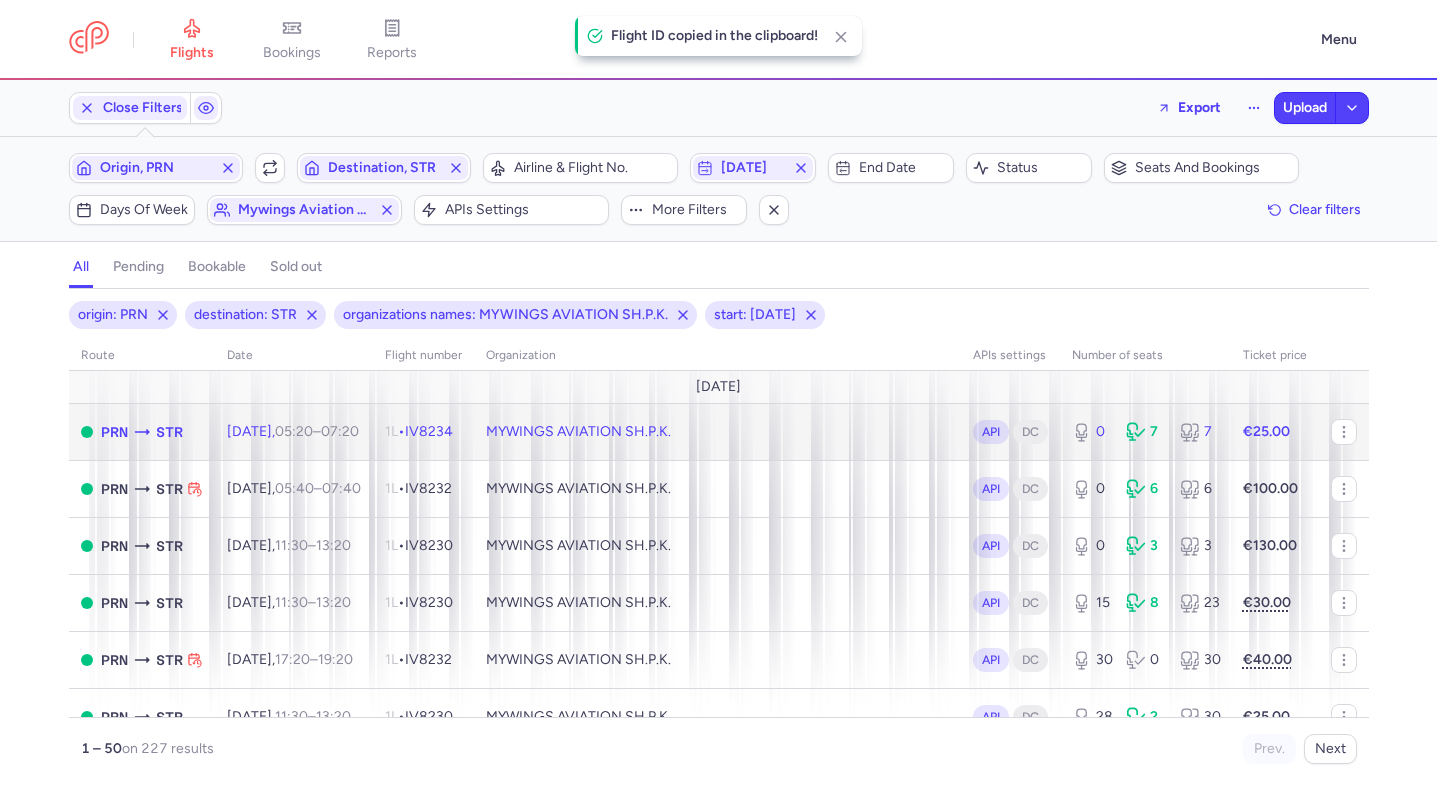 click on "07:20  +0" at bounding box center [340, 431] 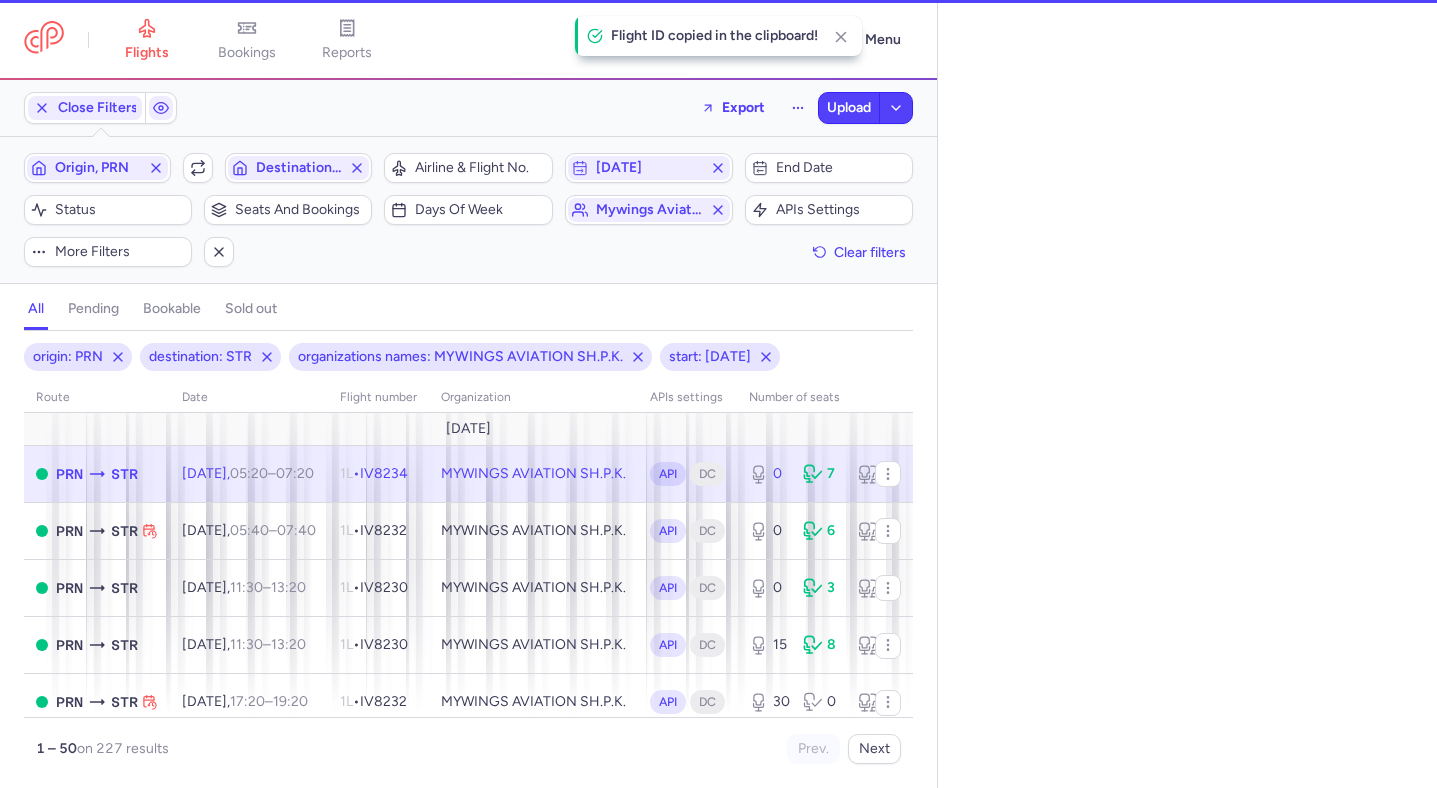 select on "hours" 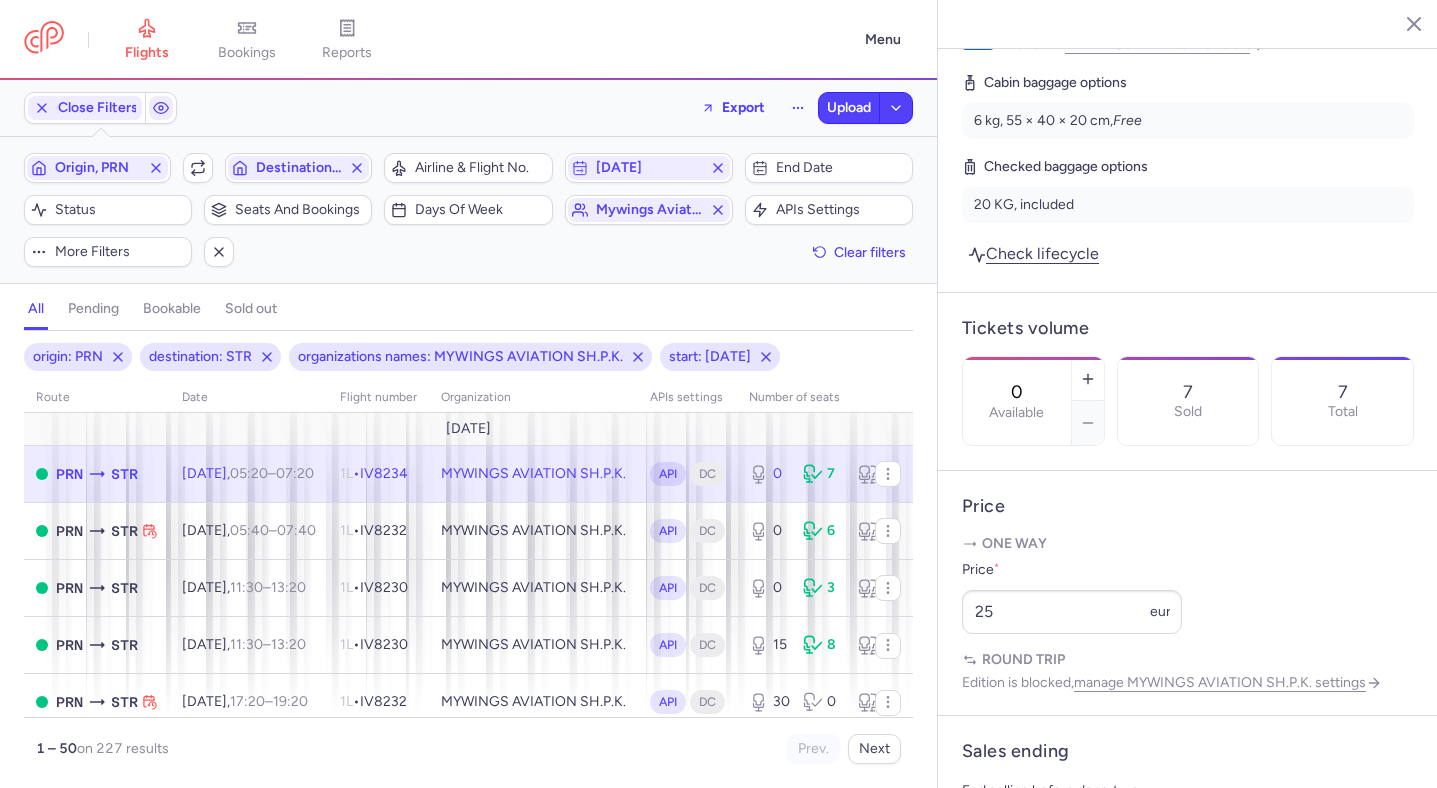 scroll, scrollTop: 1434, scrollLeft: 0, axis: vertical 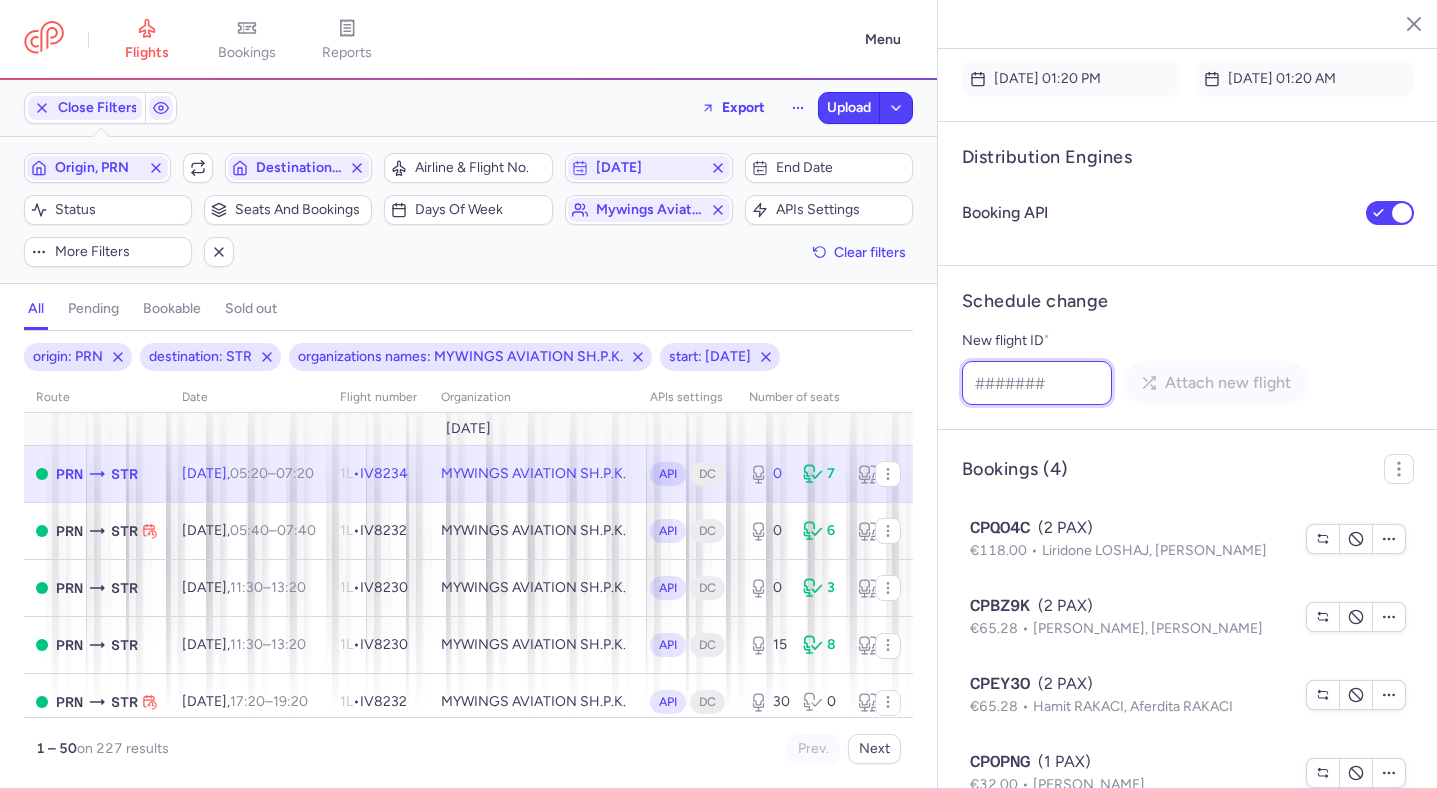 click on "New flight ID  *" at bounding box center [1037, 383] 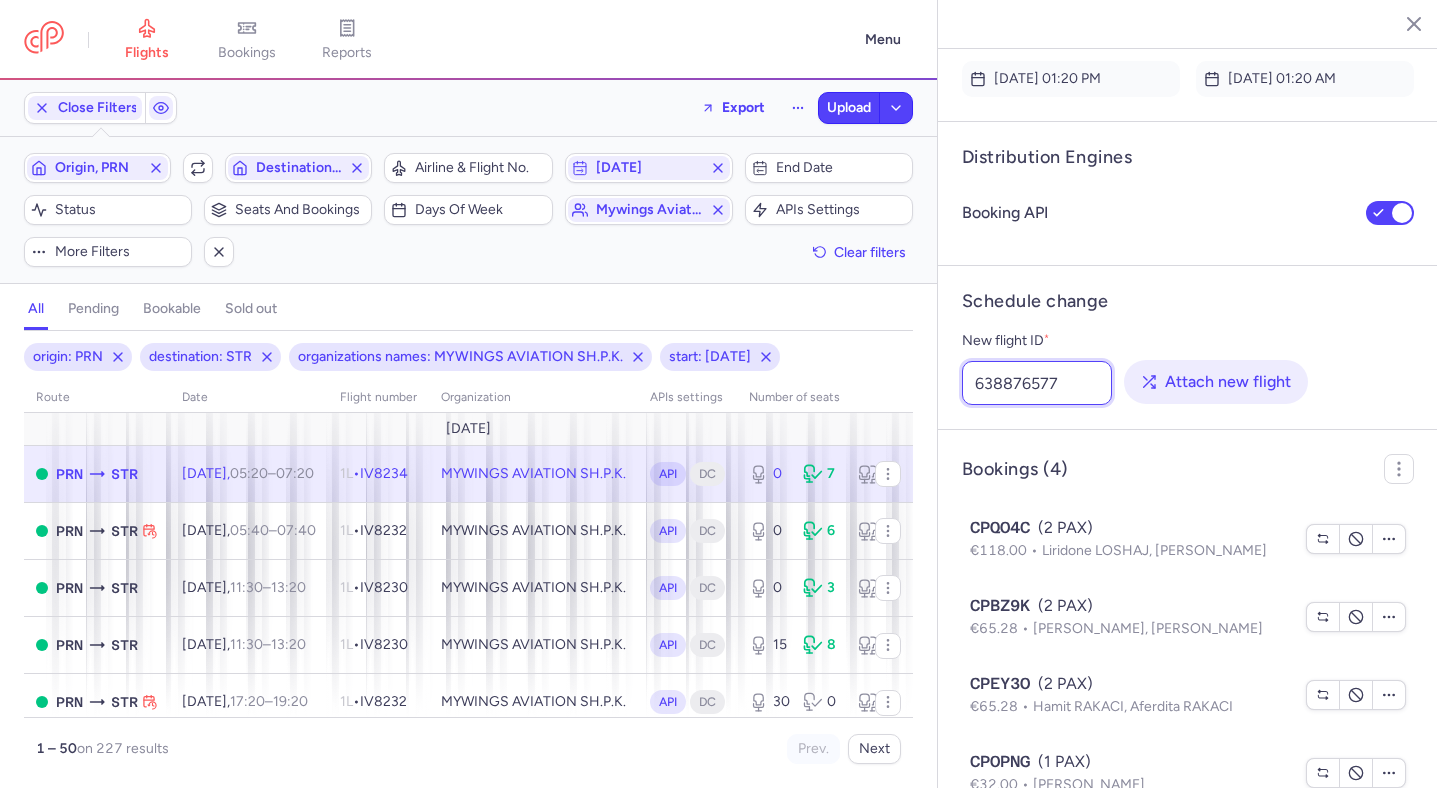 type on "638876577" 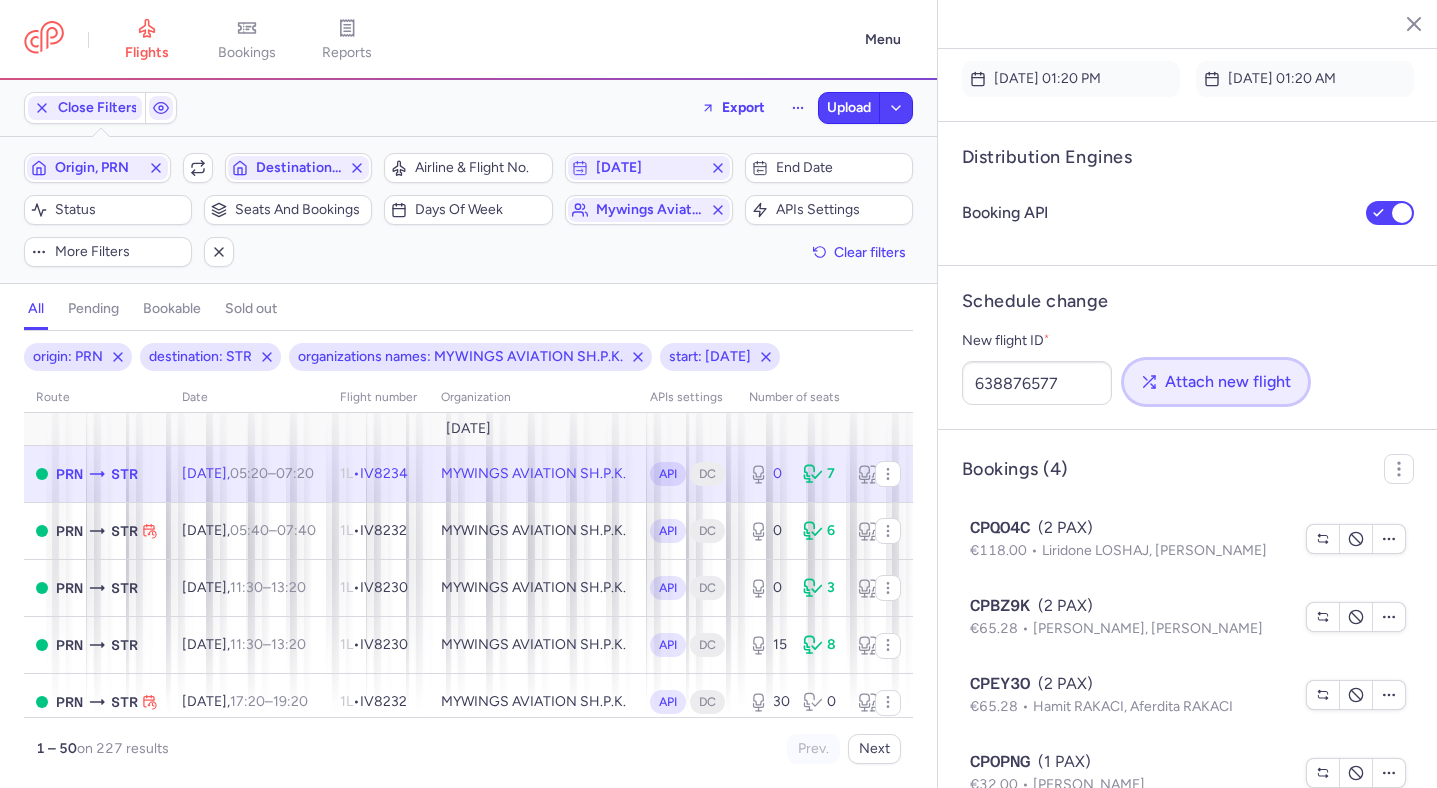 click on "Attach new flight" at bounding box center [1228, 382] 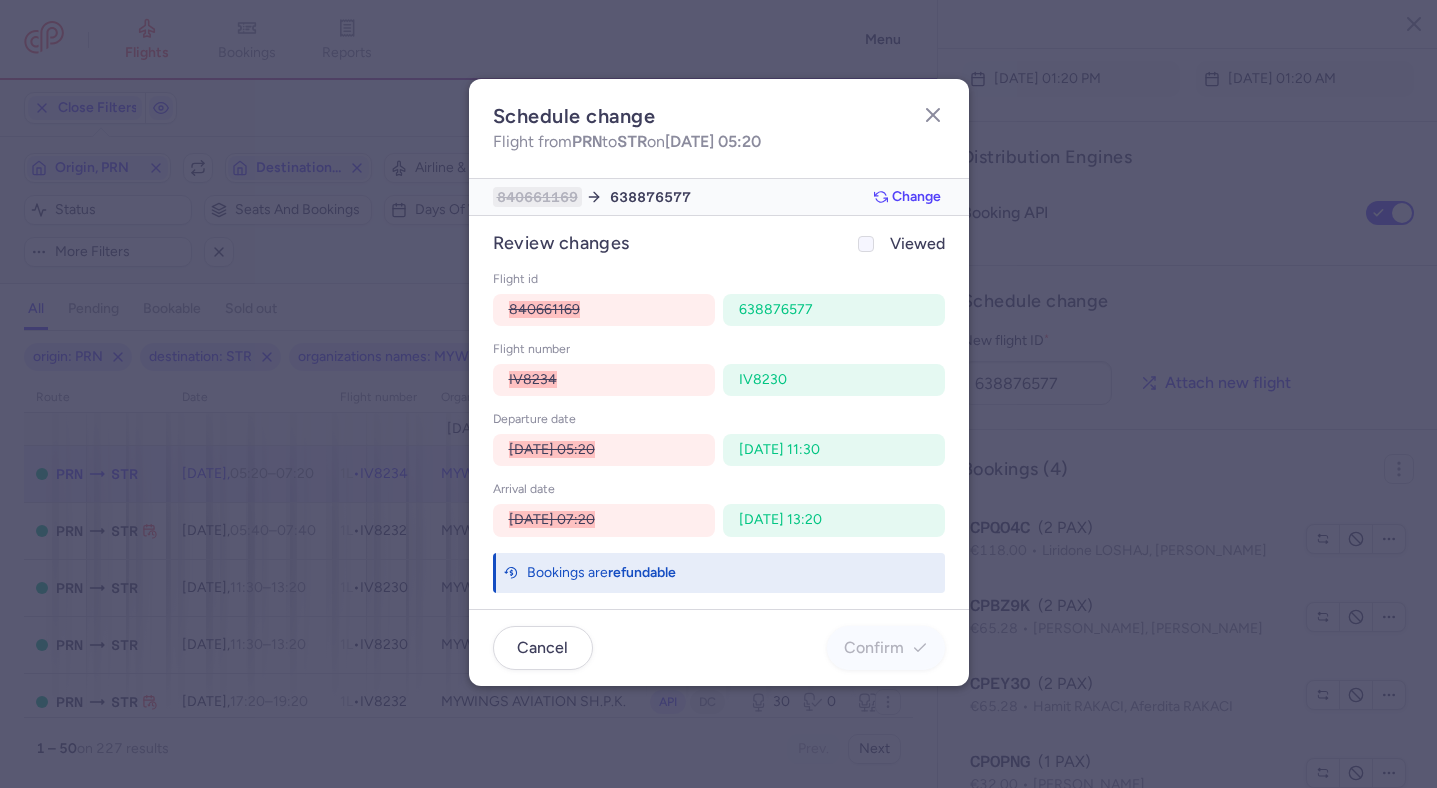 click on "Viewed" 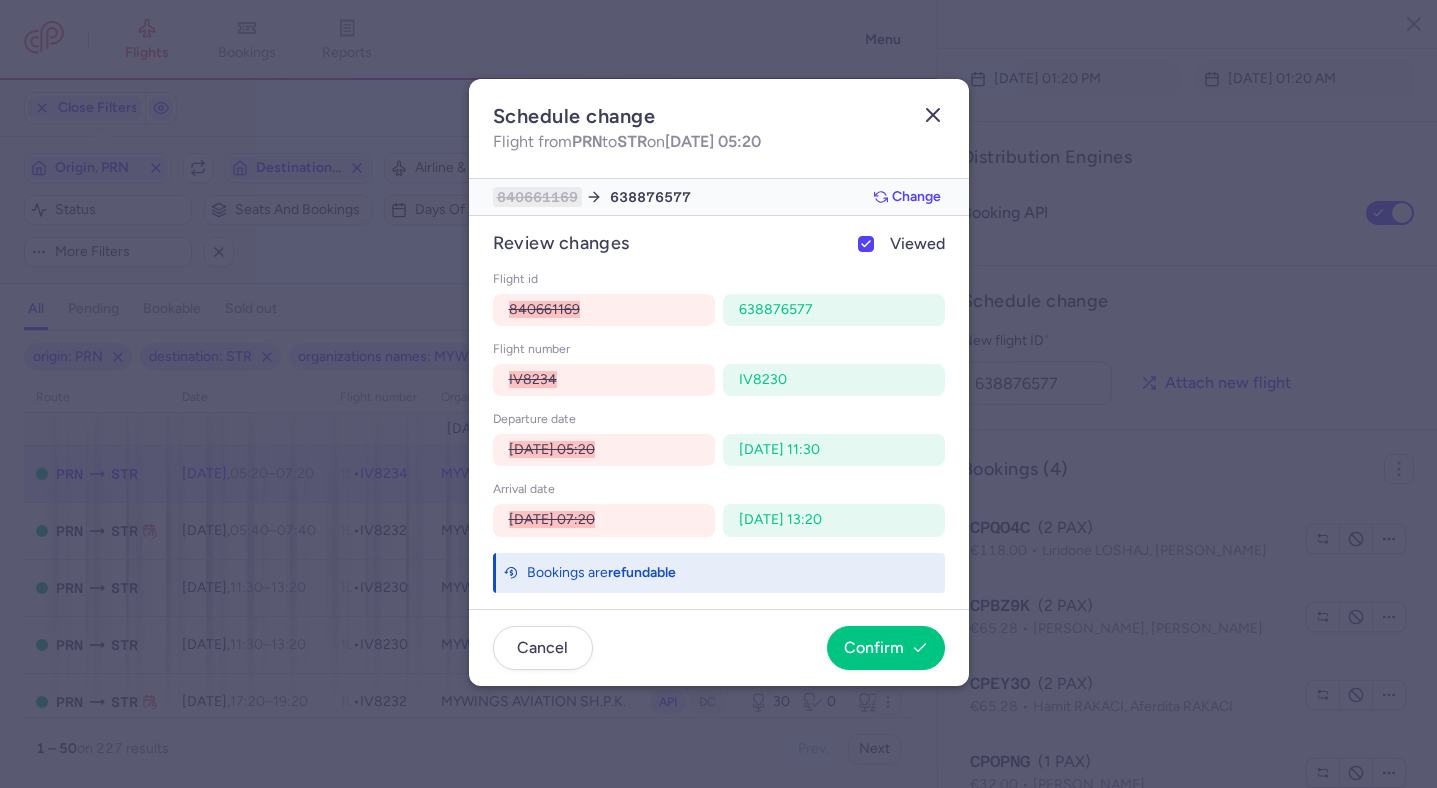 click 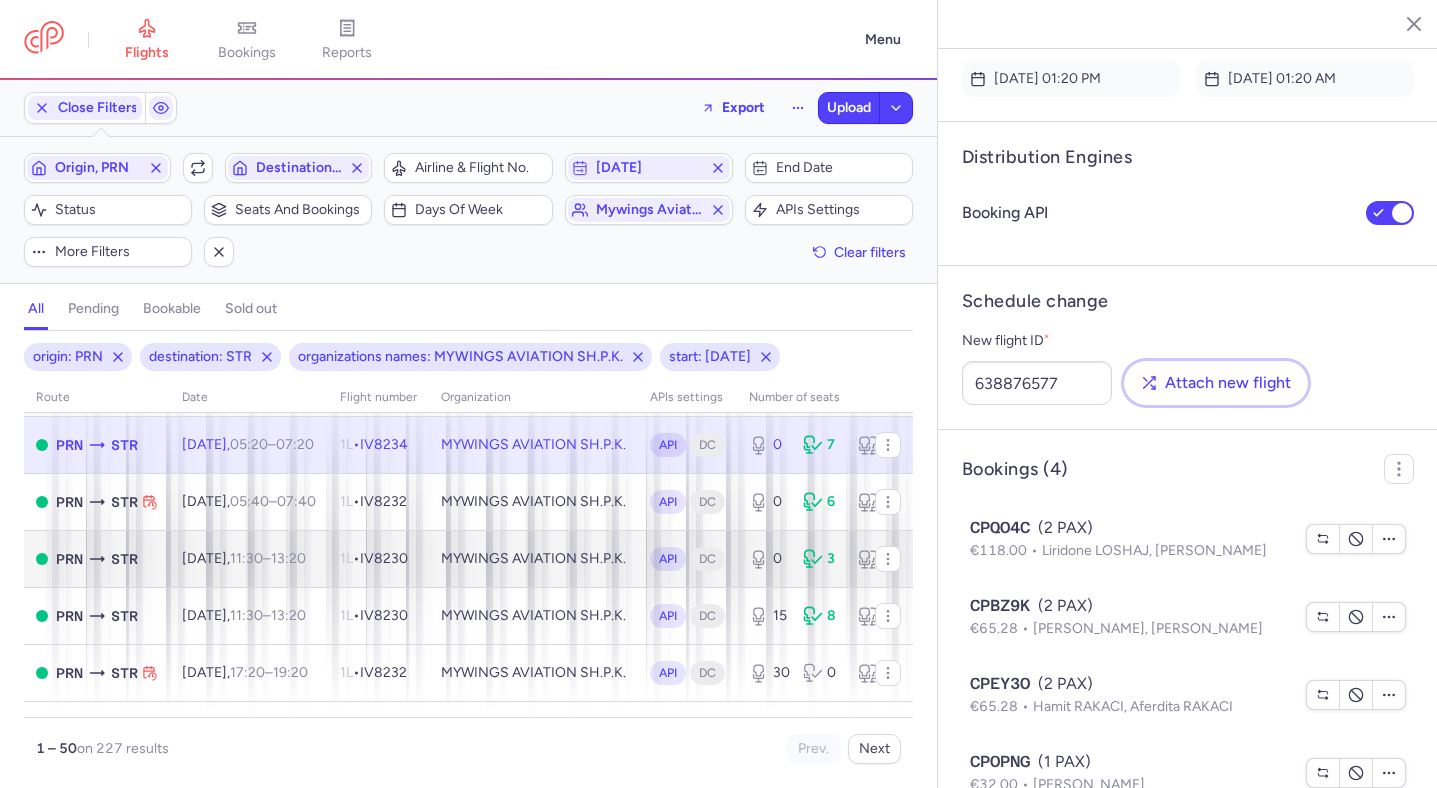 scroll, scrollTop: 33, scrollLeft: 0, axis: vertical 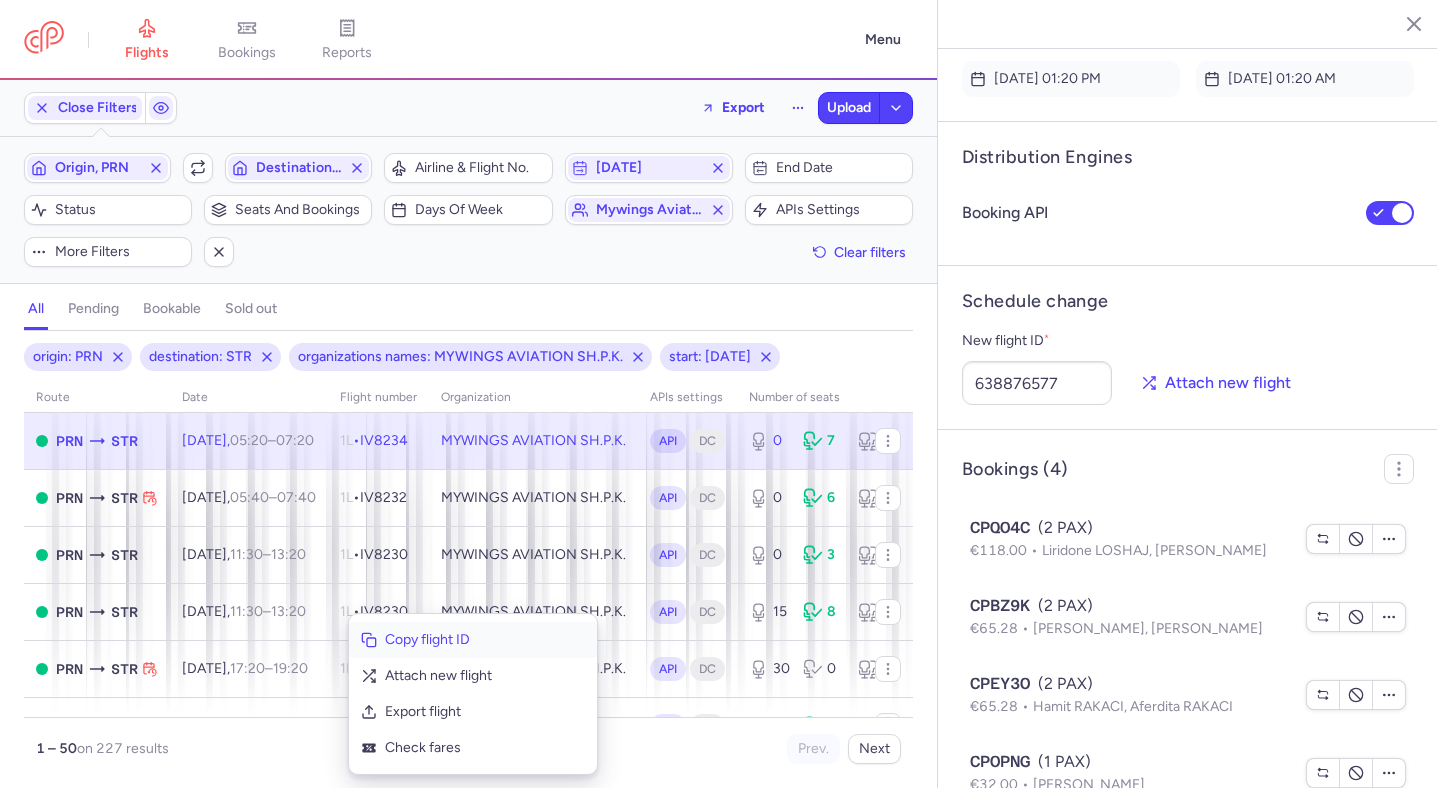 click on "Copy flight ID" at bounding box center [485, 640] 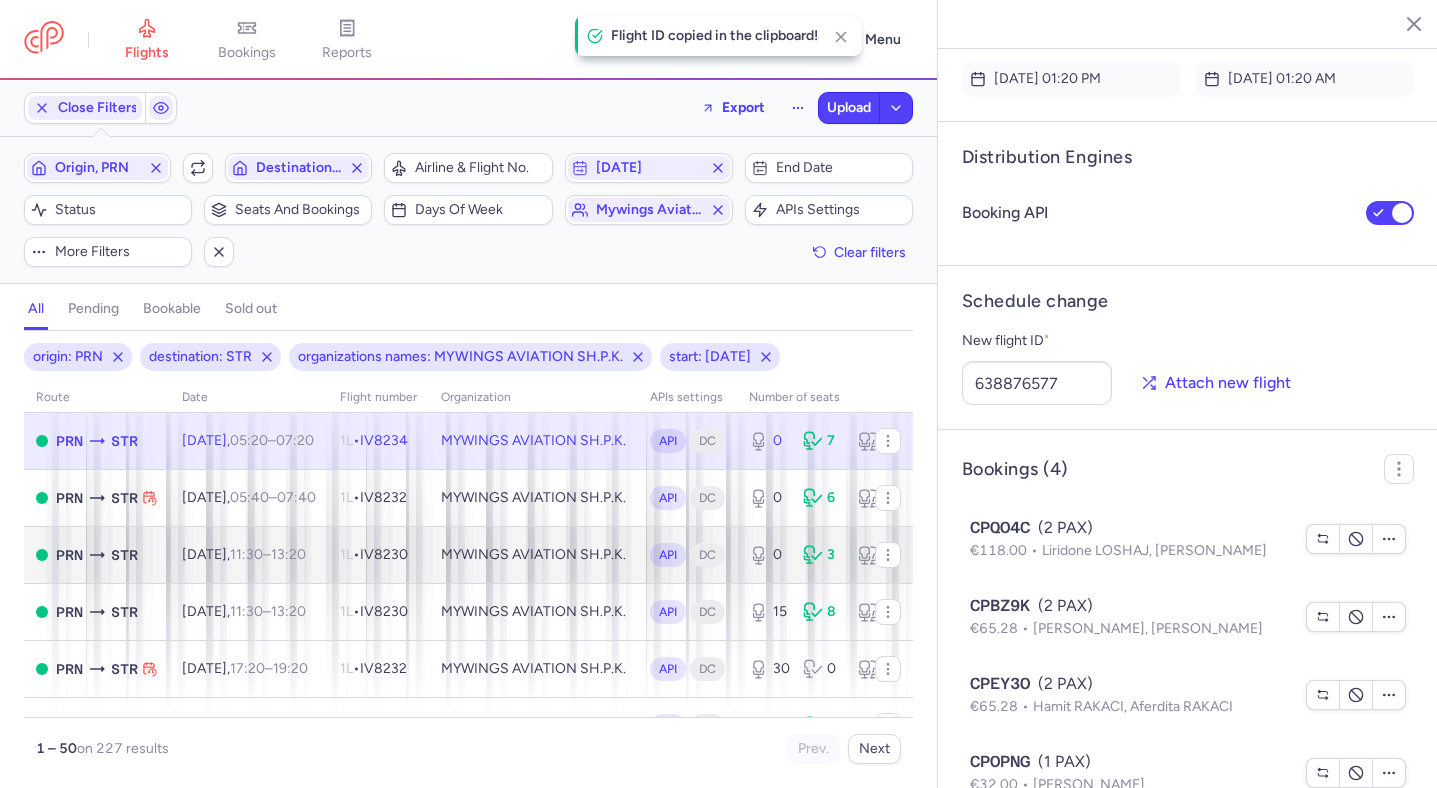 scroll, scrollTop: 0, scrollLeft: 0, axis: both 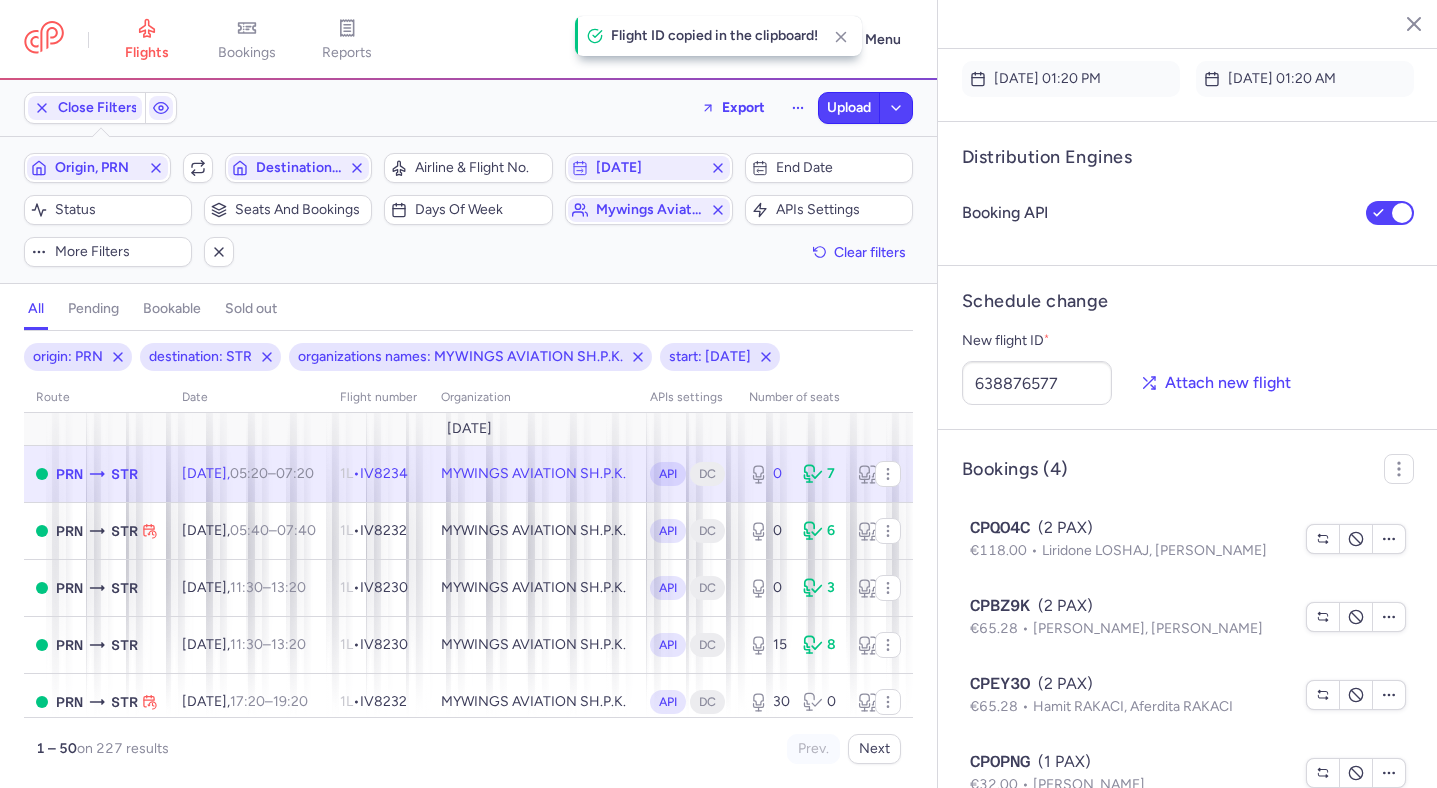 click on "Sun, 13 Jul,  05:20  –  07:20  +0" 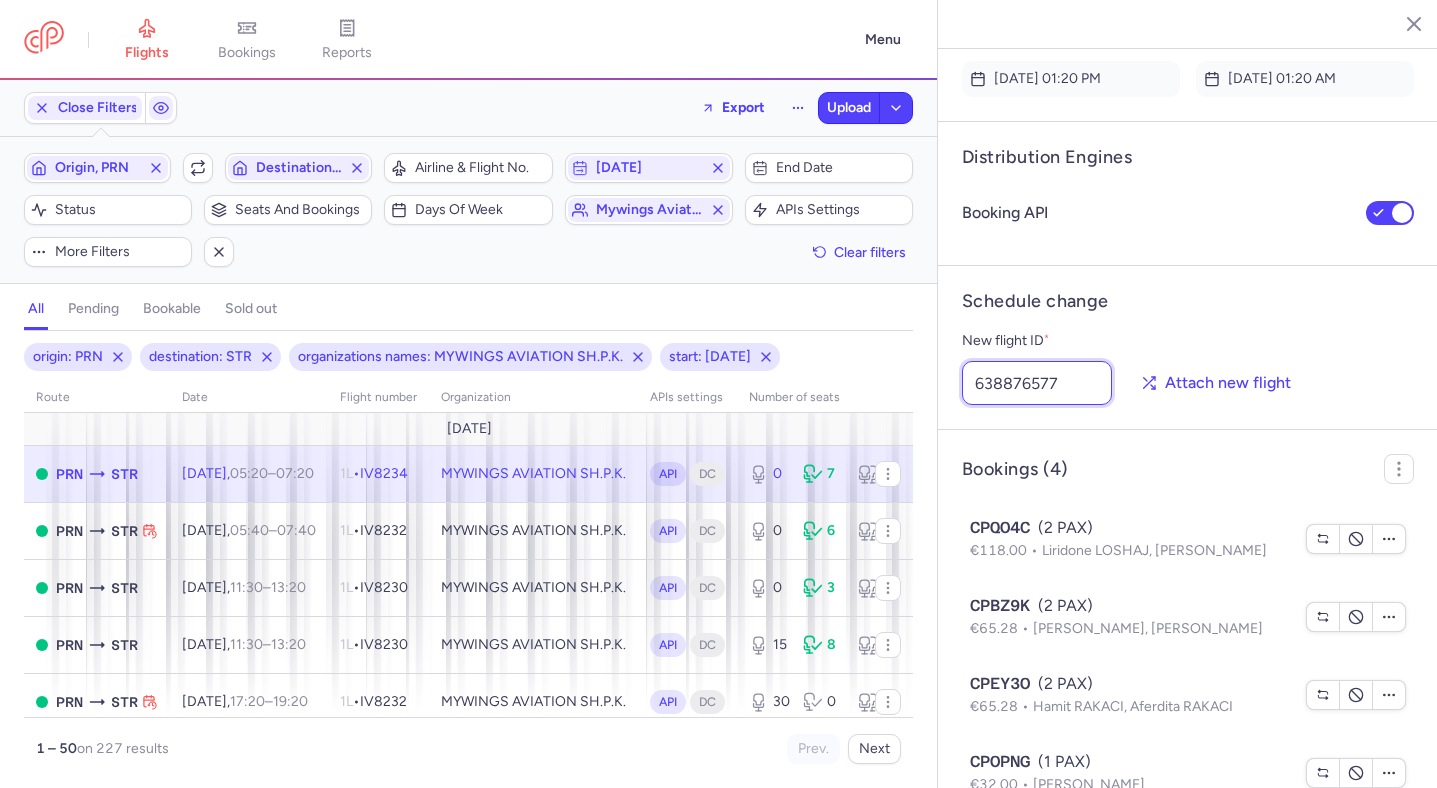 click on "638876577" at bounding box center (1037, 383) 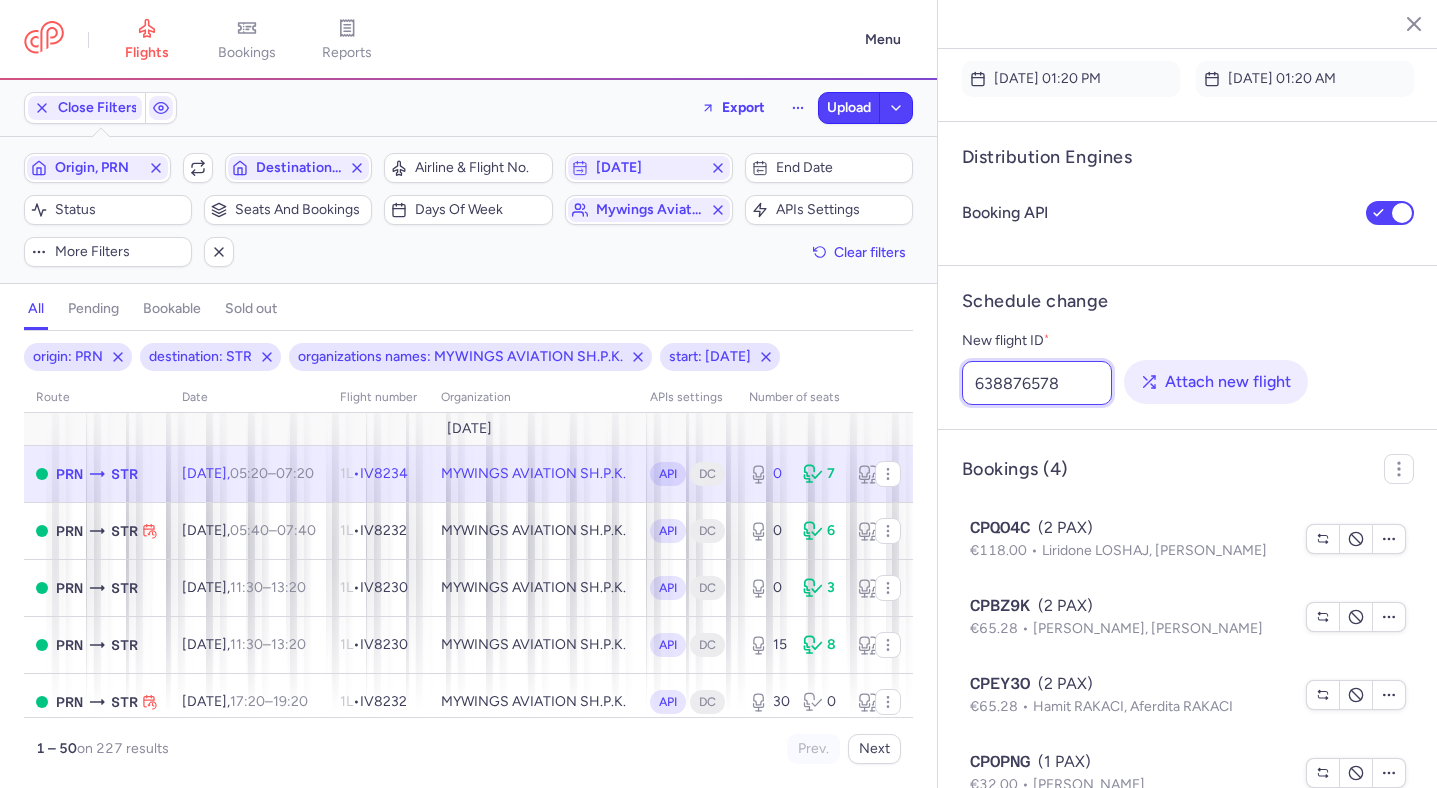 type on "638876578" 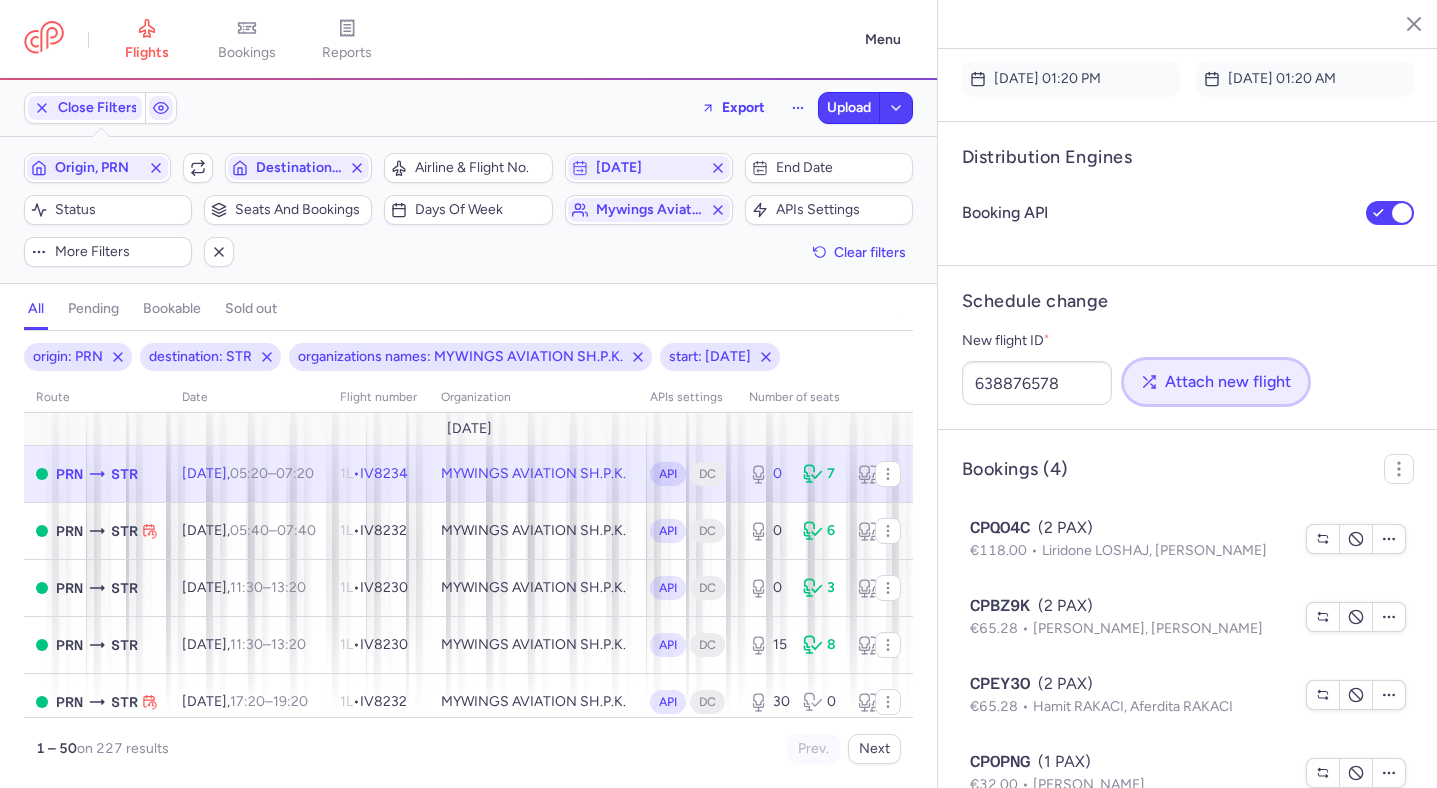 click on "Attach new flight" at bounding box center [1216, 382] 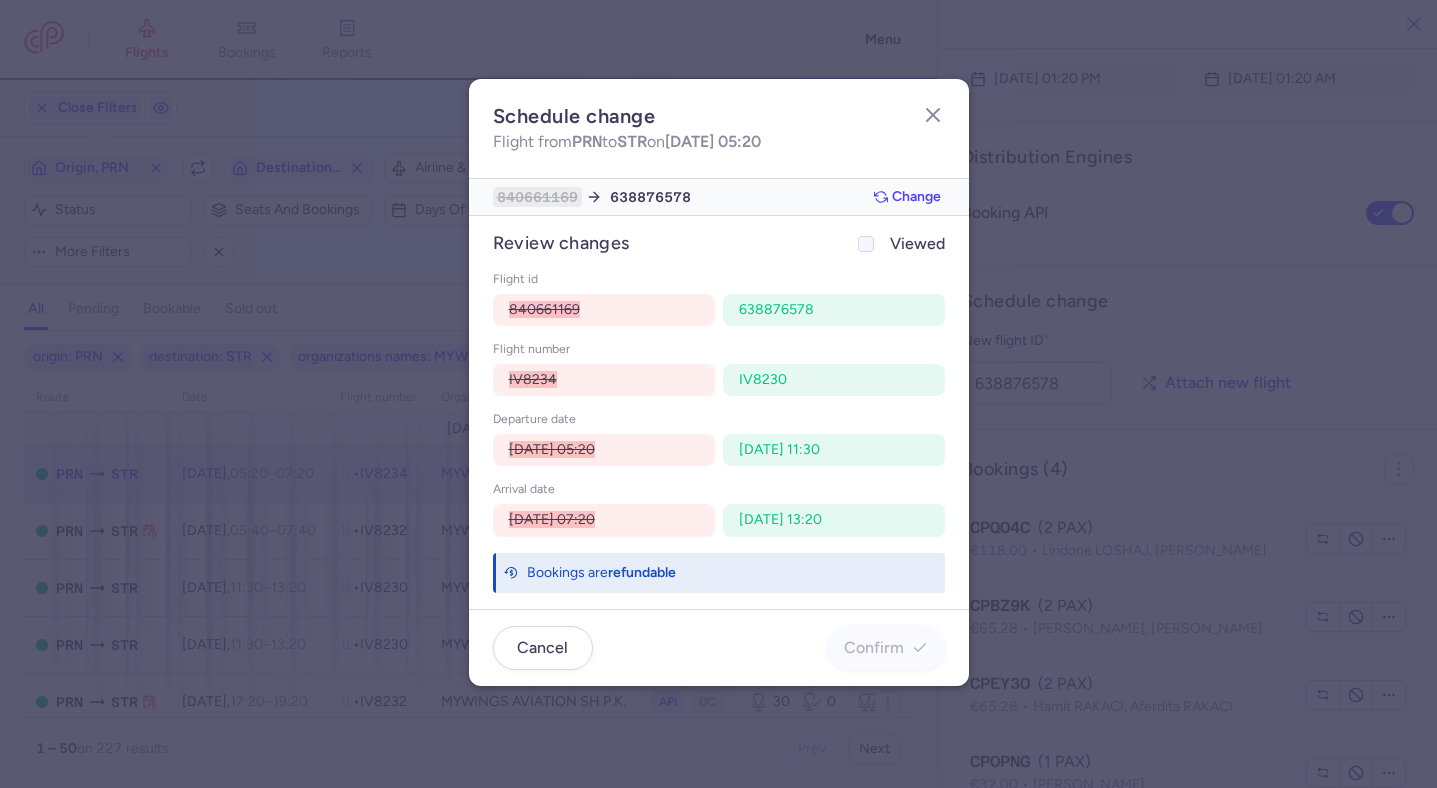 click on "Viewed" 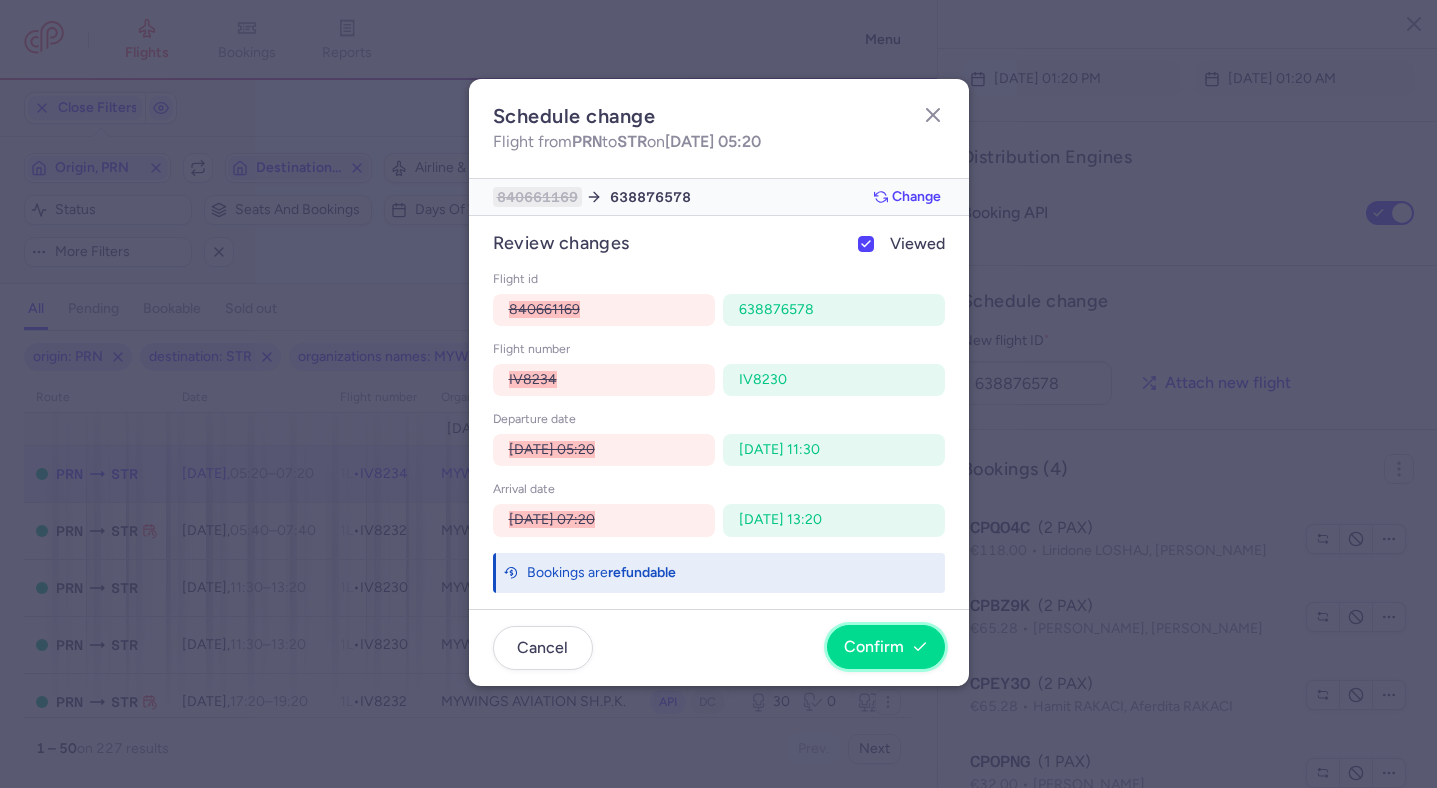 click on "Confirm" at bounding box center (874, 647) 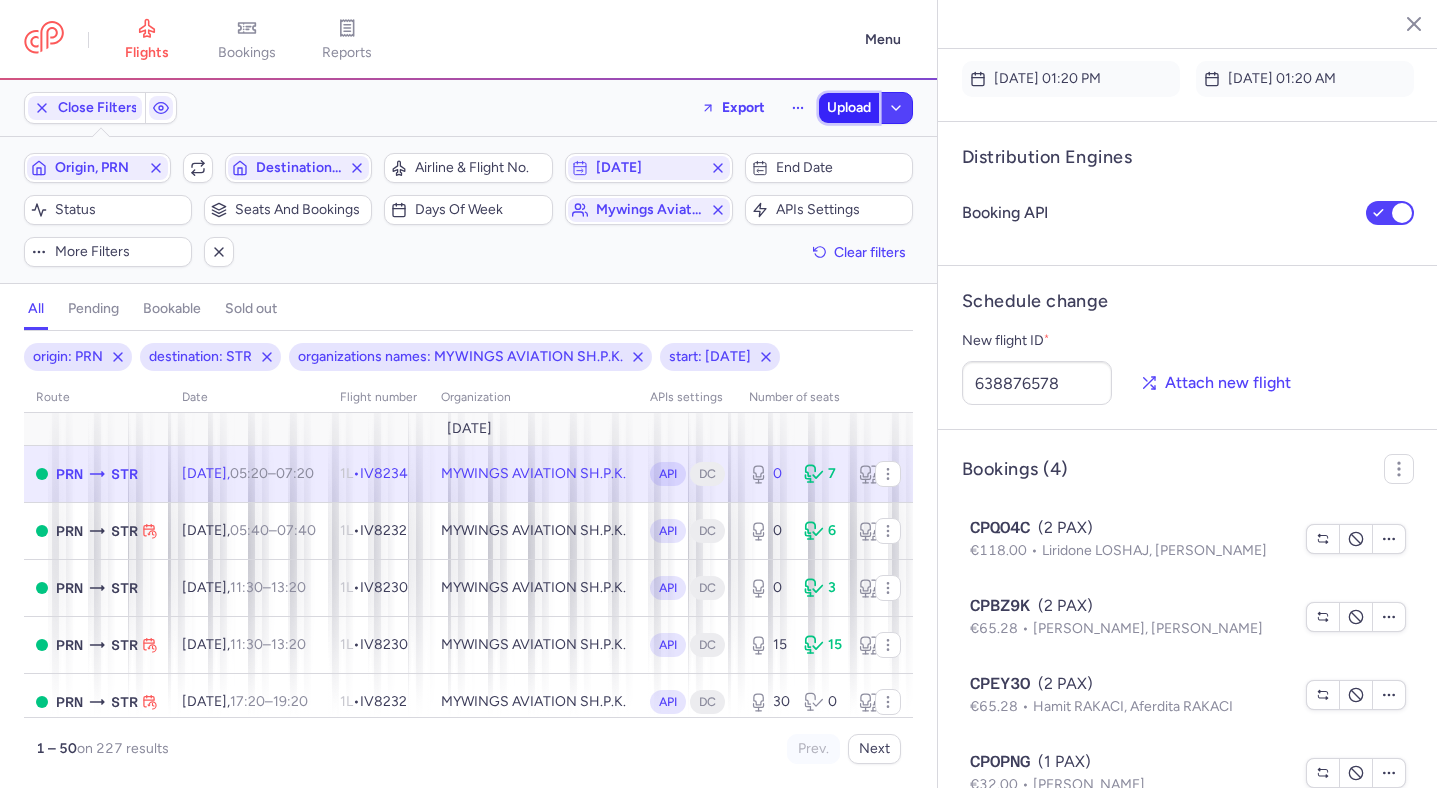 click on "Upload" at bounding box center (849, 108) 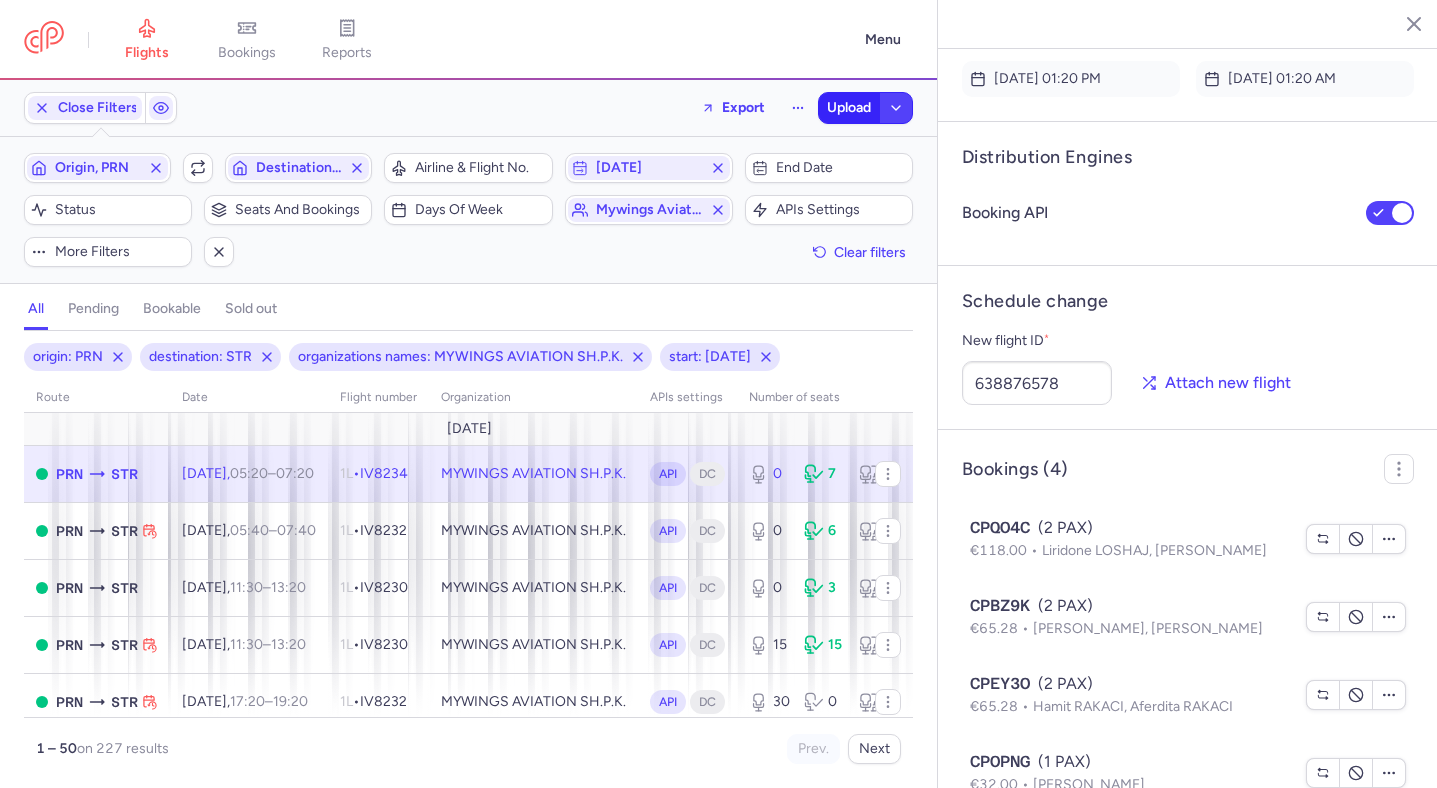 type 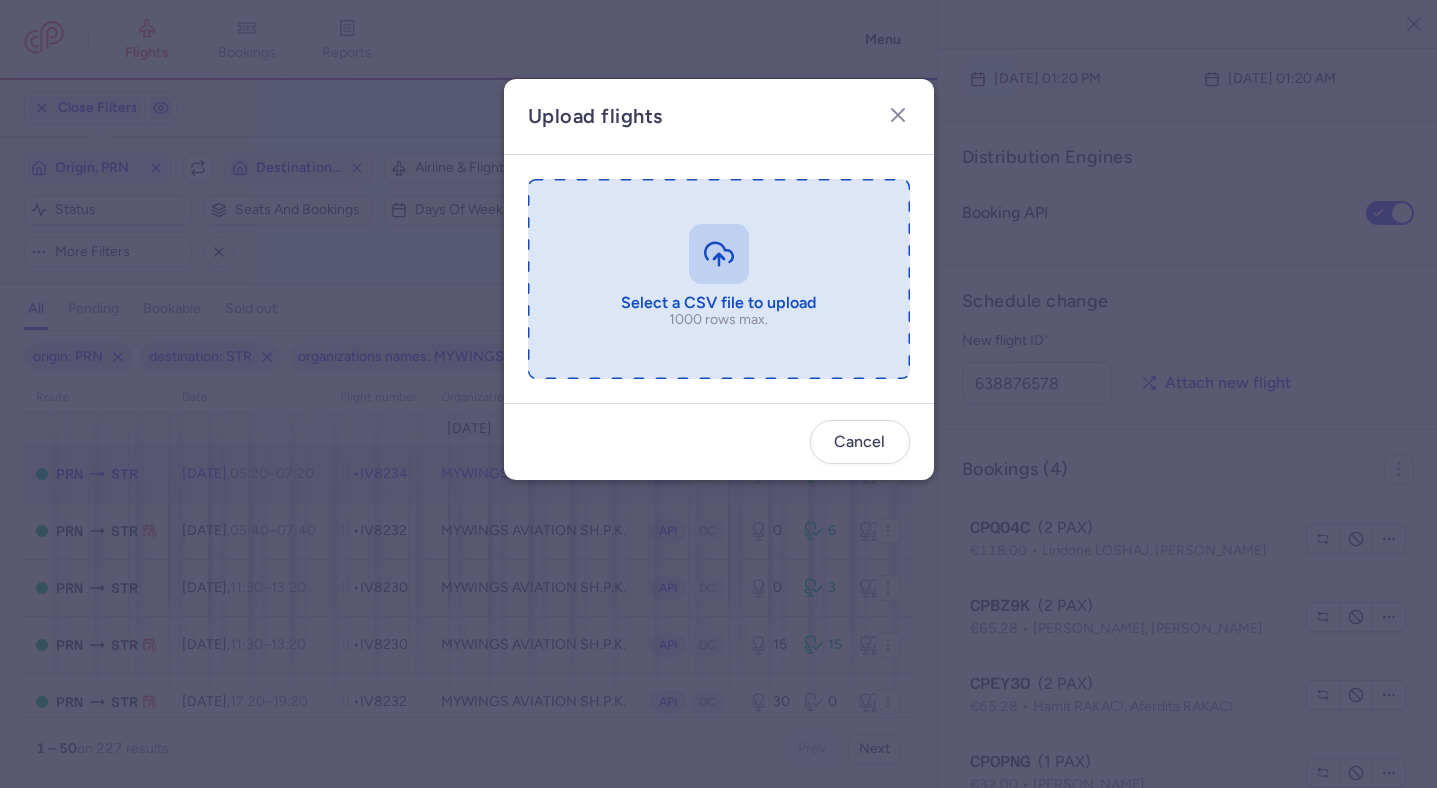type on "C:\fakepath\export_flights_20250711,2337.csv" 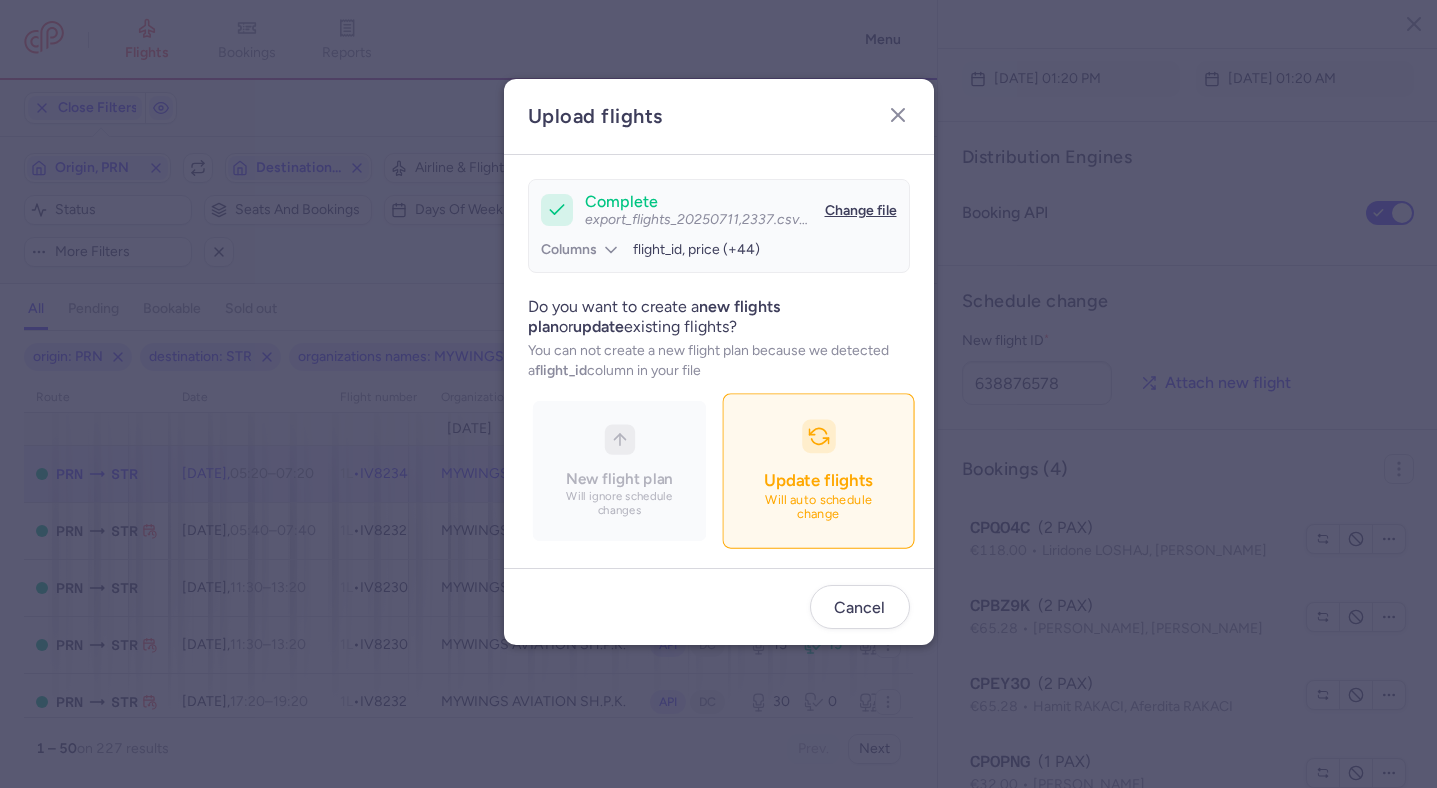 click on "Update flights Will auto schedule change" at bounding box center [818, 470] 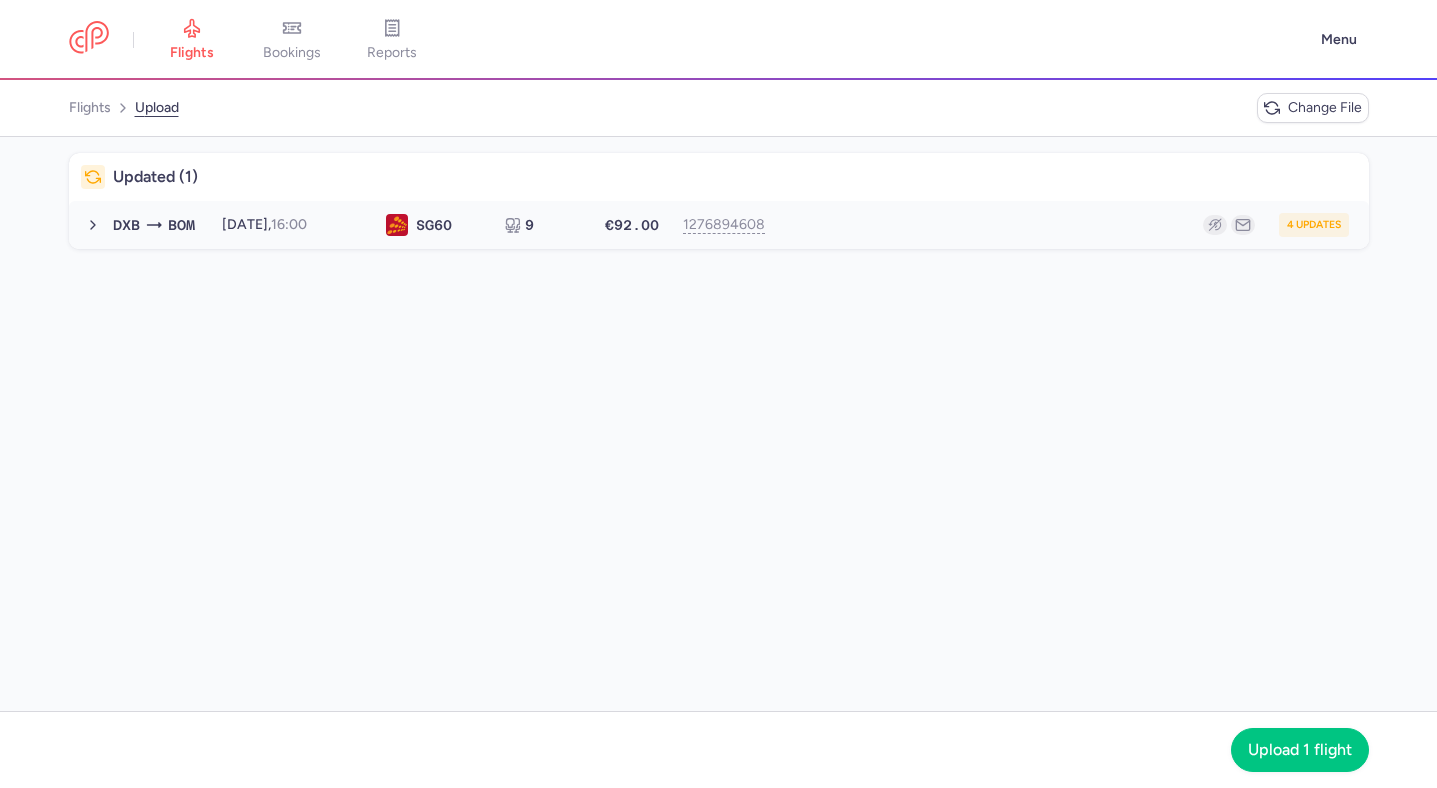 click on "4 updates" at bounding box center [1063, 225] 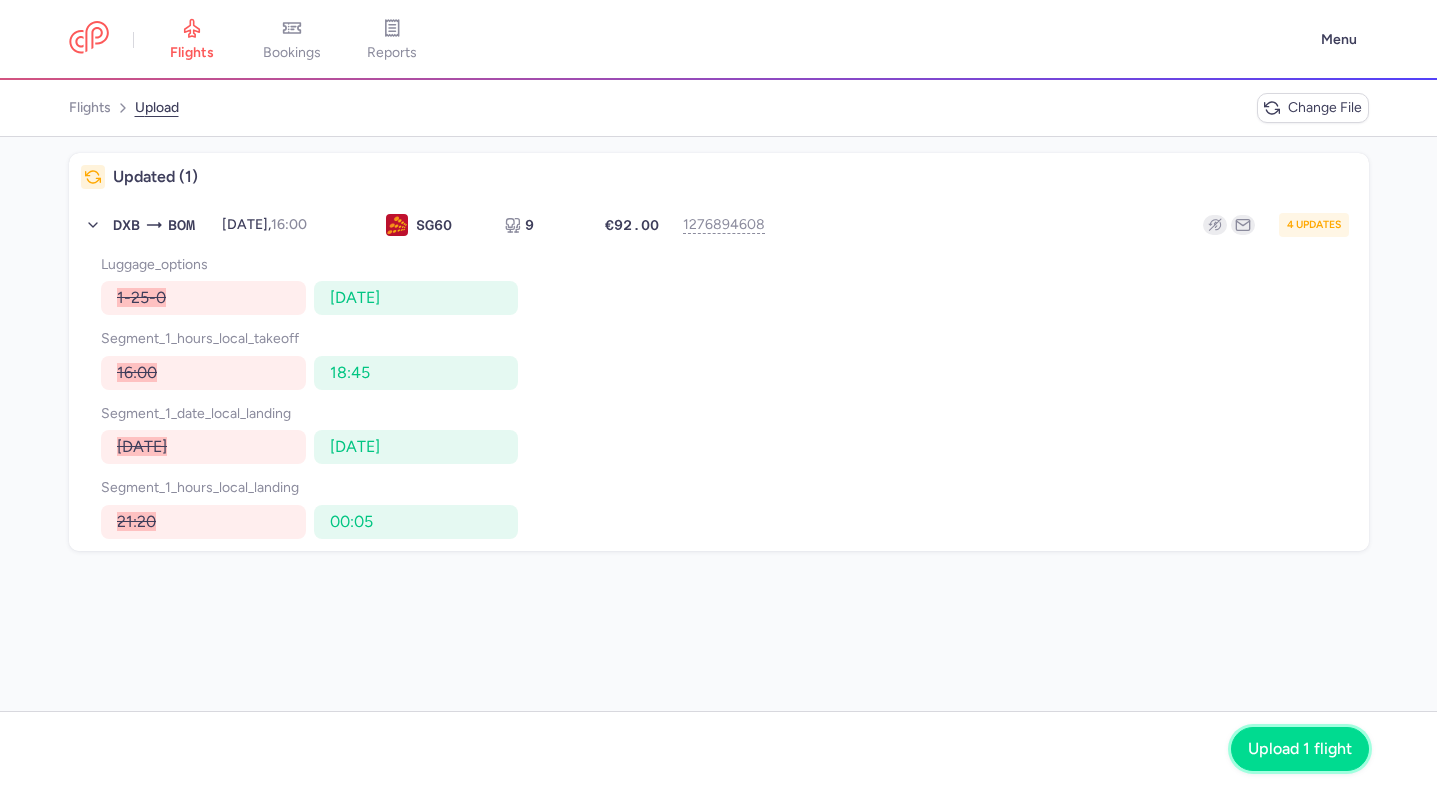 click on "Upload 1 flight" 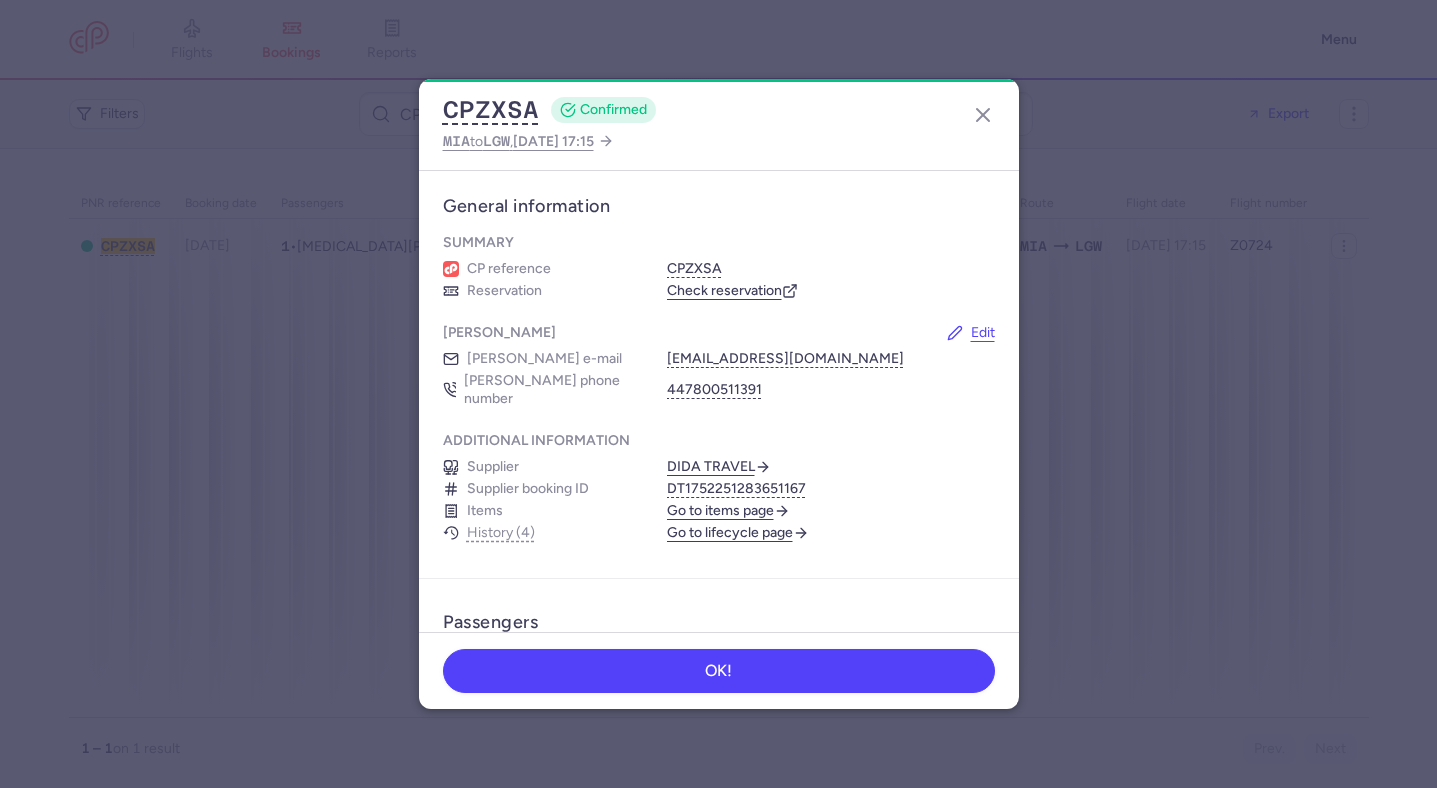 scroll, scrollTop: 0, scrollLeft: 0, axis: both 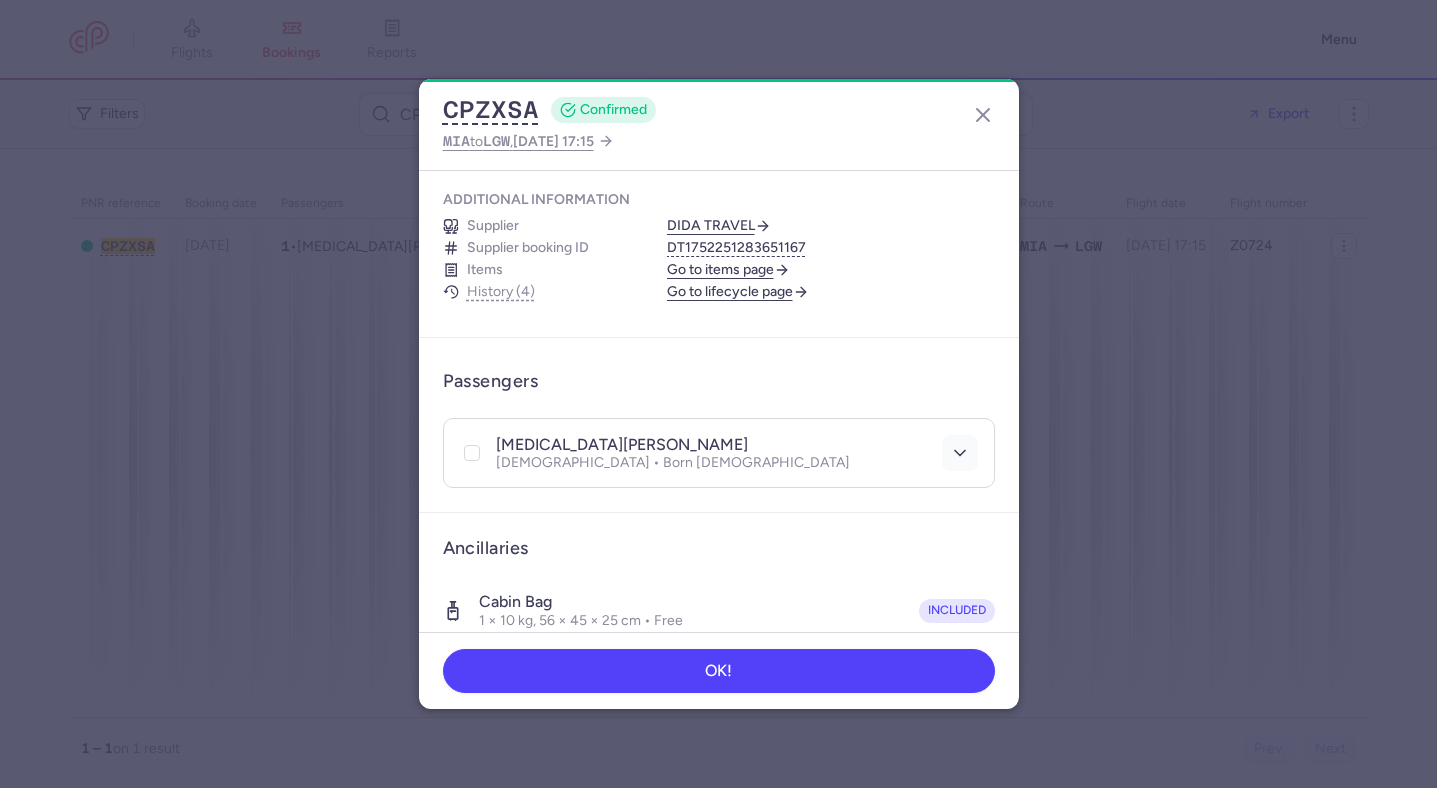 click 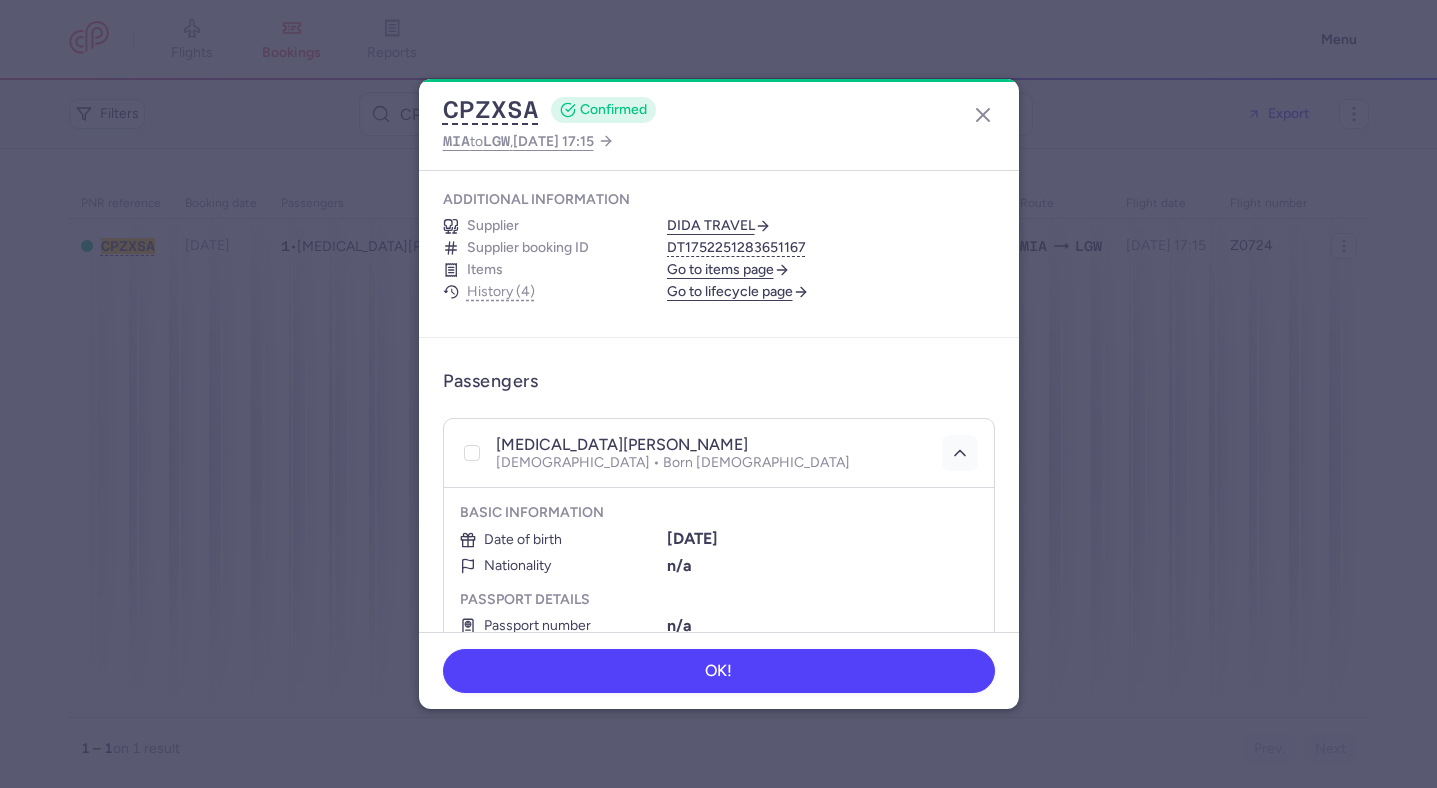 scroll, scrollTop: 449, scrollLeft: 0, axis: vertical 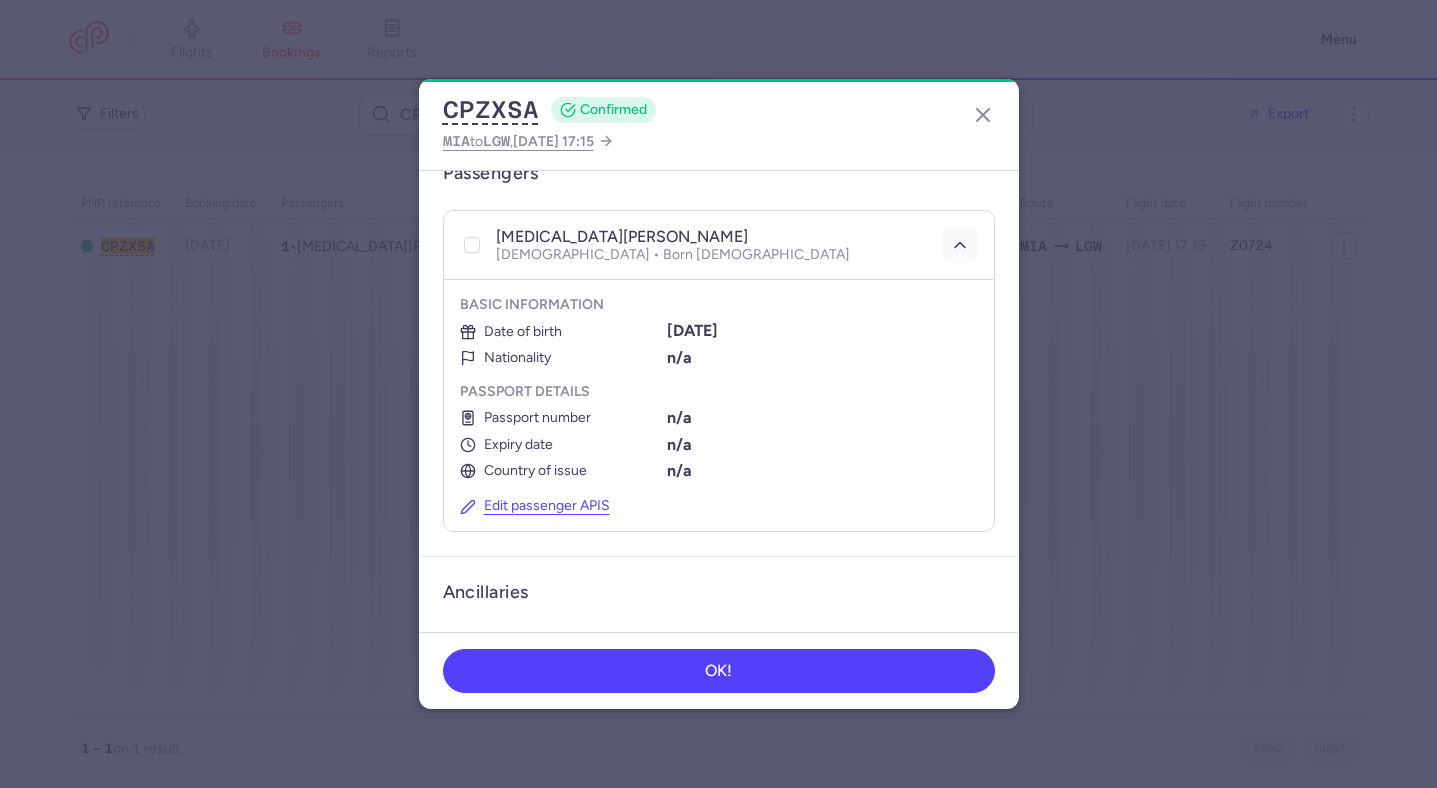 type 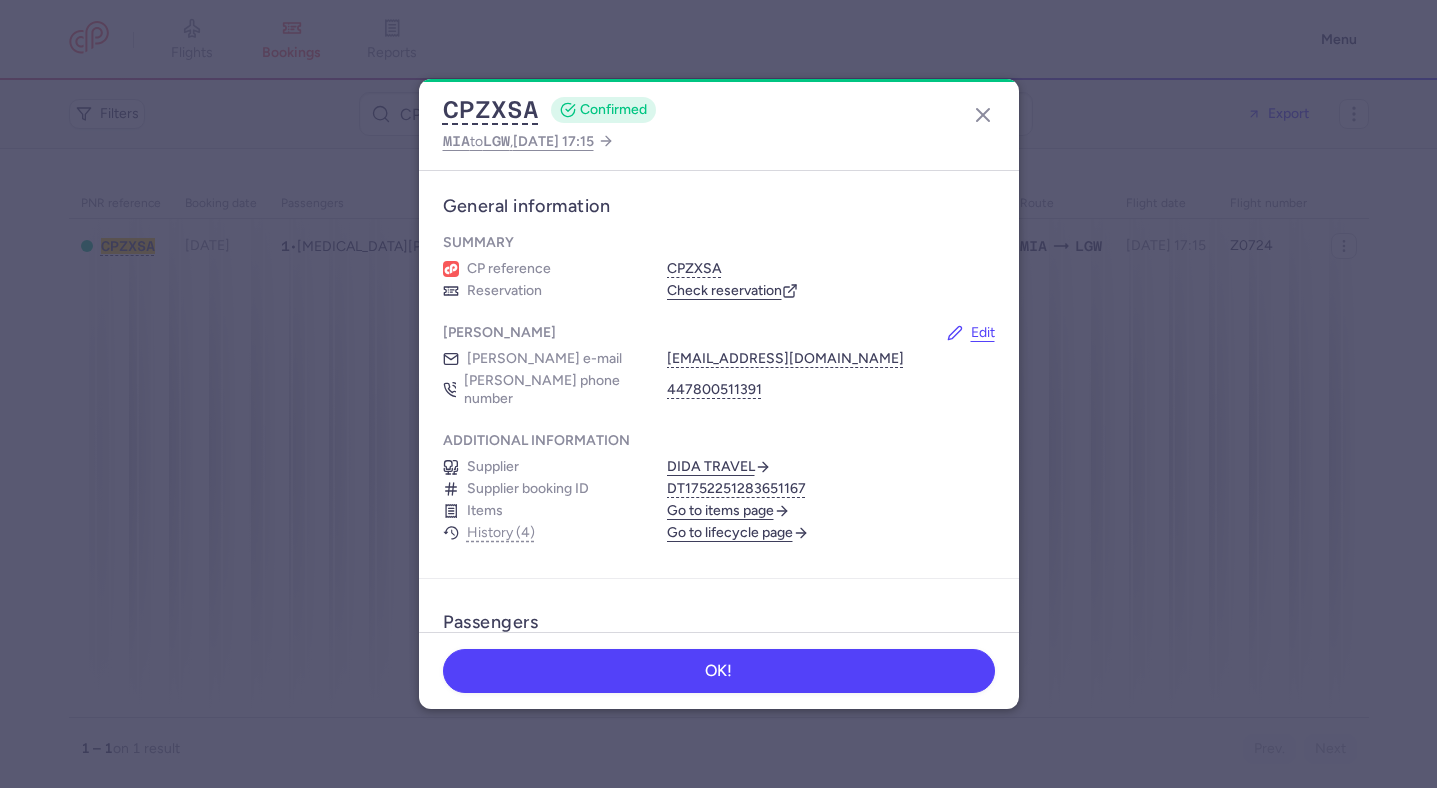 scroll, scrollTop: 0, scrollLeft: 0, axis: both 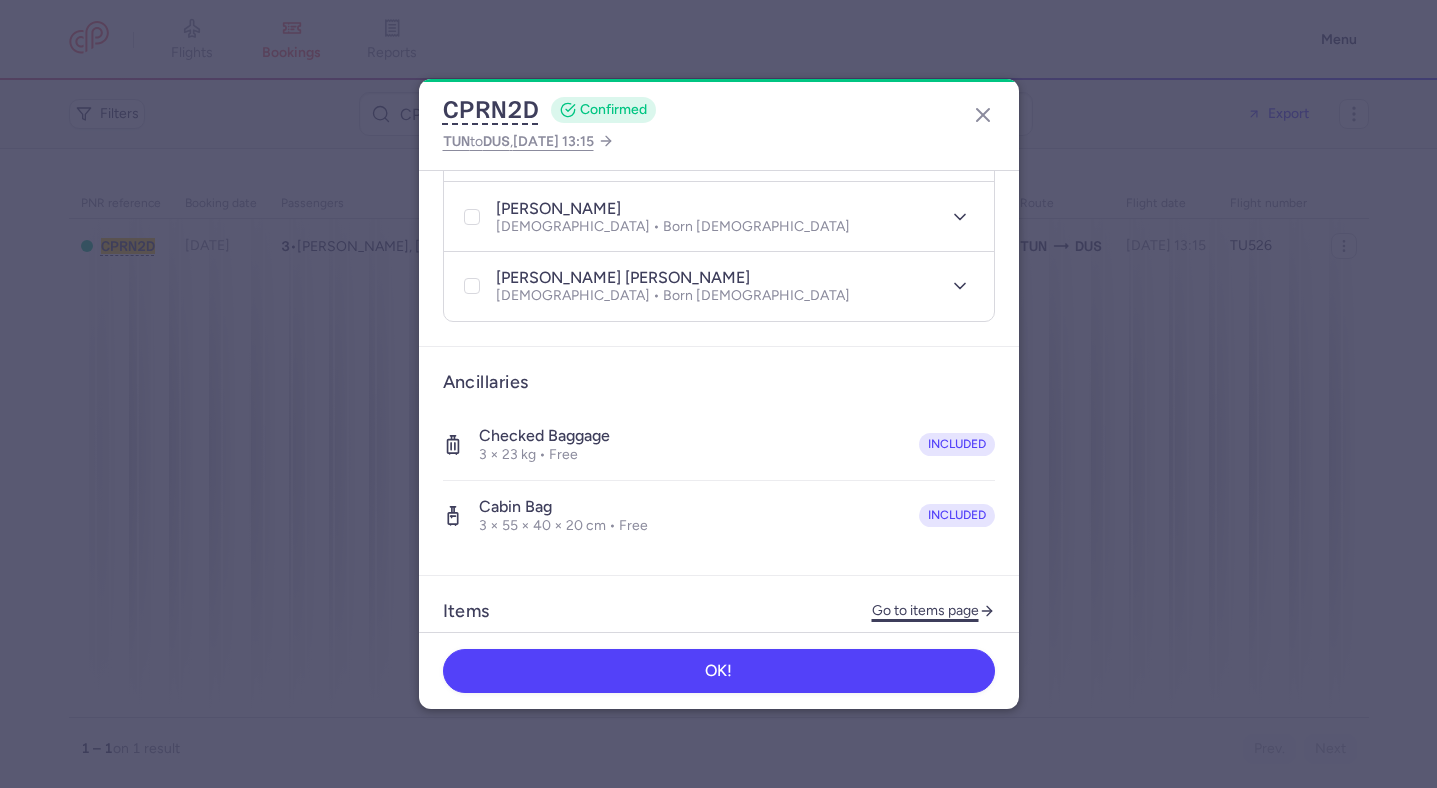 click on "Go to items page" 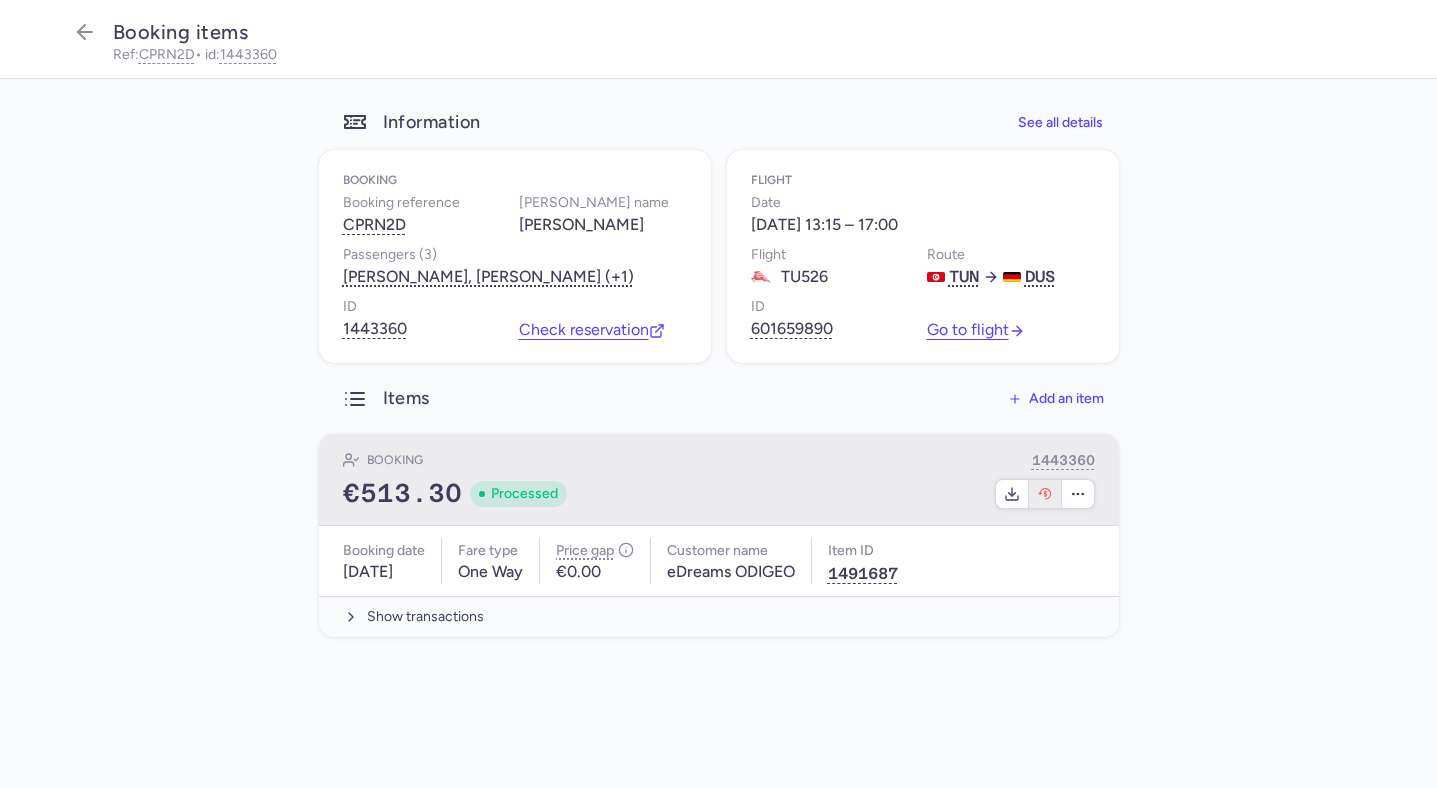click 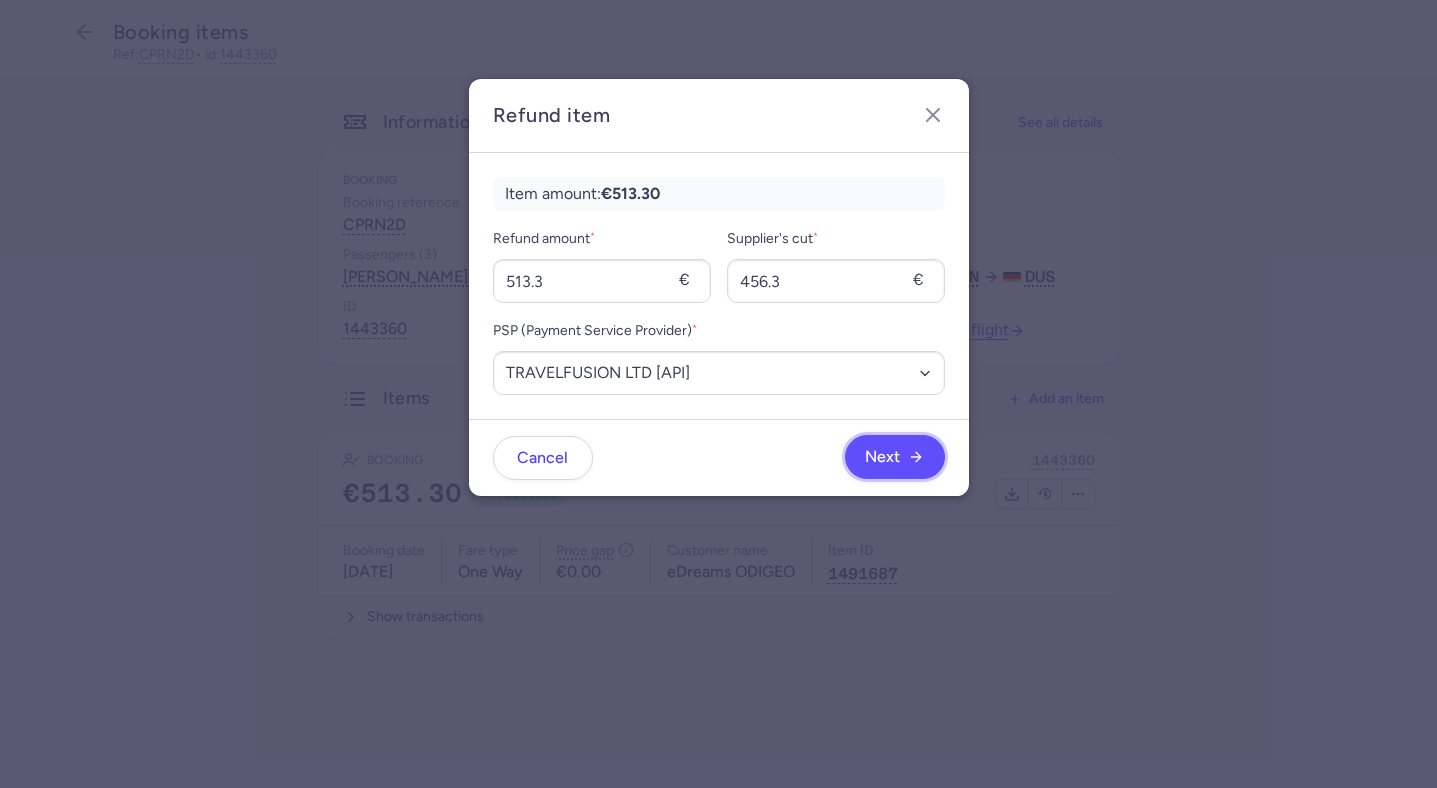 click on "Next" at bounding box center (882, 457) 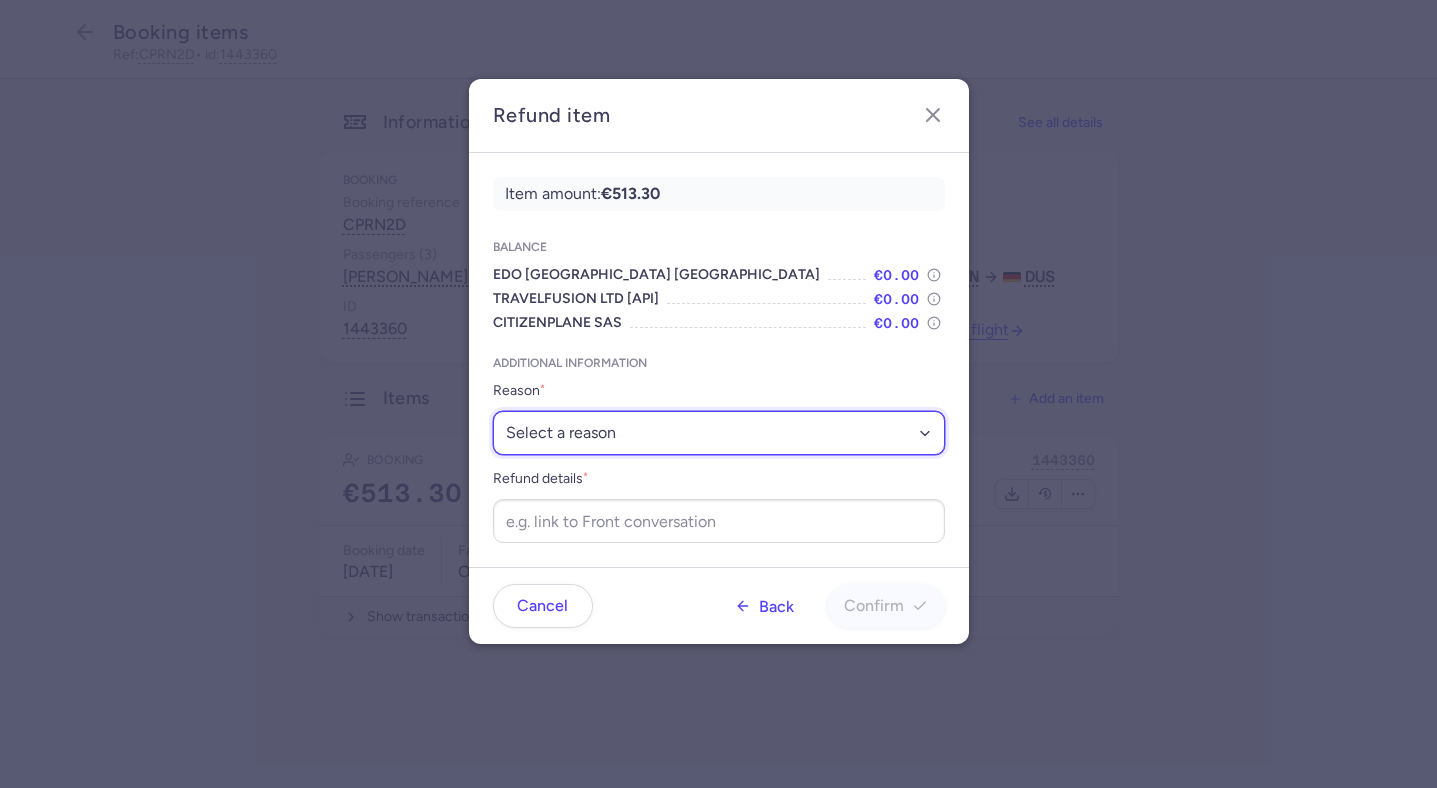 click on "Select a reason ✈️ Airline ceasing ops 💼 Ancillary issue 📄 APIS missing ⚙️ CitizenPlane error ⛔️ Denied boarding 🔁 Duplicate ❌ Flight canceled 🕵🏼‍♂️ Fraud 🎁 Goodwill 🎫 Goodwill allowance 🙃 Other 💺 Overbooking 💸 Refund with penalty 🙅 Schedule change not accepted 🤕 Supplier error 💵 Tax refund ❓ Unconfirmed booking" at bounding box center (719, 433) 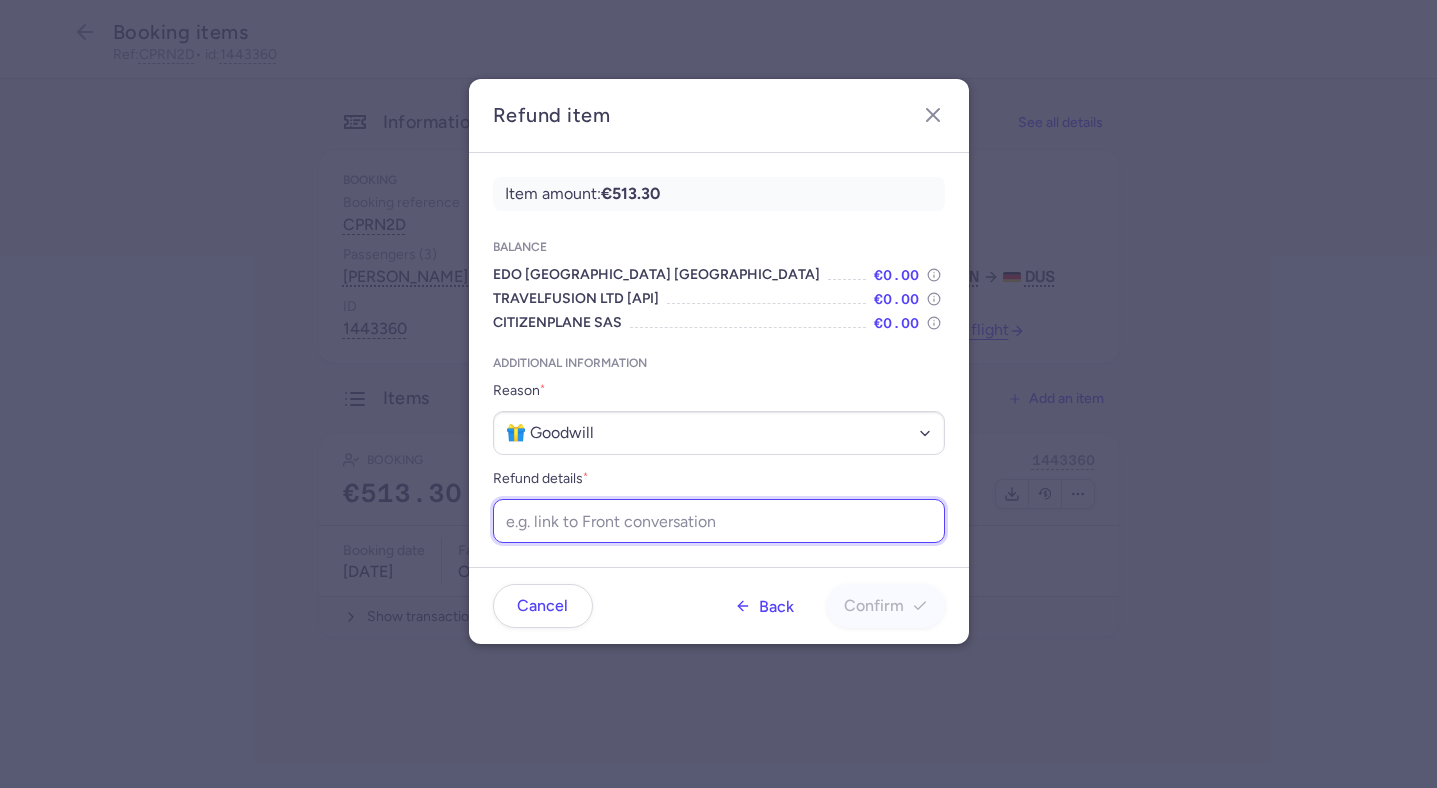 click on "Refund details  *" at bounding box center (719, 521) 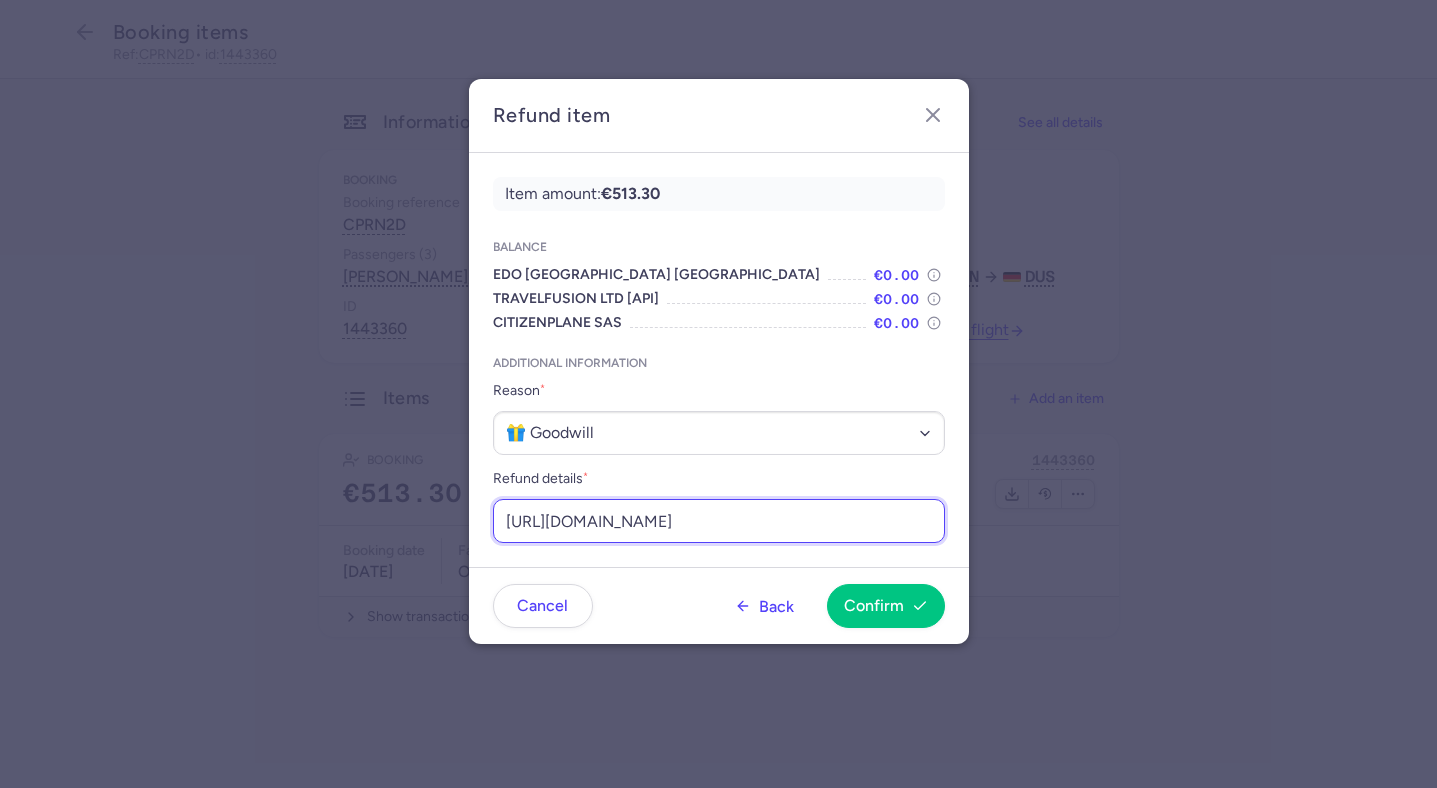 scroll, scrollTop: 0, scrollLeft: 250, axis: horizontal 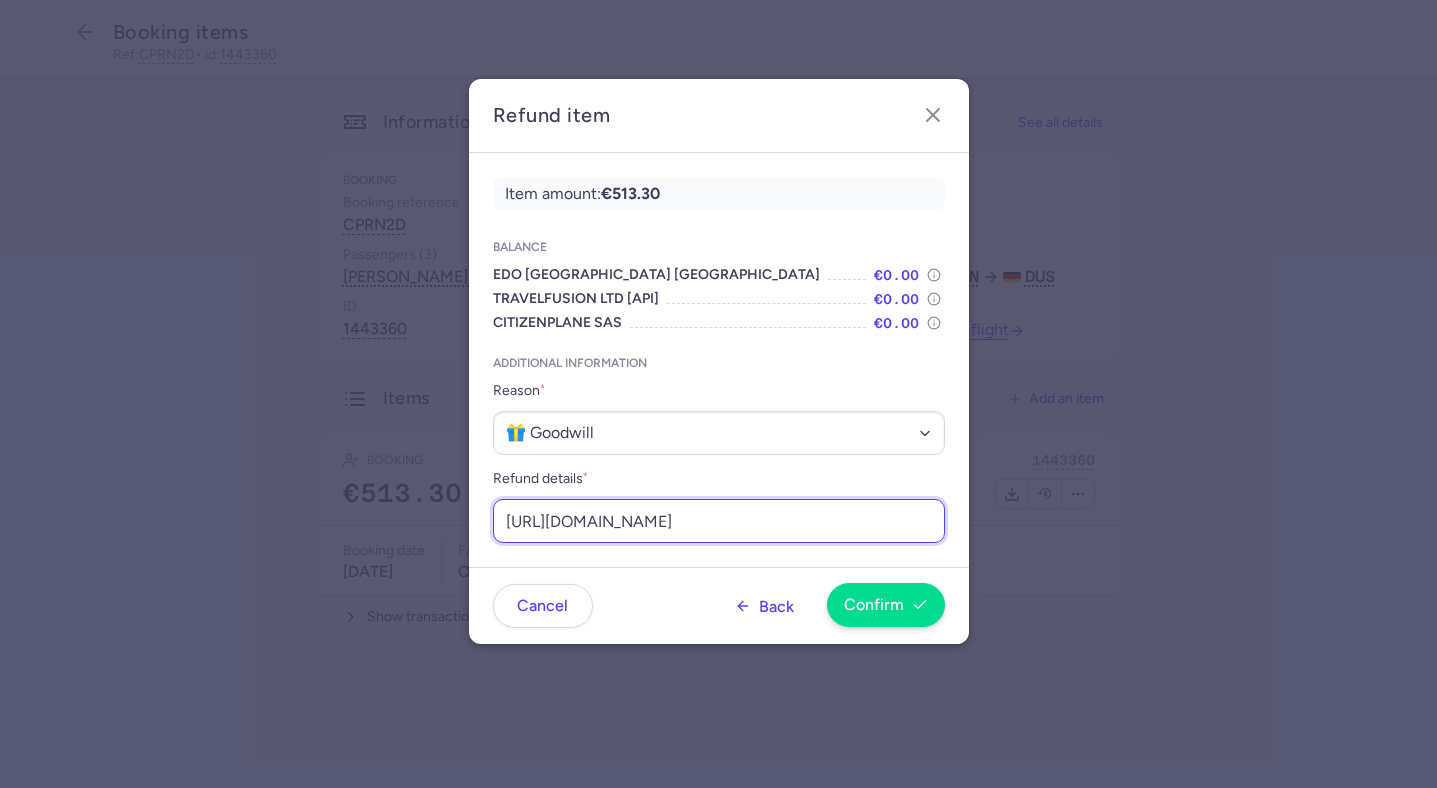 type on "[URL][DOMAIN_NAME]" 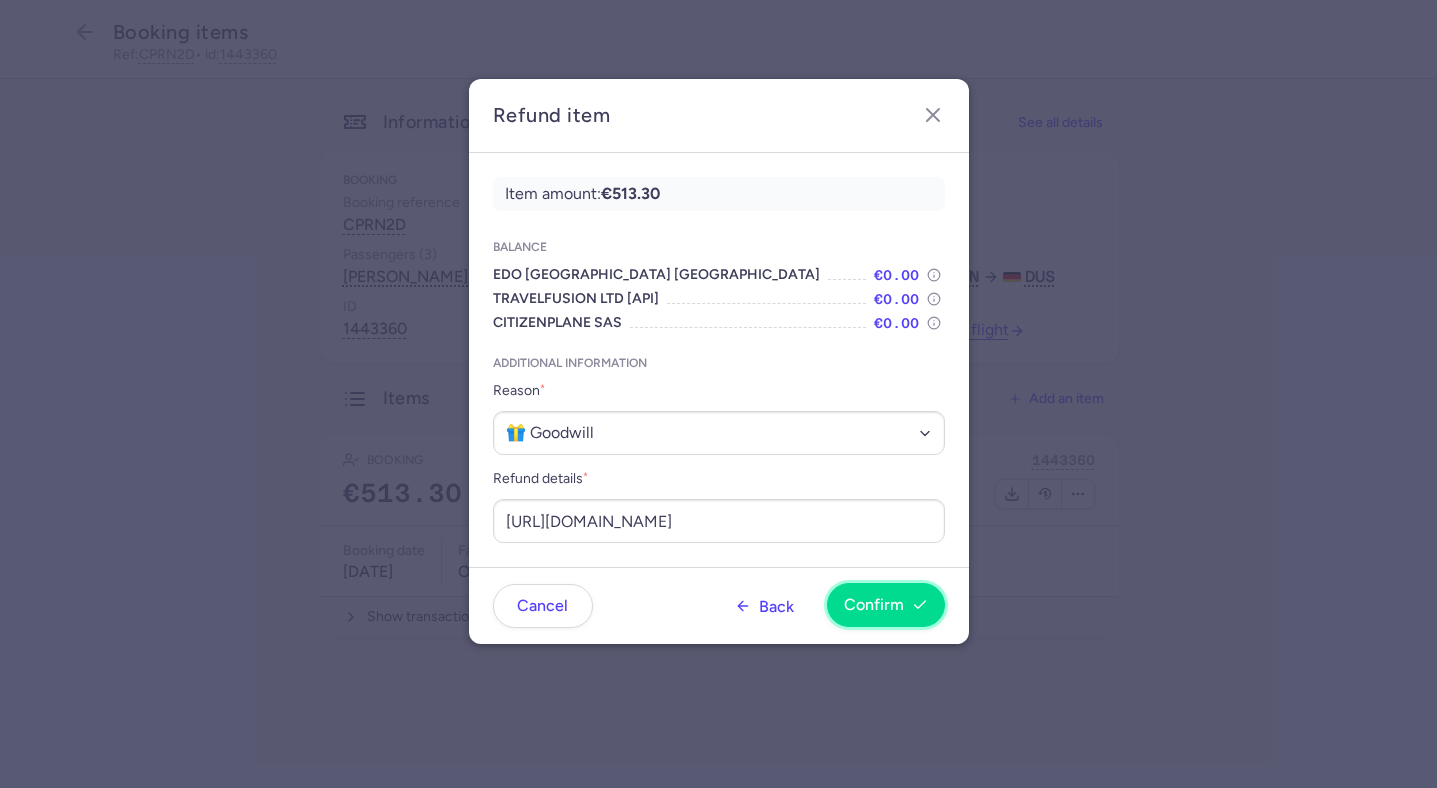 scroll, scrollTop: 0, scrollLeft: 0, axis: both 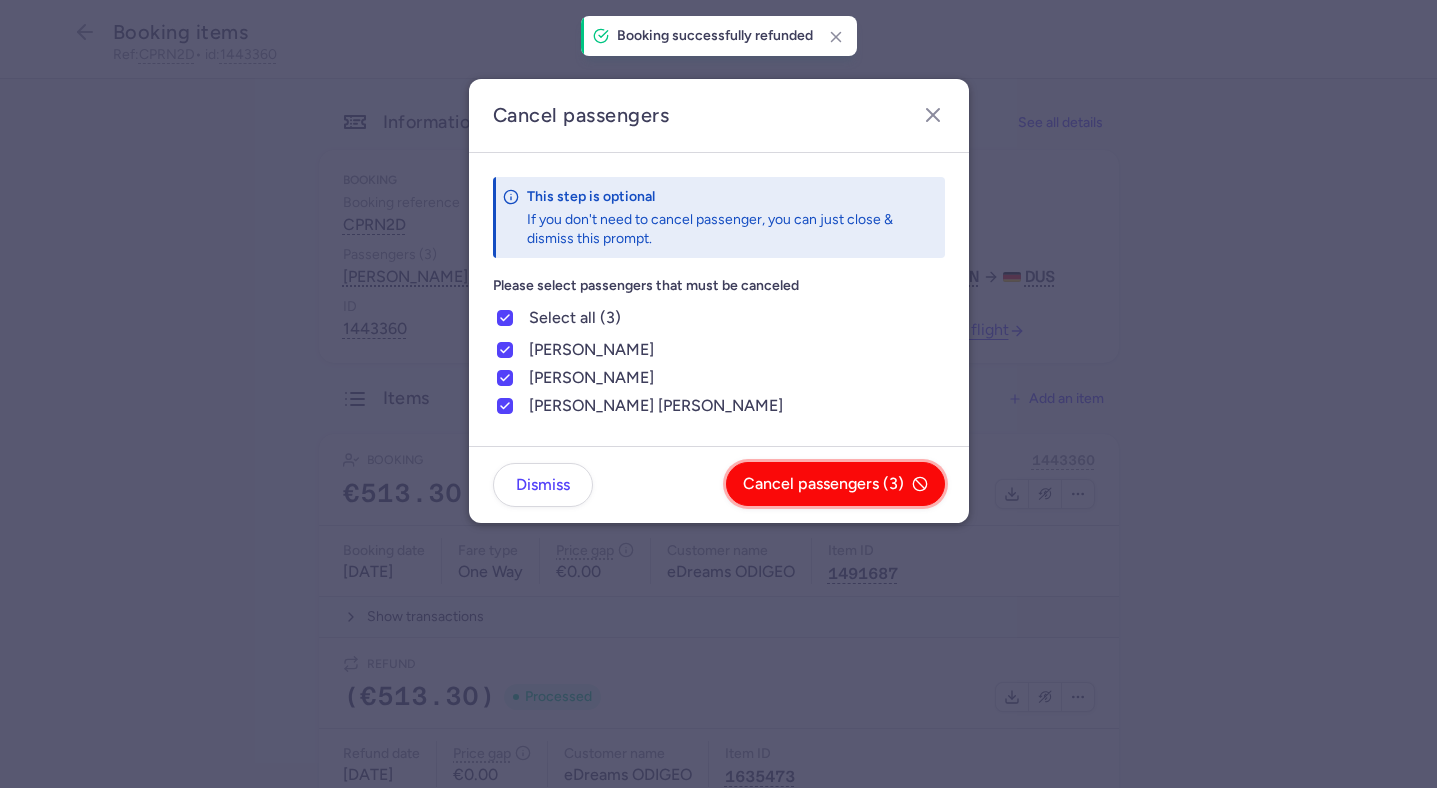 click on "Cancel passengers (3)" at bounding box center [835, 484] 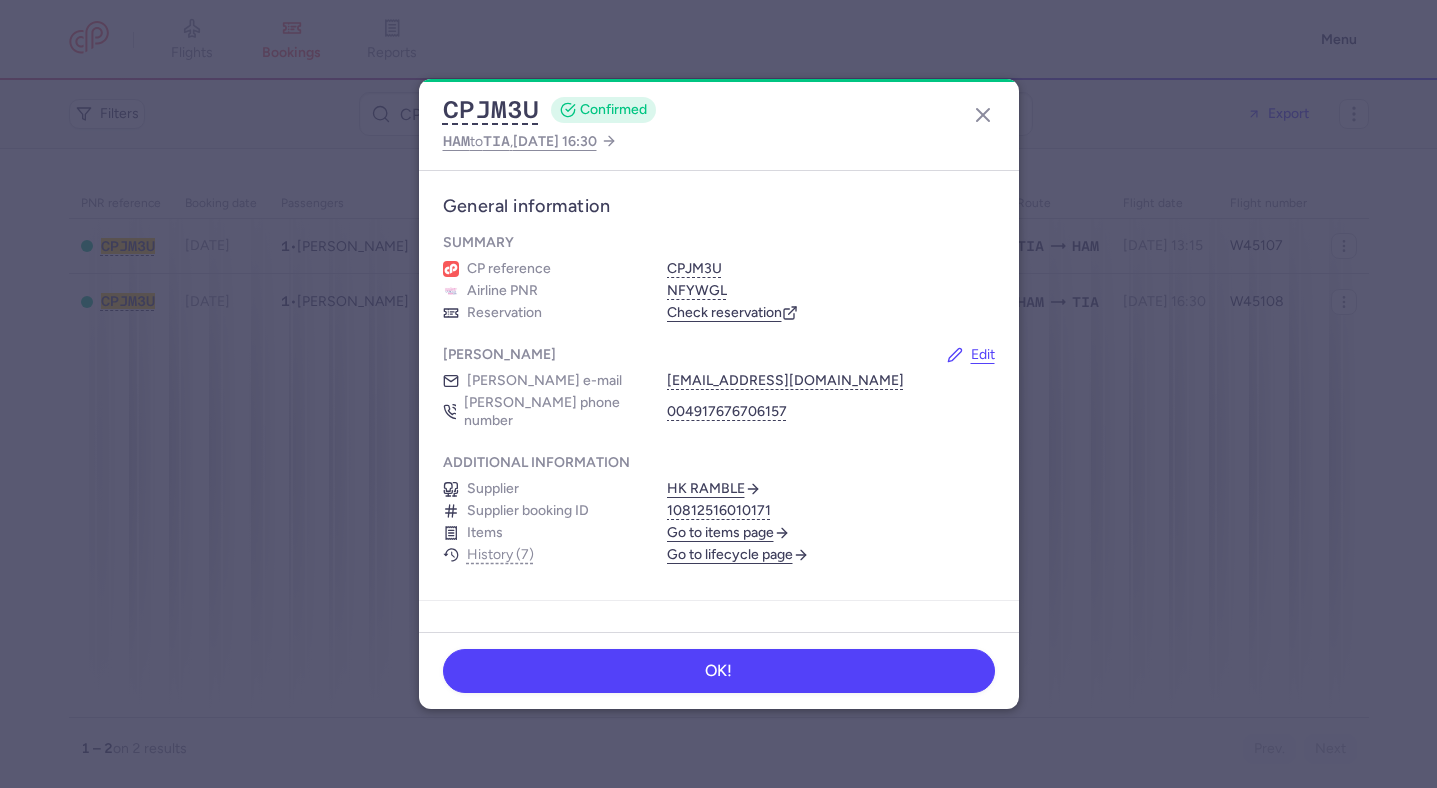 scroll, scrollTop: 0, scrollLeft: 0, axis: both 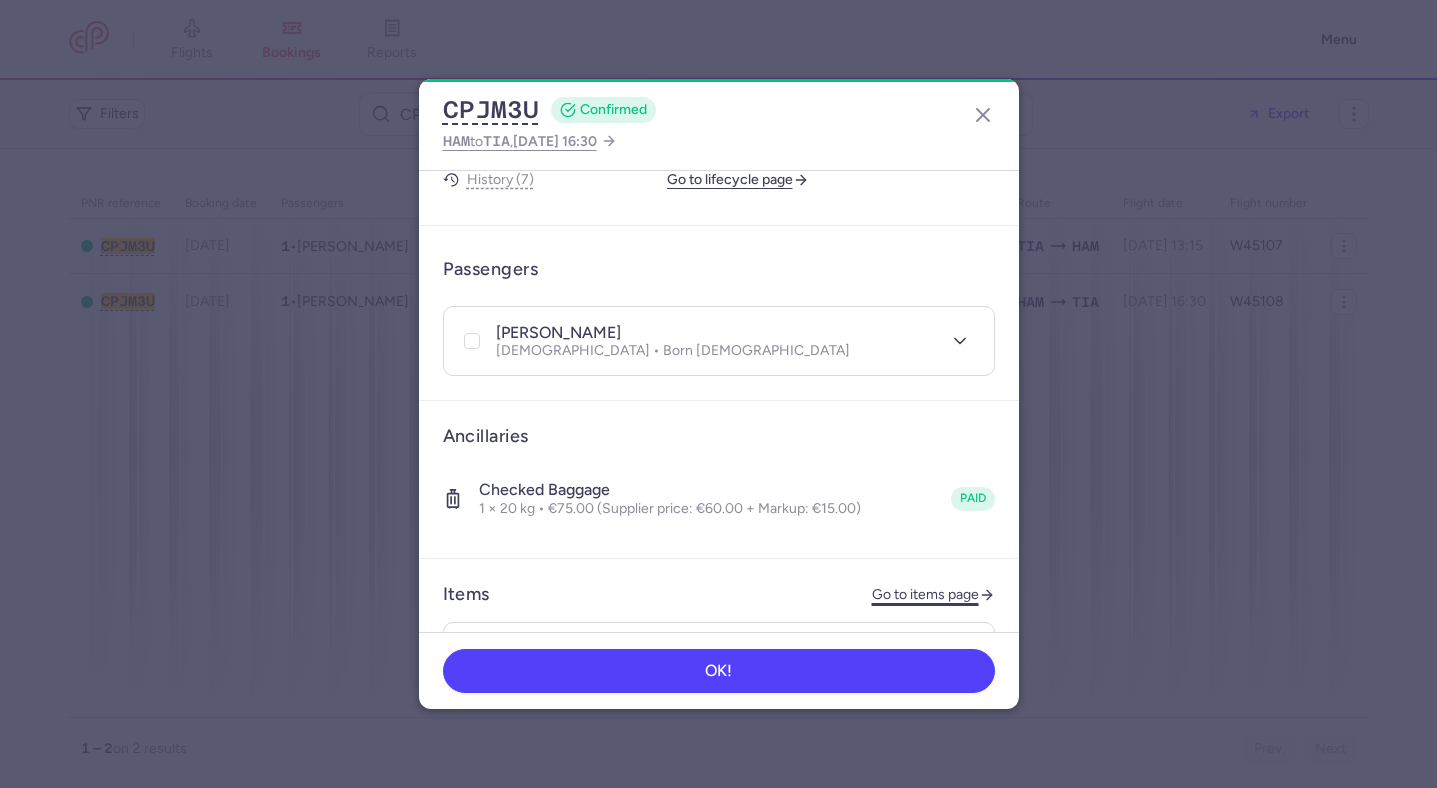 click on "Go to items page" 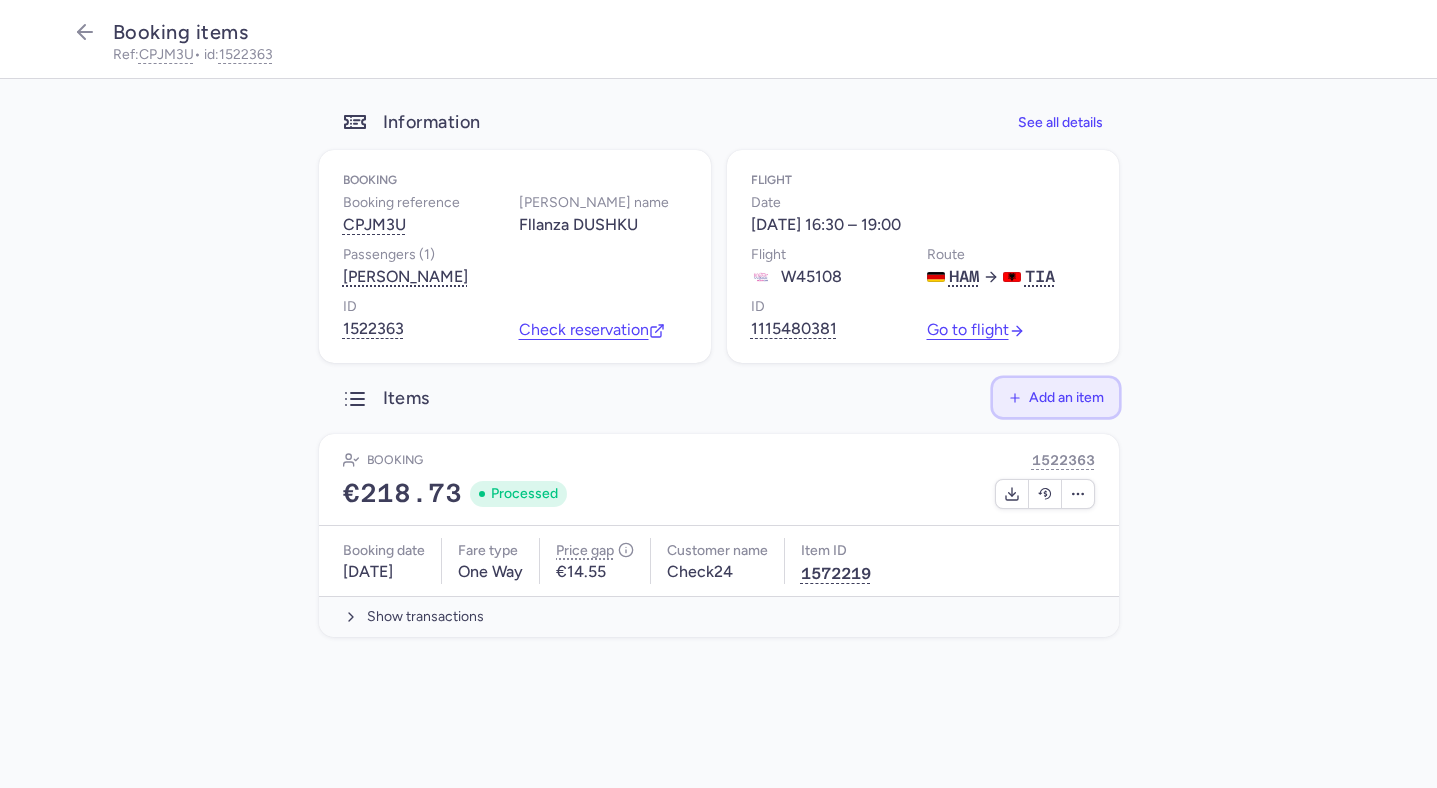 click on "Add an item" at bounding box center (1066, 397) 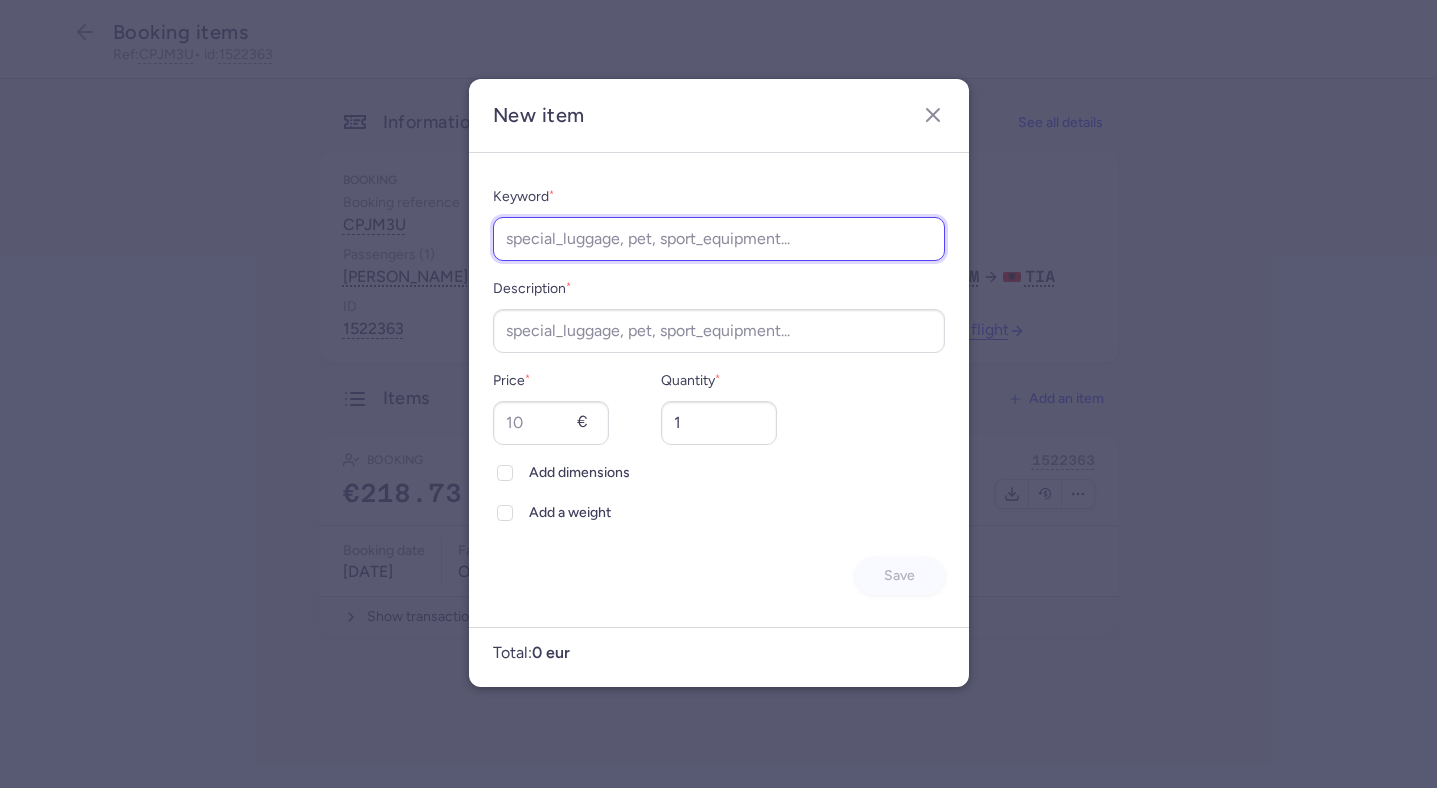click on "Keyword  *" at bounding box center [719, 239] 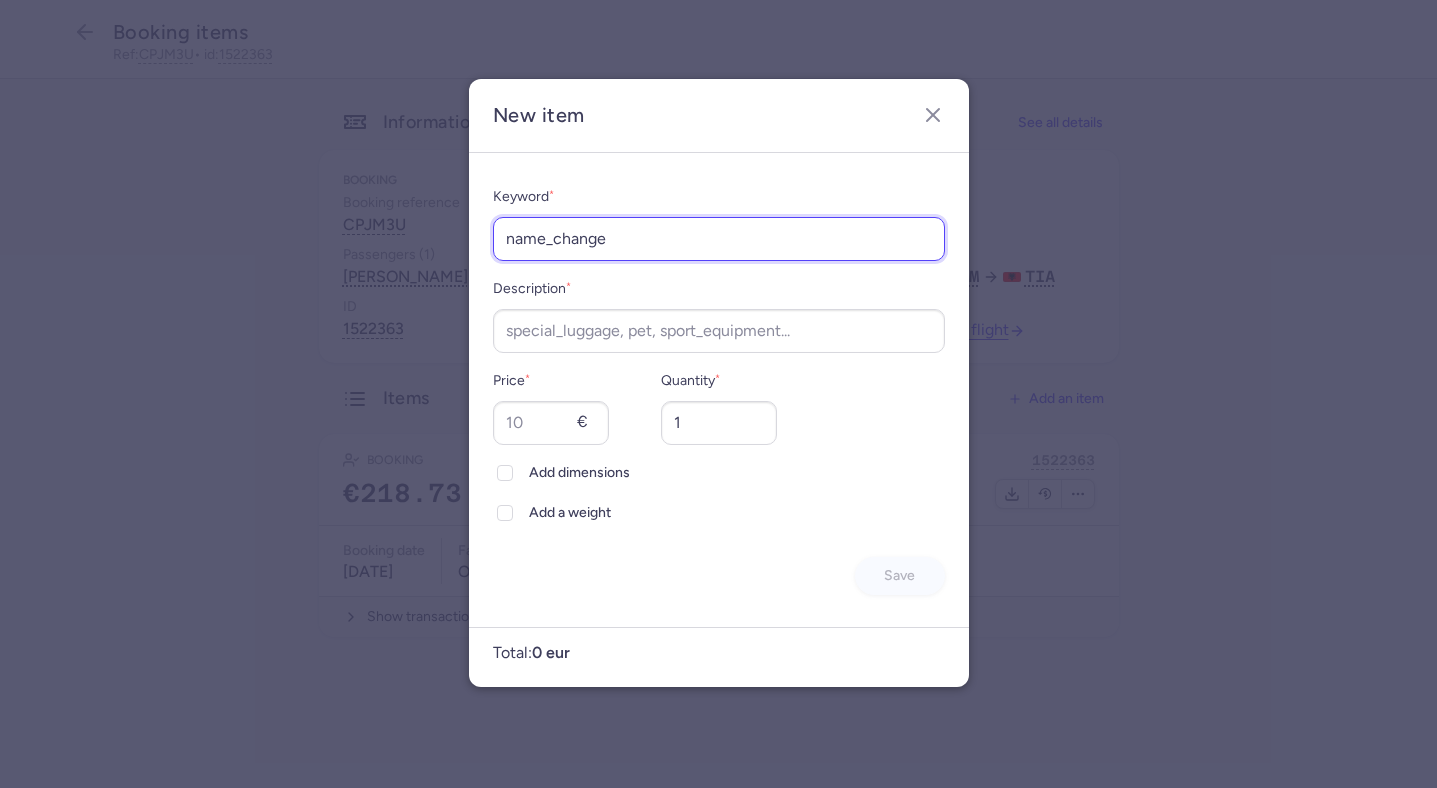 type on "name_change" 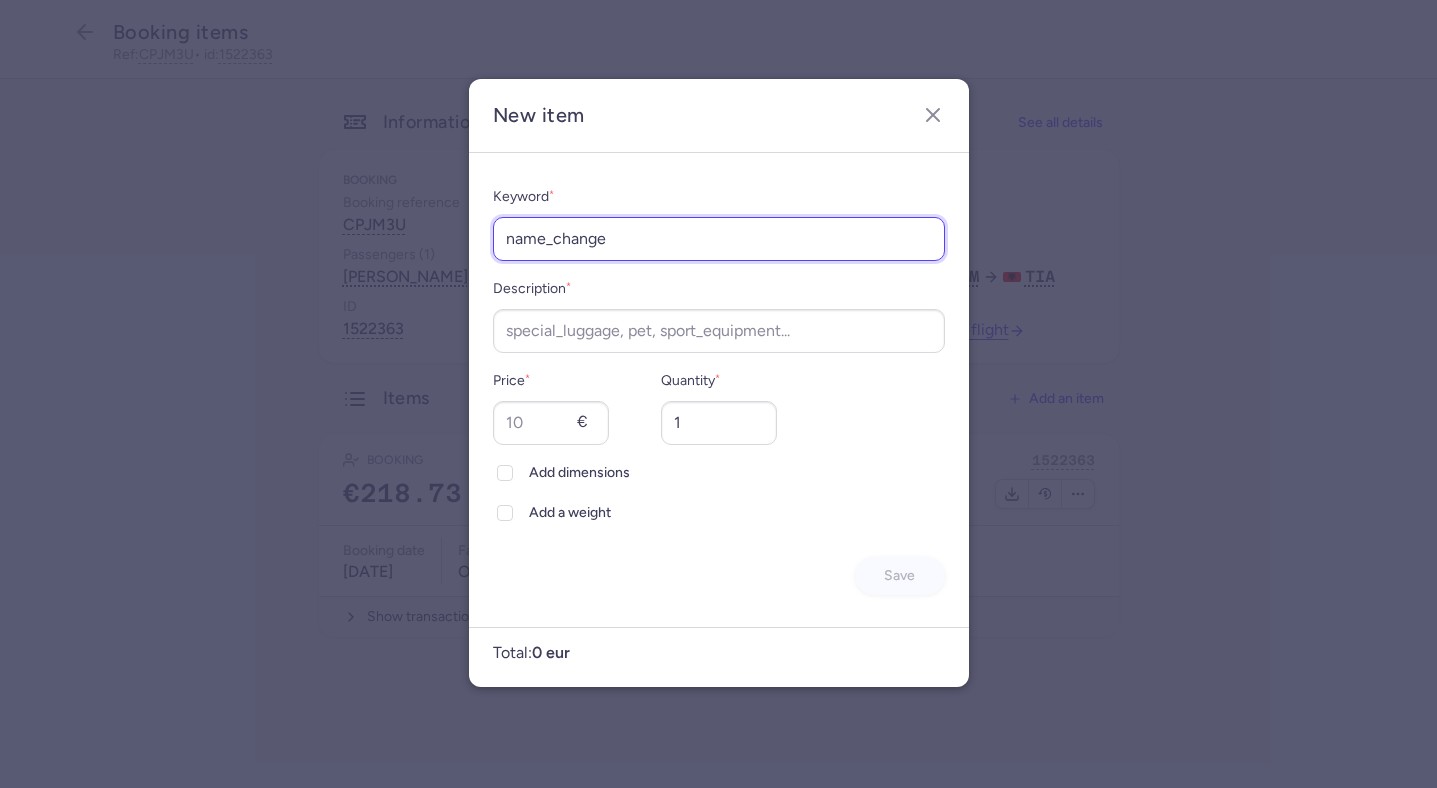 click on "name_change" at bounding box center [719, 239] 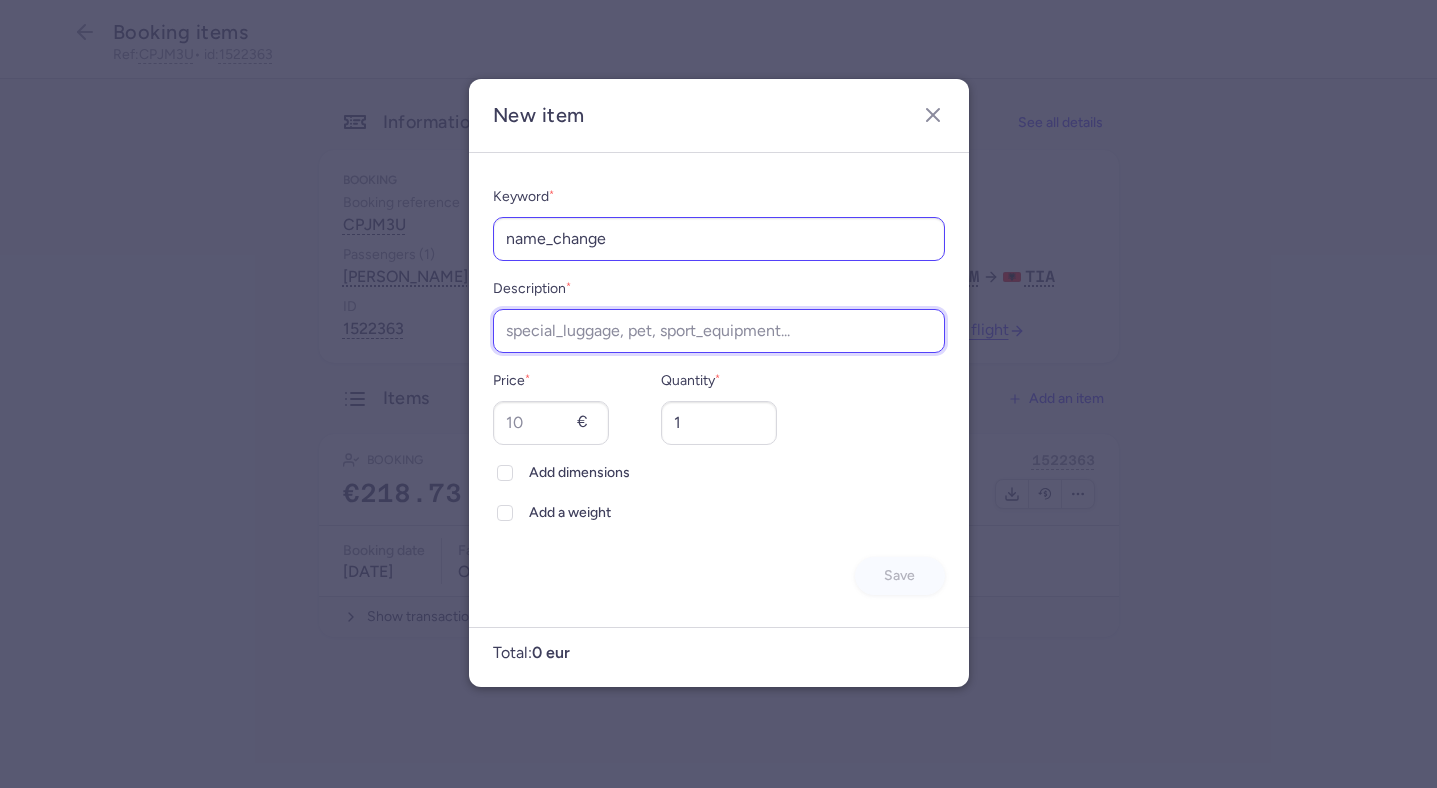 paste on "name_change" 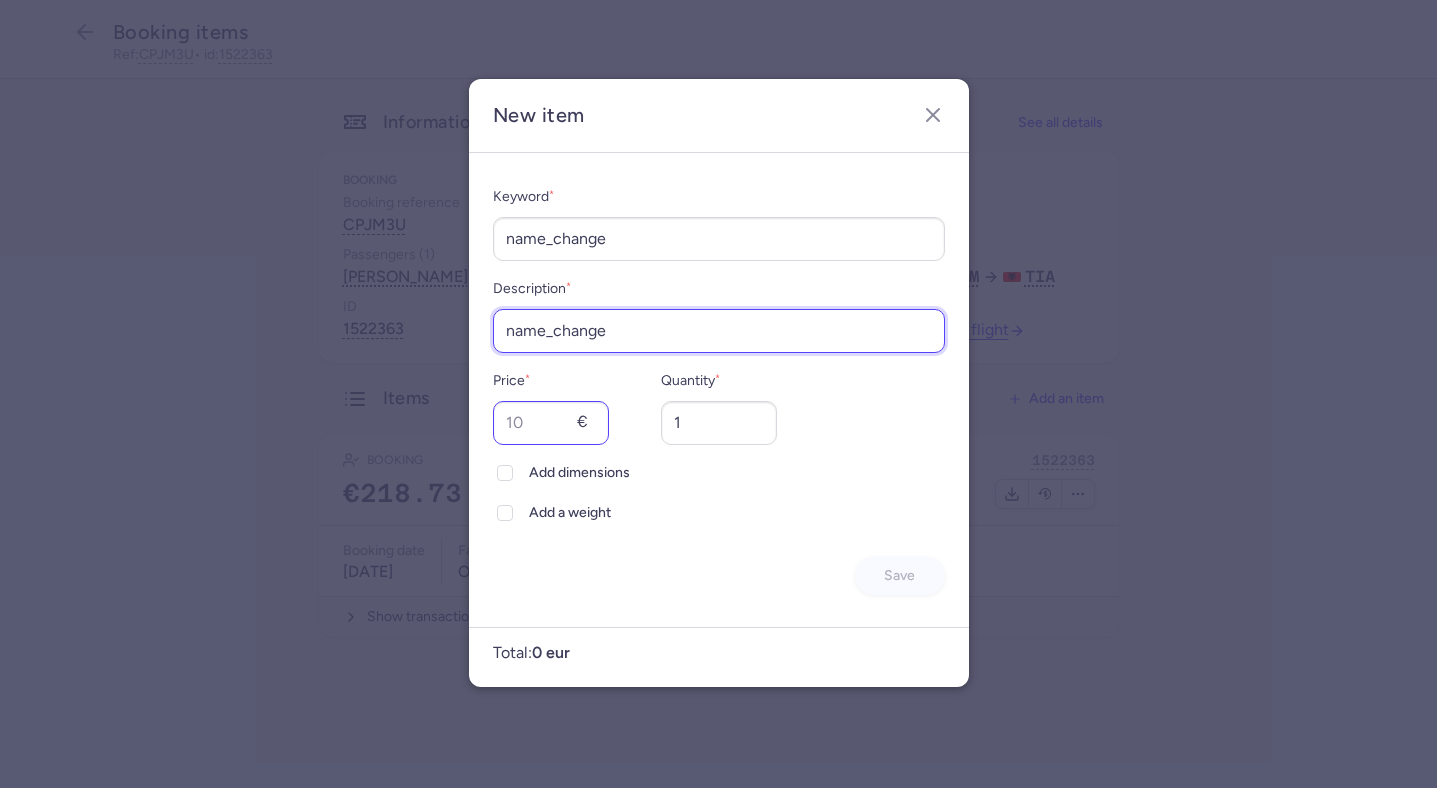type on "name_change" 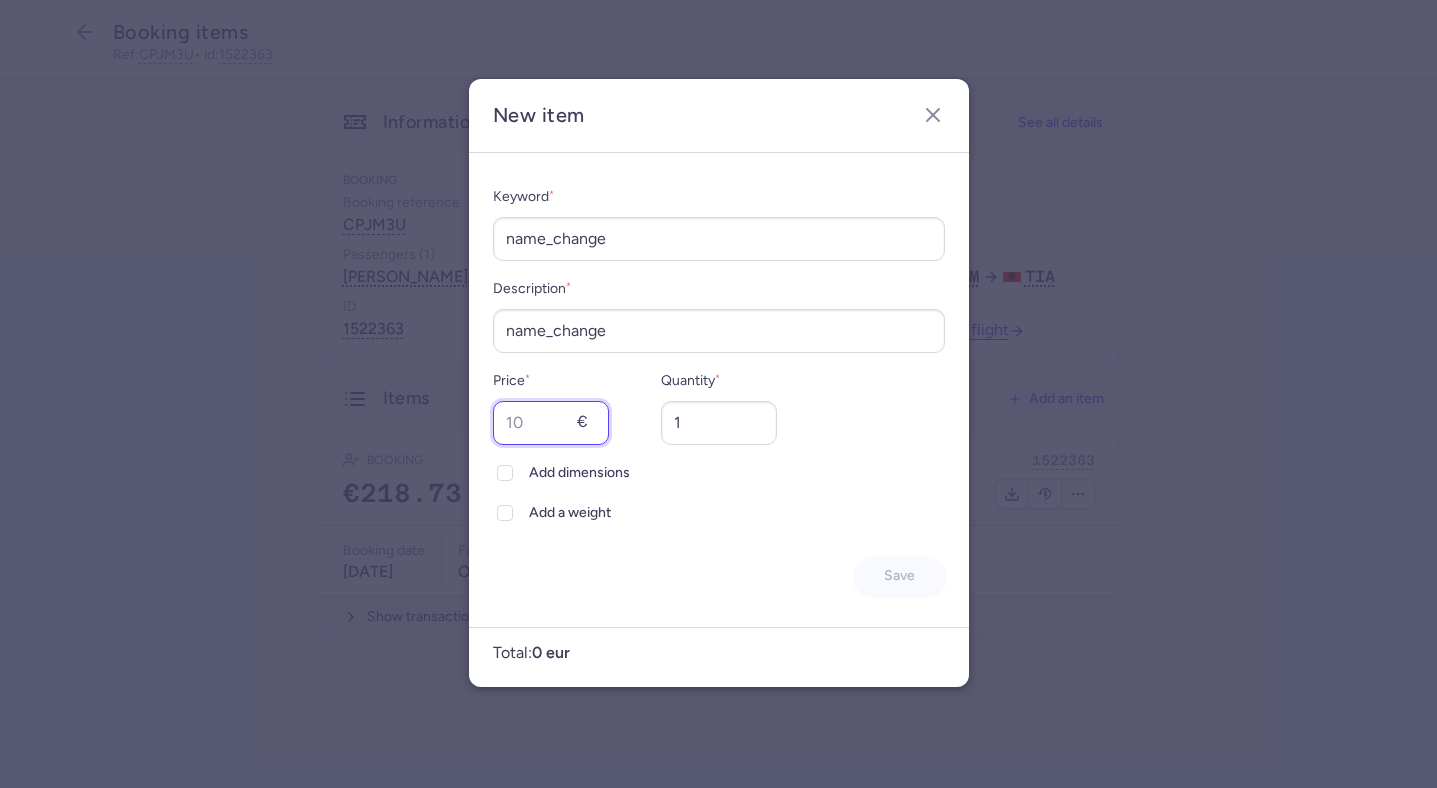 click on "Price  *" at bounding box center [551, 423] 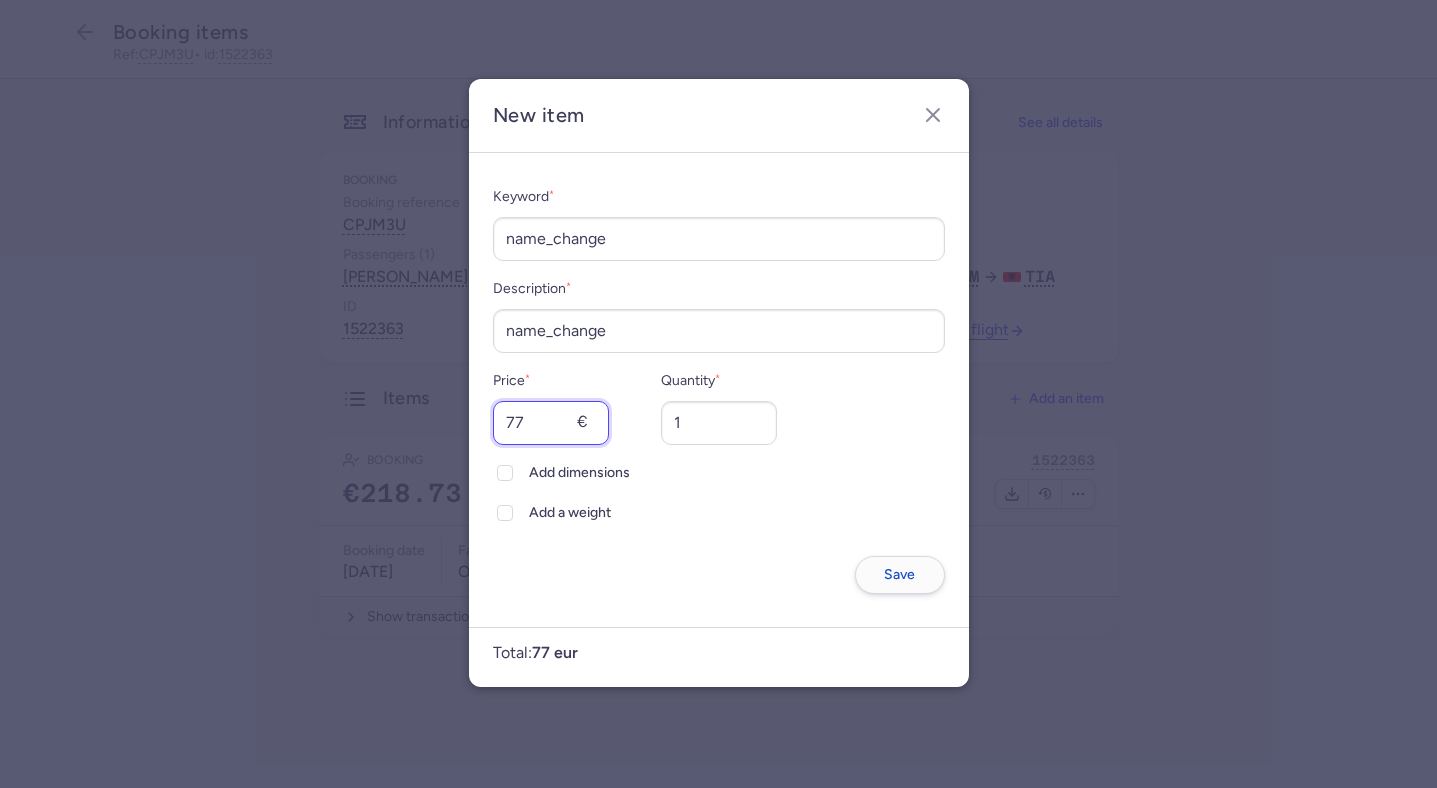 type on "77" 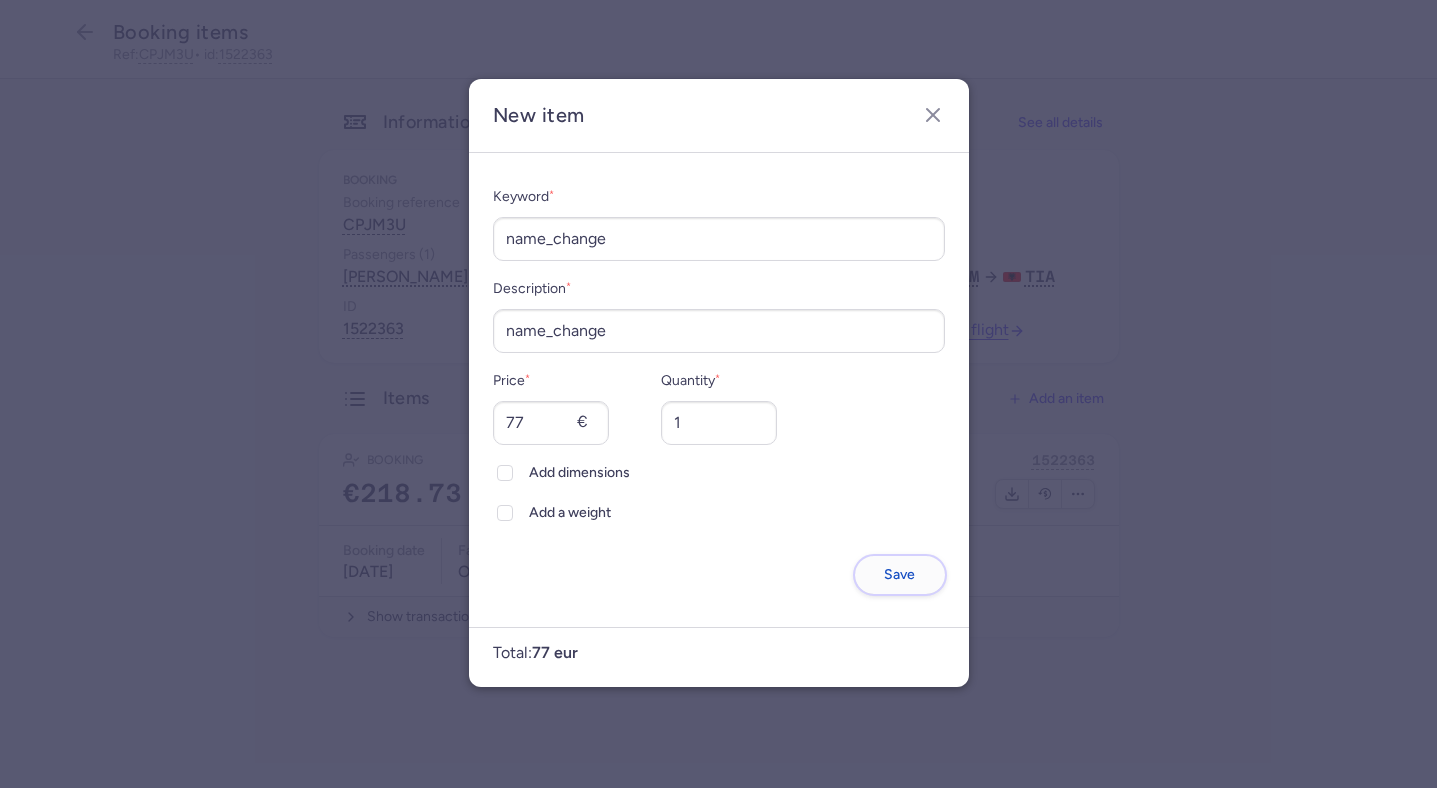 click on "Save" at bounding box center (899, 574) 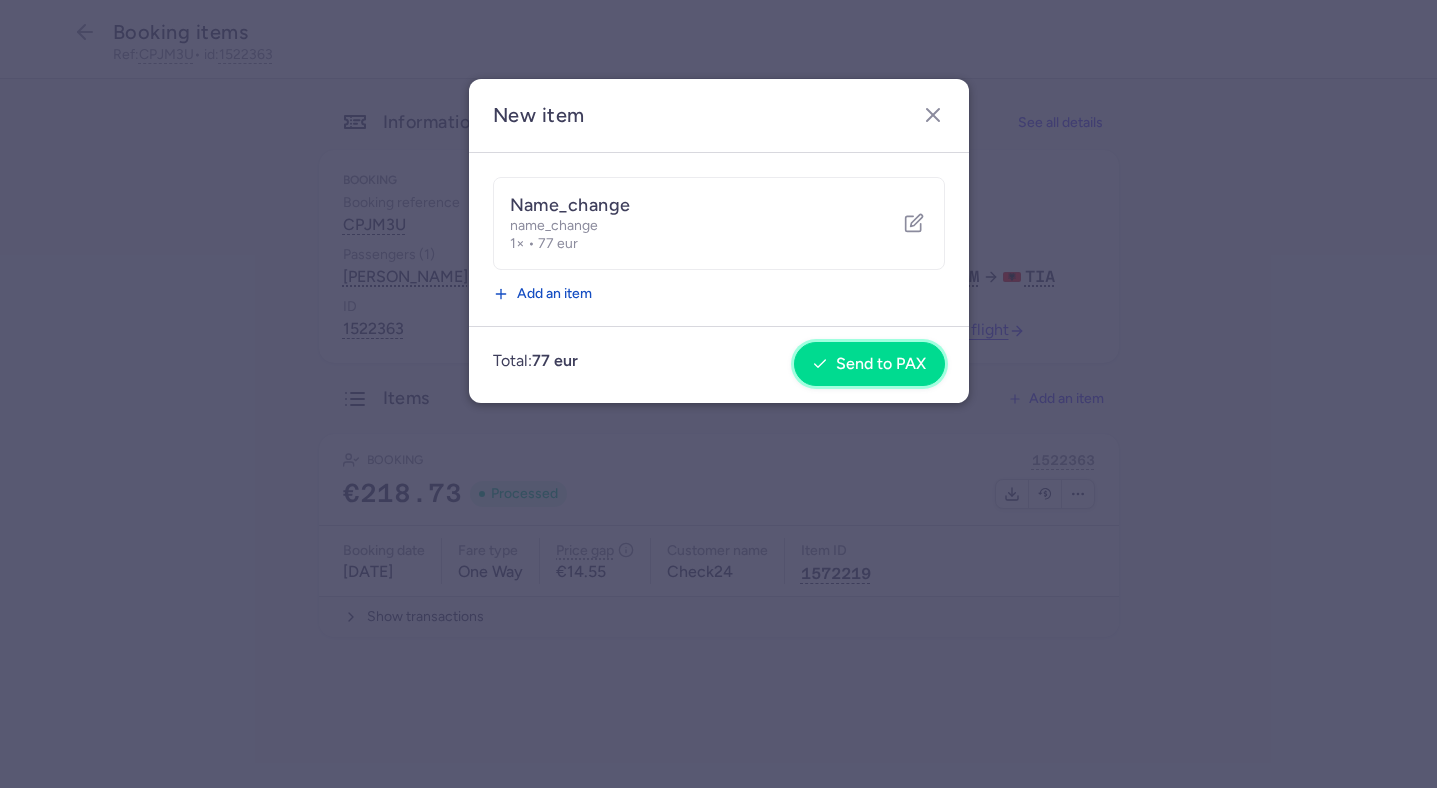 click on "Send to PAX" at bounding box center (881, 364) 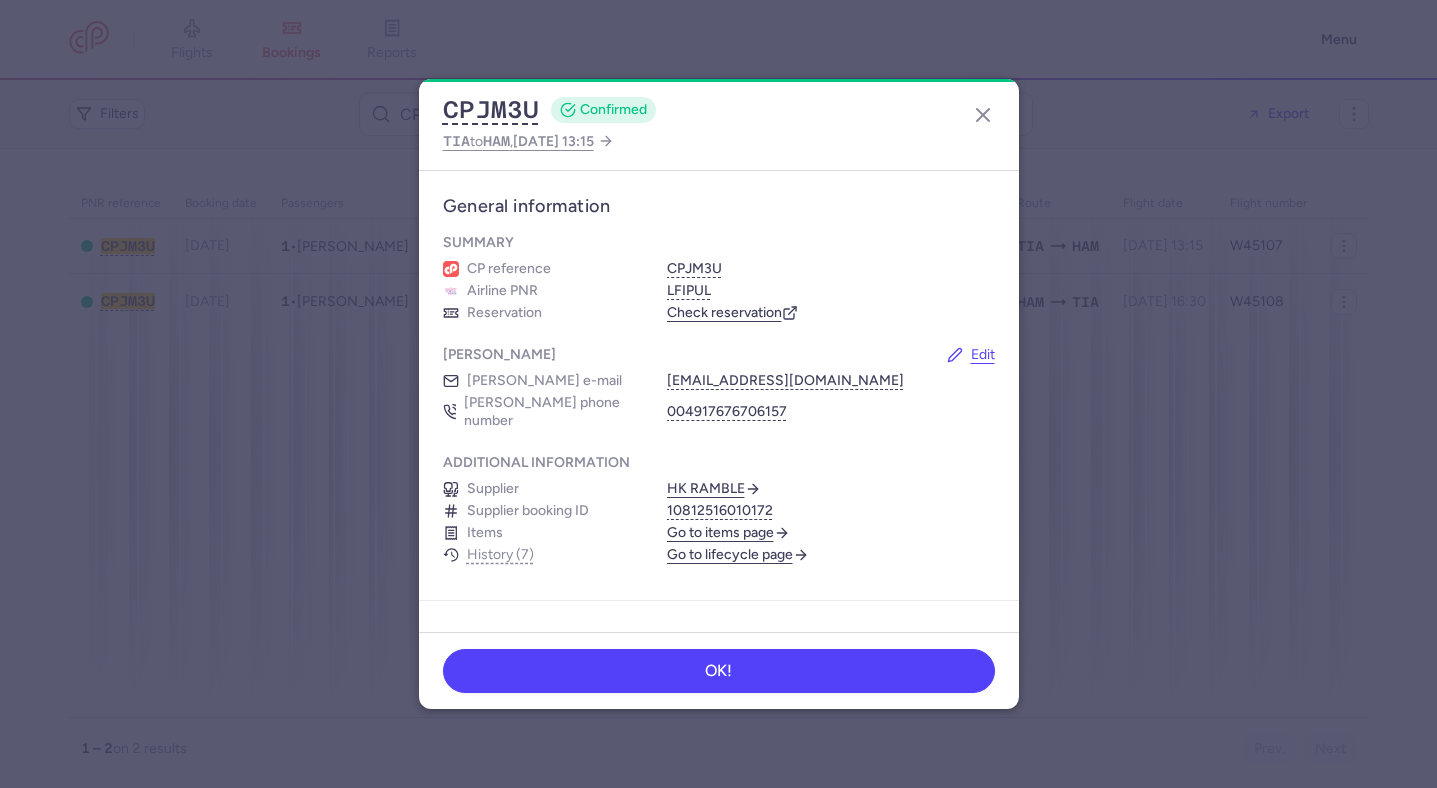 scroll, scrollTop: 0, scrollLeft: 0, axis: both 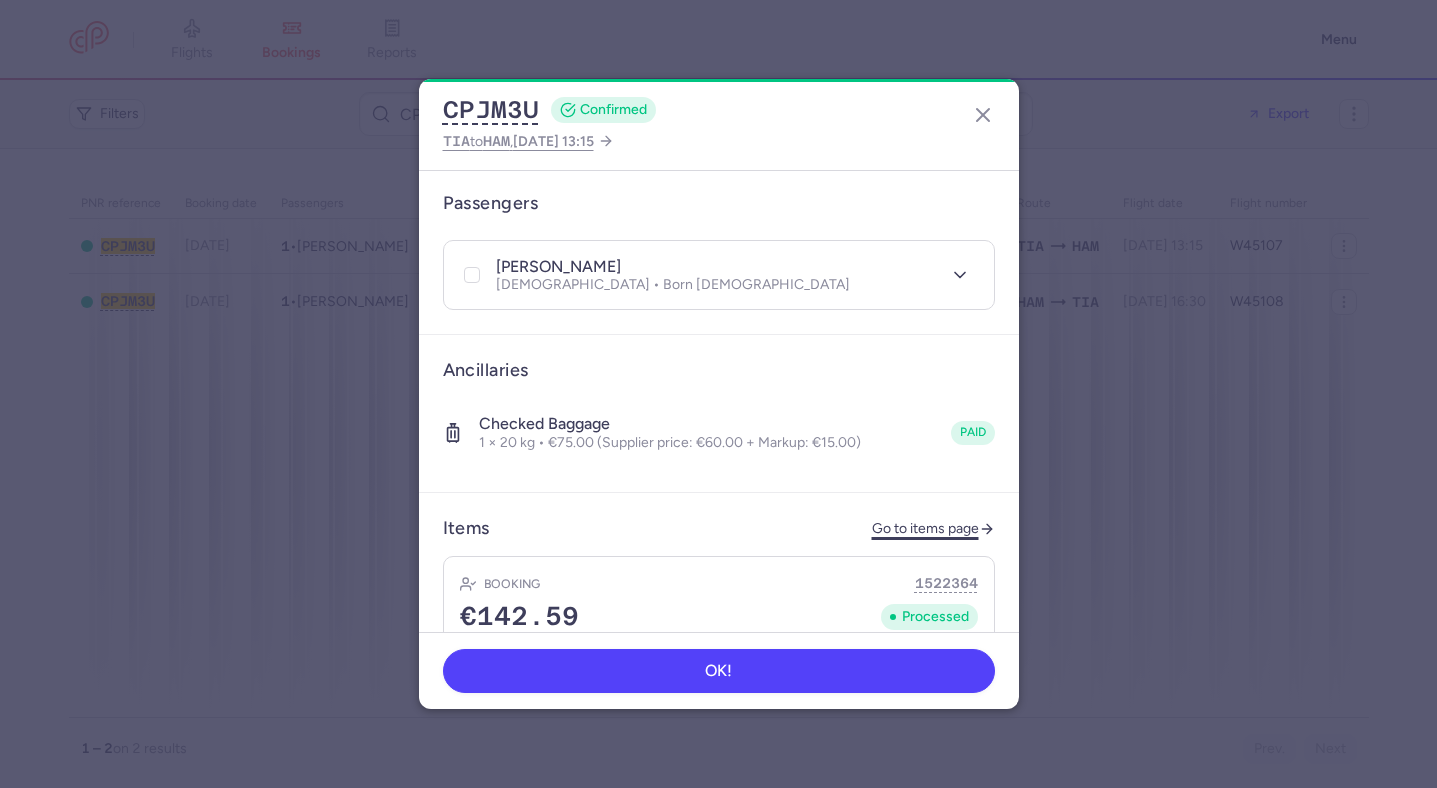 click on "Go to items page" 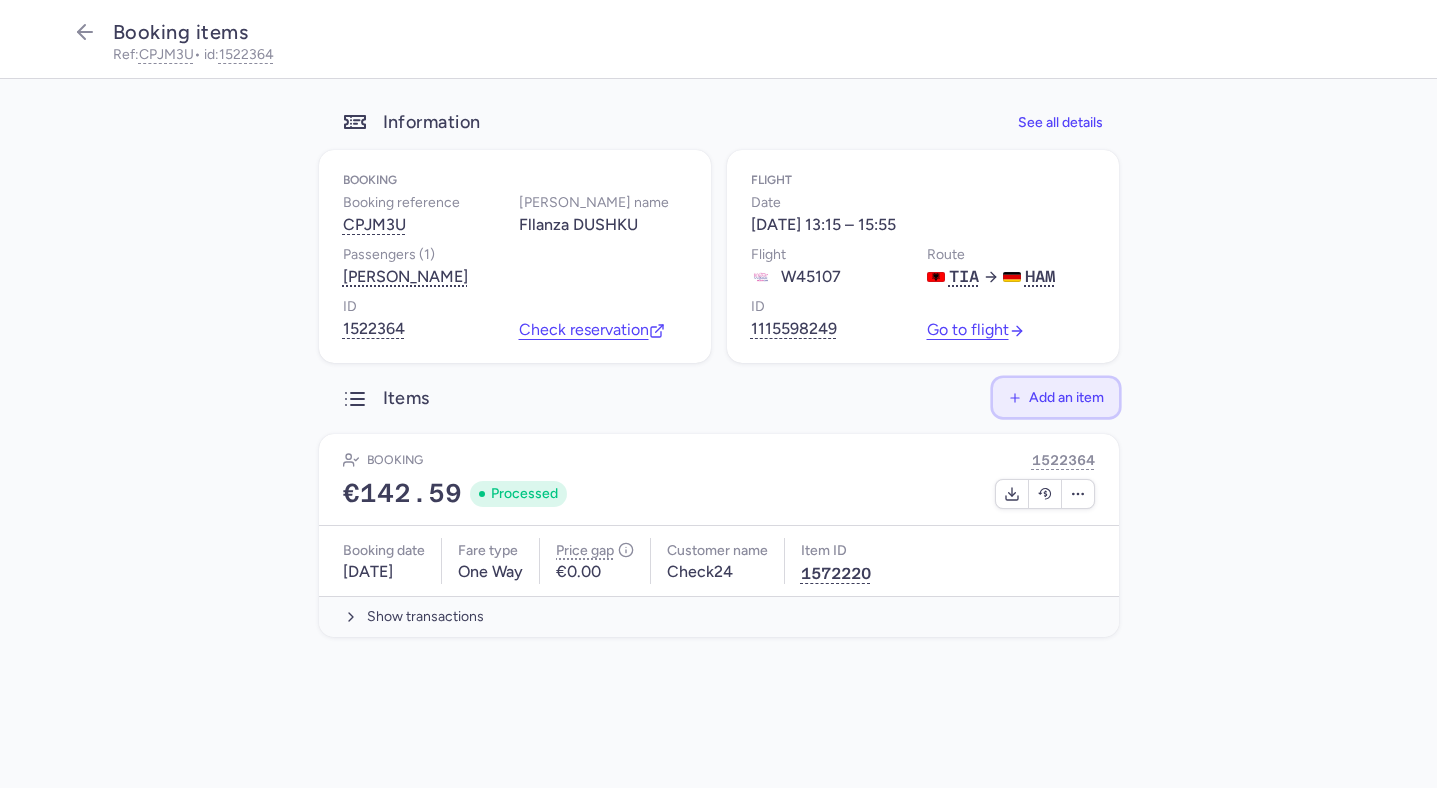 click on "Add an item" at bounding box center (1066, 397) 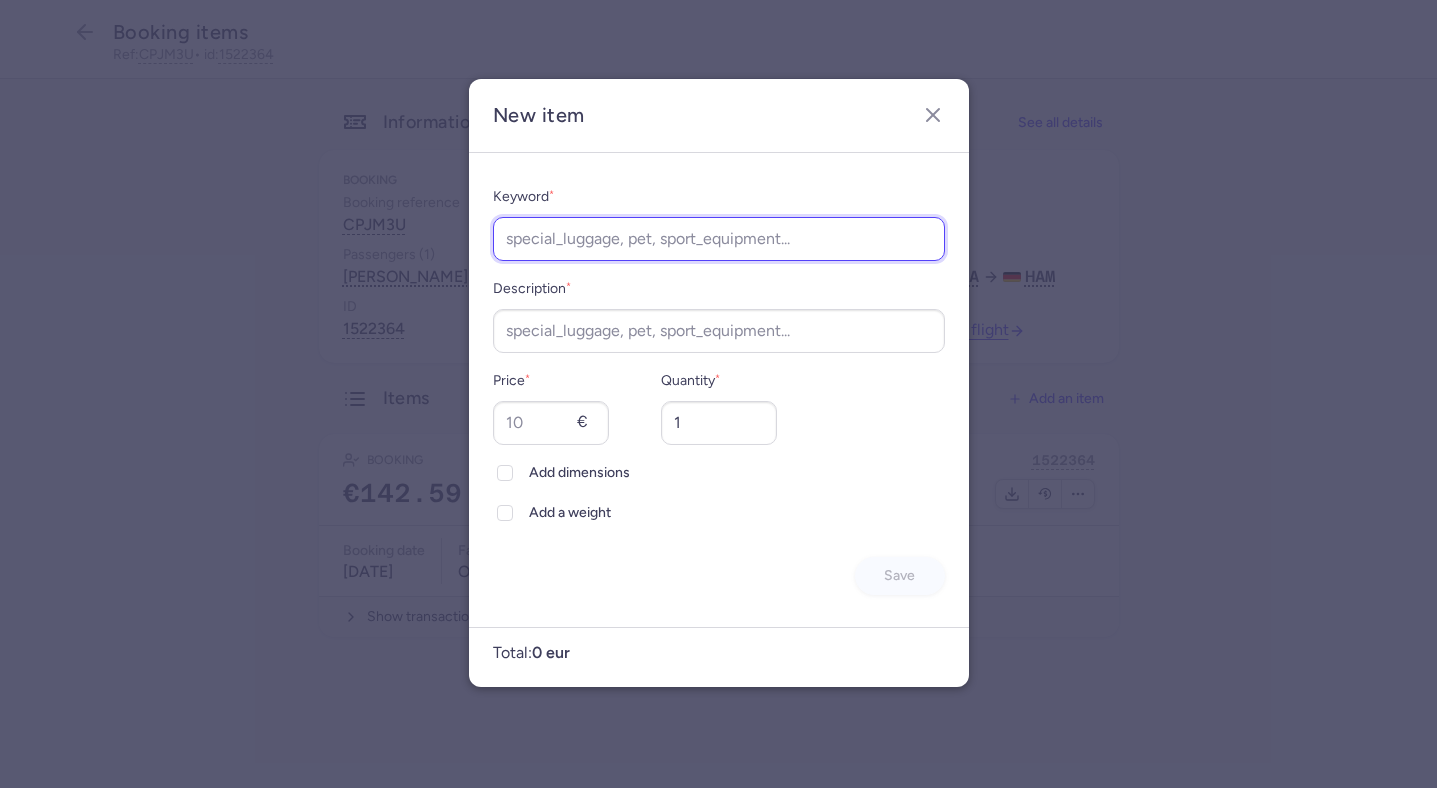 click on "Keyword  *" at bounding box center [719, 239] 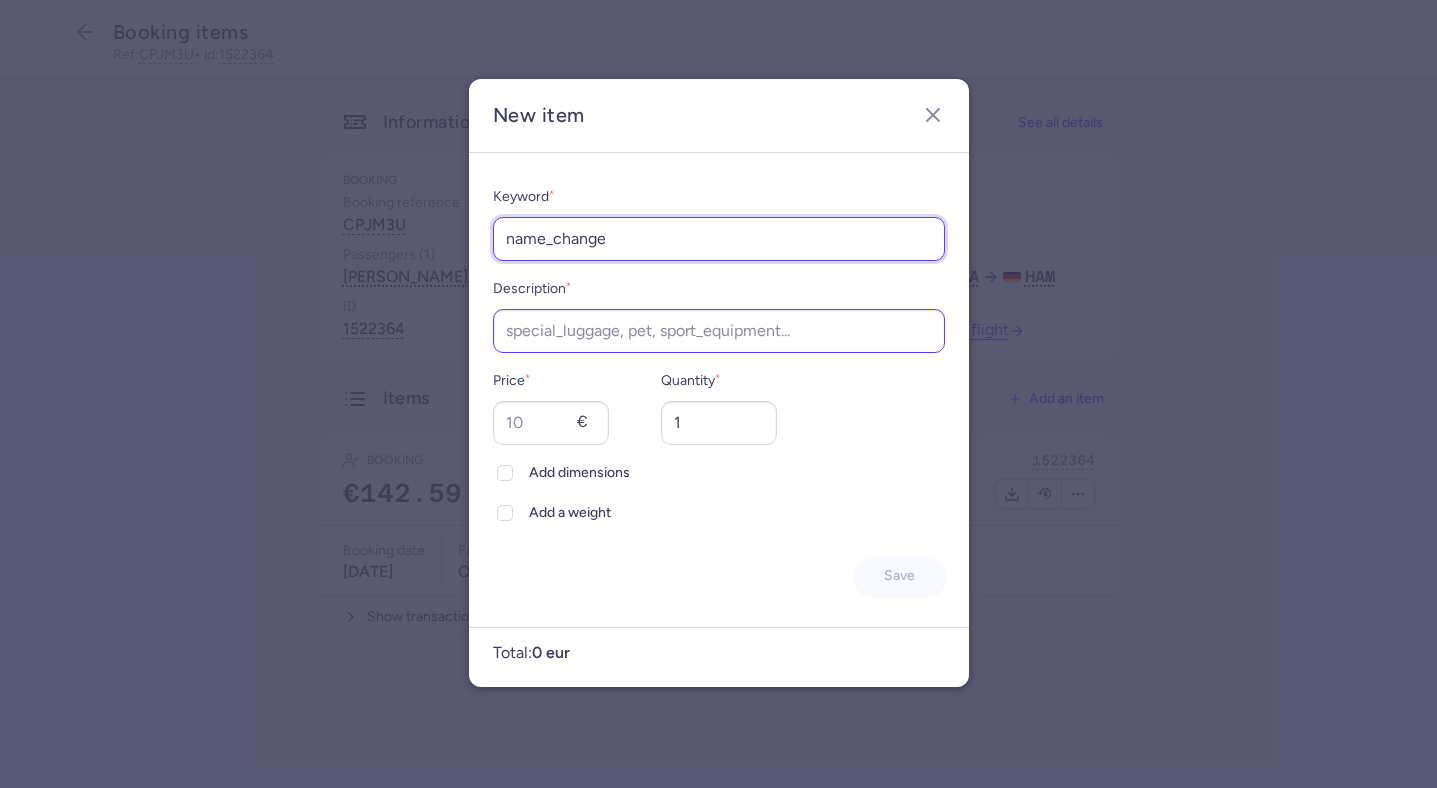 type on "name_change" 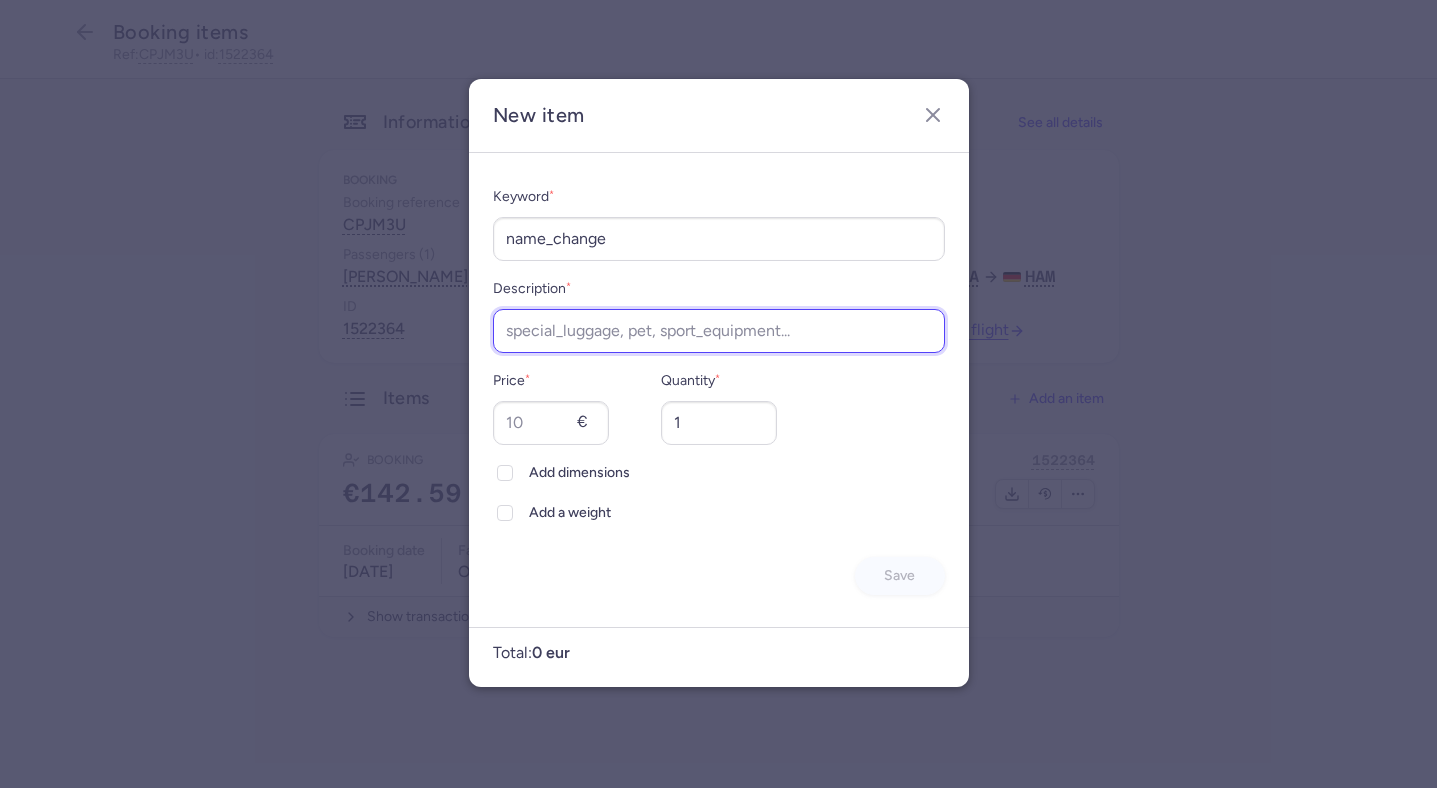 click on "Description  *" at bounding box center [719, 331] 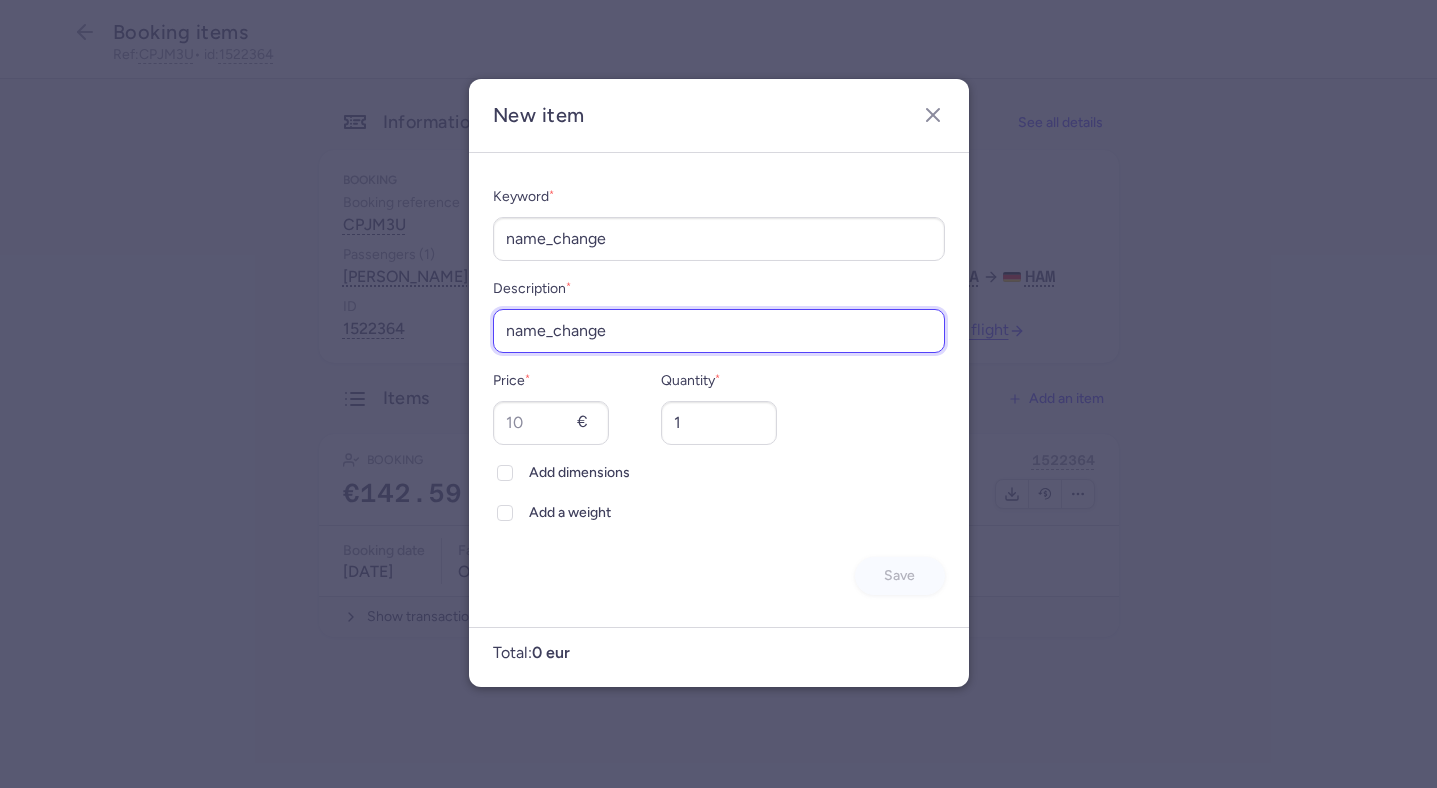 type on "name_change" 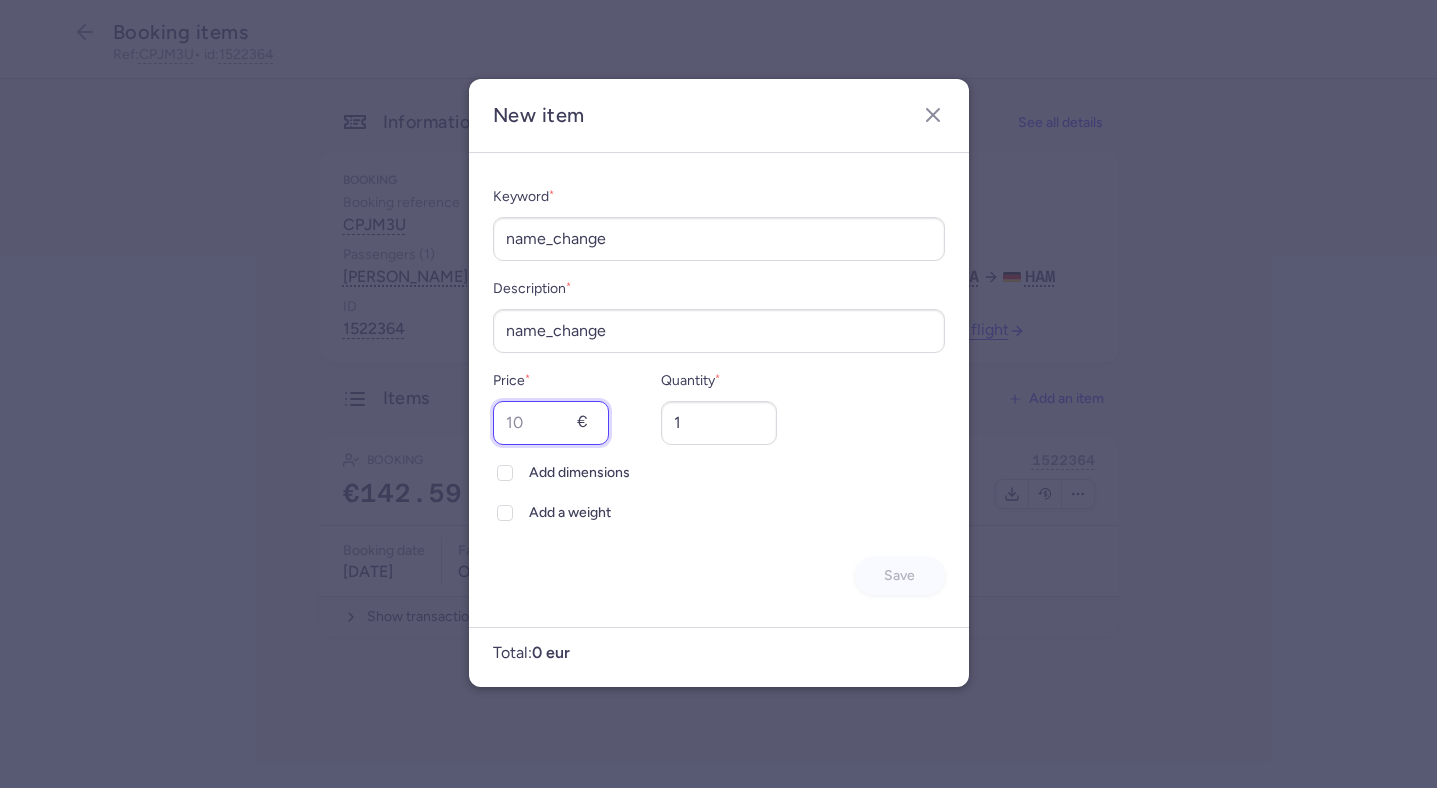 click on "Price  *" at bounding box center [551, 423] 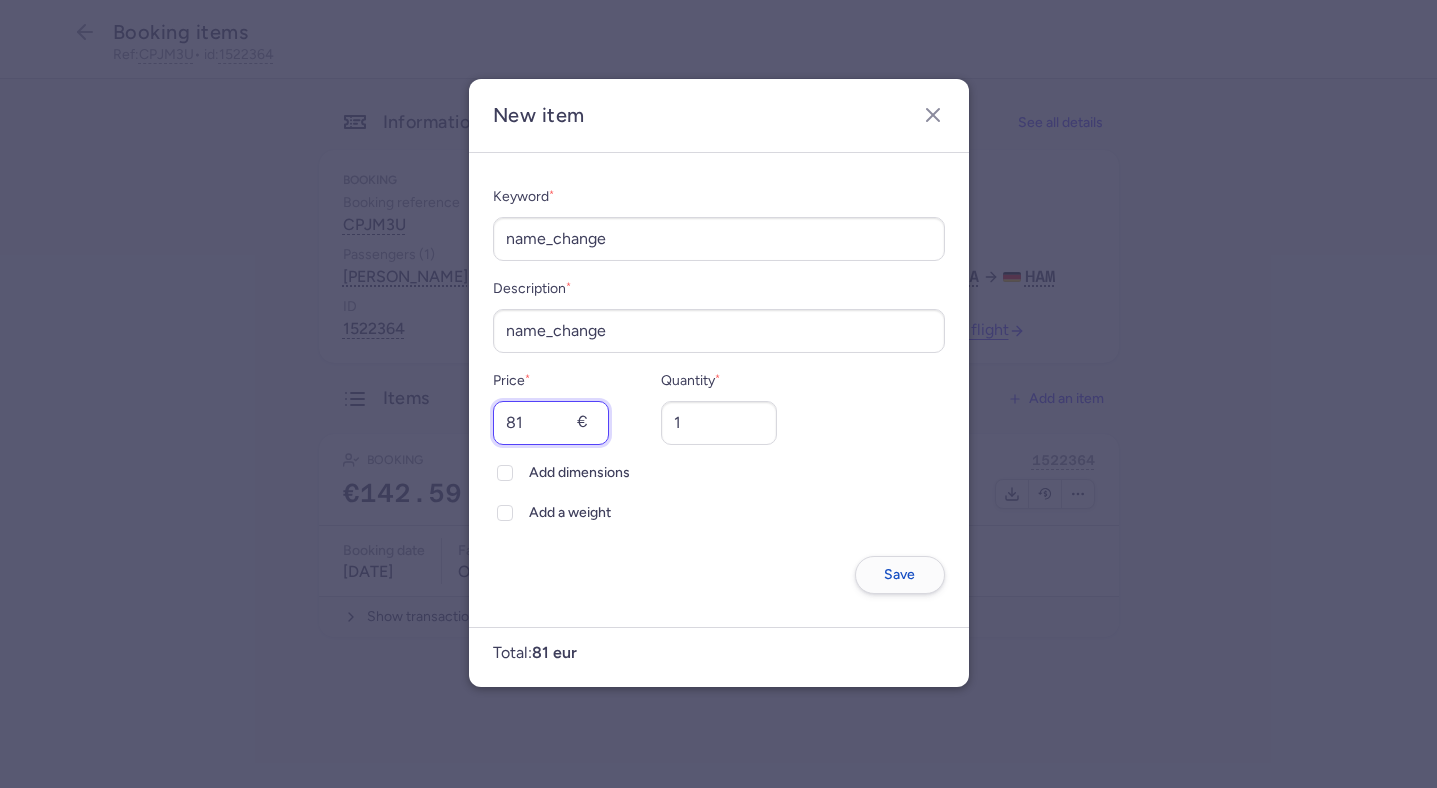 type on "81" 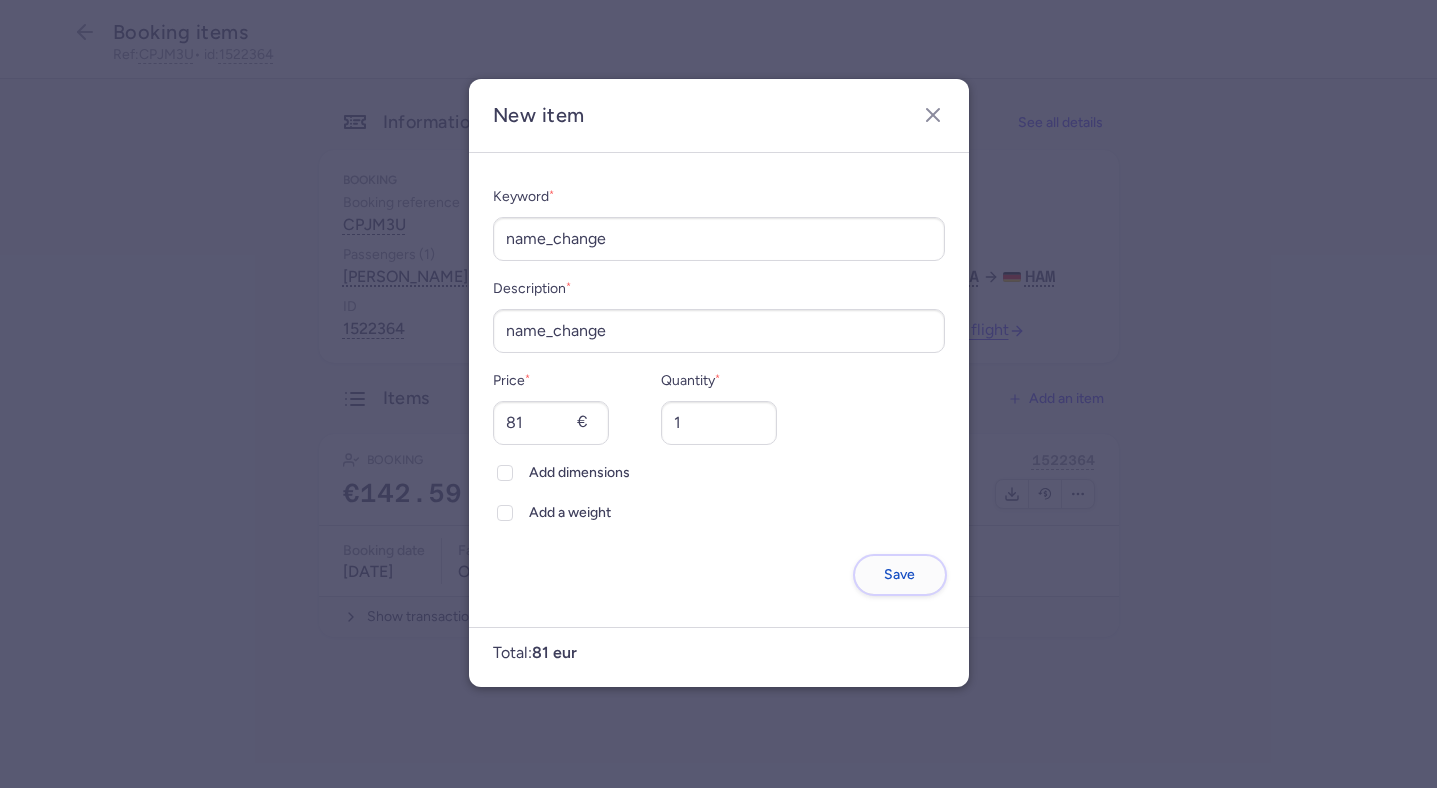 click on "Save" at bounding box center [899, 574] 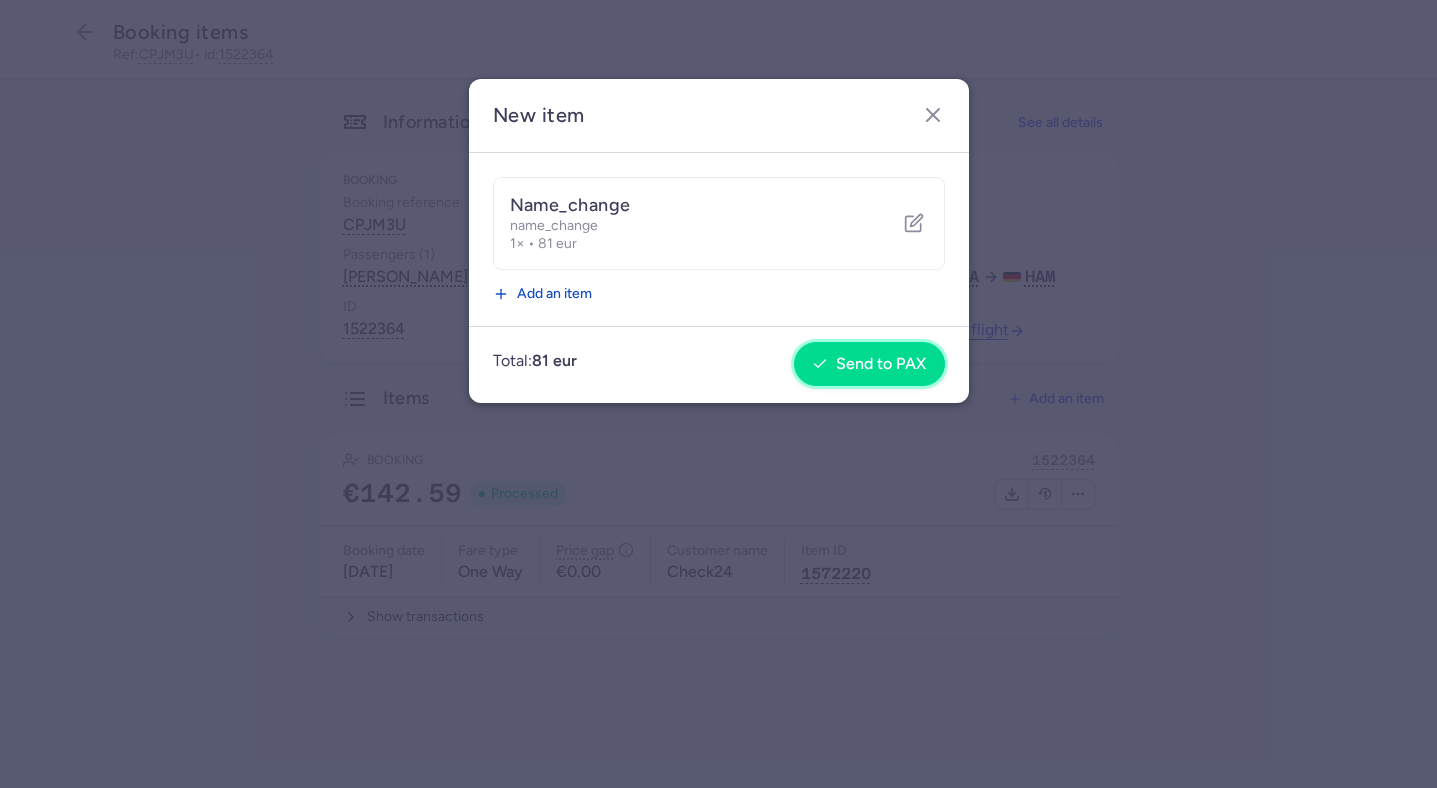 click on "Send to PAX" at bounding box center (881, 364) 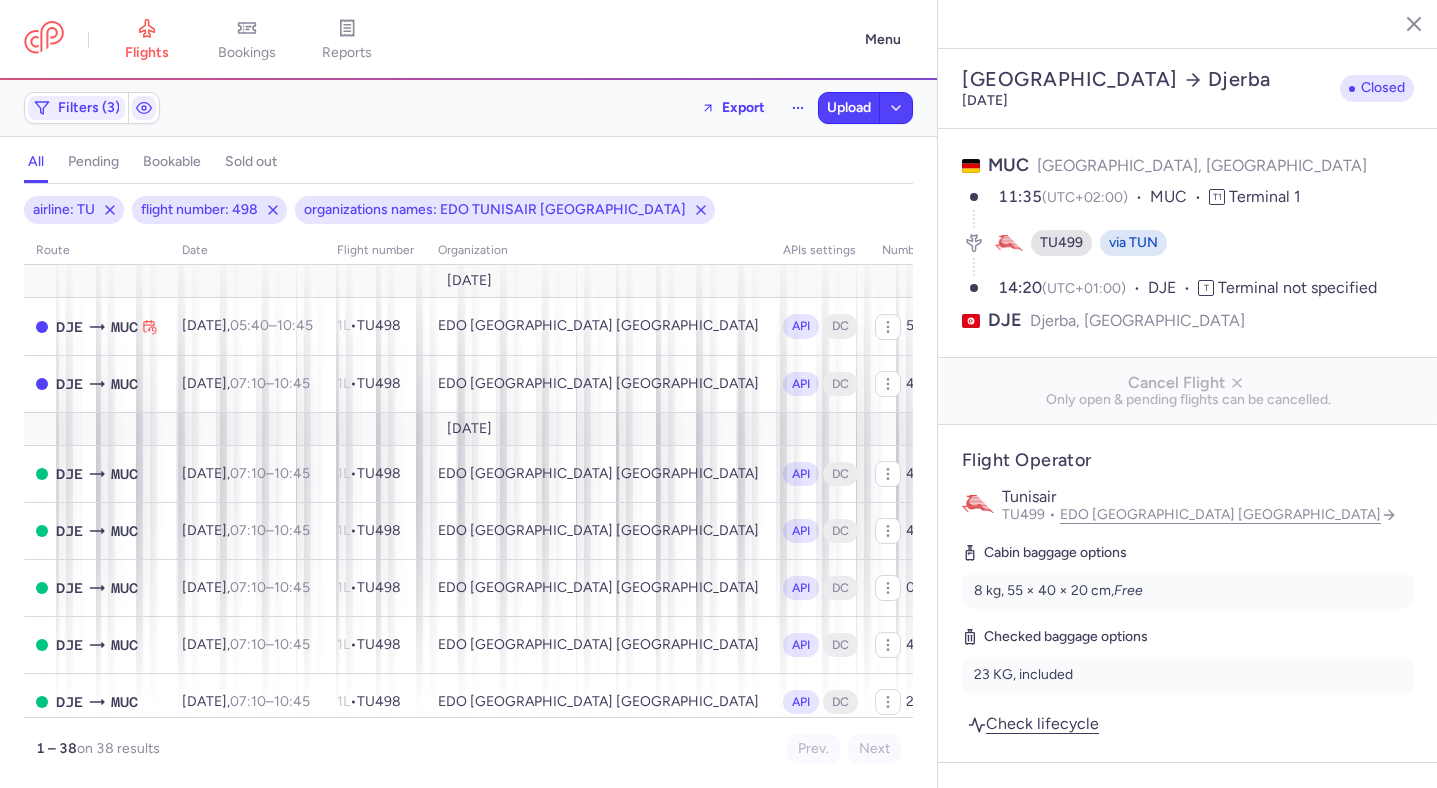 select on "days" 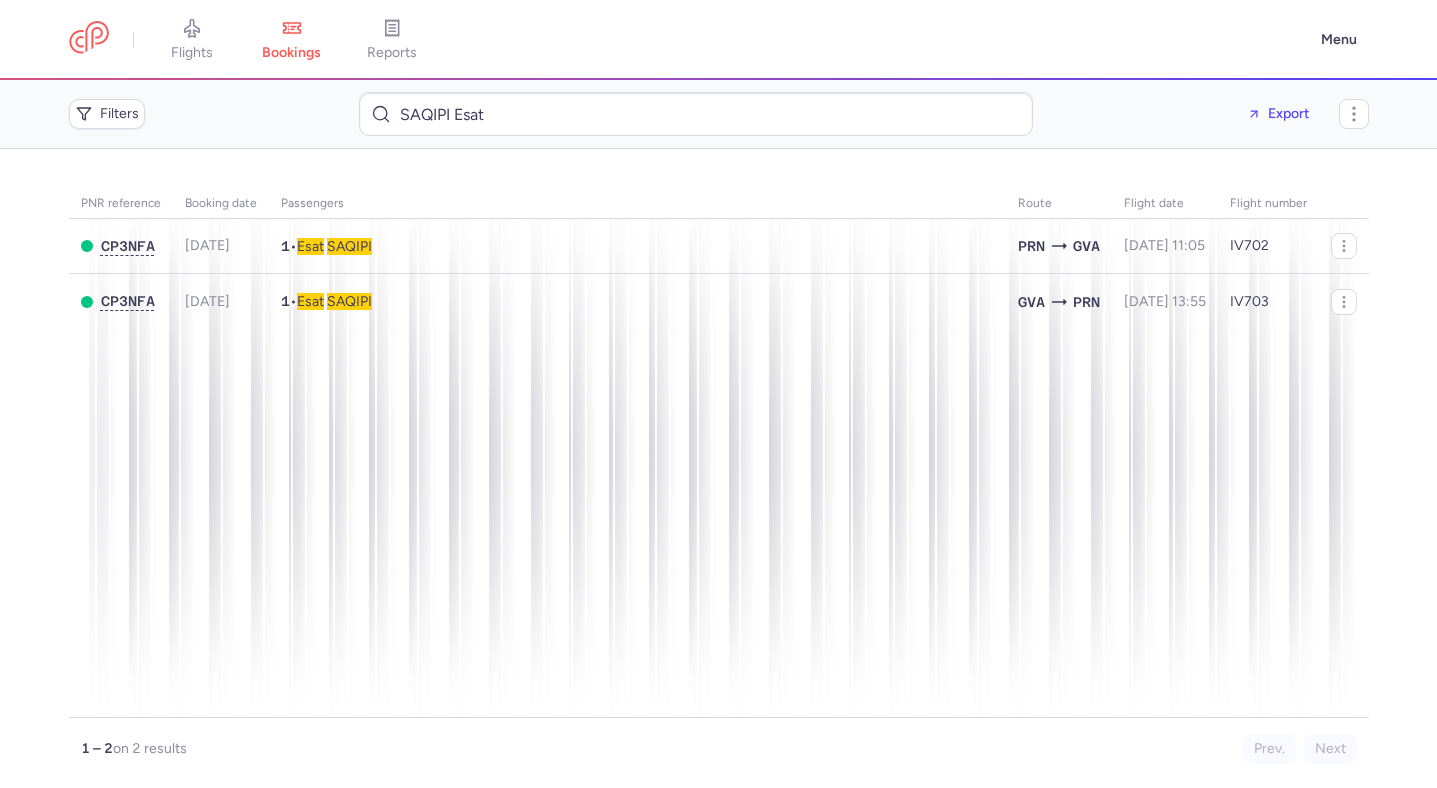 click on "SAQIPI Esat" at bounding box center [696, 114] 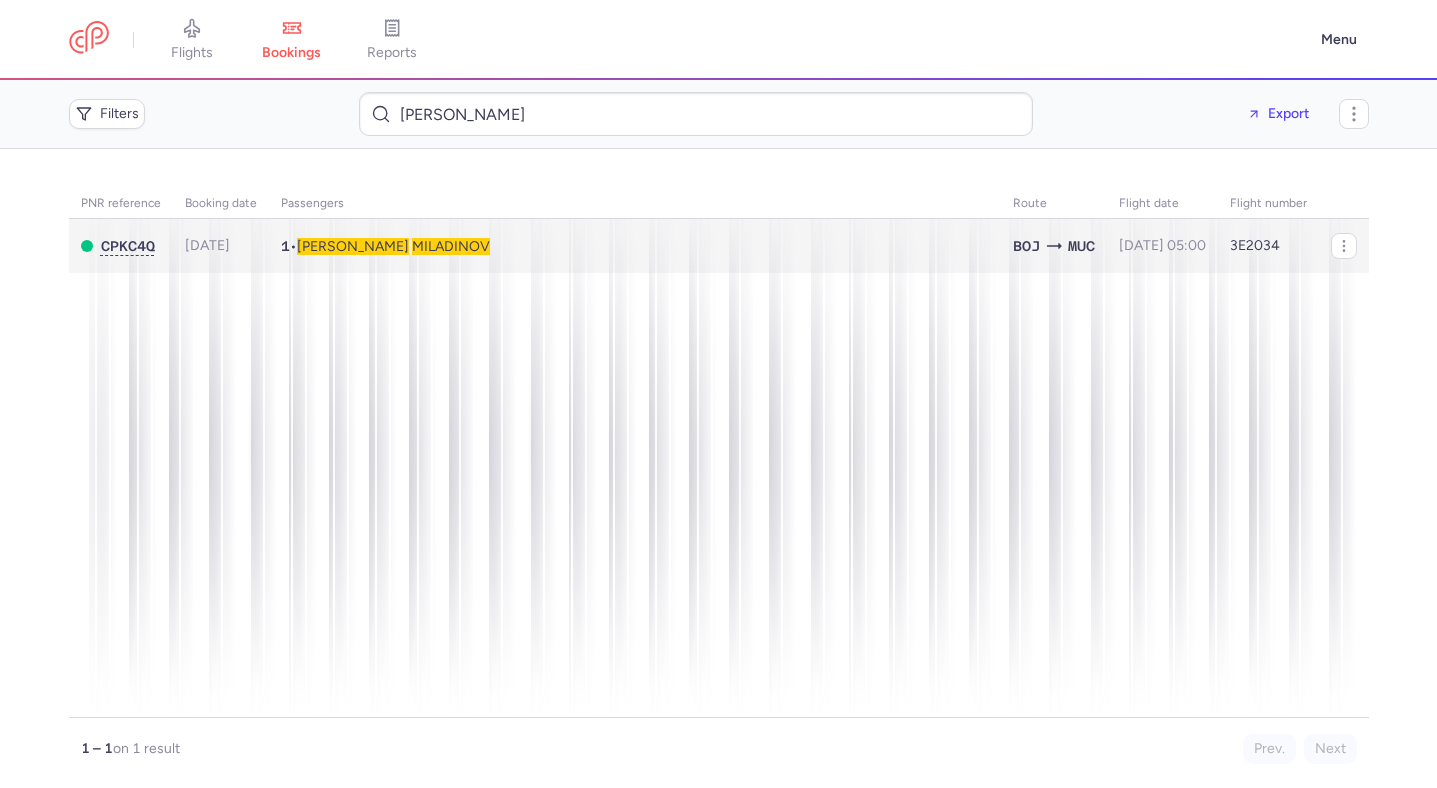 type on "[PERSON_NAME]" 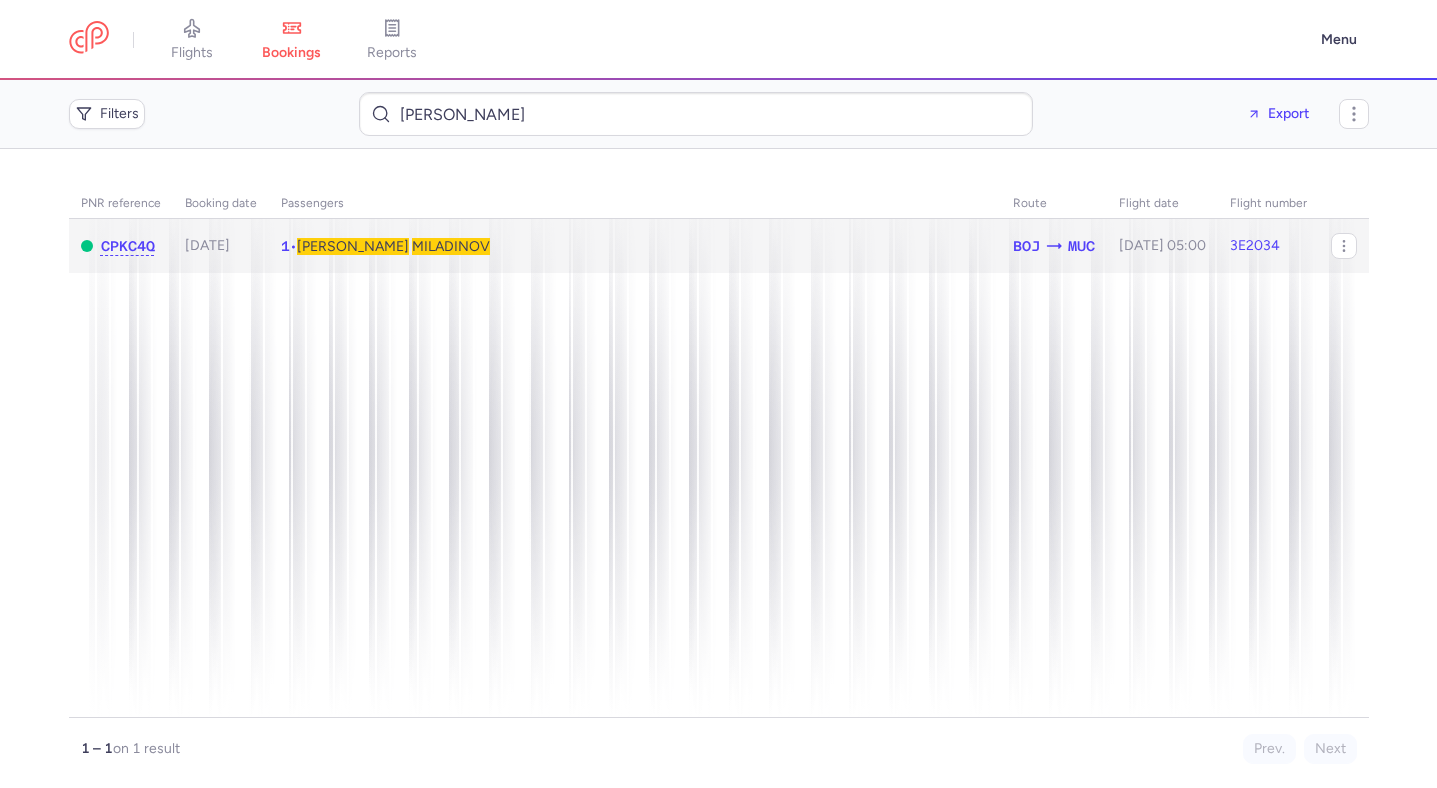 click on "1  •  [PERSON_NAME]" 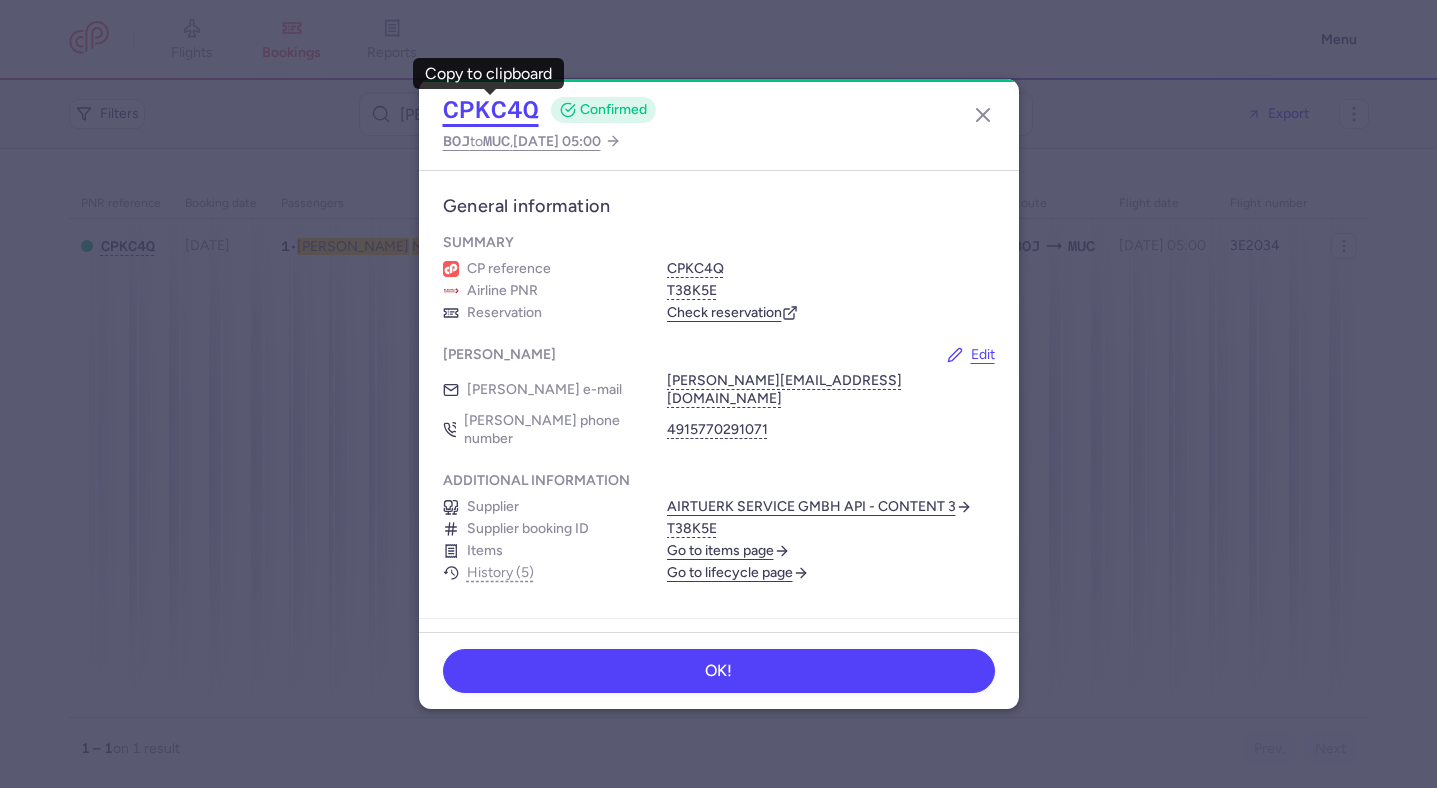 click on "CPKC4Q" 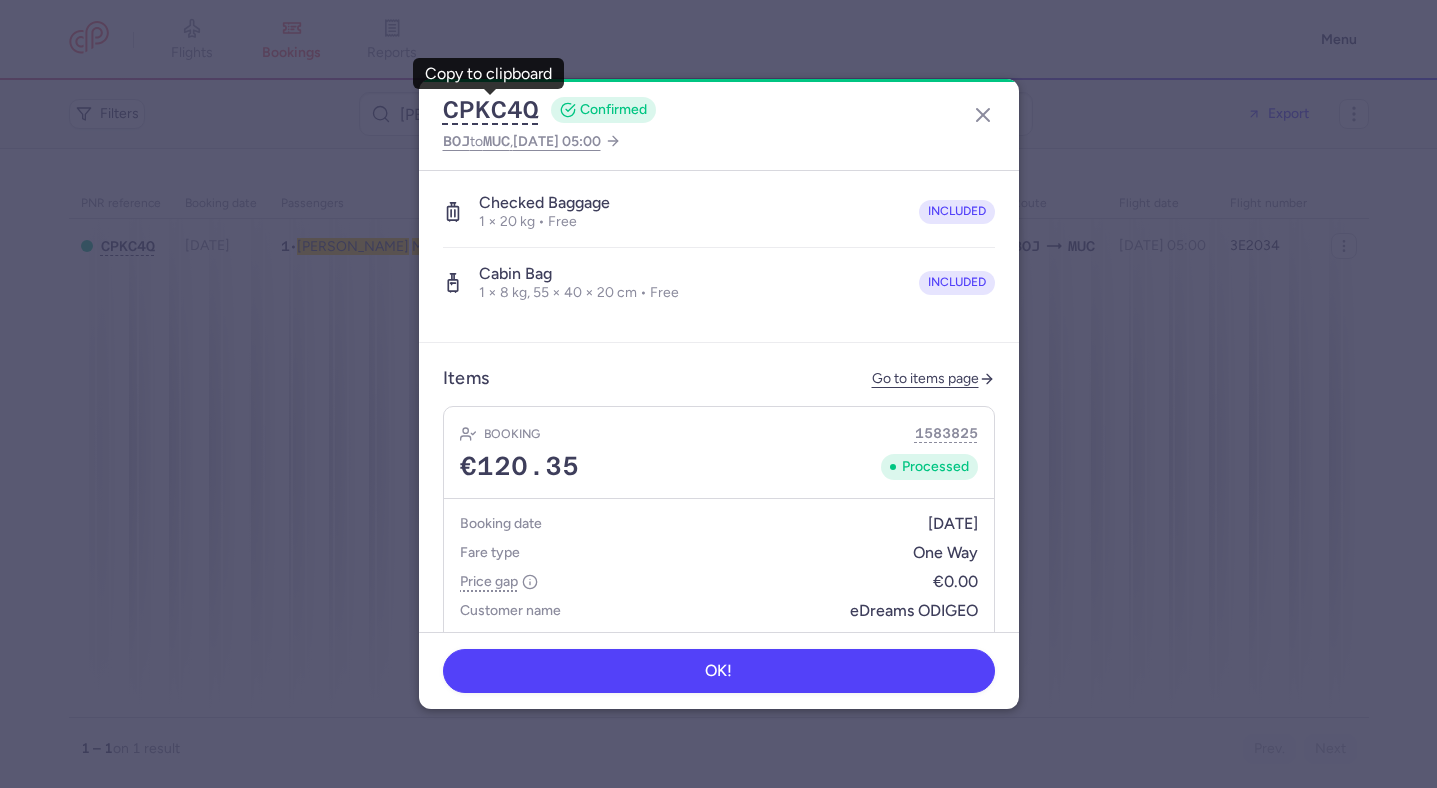 scroll, scrollTop: 710, scrollLeft: 0, axis: vertical 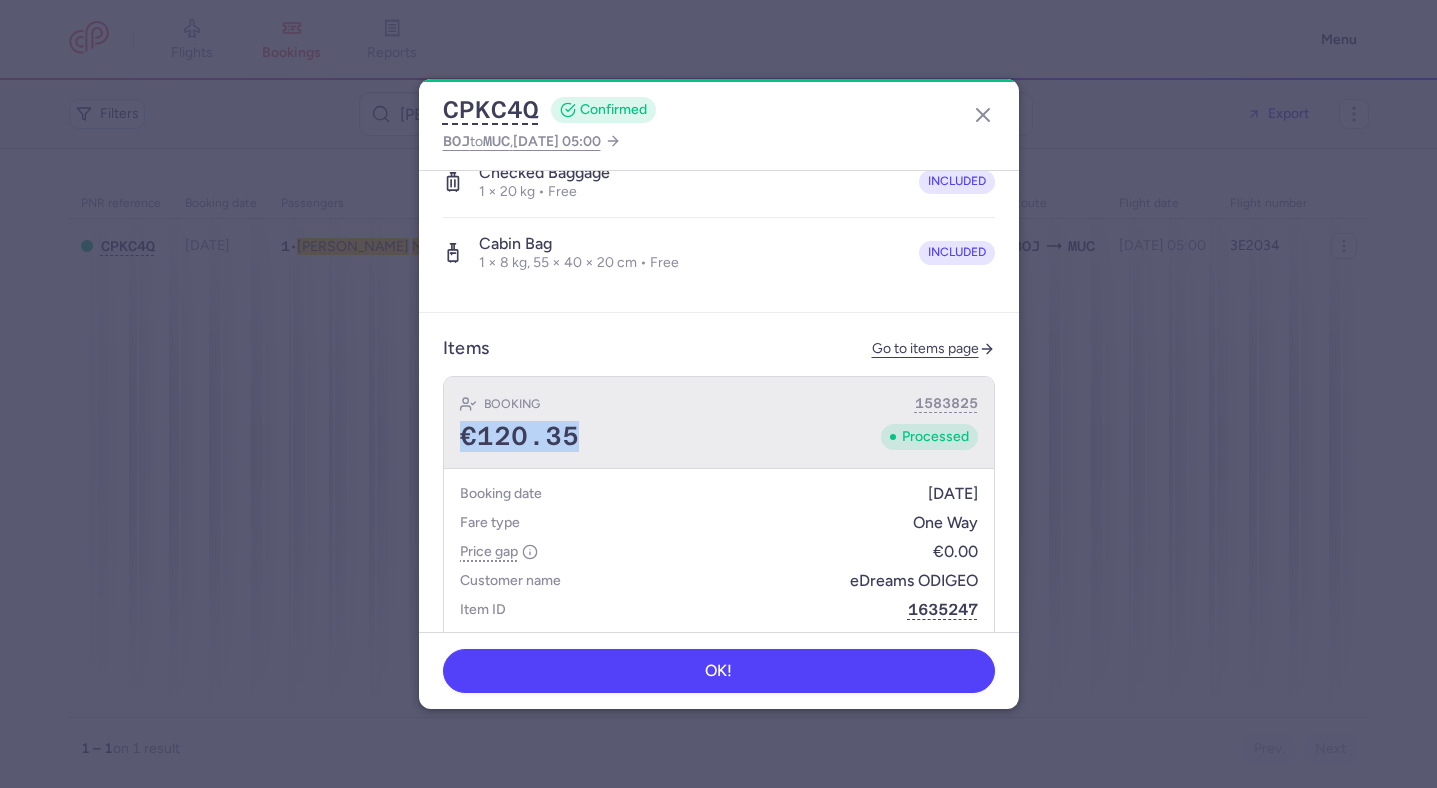 drag, startPoint x: 587, startPoint y: 393, endPoint x: 445, endPoint y: 403, distance: 142.35168 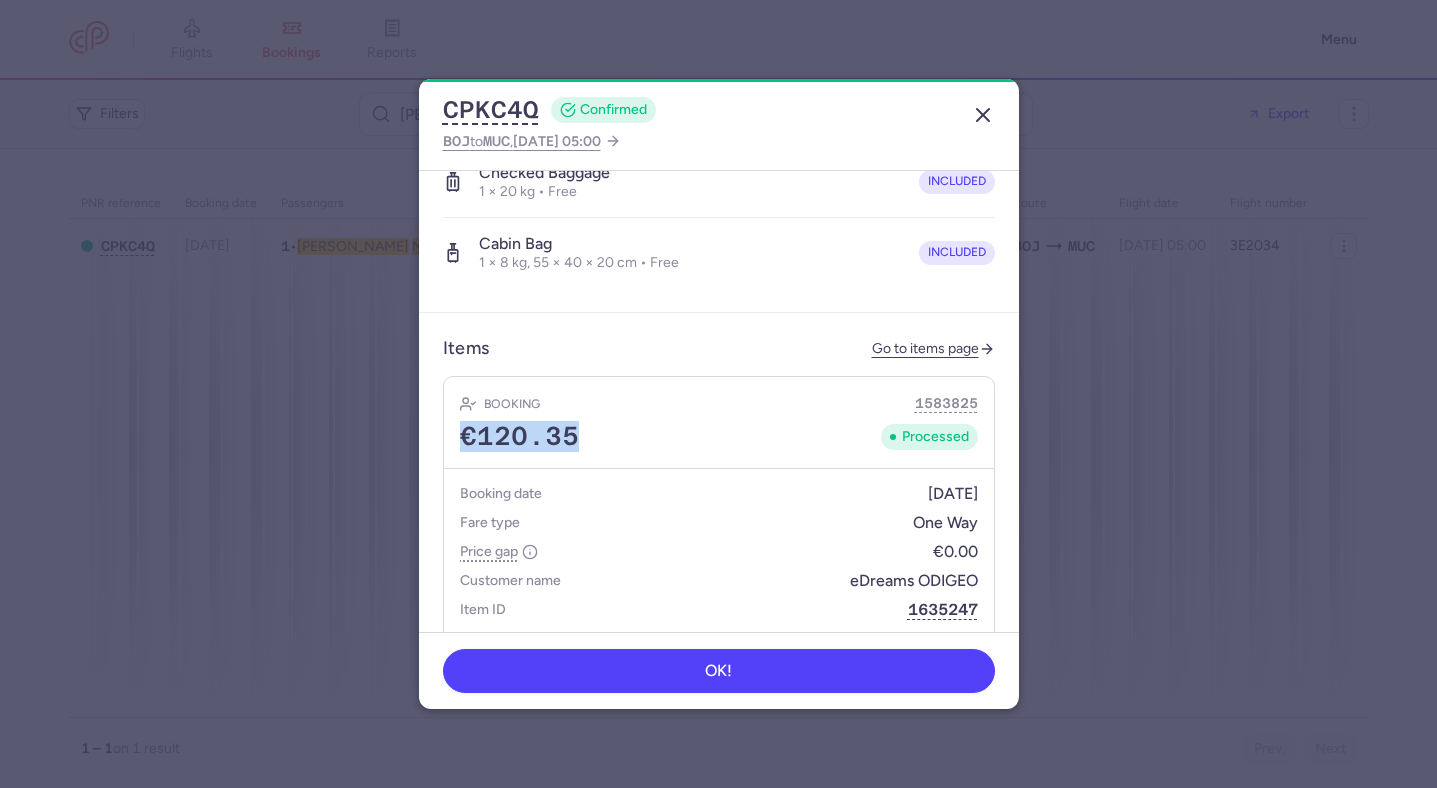 click 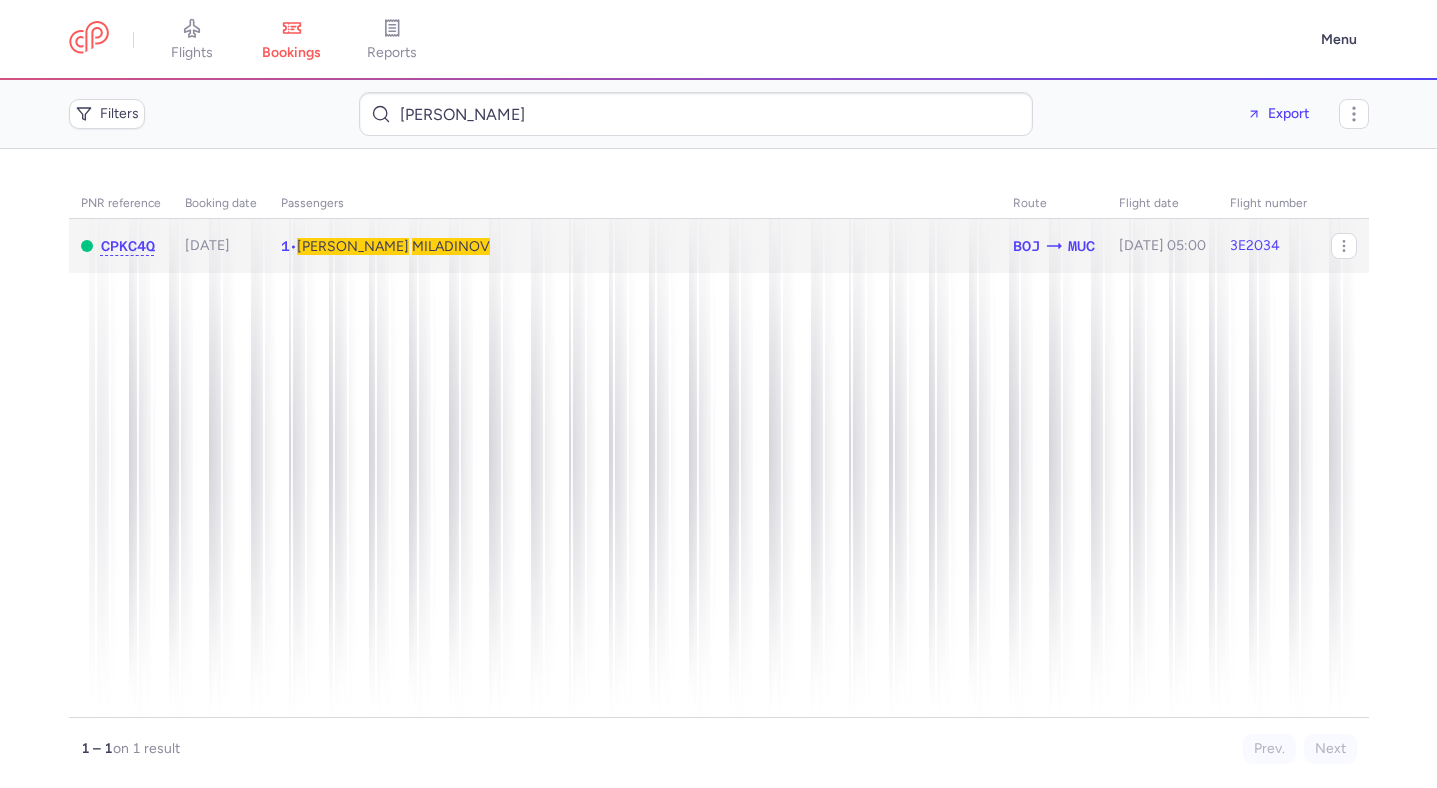 click on "1  •  [PERSON_NAME]" 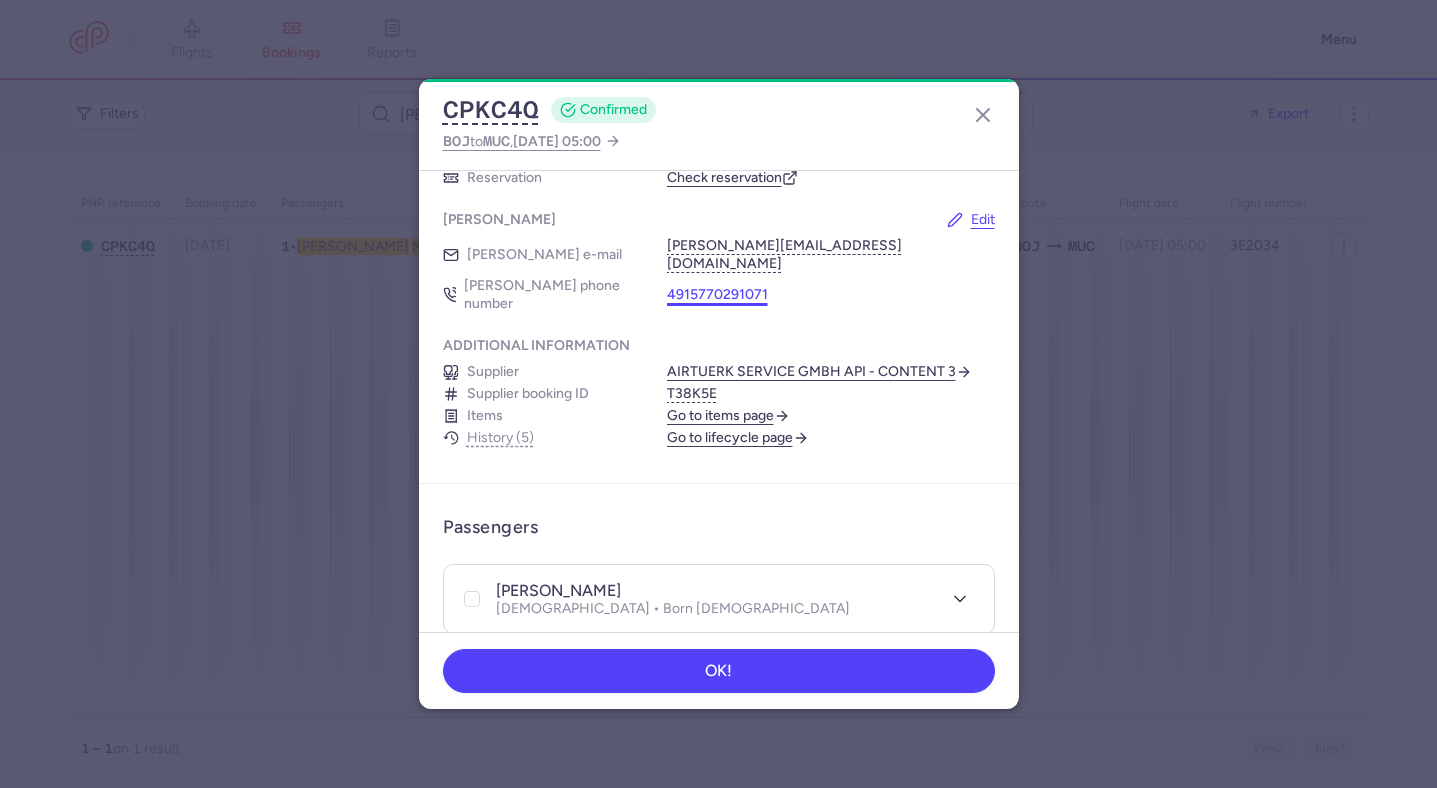 scroll, scrollTop: 42, scrollLeft: 0, axis: vertical 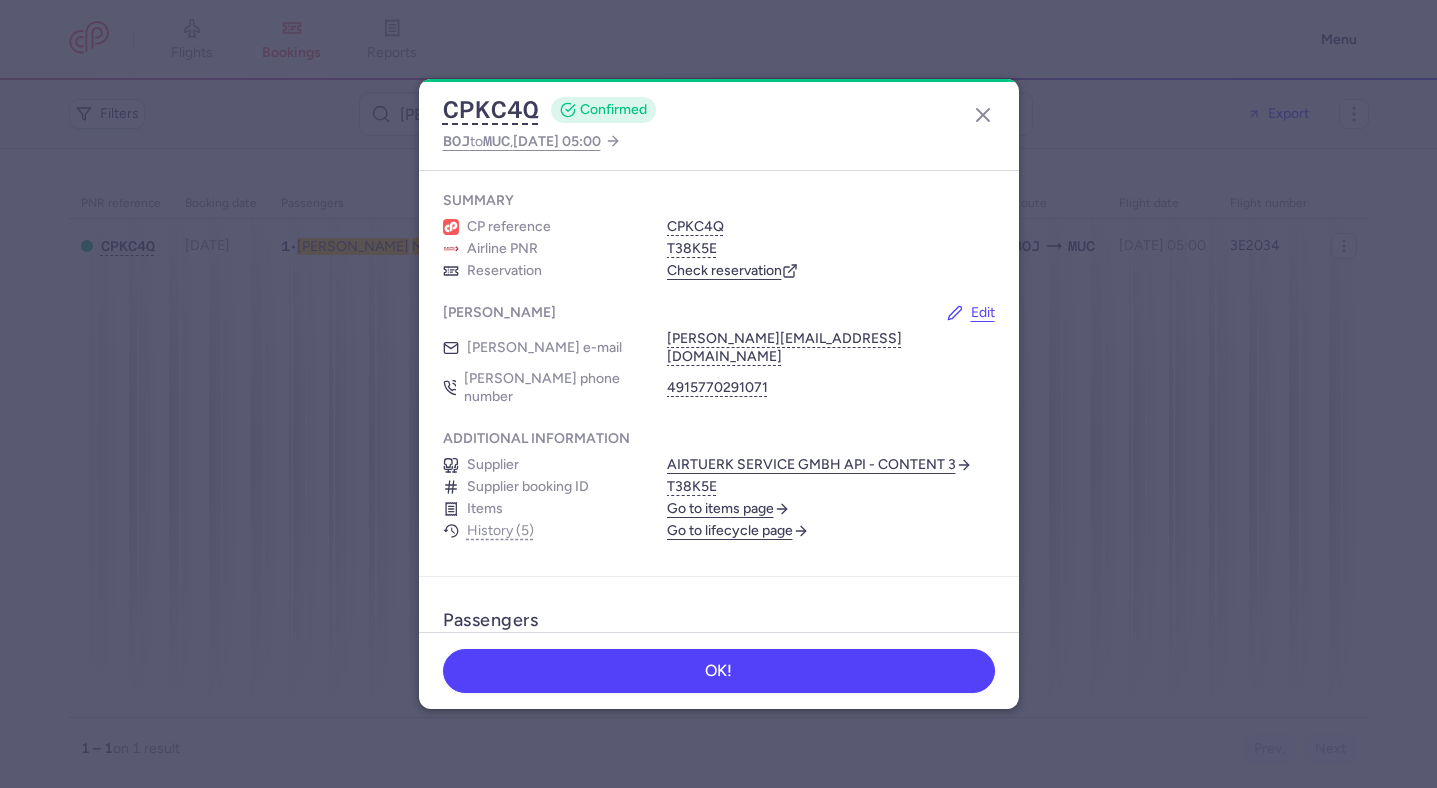 click on "Check reservation" at bounding box center (732, 271) 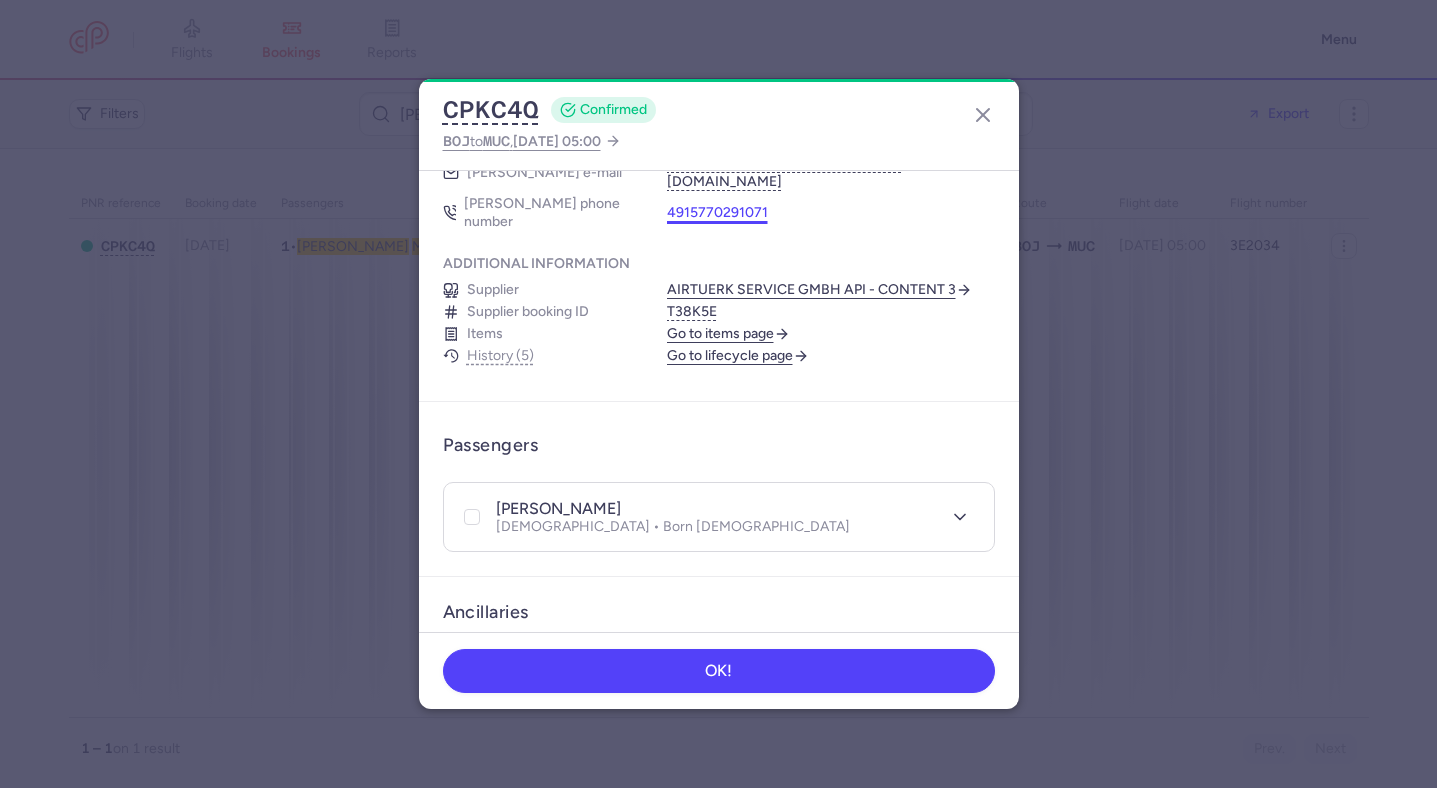 scroll, scrollTop: 241, scrollLeft: 0, axis: vertical 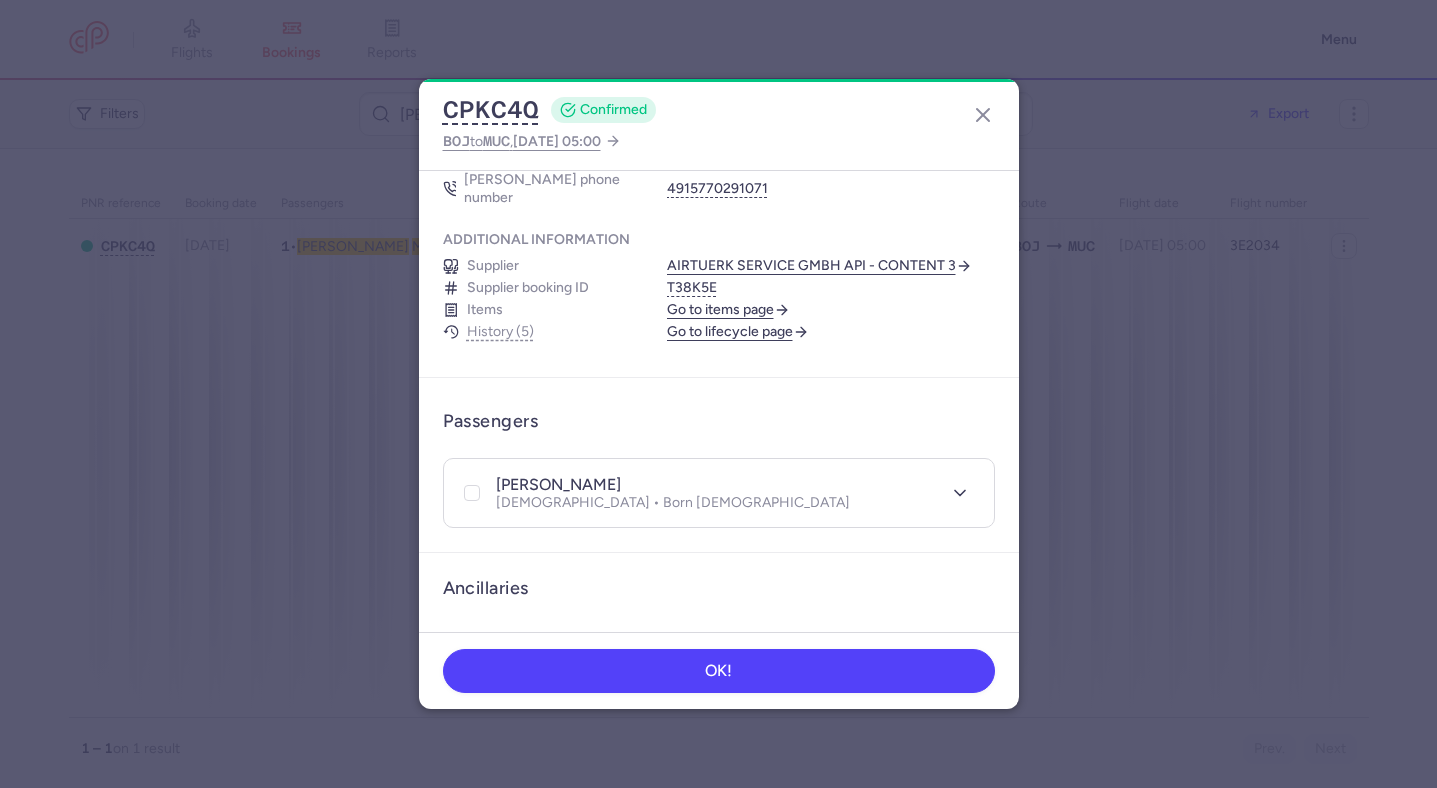 click on "Go to lifecycle page" at bounding box center [738, 332] 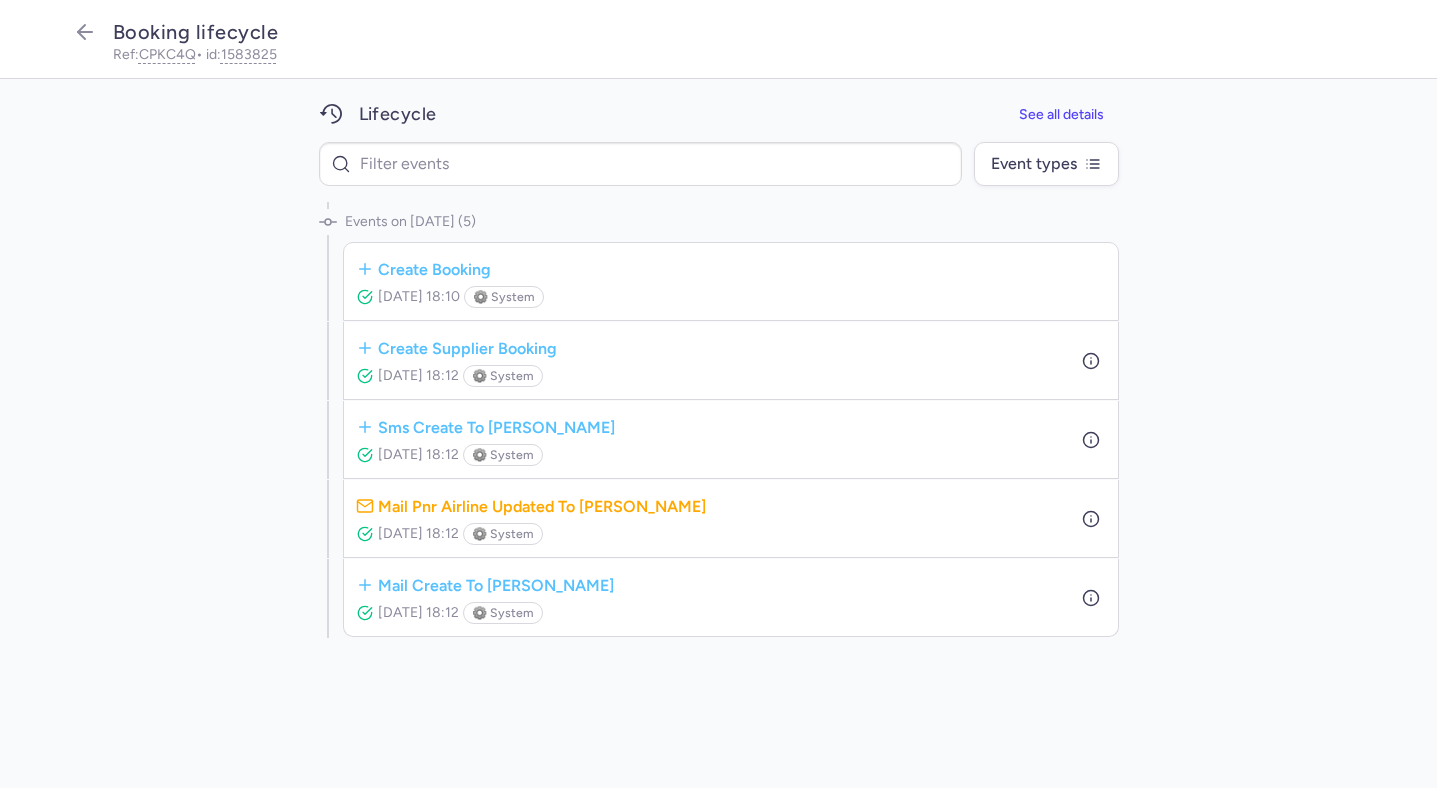drag, startPoint x: 489, startPoint y: 292, endPoint x: 374, endPoint y: 303, distance: 115.52489 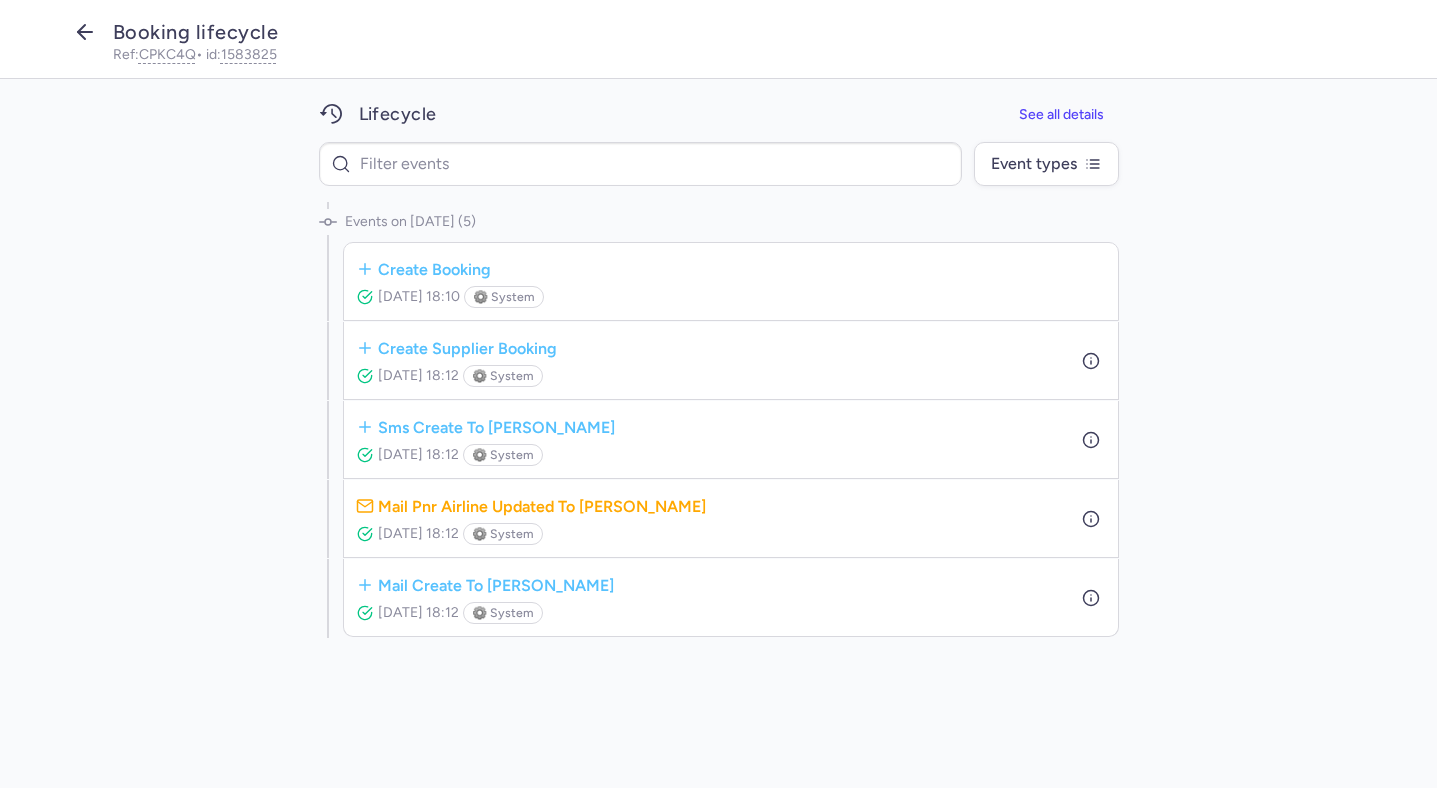 click 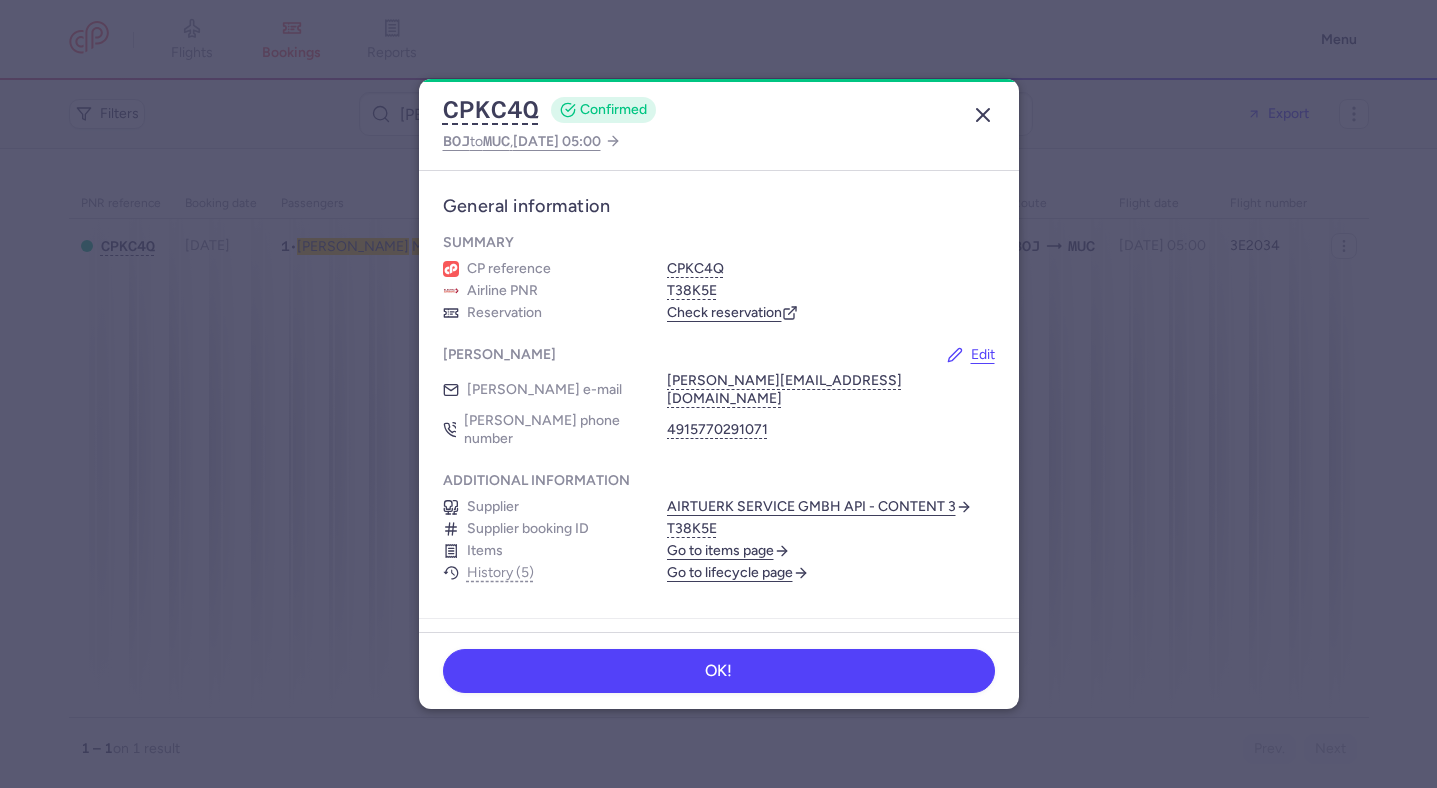 click 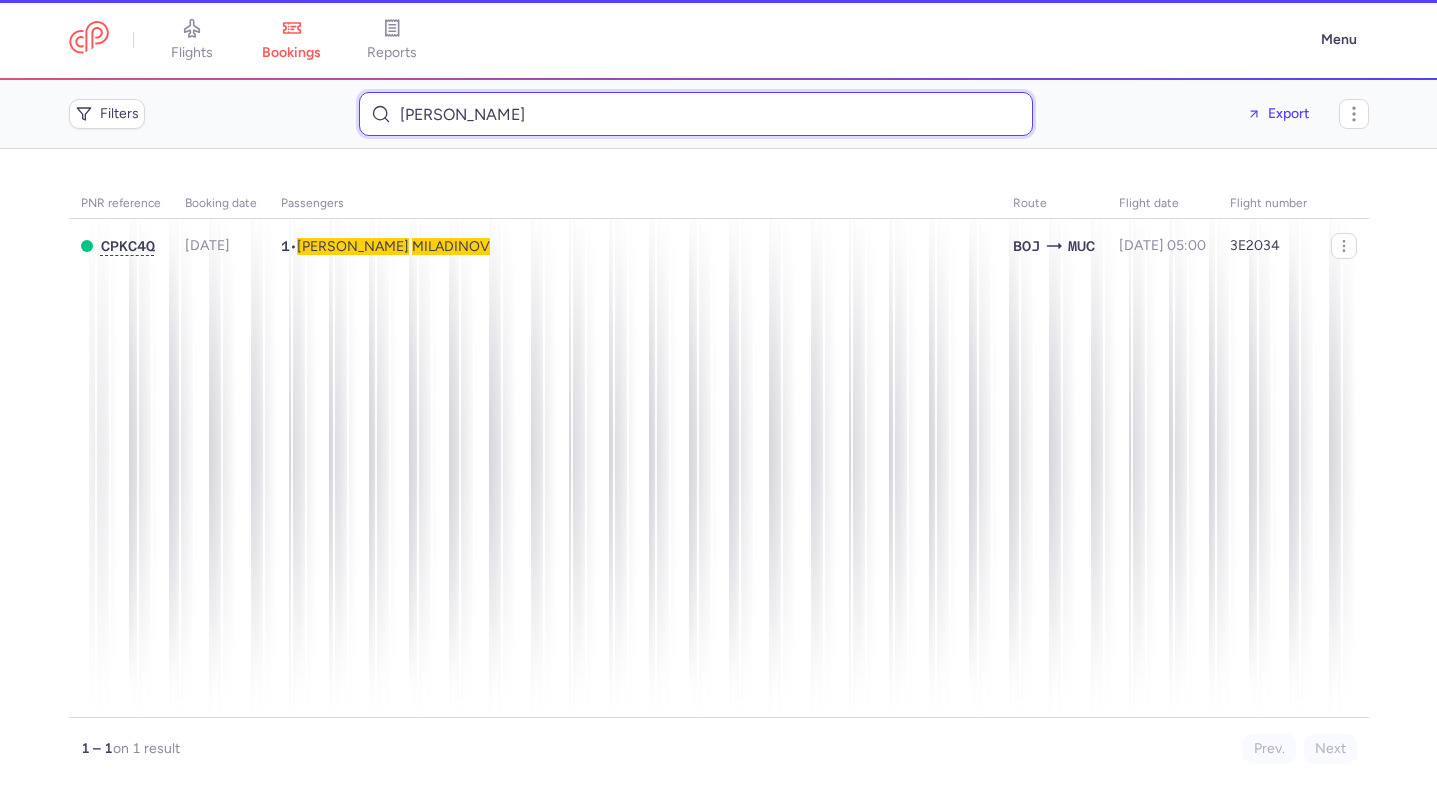 click on "[PERSON_NAME]" at bounding box center [696, 114] 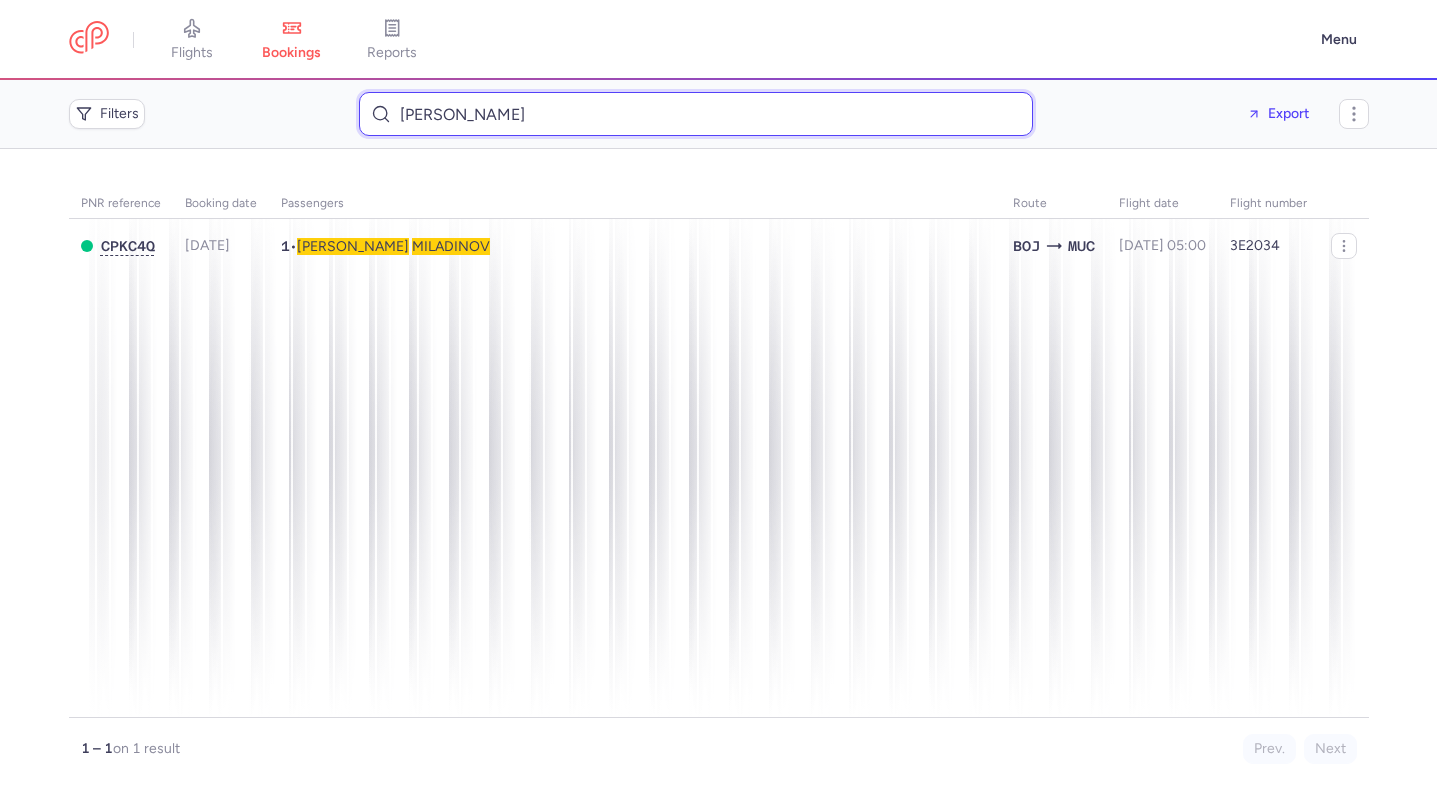 click on "[PERSON_NAME]" at bounding box center (696, 114) 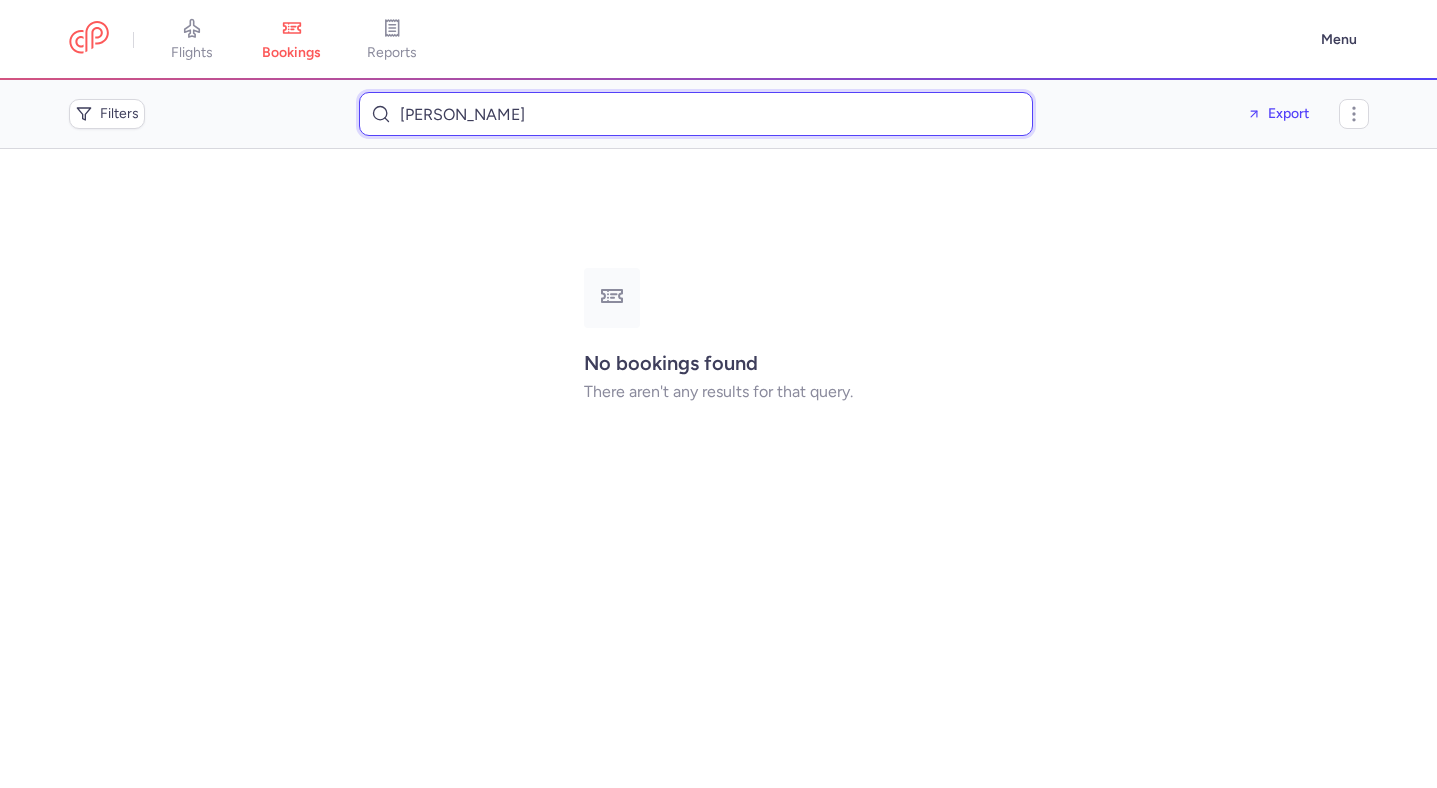 type on "[PERSON_NAME]" 